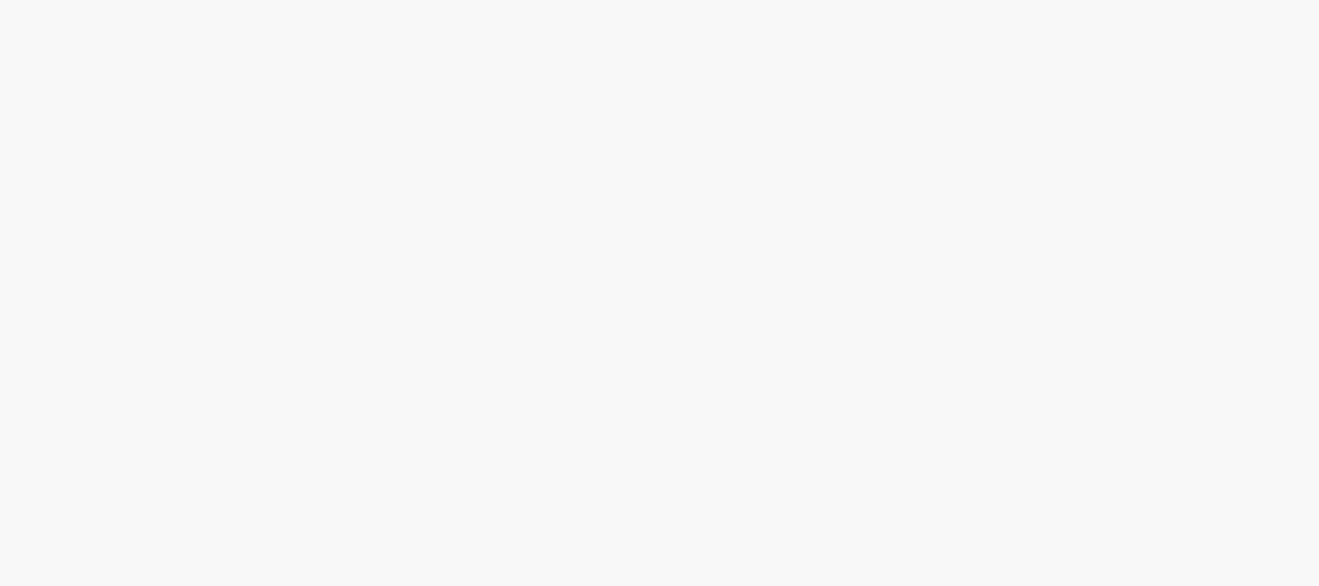 scroll, scrollTop: 0, scrollLeft: 0, axis: both 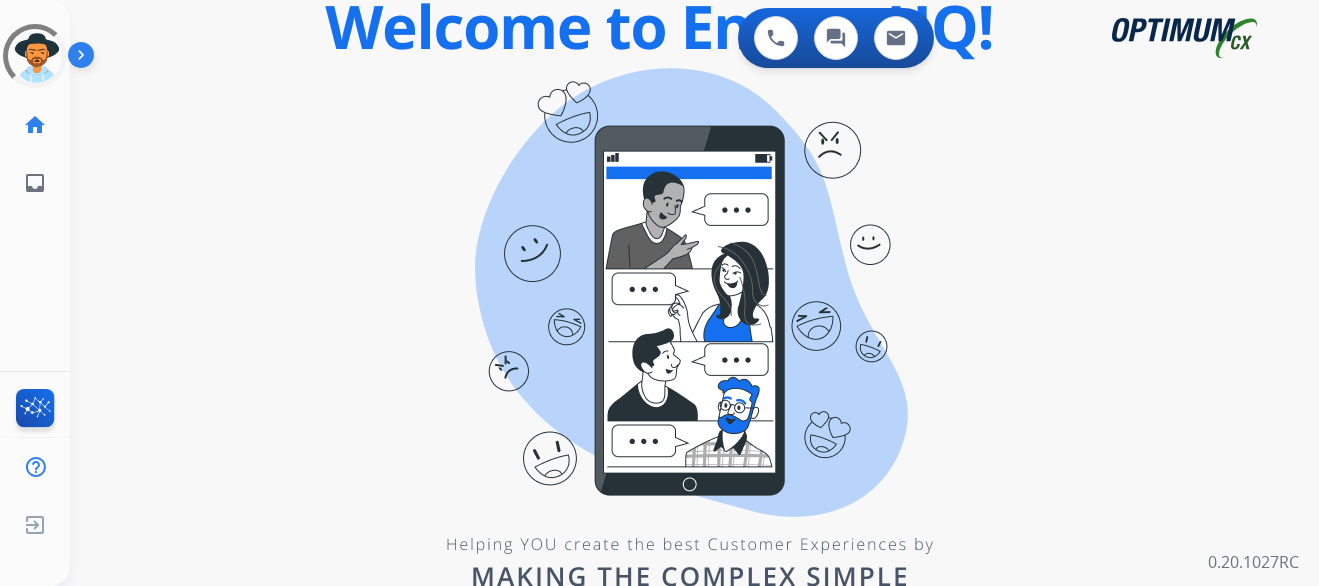 click on "swap_horiz Break voice bridge close_fullscreen Connect 3-Way Call merge_type Separate 3-Way Call  Interaction Guide   Interaction History  Interaction Guide arrow_drop_up  Welcome to EngageHQ   Internal Queue Transfer: How To  Secure Pad expand_more Clear pad Candidate/Account ID: Contact Notes:" at bounding box center (670, 120) 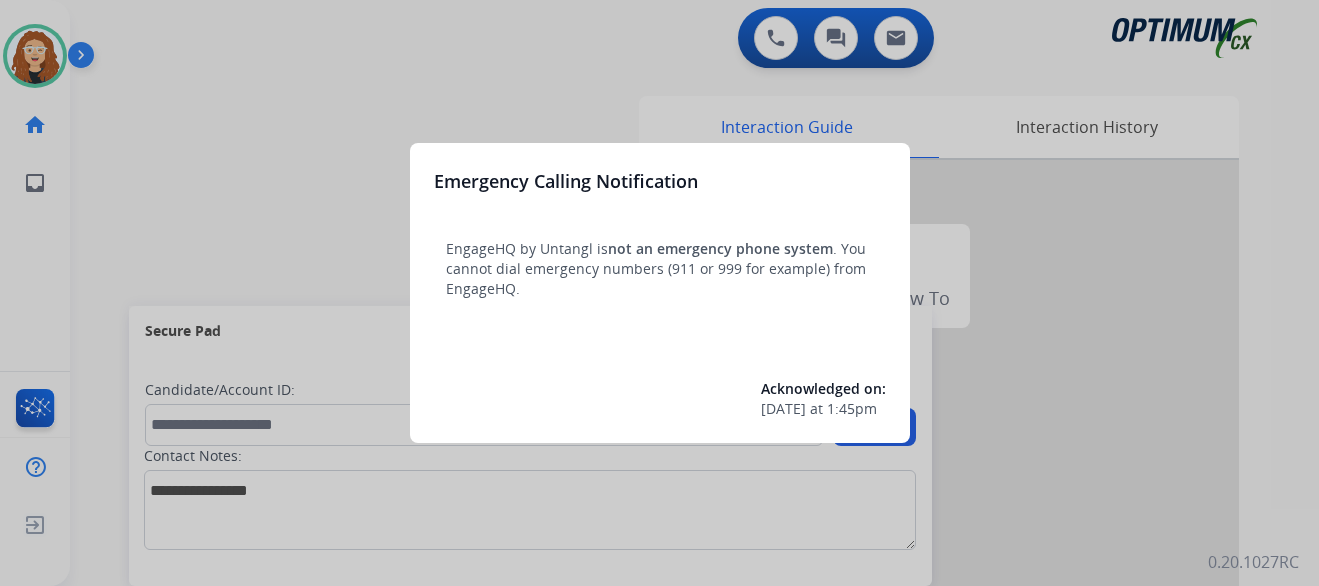 click at bounding box center (659, 293) 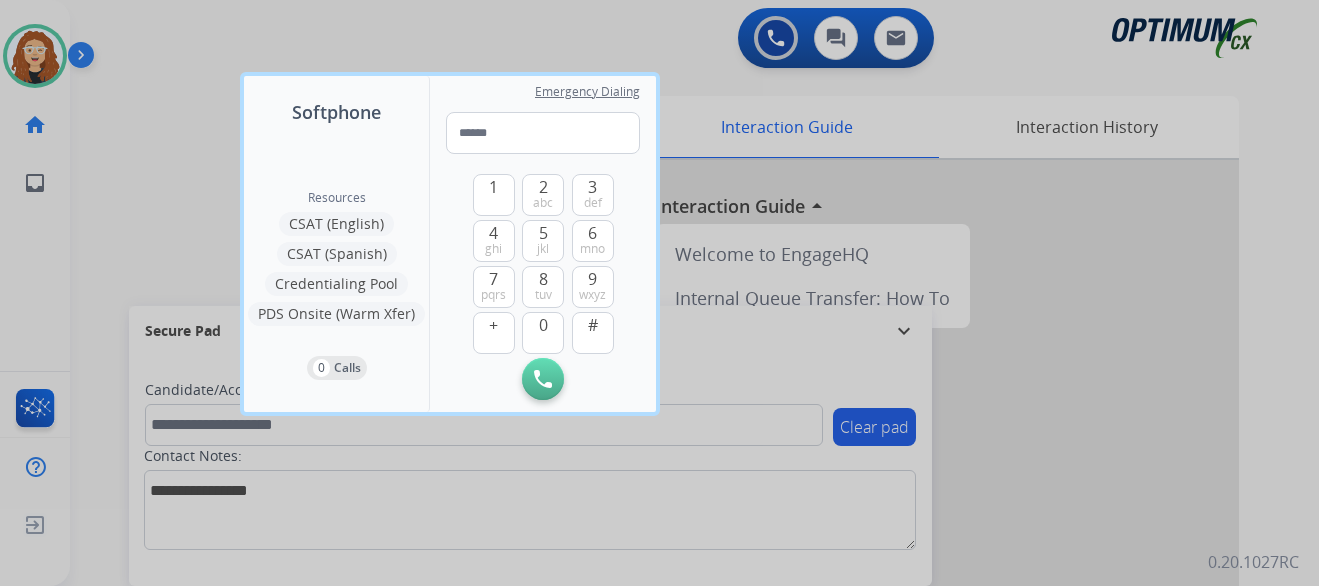 click at bounding box center [659, 293] 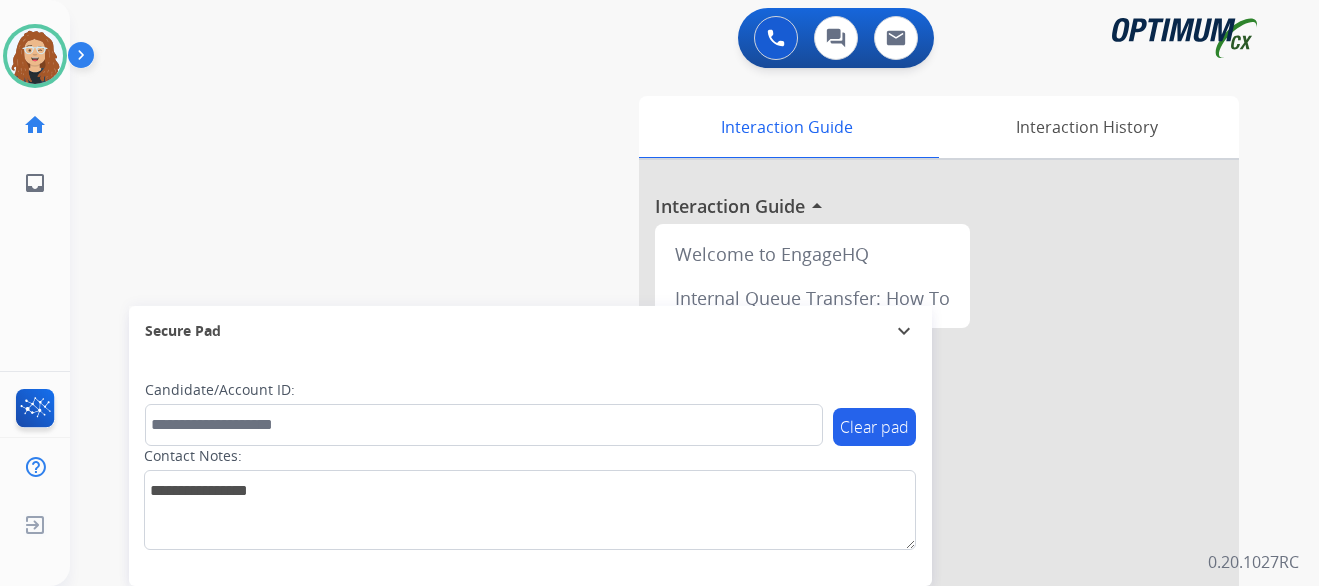 click on "swap_horiz Break voice bridge close_fullscreen Connect 3-Way Call merge_type Separate 3-Way Call  Interaction Guide   Interaction History  Interaction Guide arrow_drop_up  Welcome to EngageHQ   Internal Queue Transfer: How To  Secure Pad expand_more Clear pad Candidate/Account ID: Contact Notes:" at bounding box center (670, 489) 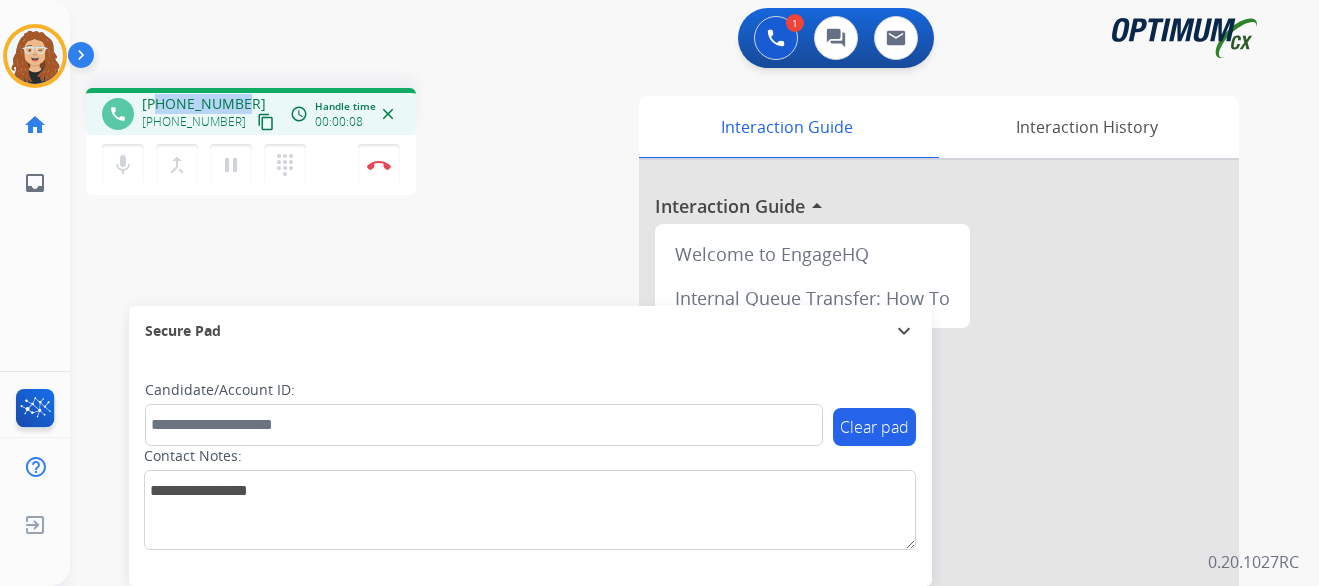 drag, startPoint x: 161, startPoint y: 103, endPoint x: 239, endPoint y: 96, distance: 78.31347 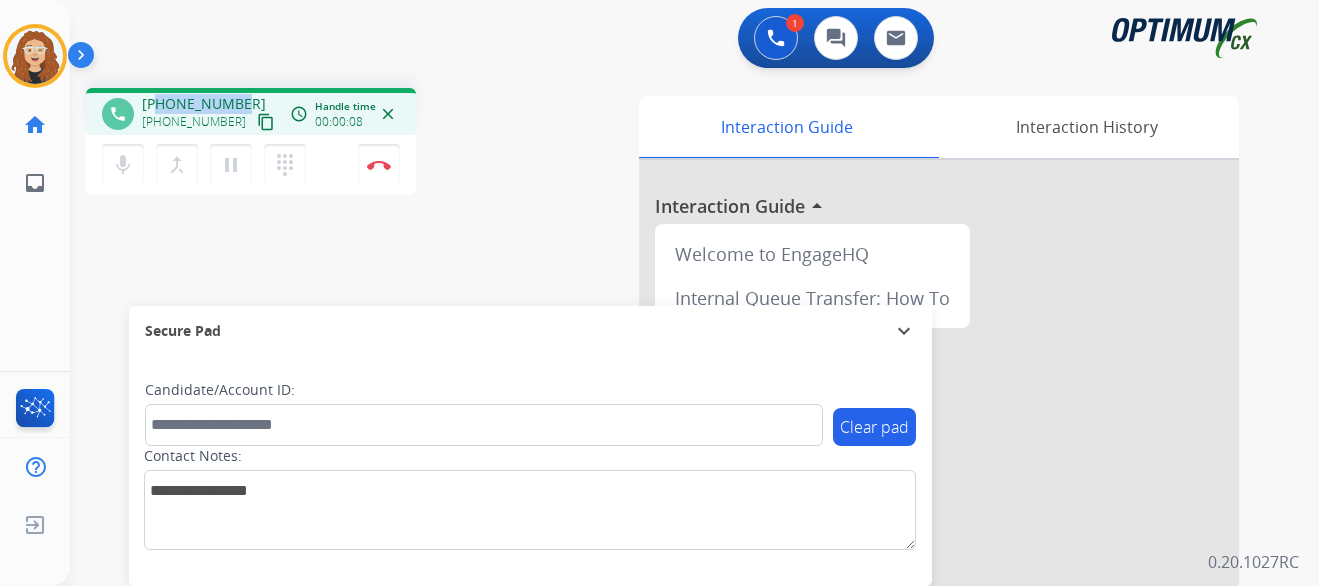 click on "[PHONE_NUMBER] [PHONE_NUMBER] content_copy" at bounding box center (210, 114) 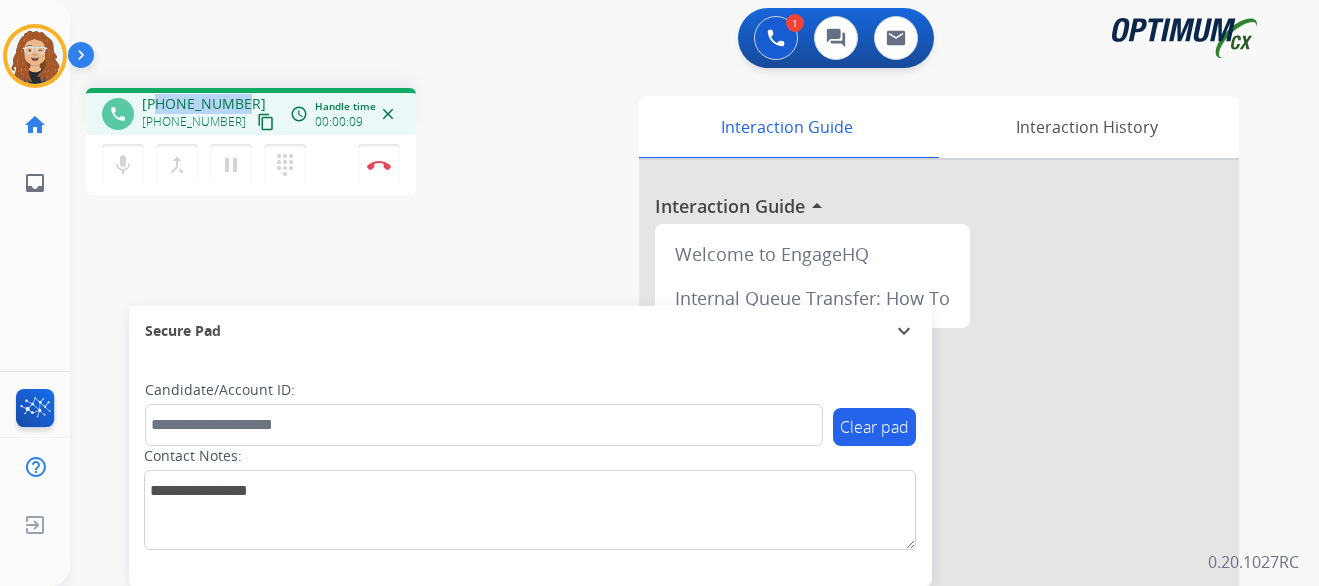 copy on "9043797139" 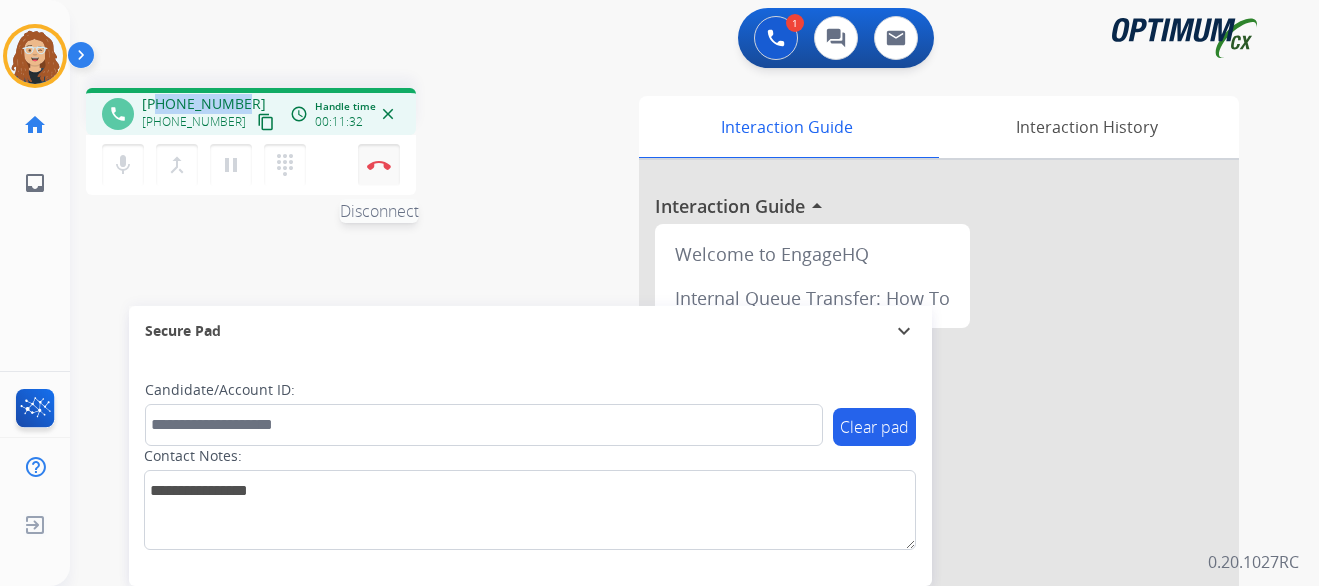 click at bounding box center (379, 165) 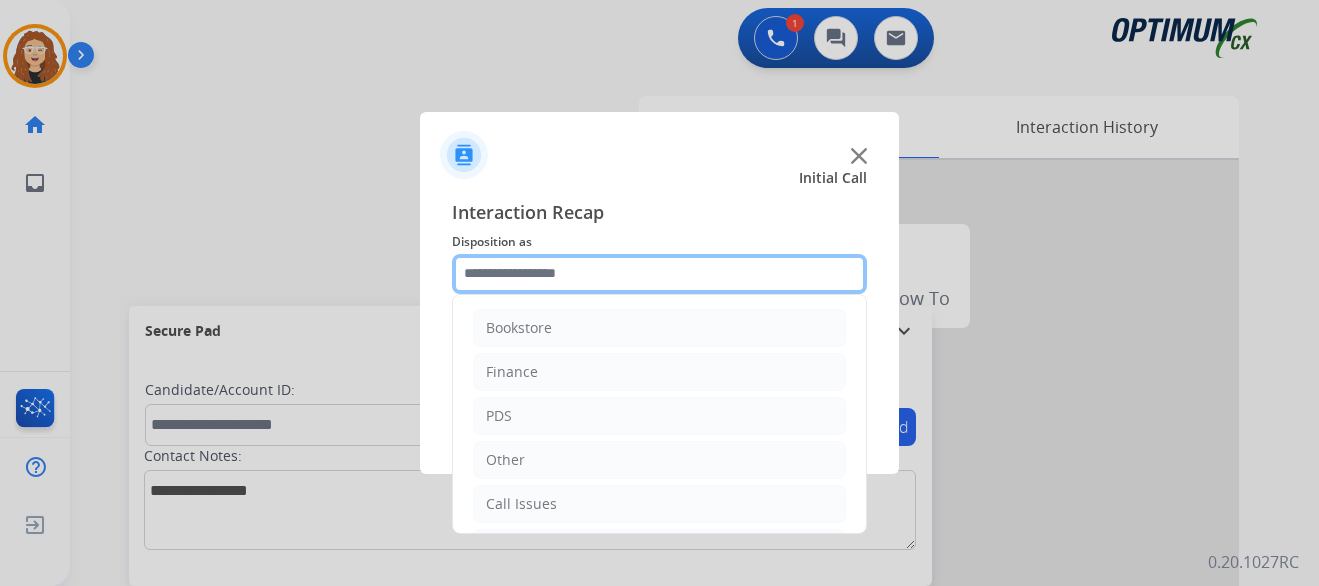 click 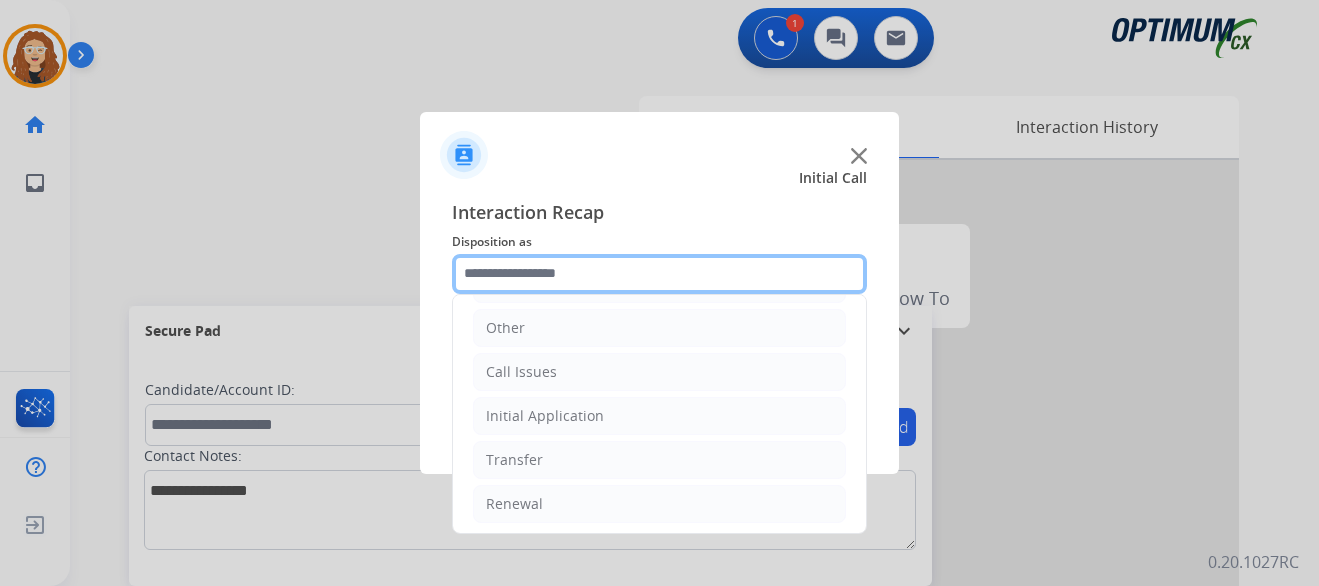 scroll, scrollTop: 136, scrollLeft: 0, axis: vertical 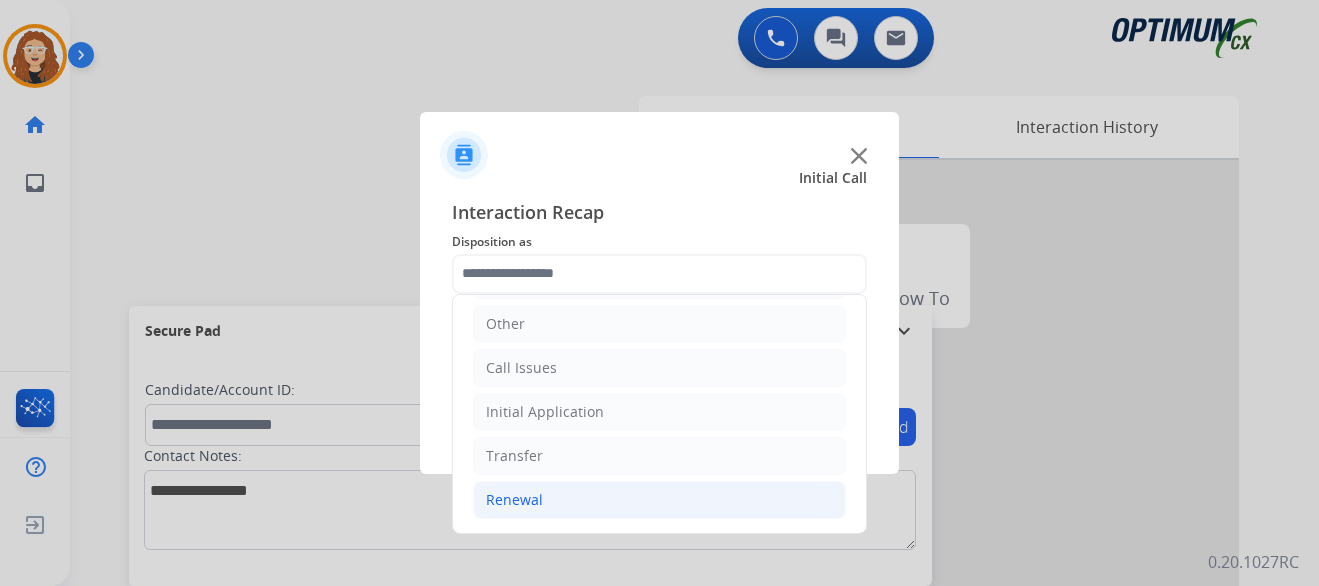 drag, startPoint x: 527, startPoint y: 509, endPoint x: 628, endPoint y: 502, distance: 101.24229 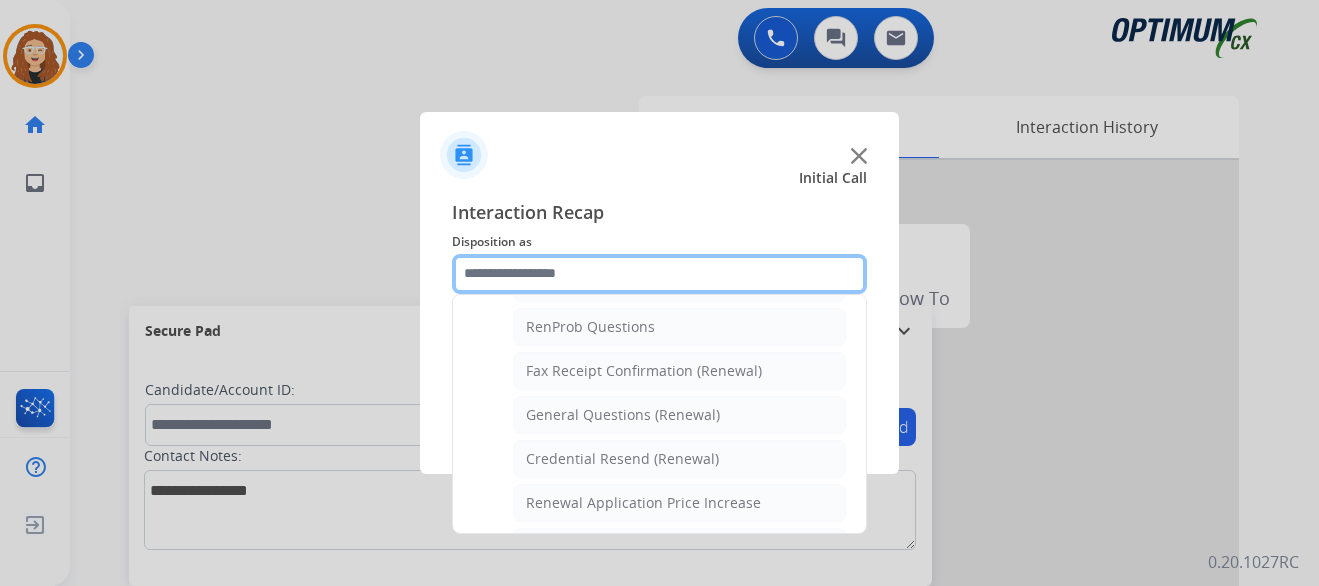 scroll, scrollTop: 509, scrollLeft: 0, axis: vertical 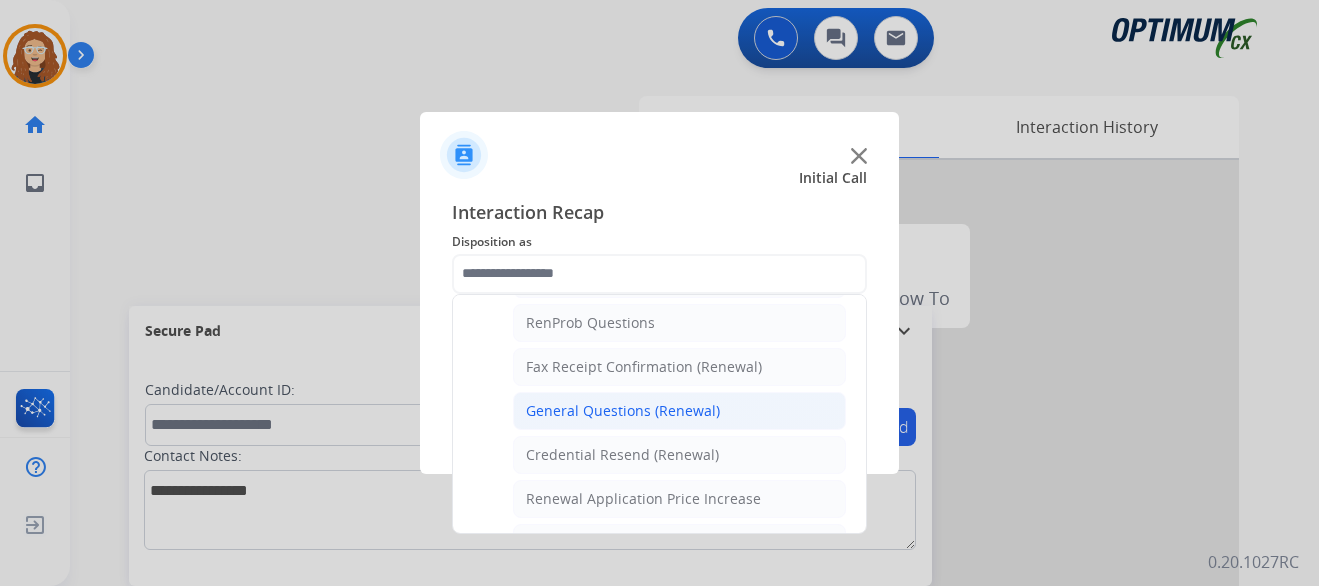 click on "General Questions (Renewal)" 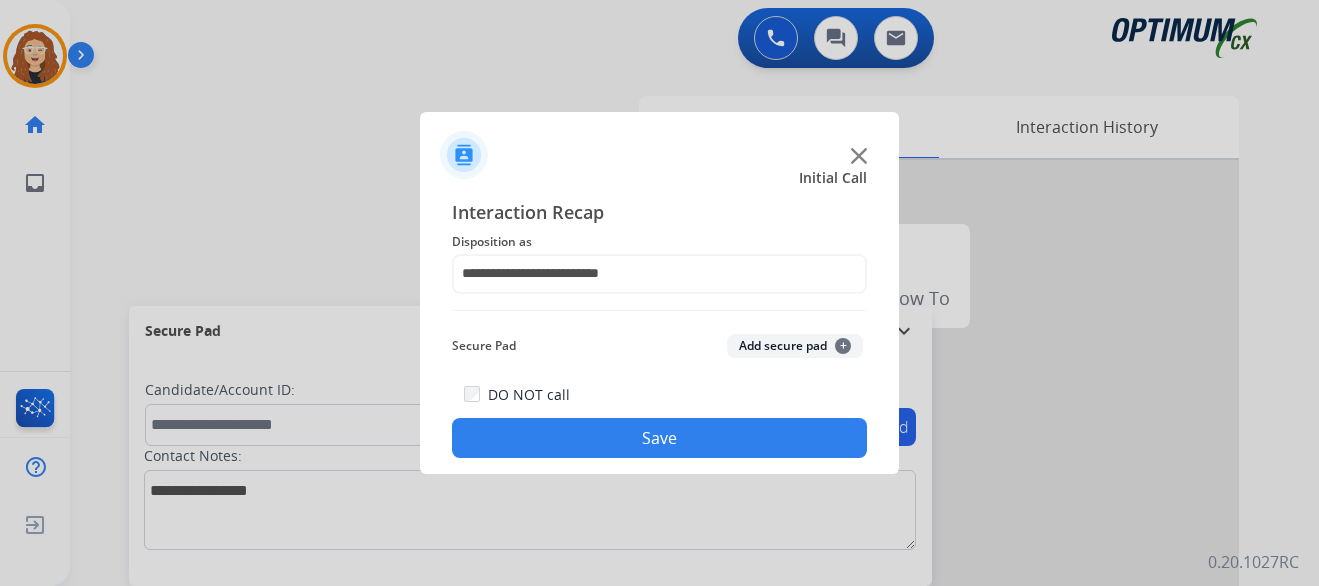 click on "Save" 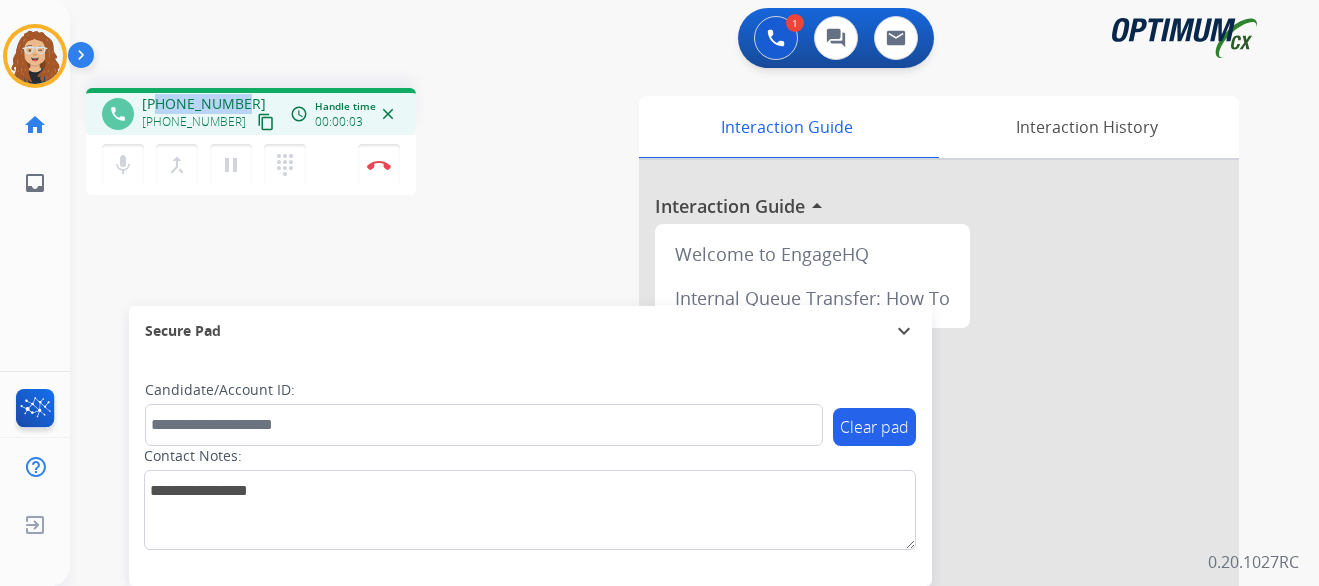 drag, startPoint x: 160, startPoint y: 105, endPoint x: 235, endPoint y: 100, distance: 75.16648 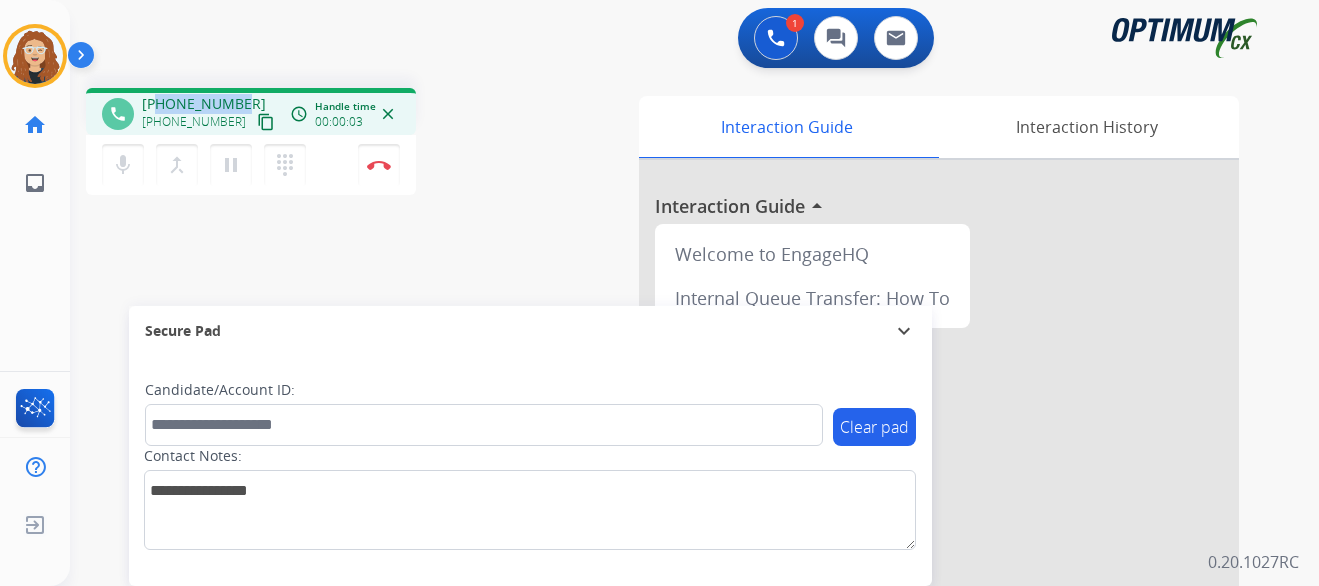 click on "[PHONE_NUMBER]" at bounding box center [204, 104] 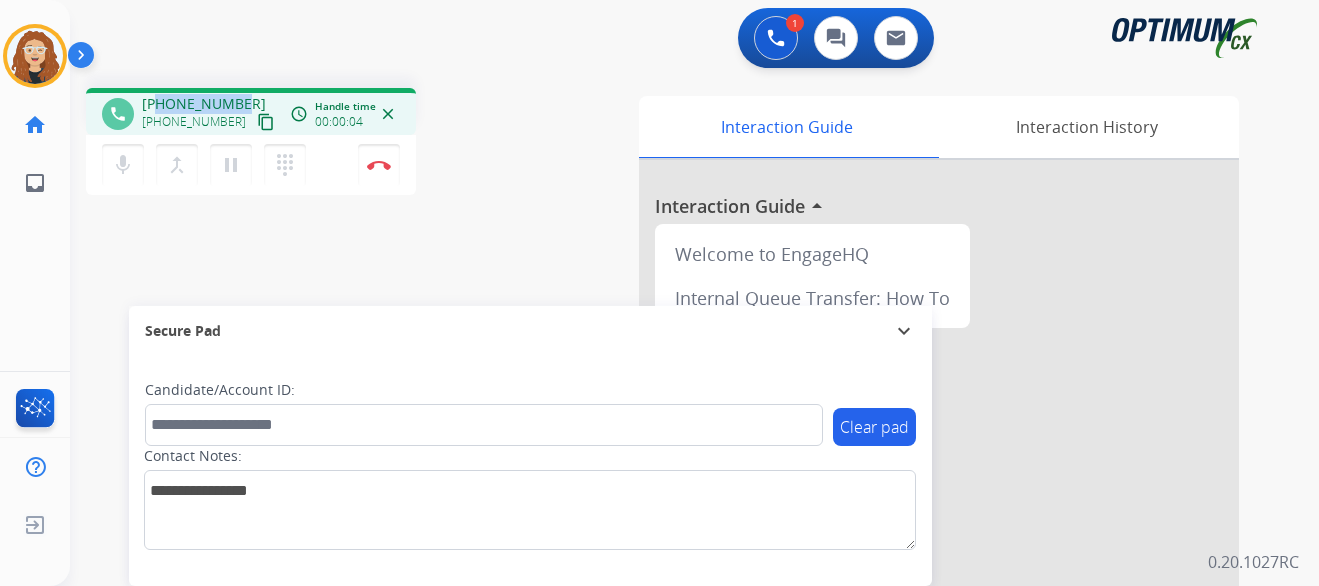 copy on "2035595095" 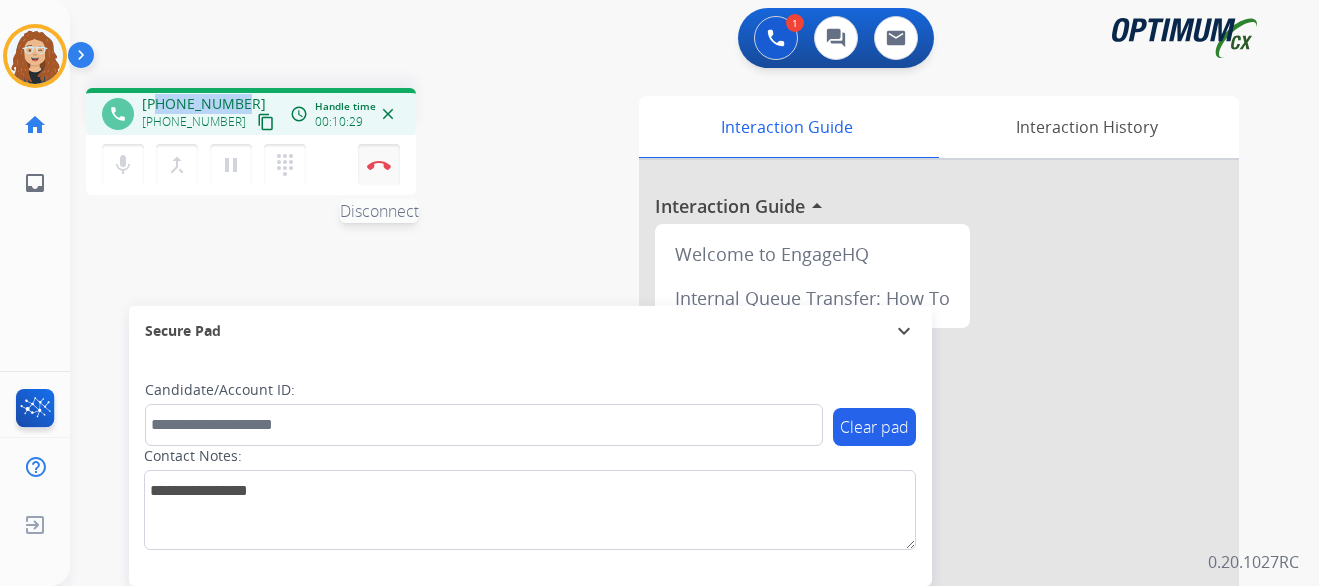 click at bounding box center (379, 165) 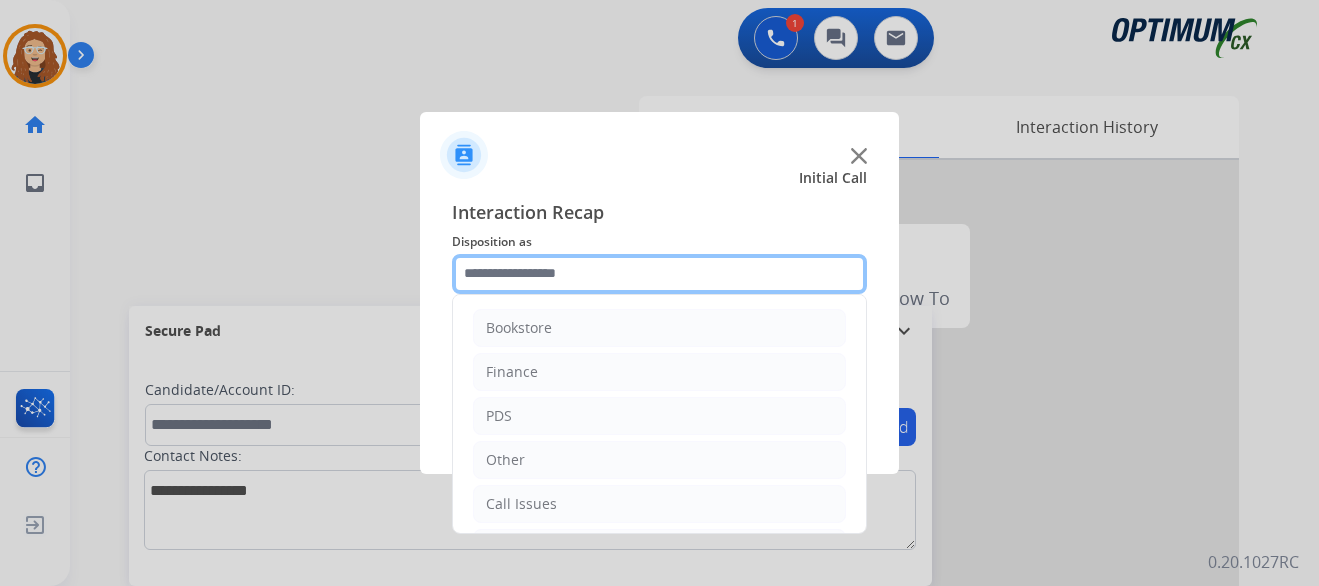 click 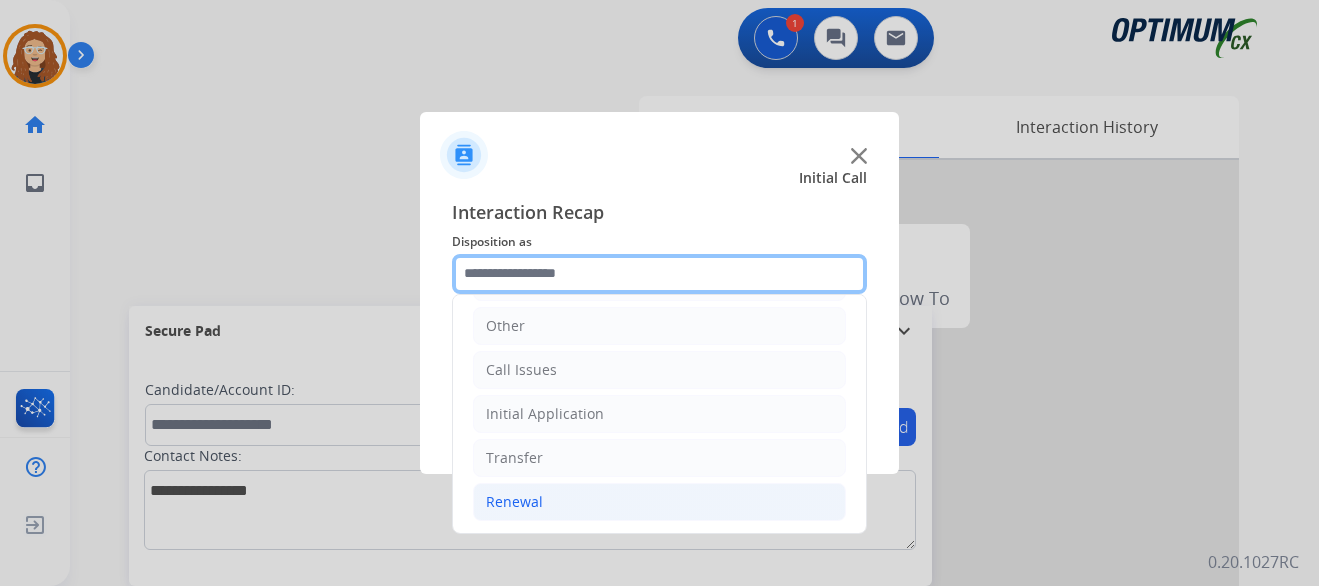 scroll, scrollTop: 136, scrollLeft: 0, axis: vertical 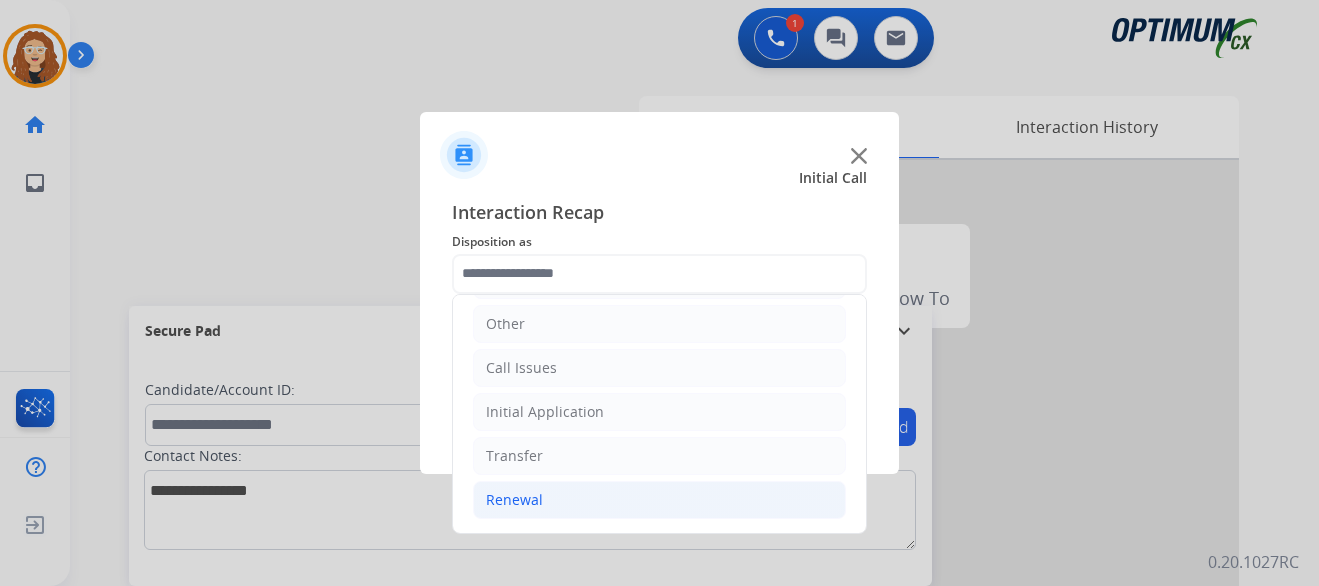 click on "Renewal" 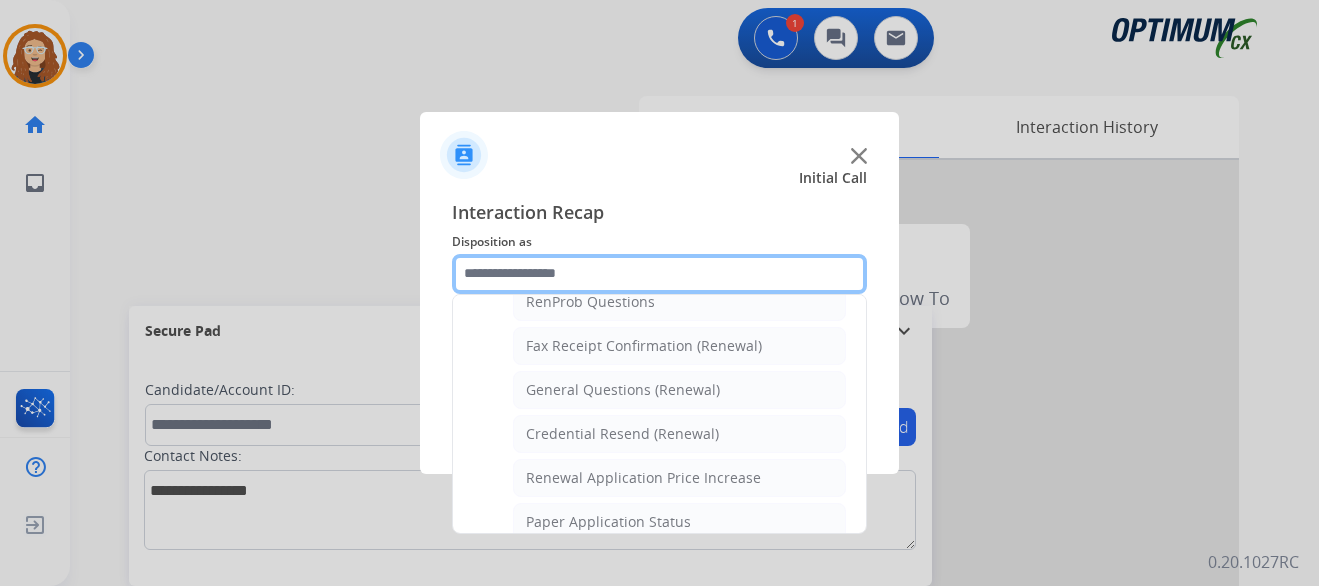 scroll, scrollTop: 539, scrollLeft: 0, axis: vertical 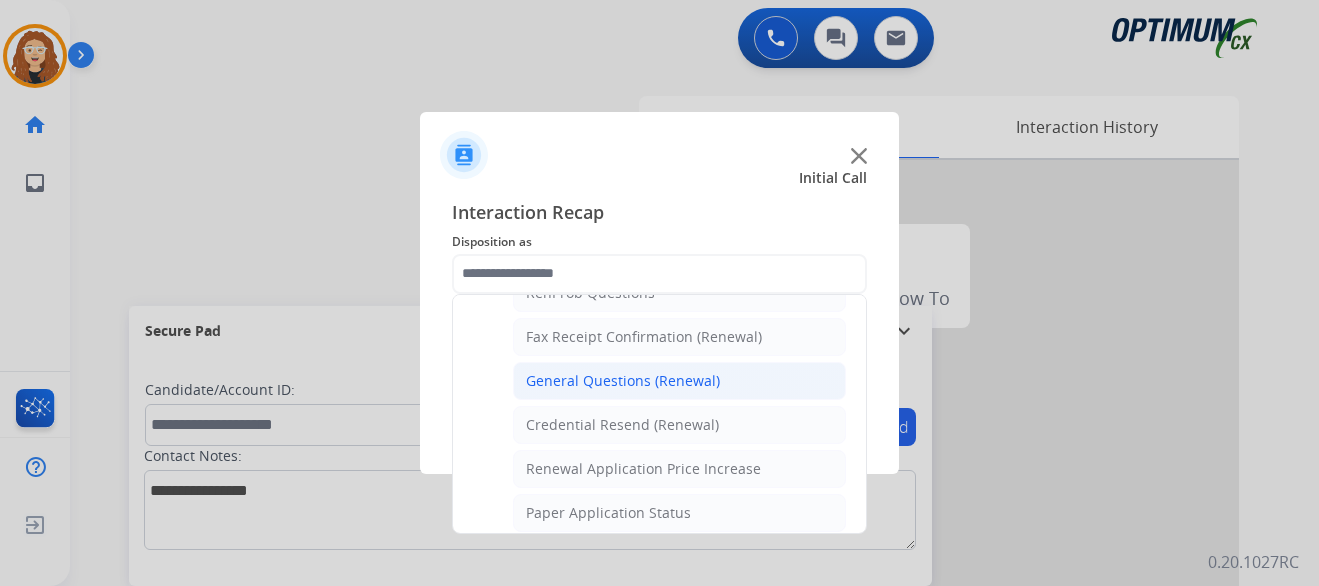 click on "General Questions (Renewal)" 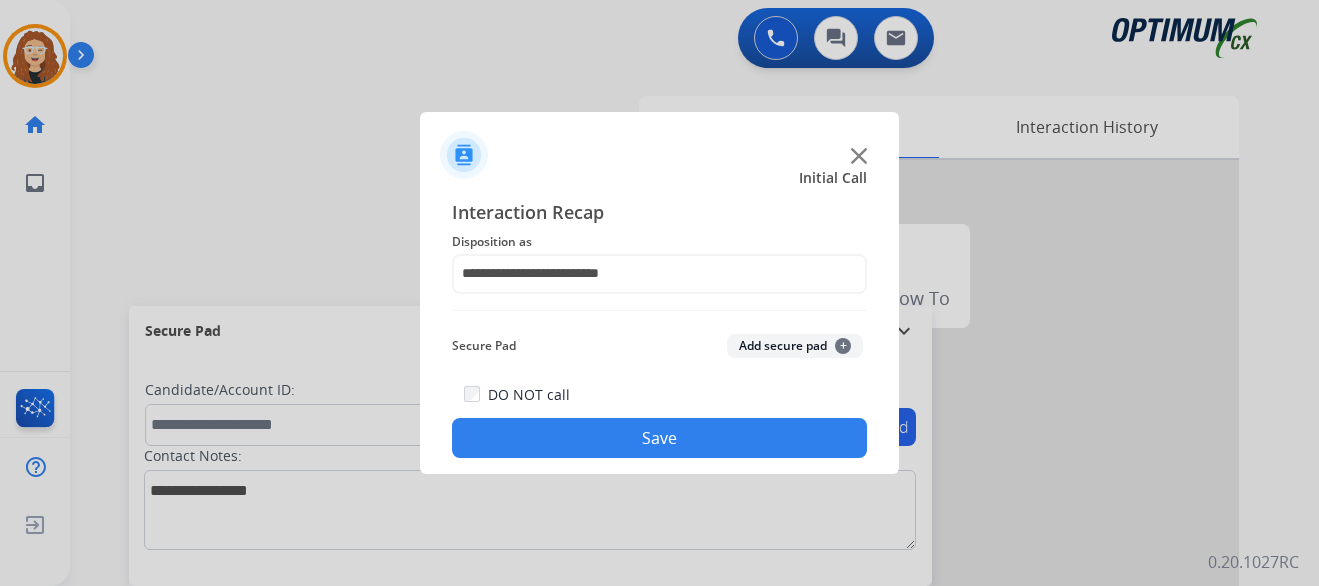 click on "Save" 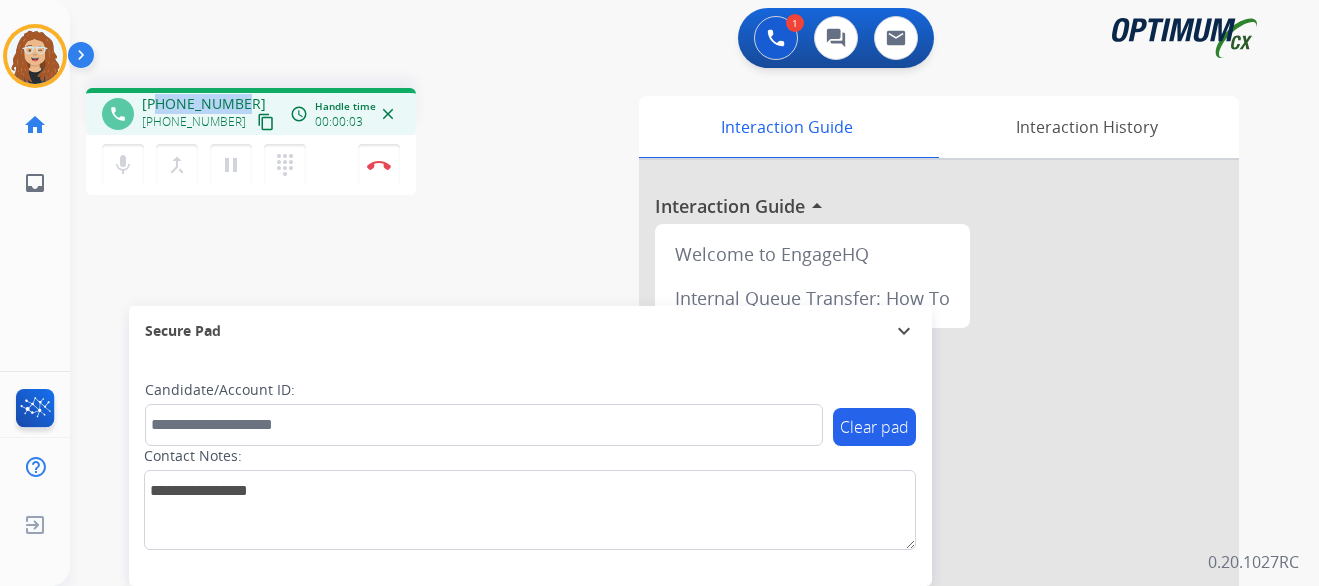 drag, startPoint x: 157, startPoint y: 101, endPoint x: 238, endPoint y: 97, distance: 81.09871 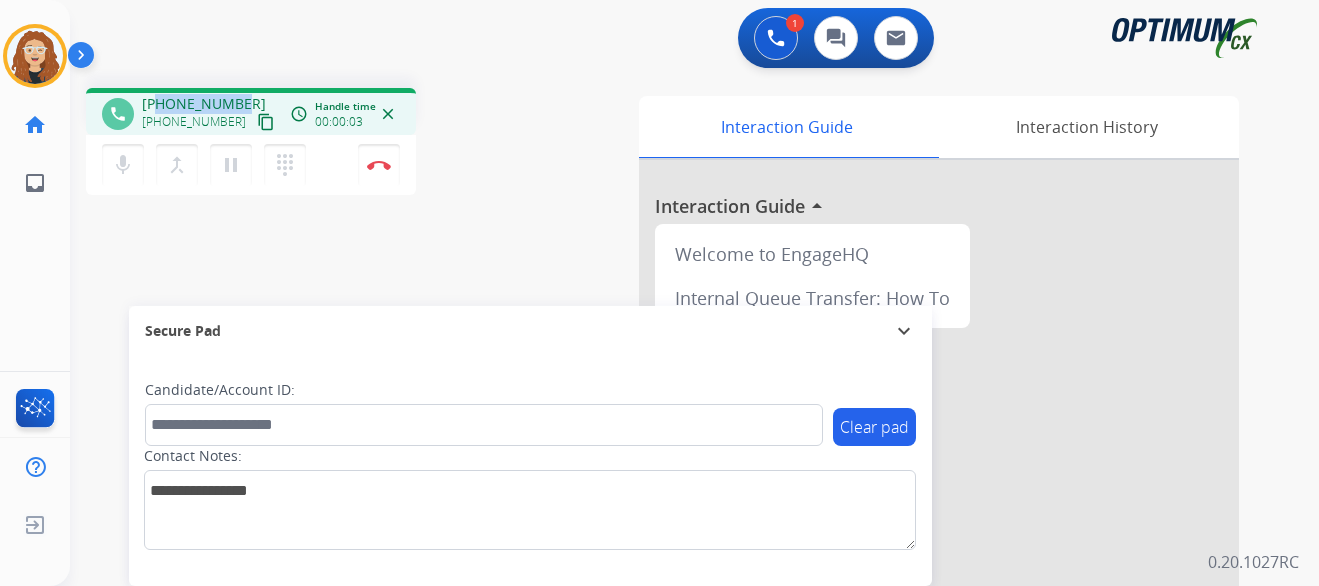 click on "[PHONE_NUMBER]" at bounding box center (204, 104) 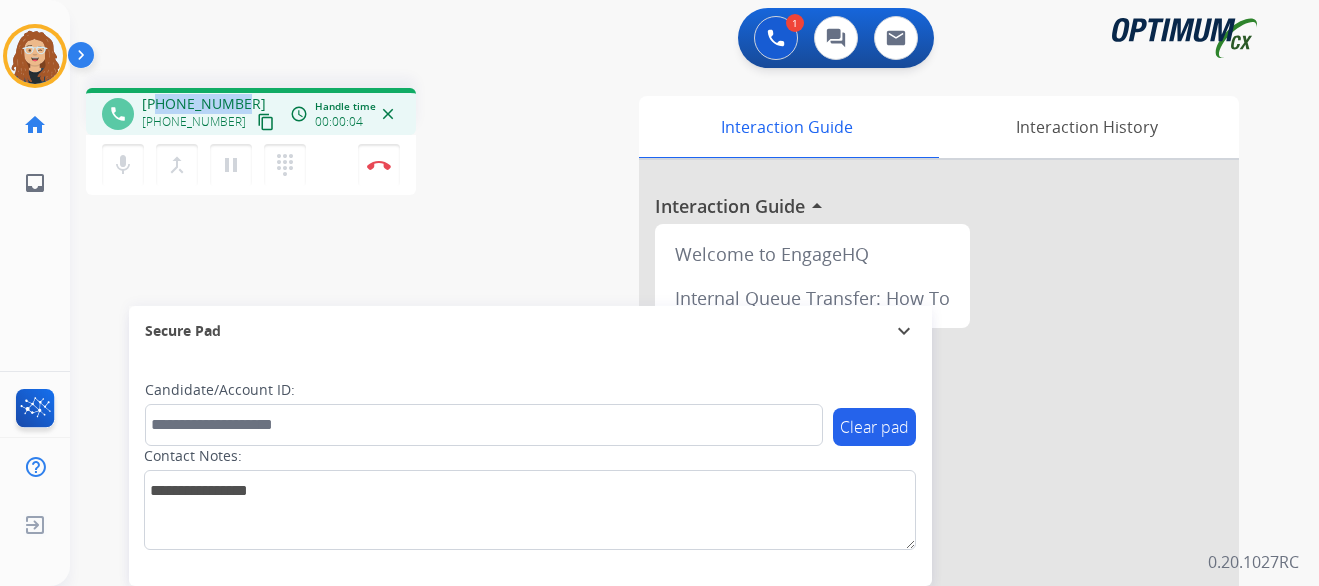 copy on "7872997463" 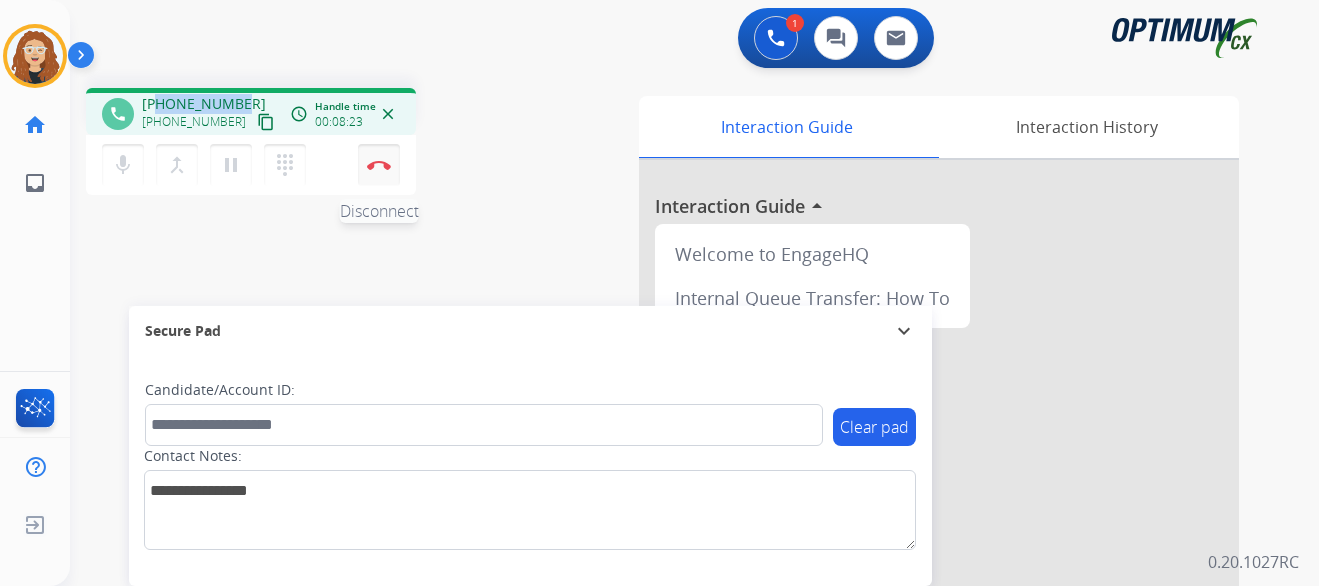 click at bounding box center (379, 165) 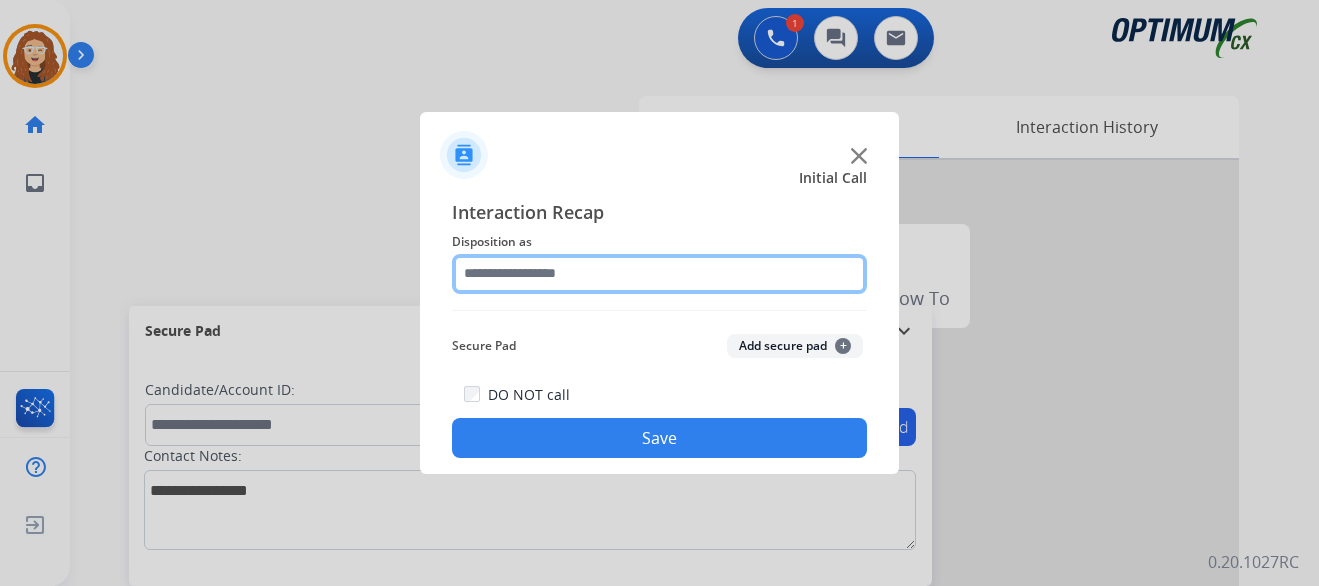click 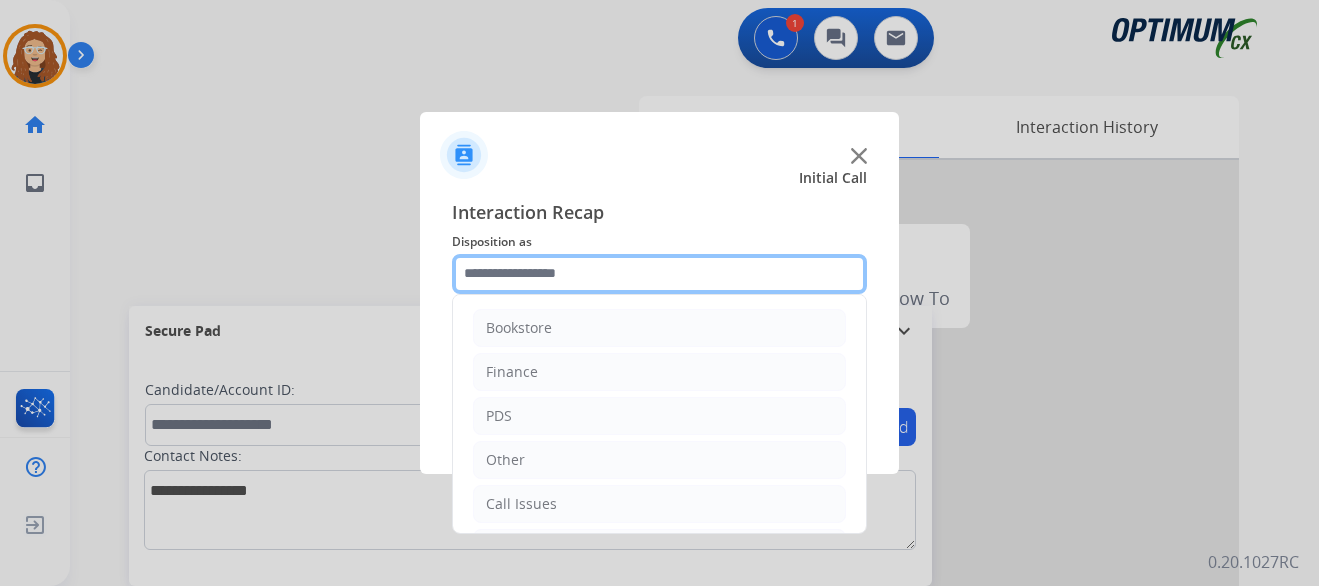 scroll, scrollTop: 136, scrollLeft: 0, axis: vertical 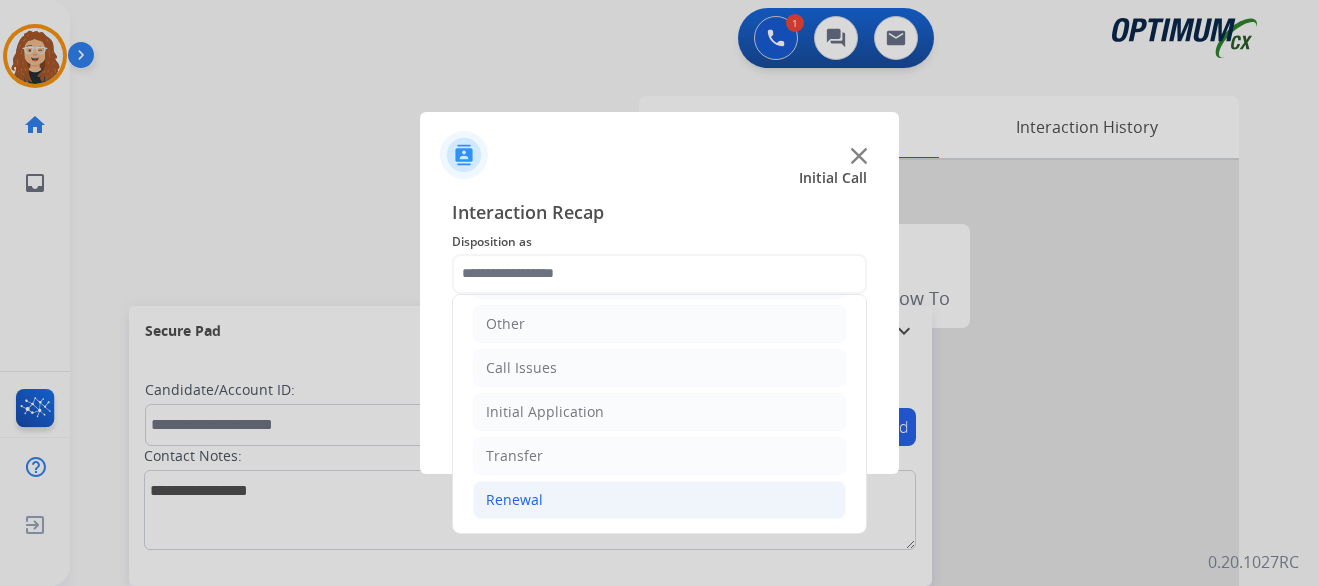 click on "Renewal" 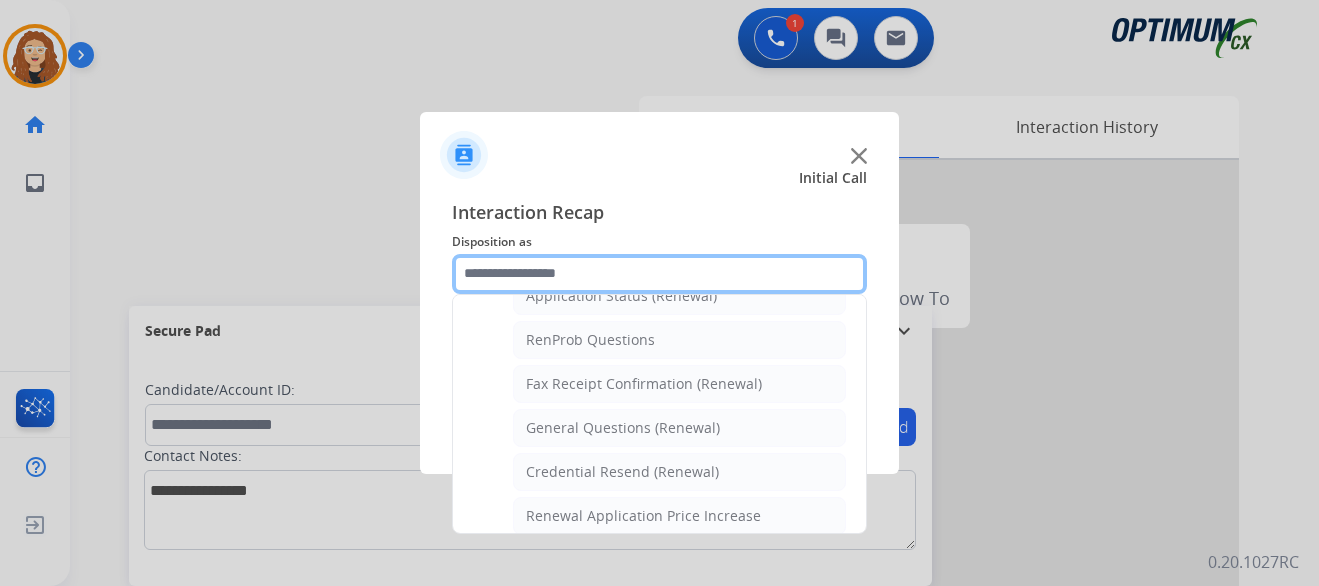 scroll, scrollTop: 539, scrollLeft: 0, axis: vertical 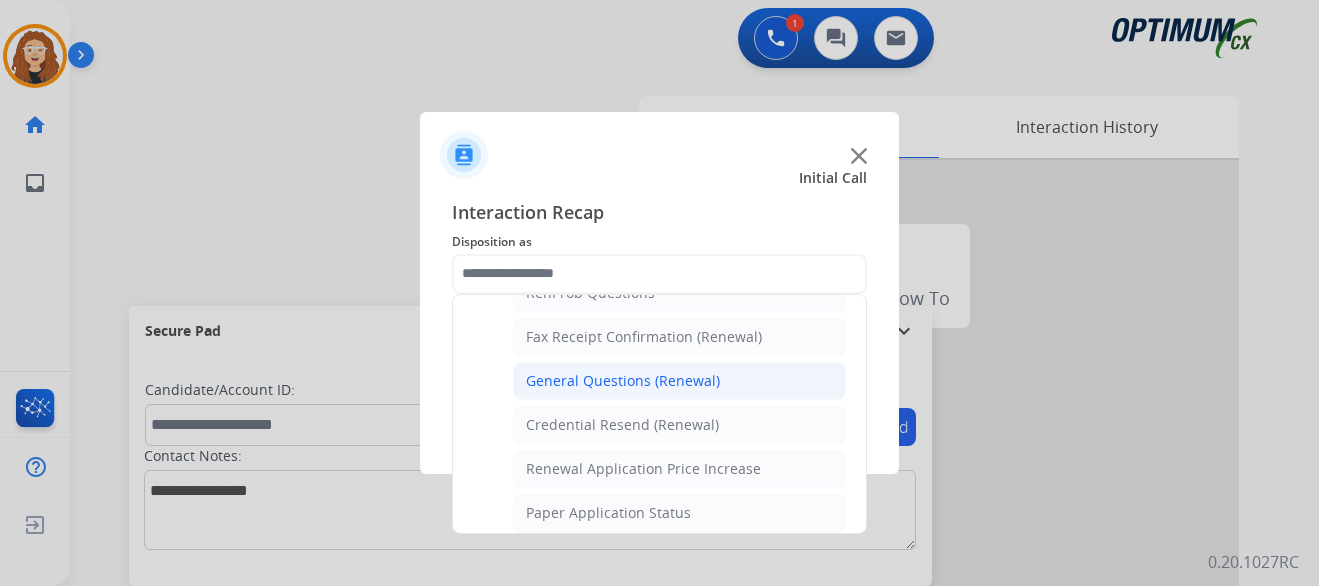 click on "General Questions (Renewal)" 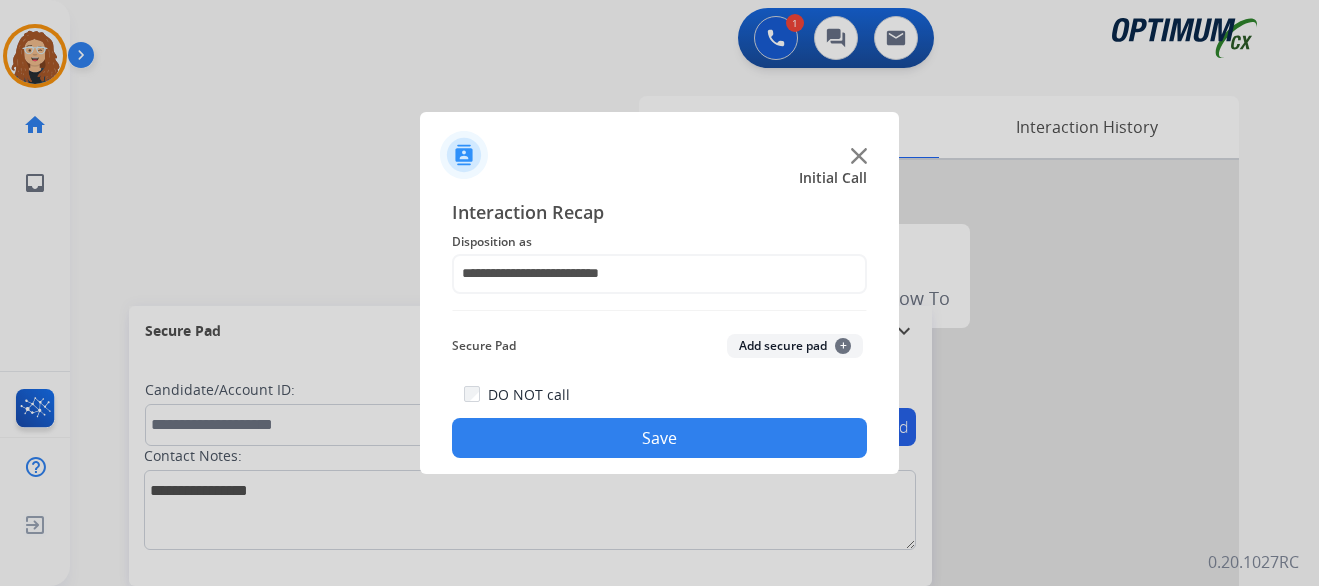 click on "Save" 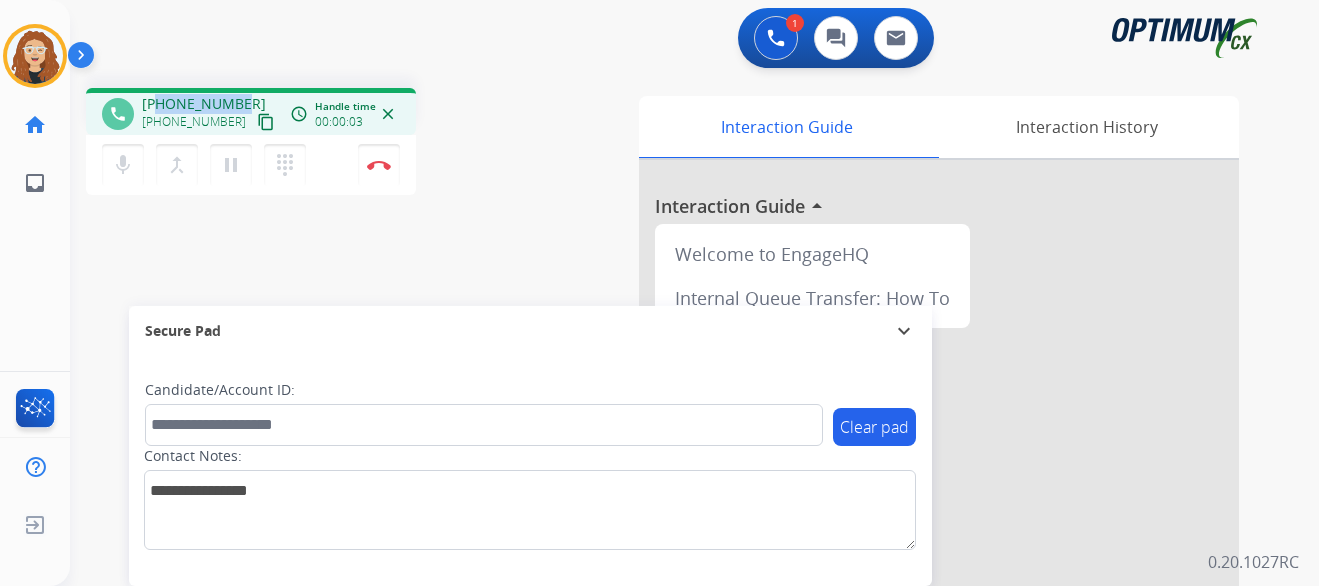 drag, startPoint x: 162, startPoint y: 103, endPoint x: 238, endPoint y: 101, distance: 76.02631 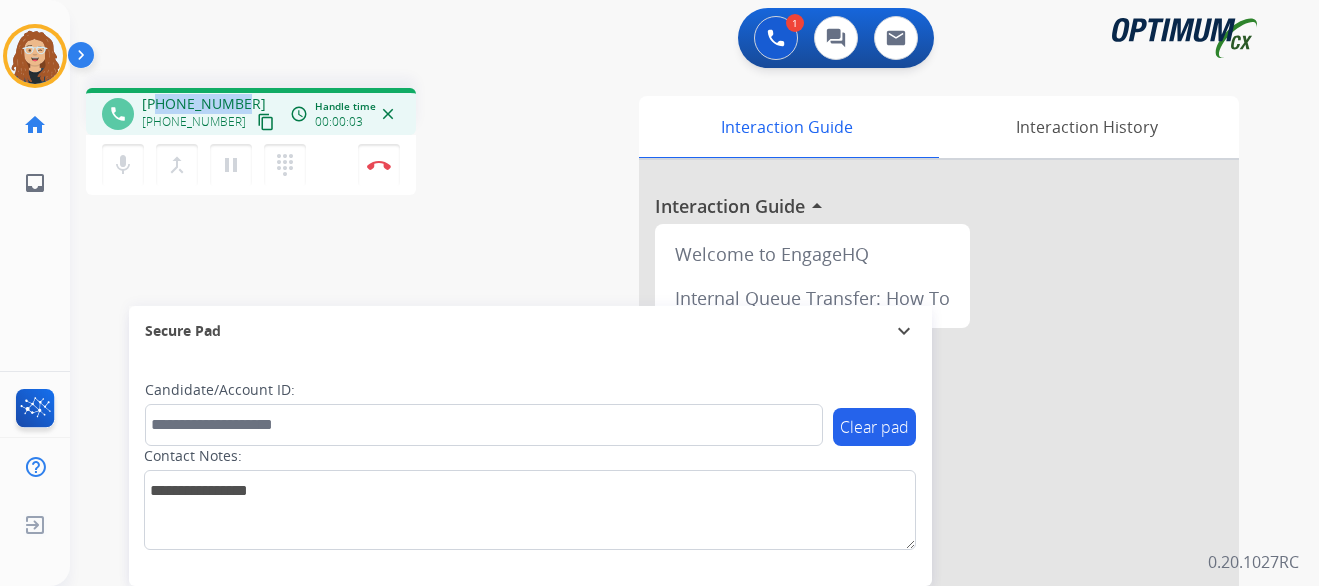 click on "[PHONE_NUMBER]" at bounding box center [204, 104] 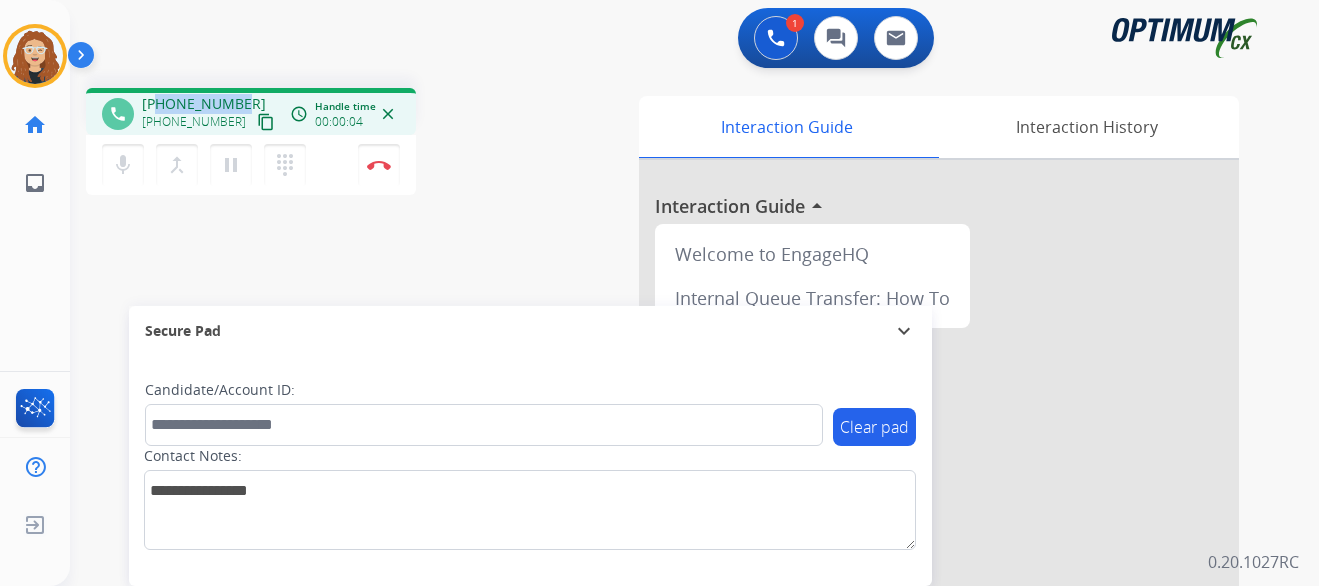 copy on "7577055699" 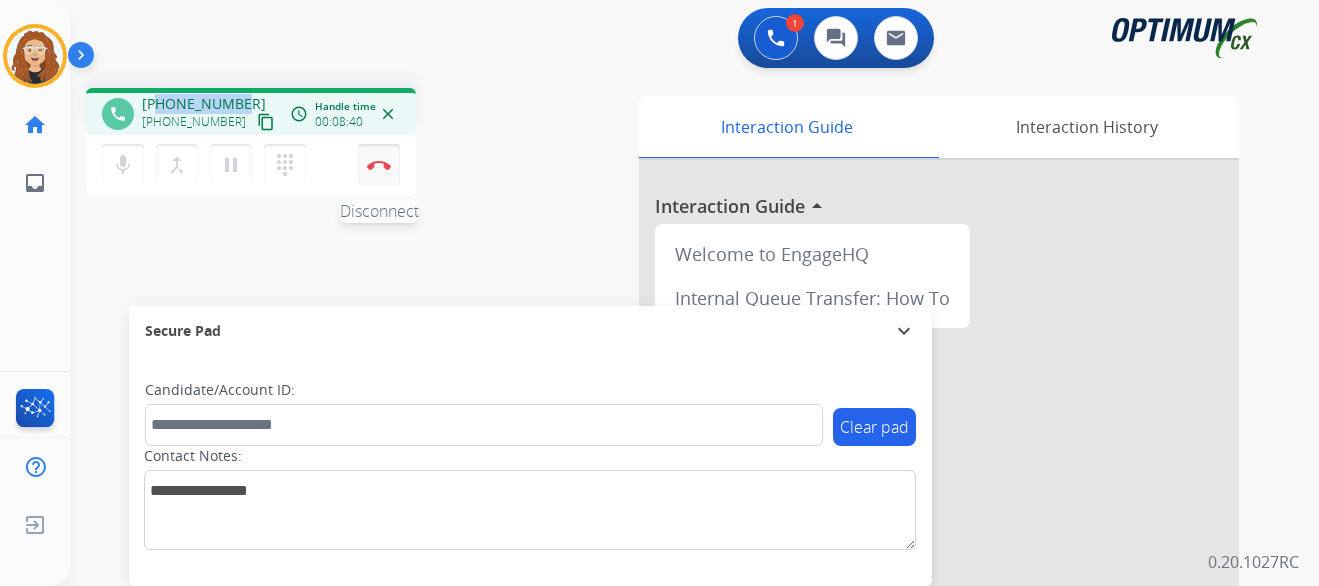 click at bounding box center [379, 165] 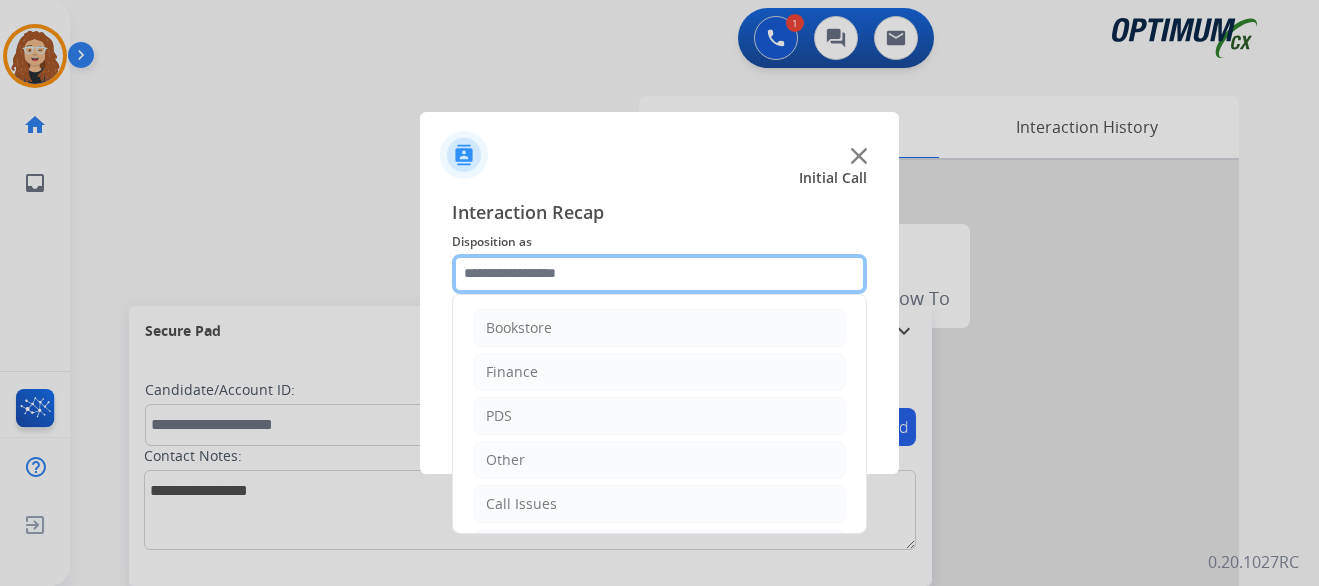 click 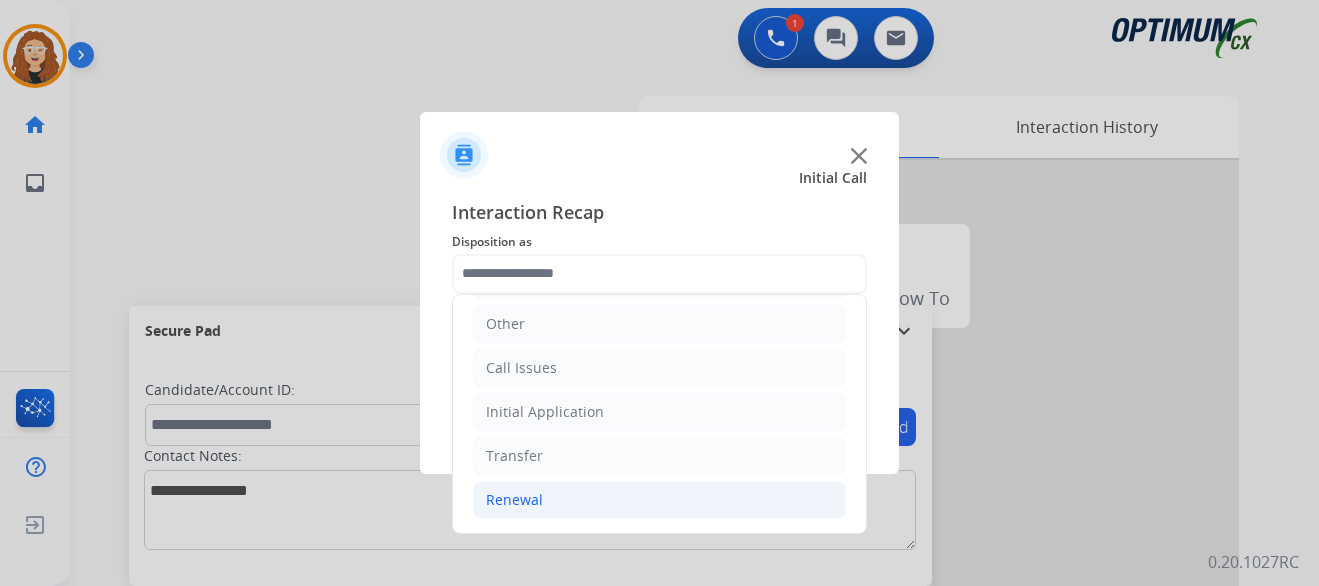 drag, startPoint x: 620, startPoint y: 496, endPoint x: 653, endPoint y: 499, distance: 33.13608 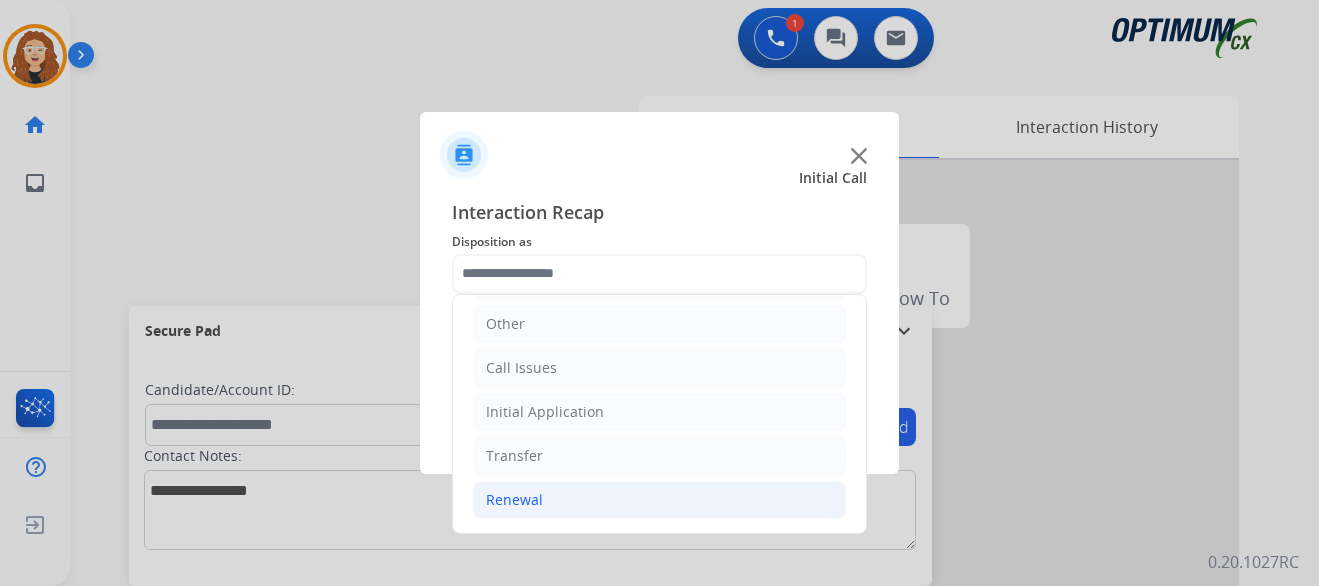 click on "Renewal" 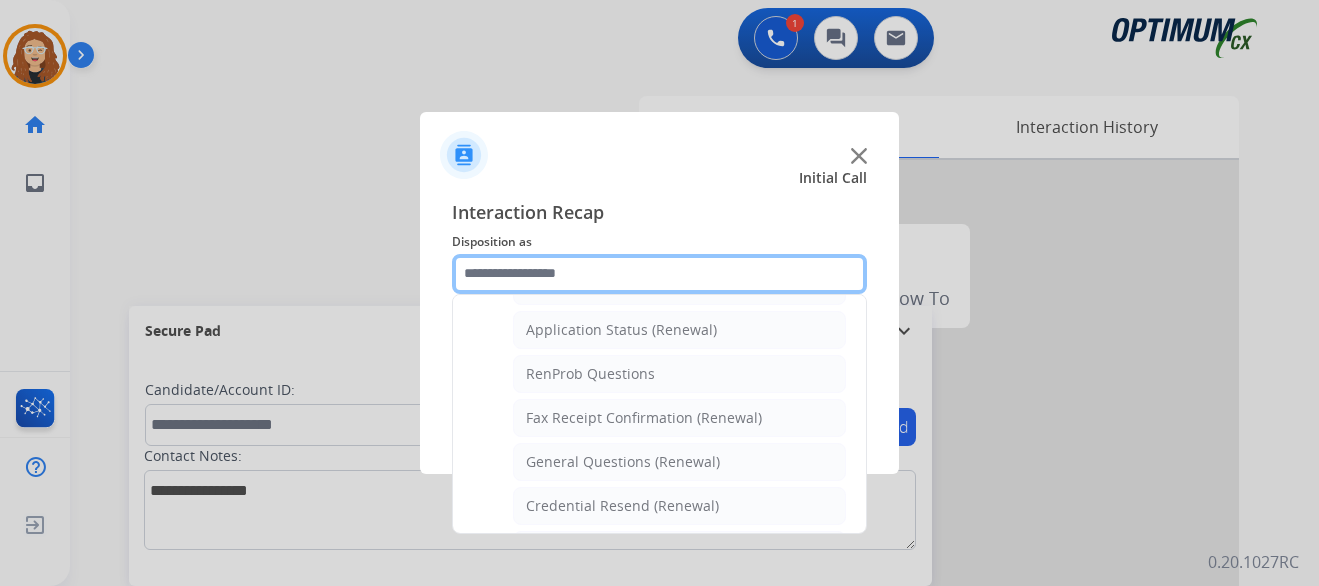 scroll, scrollTop: 501, scrollLeft: 0, axis: vertical 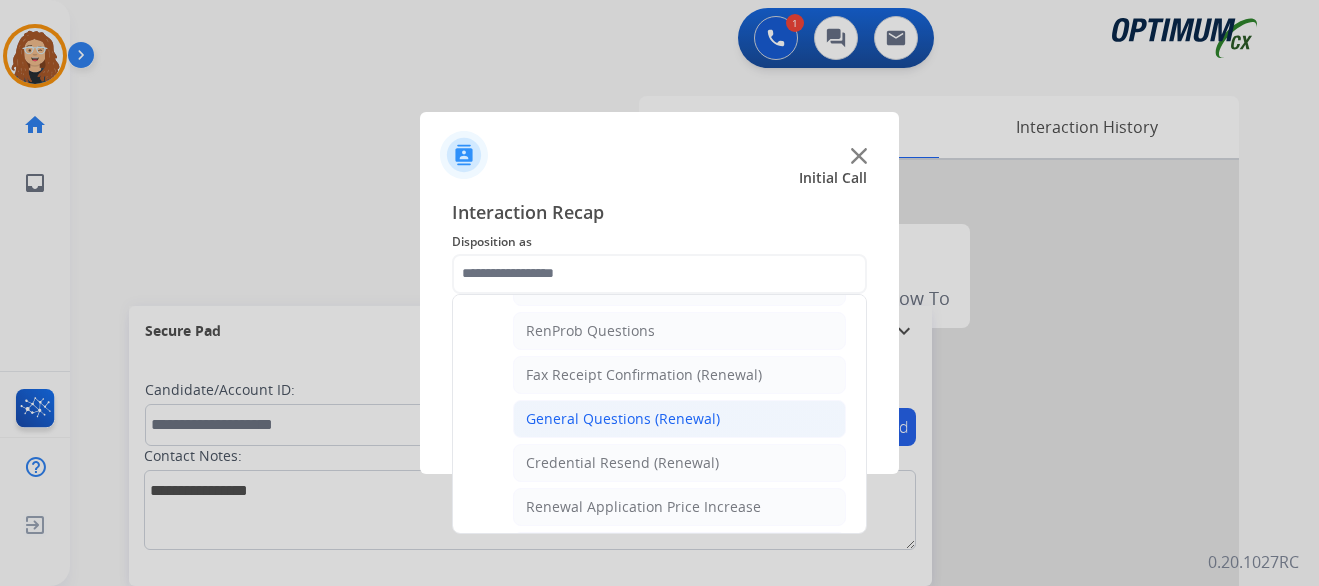 click on "General Questions (Renewal)" 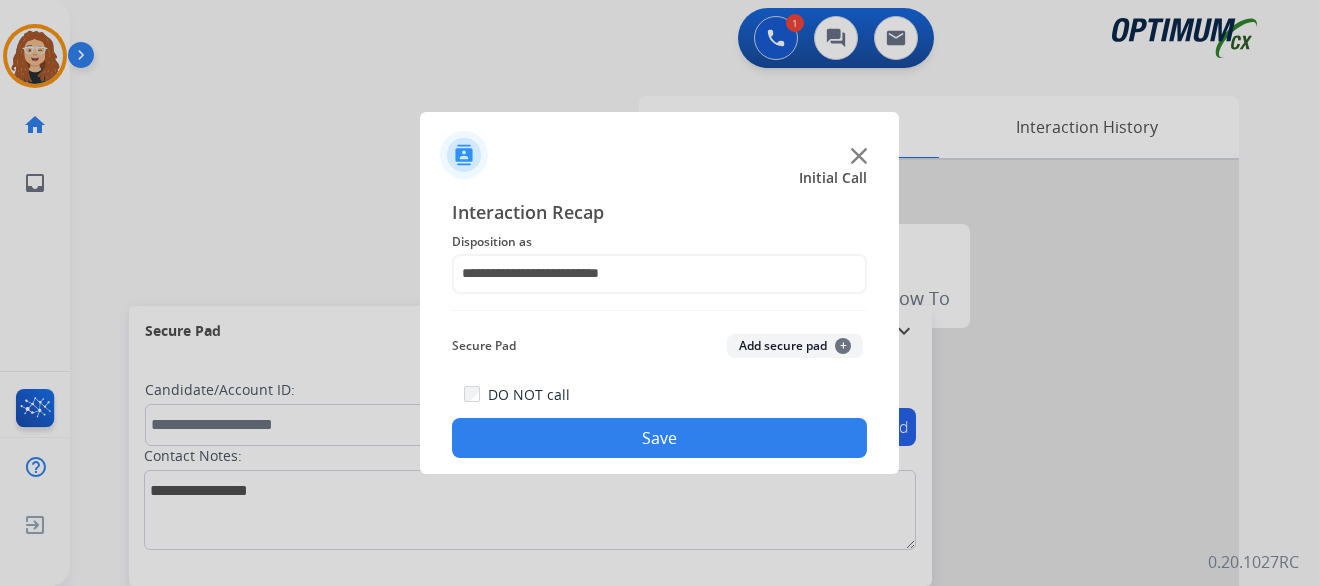 click on "Save" 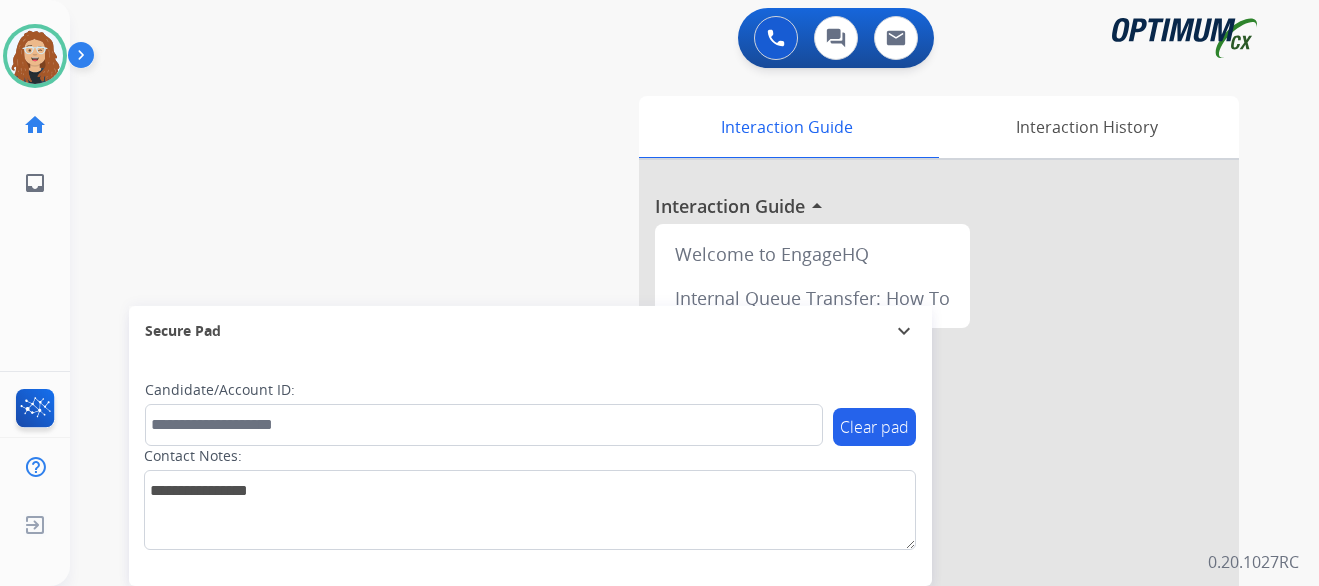 click on "swap_horiz Break voice bridge close_fullscreen Connect 3-Way Call merge_type Separate 3-Way Call  Interaction Guide   Interaction History  Interaction Guide arrow_drop_up  Welcome to EngageHQ   Internal Queue Transfer: How To  Secure Pad expand_more Clear pad Candidate/Account ID: Contact Notes:" at bounding box center (670, 489) 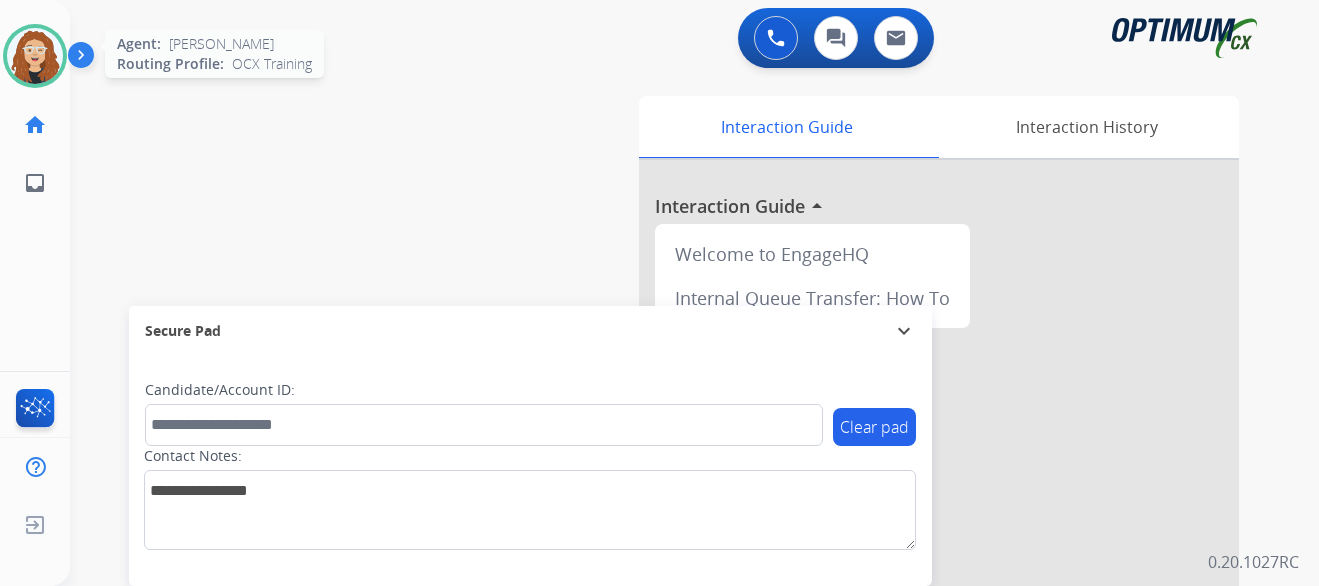 click at bounding box center [35, 56] 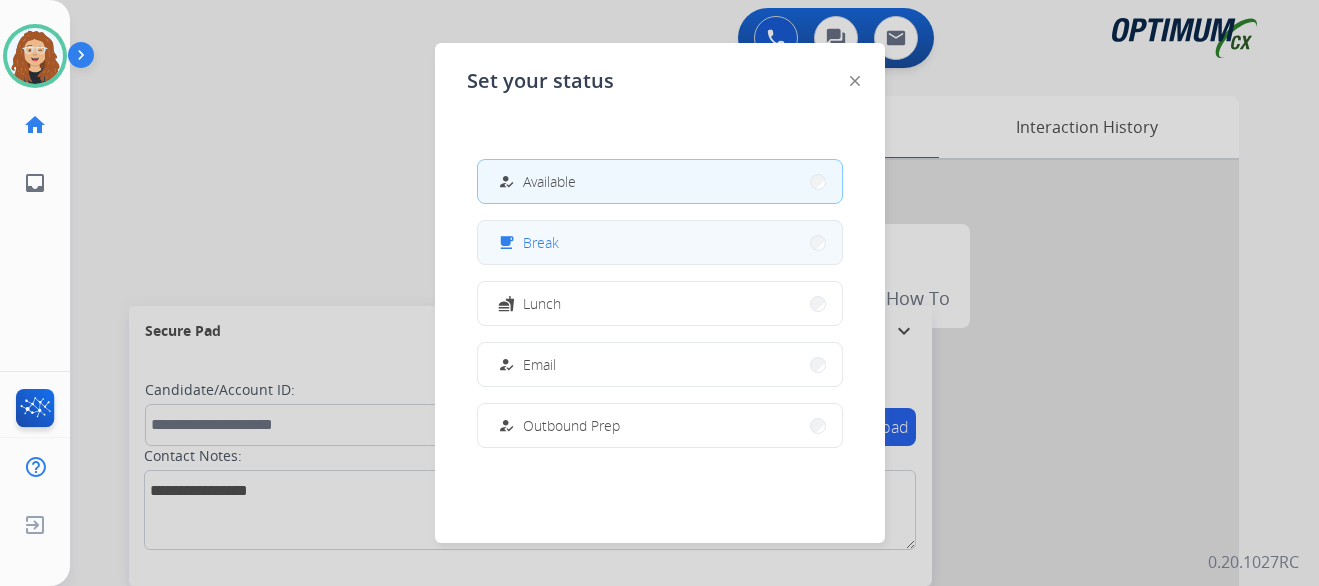 click on "free_breakfast Break" at bounding box center (660, 242) 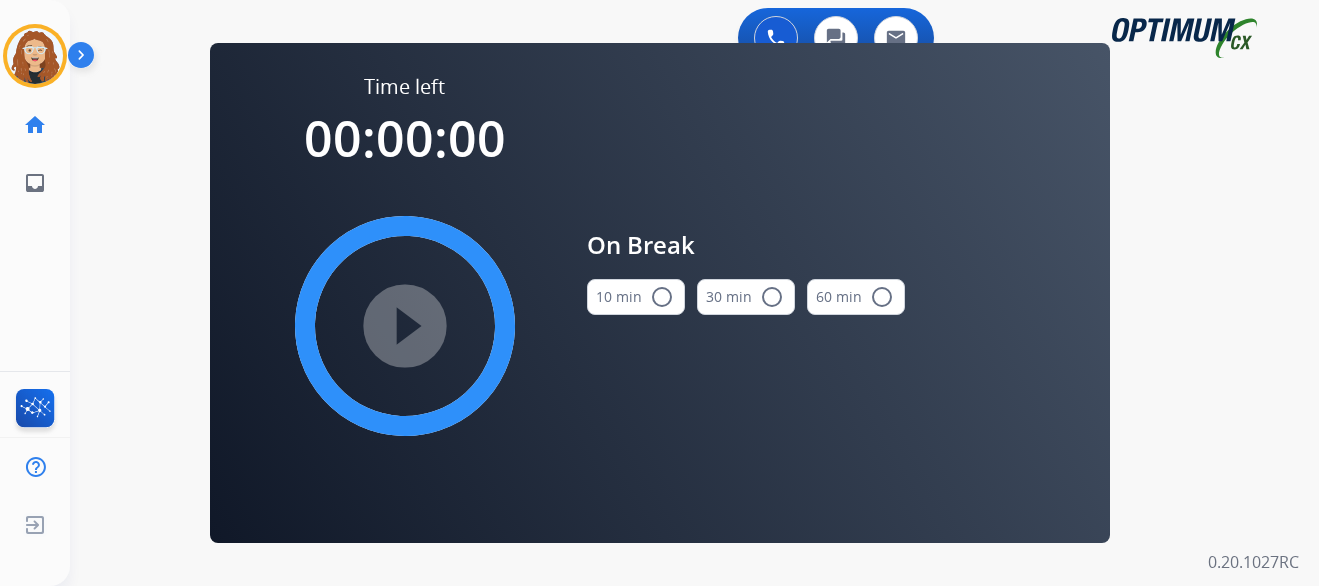 click on "radio_button_unchecked" at bounding box center (662, 297) 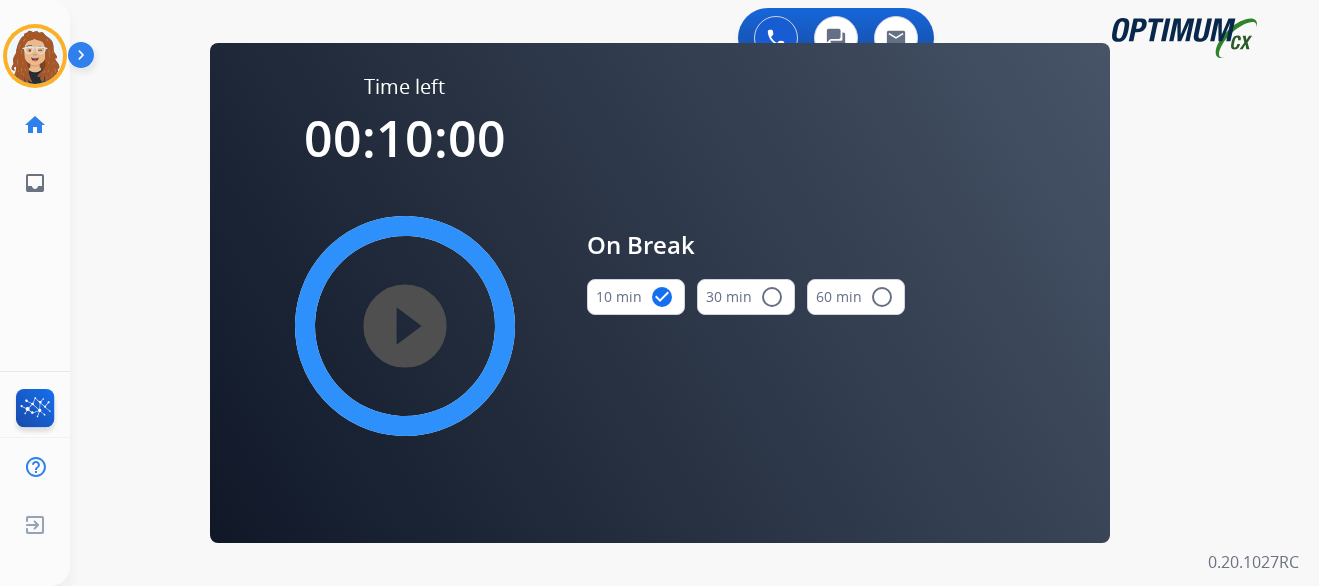 click on "play_circle_filled" at bounding box center [405, 326] 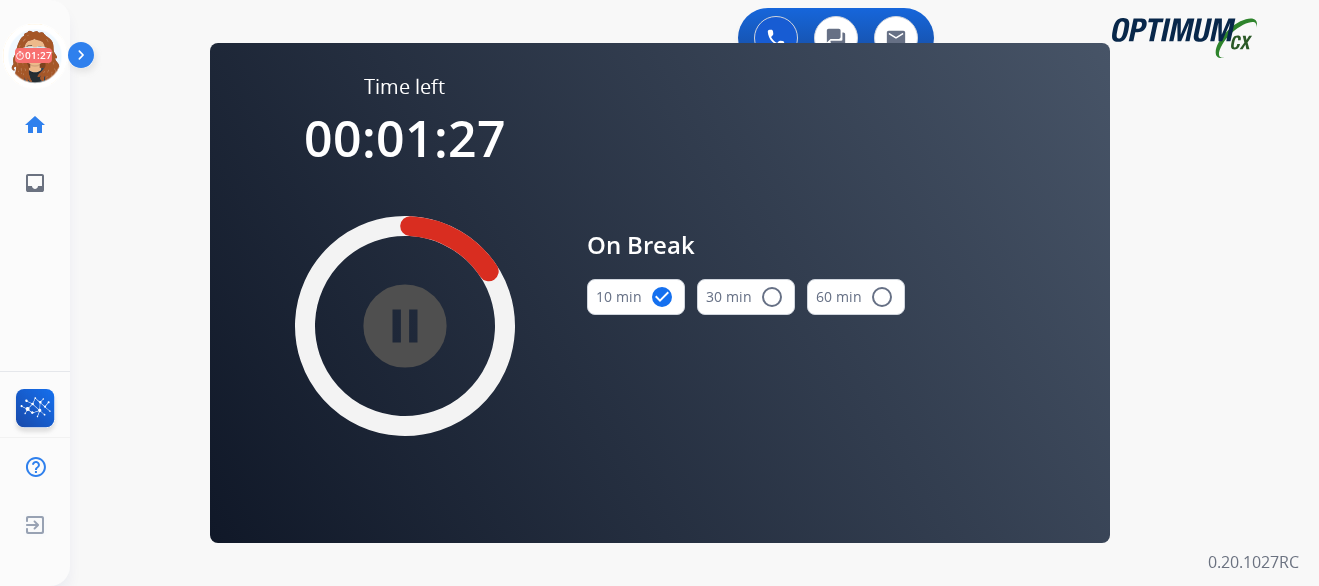 click on "swap_horiz Break voice bridge close_fullscreen Connect 3-Way Call merge_type Separate 3-Way Call Time left 00:01:27 pause_circle_filled On Break  10 min  check_circle  30 min  radio_button_unchecked  60 min  radio_button_unchecked  Interaction Guide   Interaction History  Interaction Guide arrow_drop_up  Welcome to EngageHQ   Internal Queue Transfer: How To  Secure Pad expand_more Clear pad Candidate/Account ID: Contact Notes:" at bounding box center (670, 120) 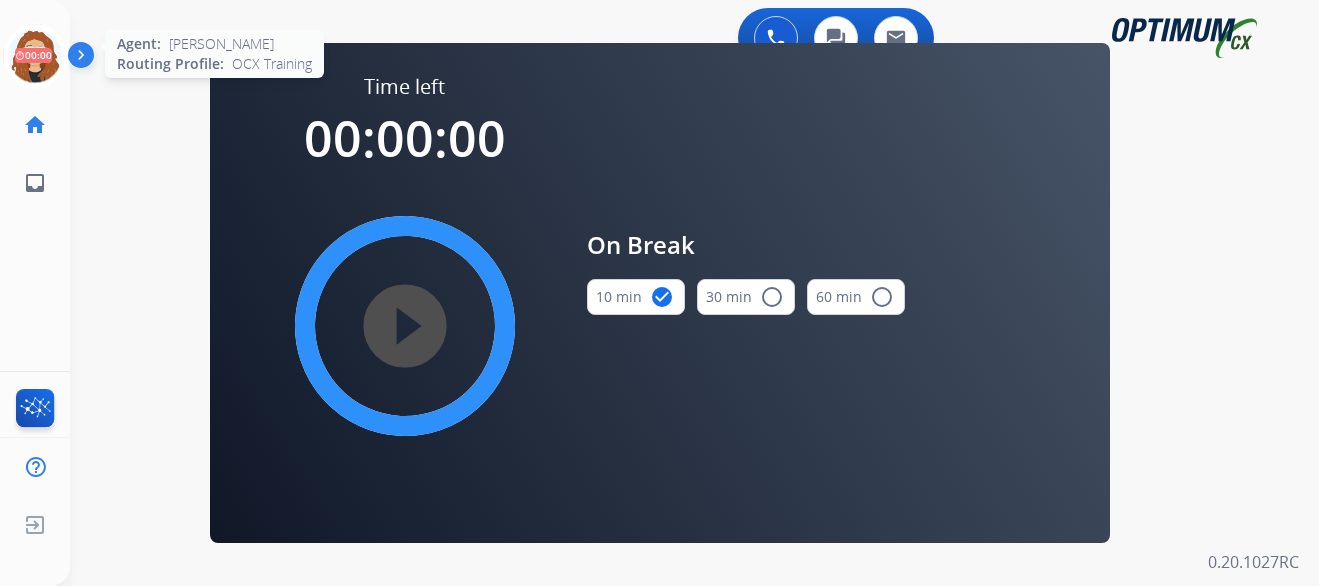 click 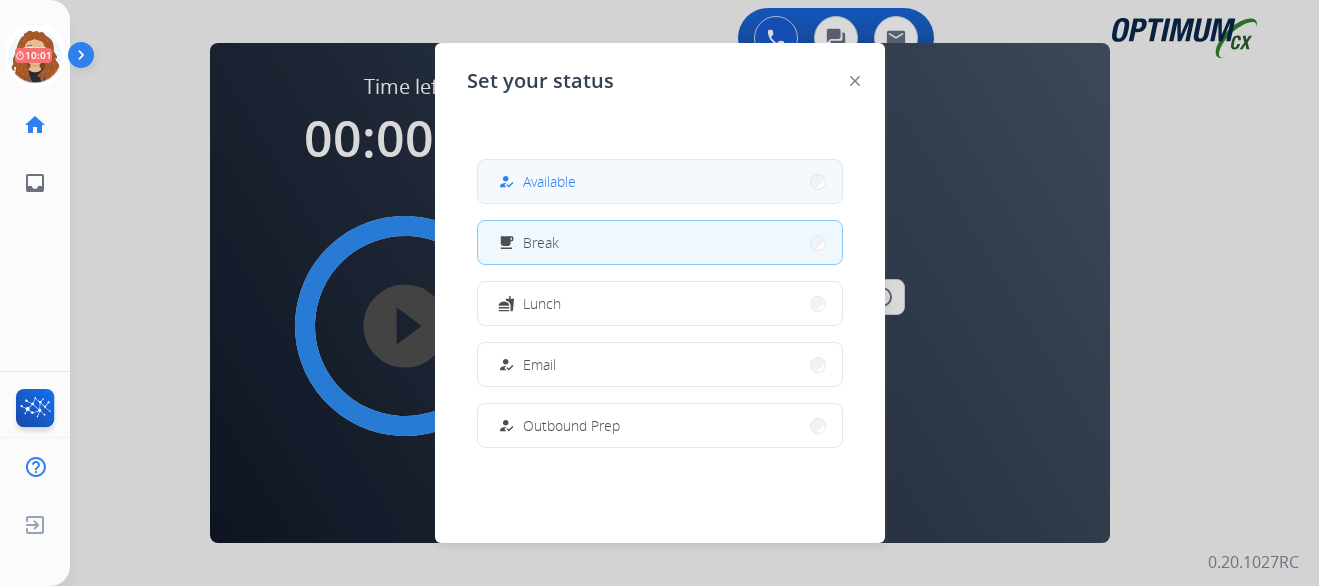 click on "how_to_reg Available" at bounding box center [535, 182] 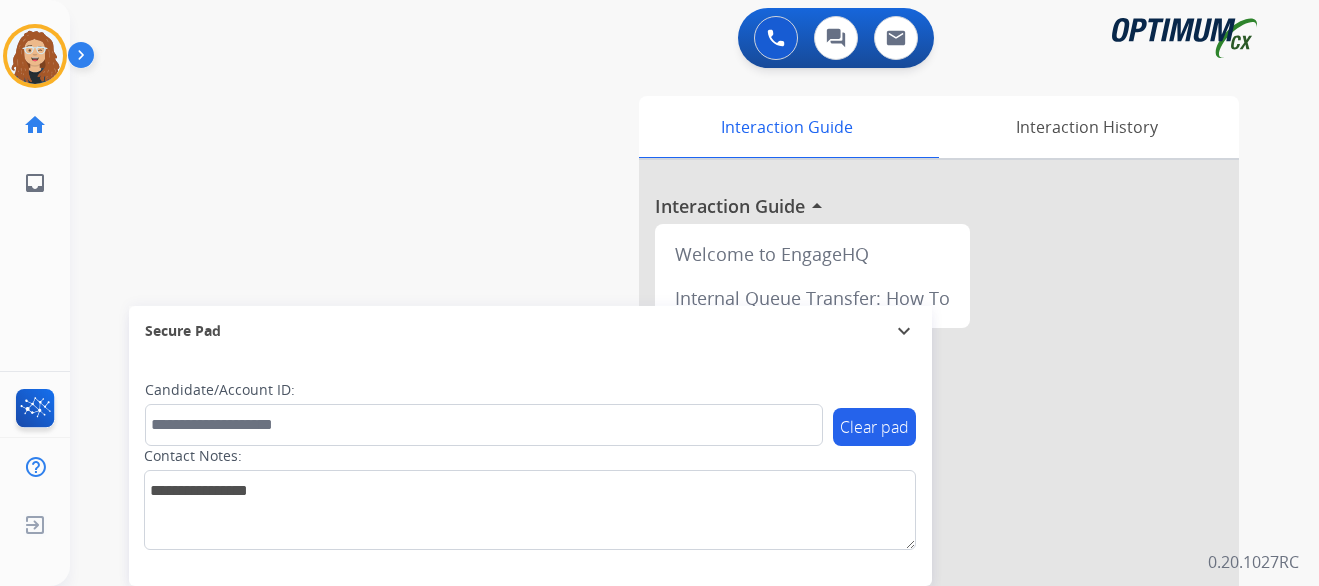 click on "swap_horiz Break voice bridge close_fullscreen Connect 3-Way Call merge_type Separate 3-Way Call  Interaction Guide   Interaction History  Interaction Guide arrow_drop_up  Welcome to EngageHQ   Internal Queue Transfer: How To  Secure Pad expand_more Clear pad Candidate/Account ID: Contact Notes:" at bounding box center (670, 489) 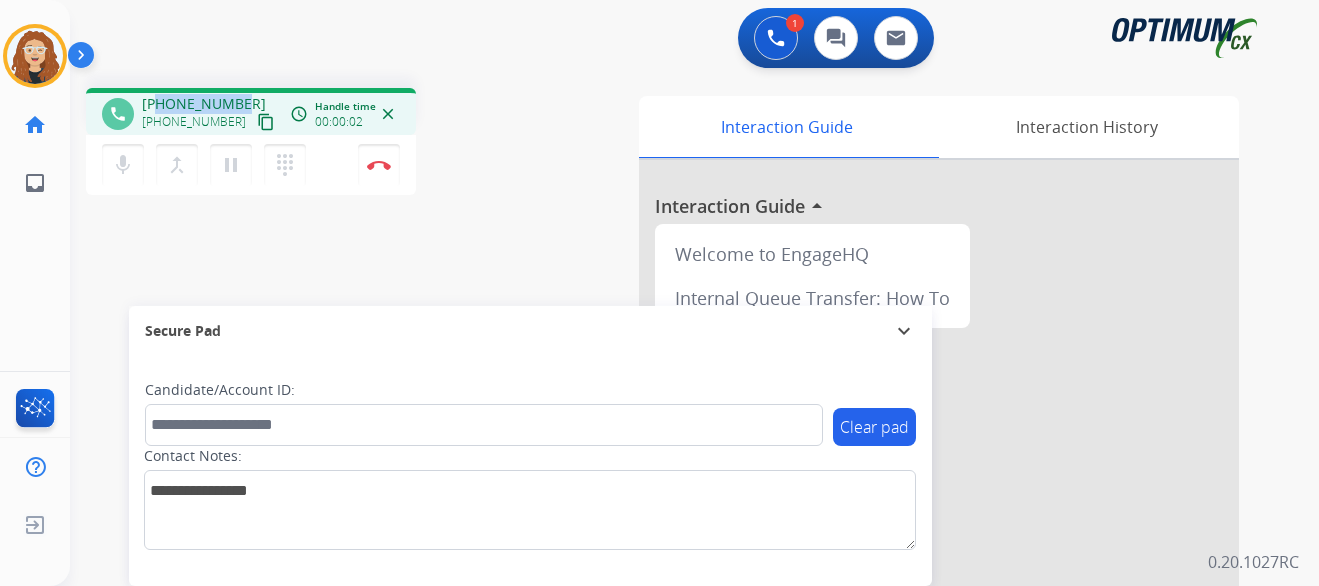 drag, startPoint x: 156, startPoint y: 104, endPoint x: 240, endPoint y: 98, distance: 84.21401 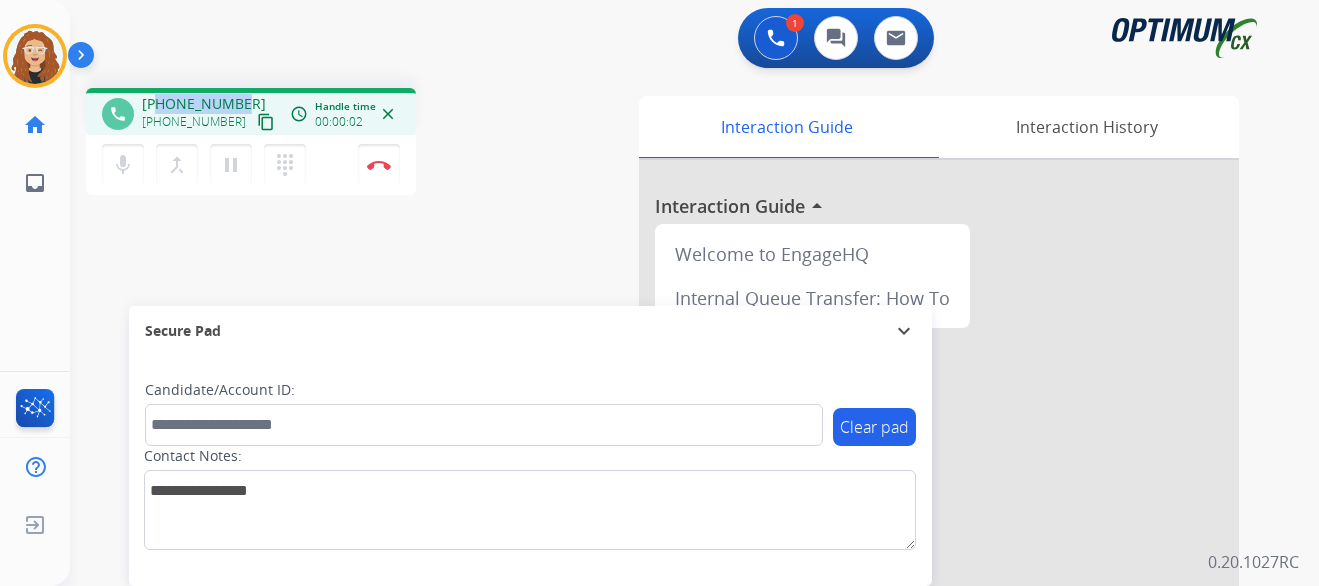 click on "[PHONE_NUMBER] [PHONE_NUMBER] content_copy" at bounding box center (210, 114) 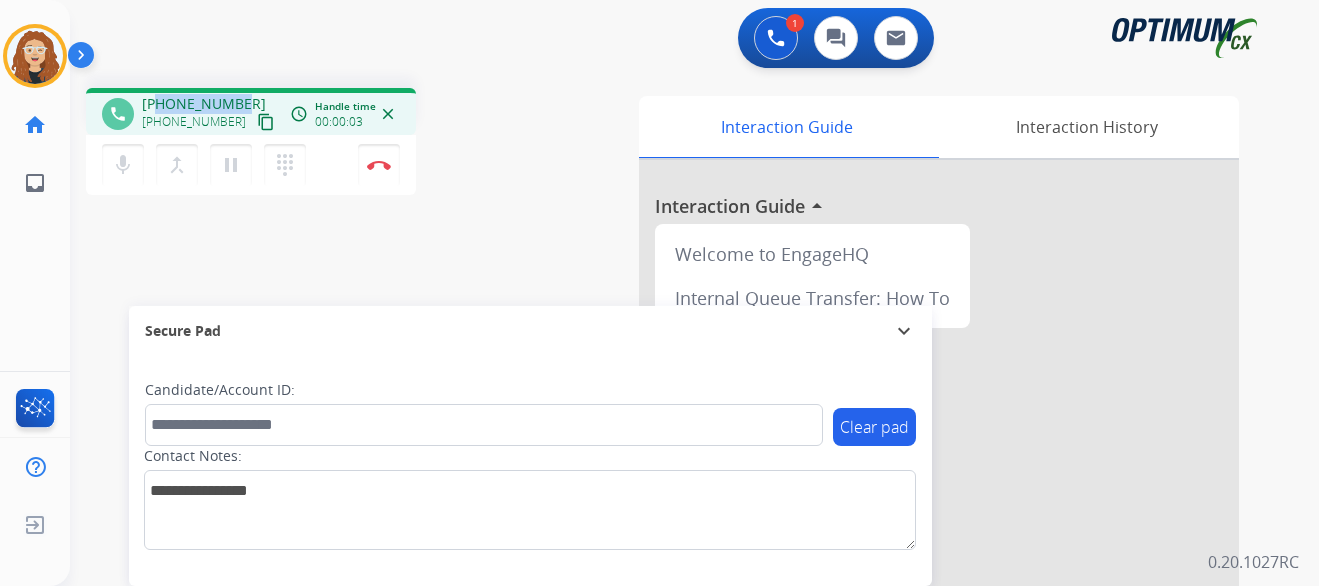 copy on "3219003163" 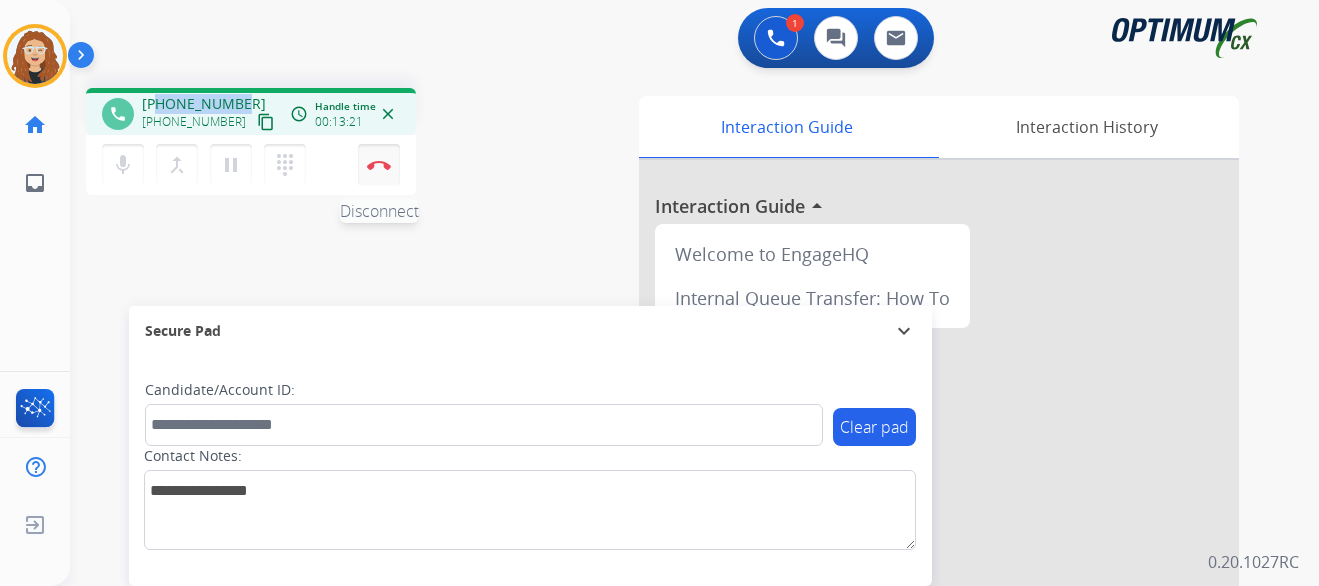 click on "Disconnect" at bounding box center [379, 165] 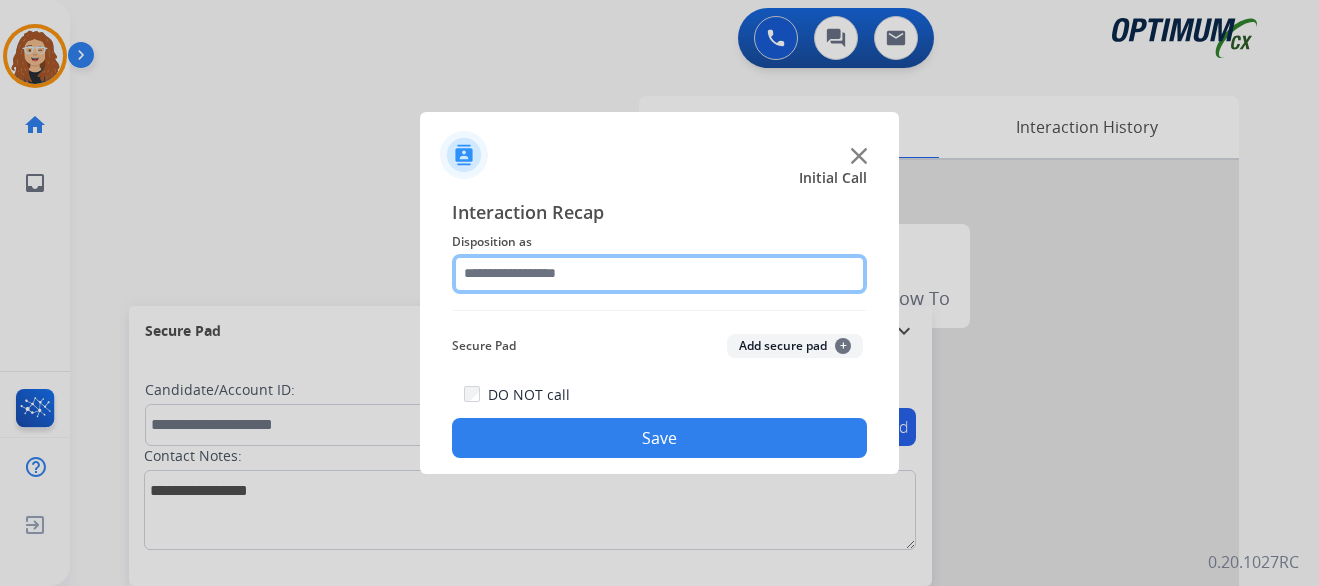 click 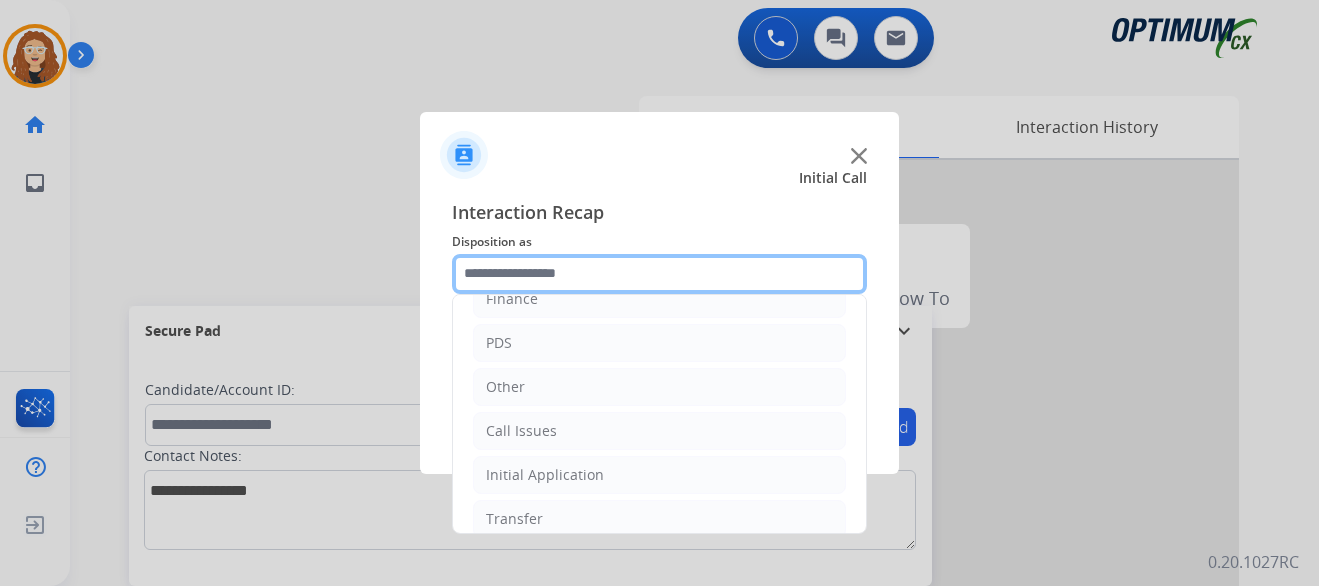 scroll, scrollTop: 136, scrollLeft: 0, axis: vertical 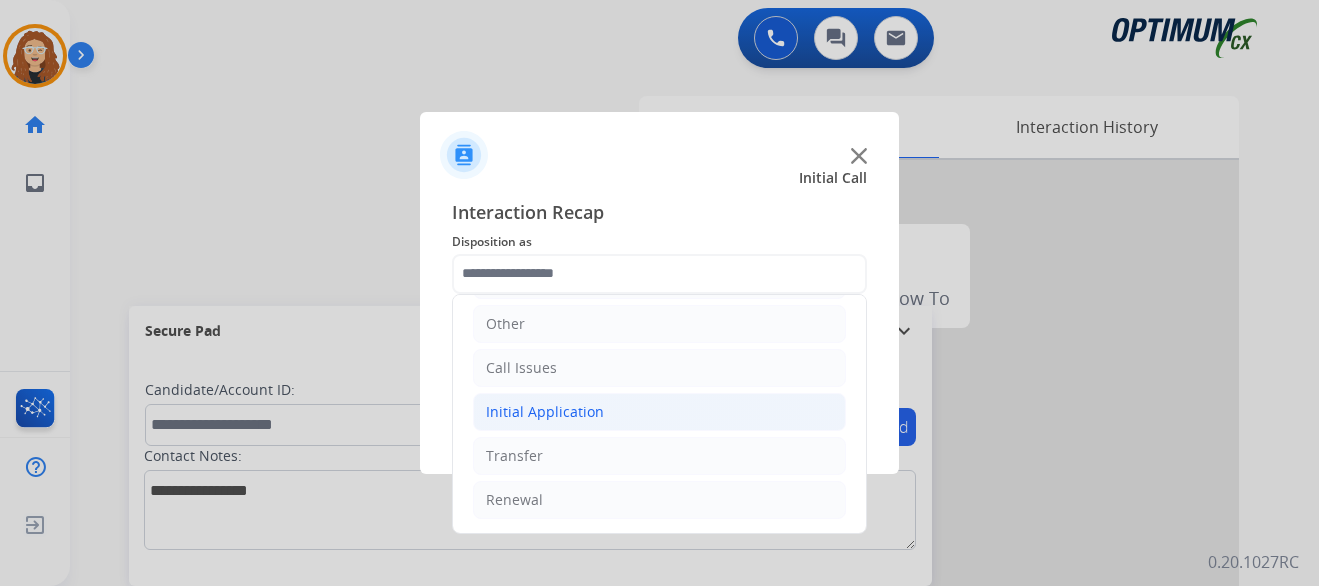 click on "Initial Application" 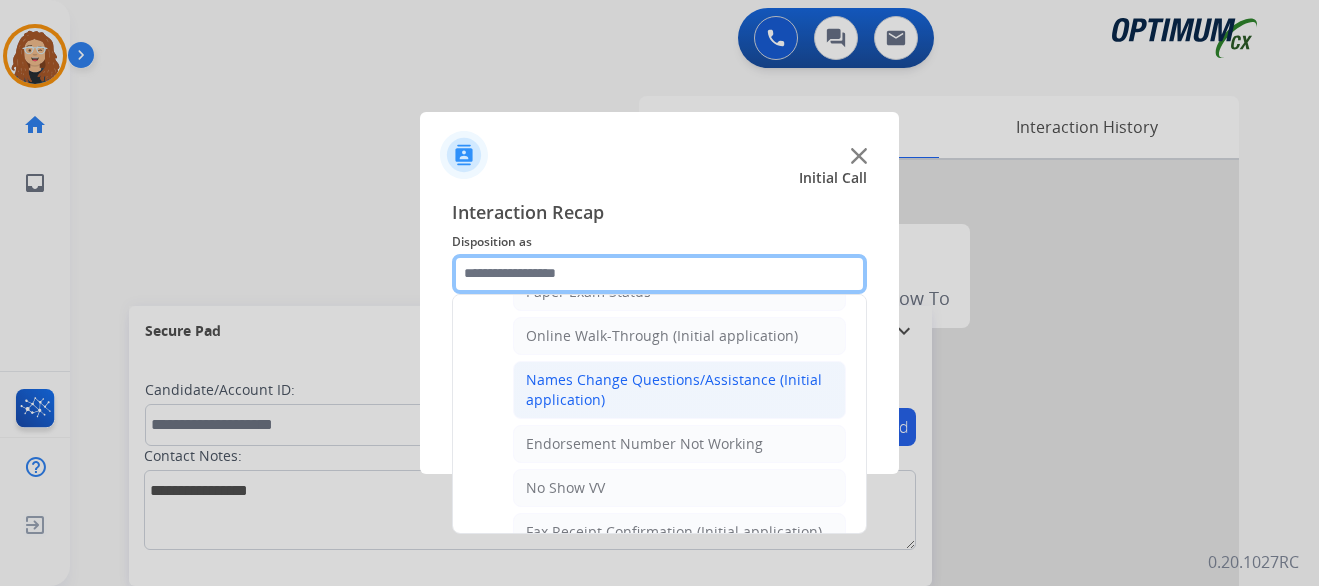 scroll, scrollTop: 438, scrollLeft: 0, axis: vertical 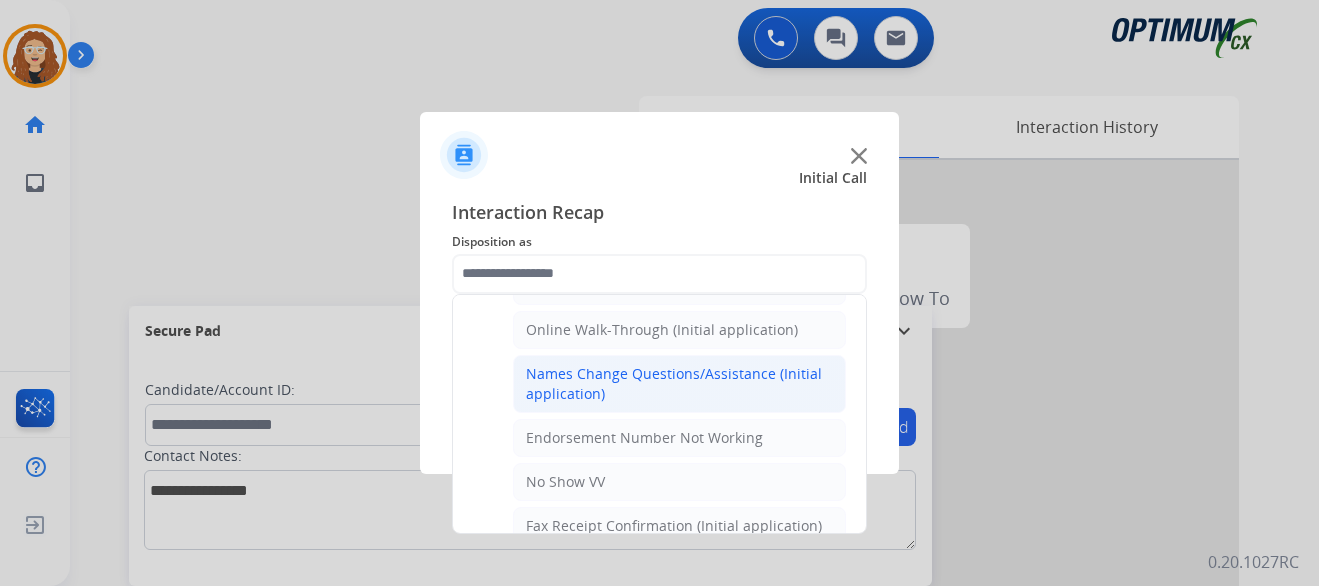 click on "Names Change Questions/Assistance (Initial application)" 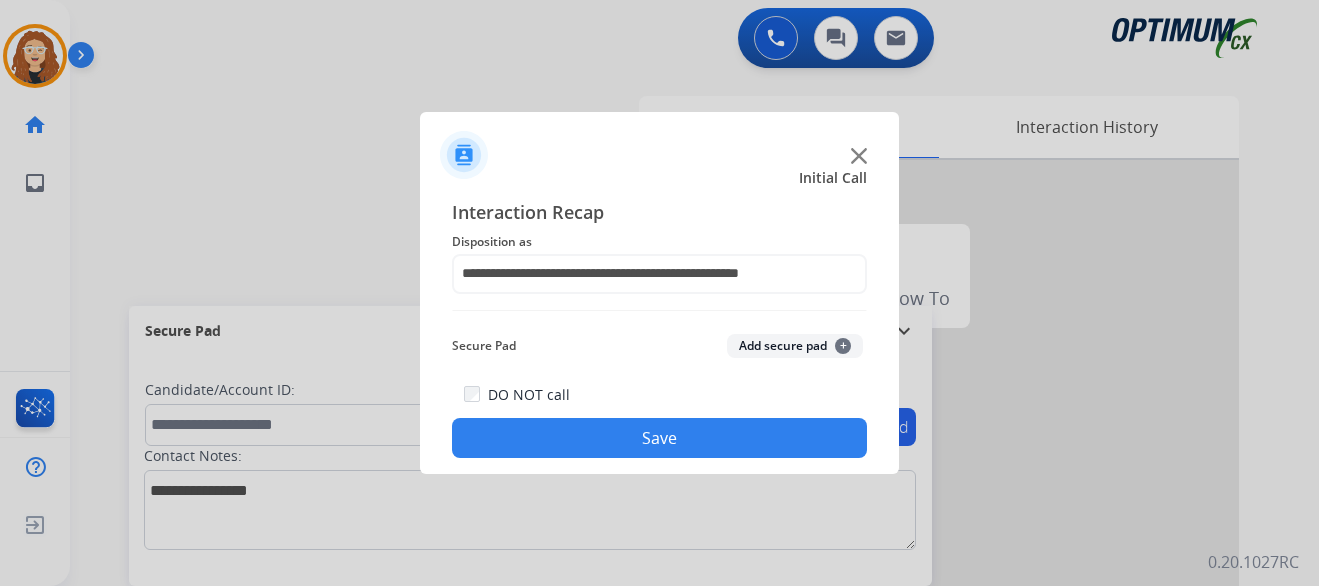 click on "Save" 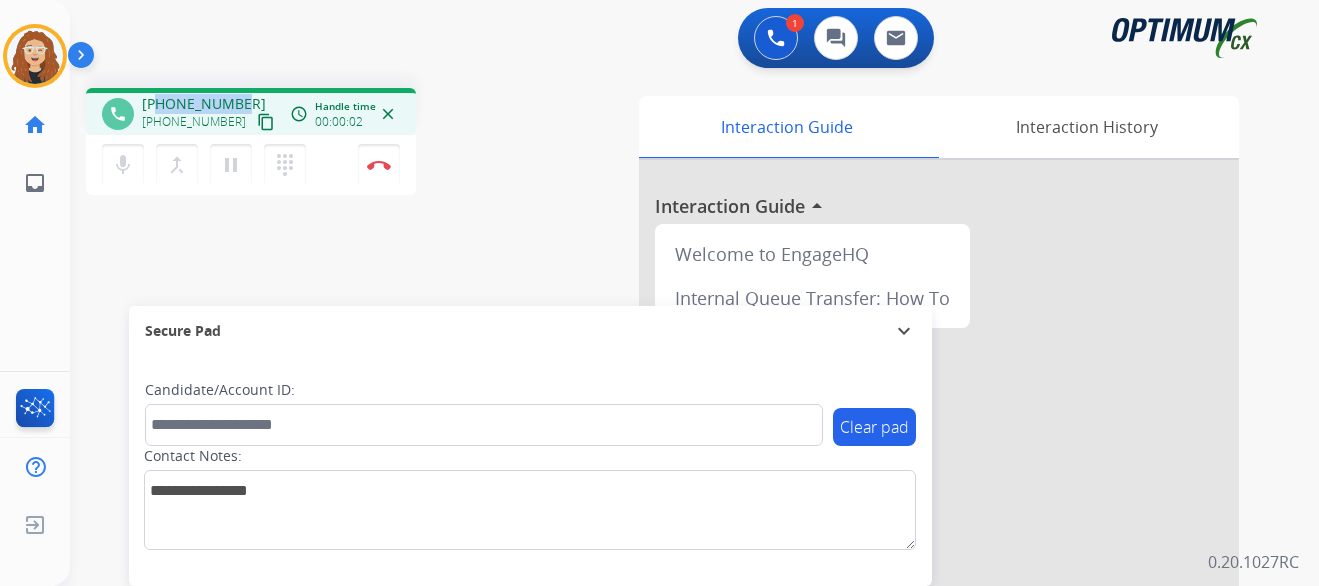 drag, startPoint x: 158, startPoint y: 106, endPoint x: 239, endPoint y: 103, distance: 81.055534 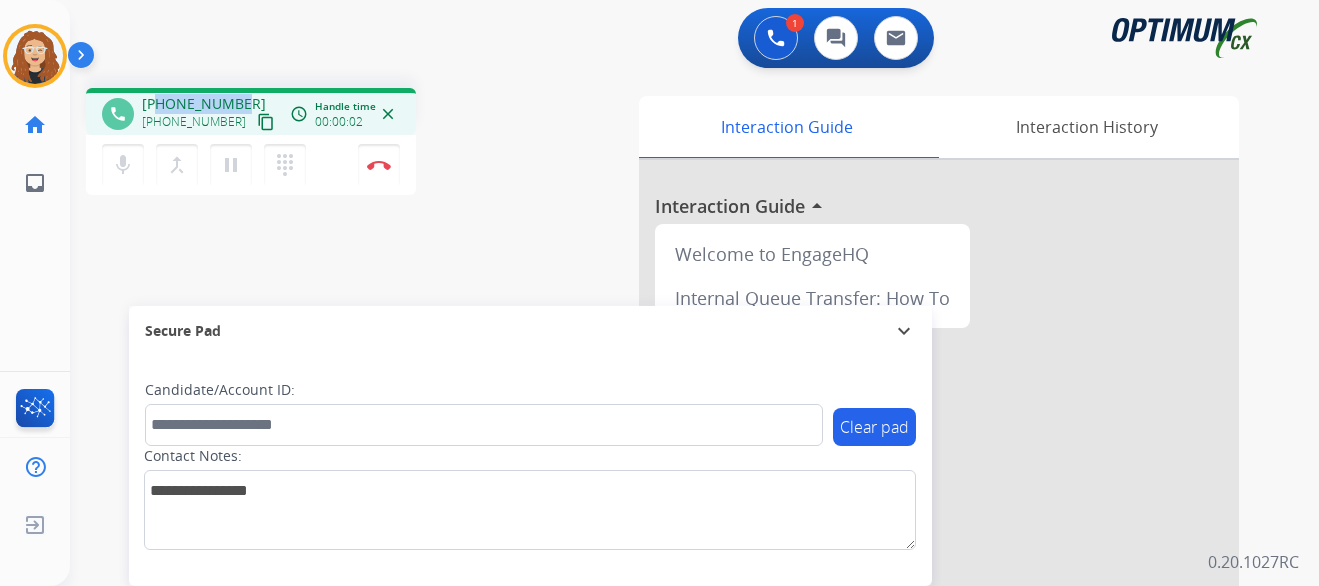 click on "[PHONE_NUMBER] [PHONE_NUMBER] content_copy" at bounding box center [210, 114] 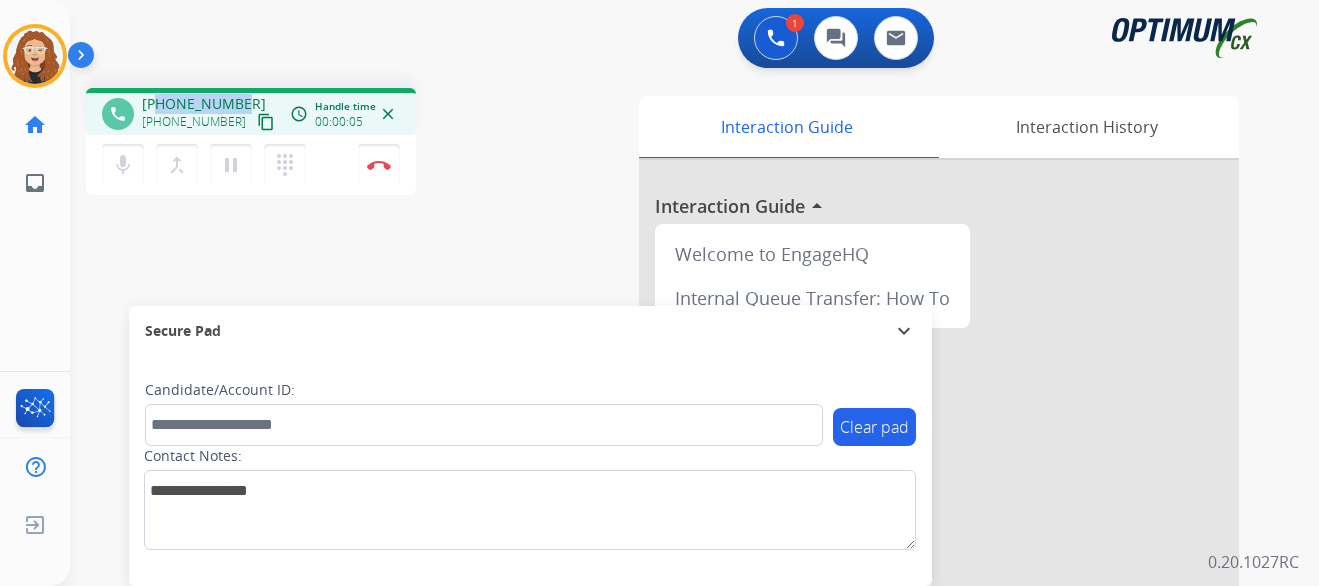 copy on "9392391998" 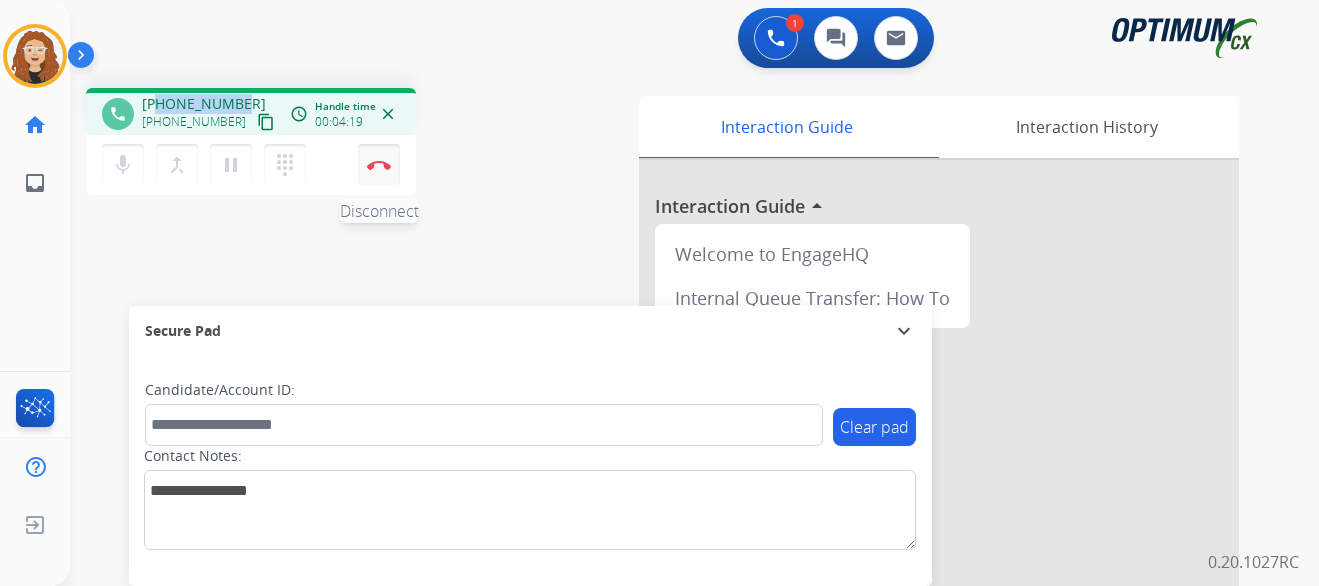 click at bounding box center [379, 165] 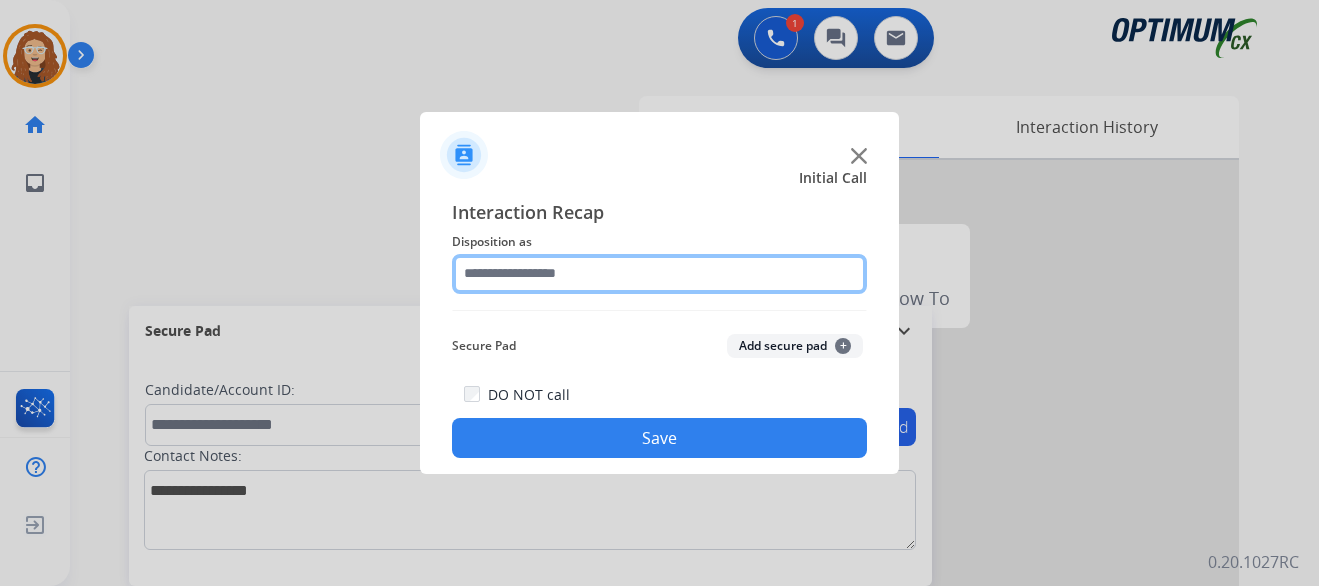 click 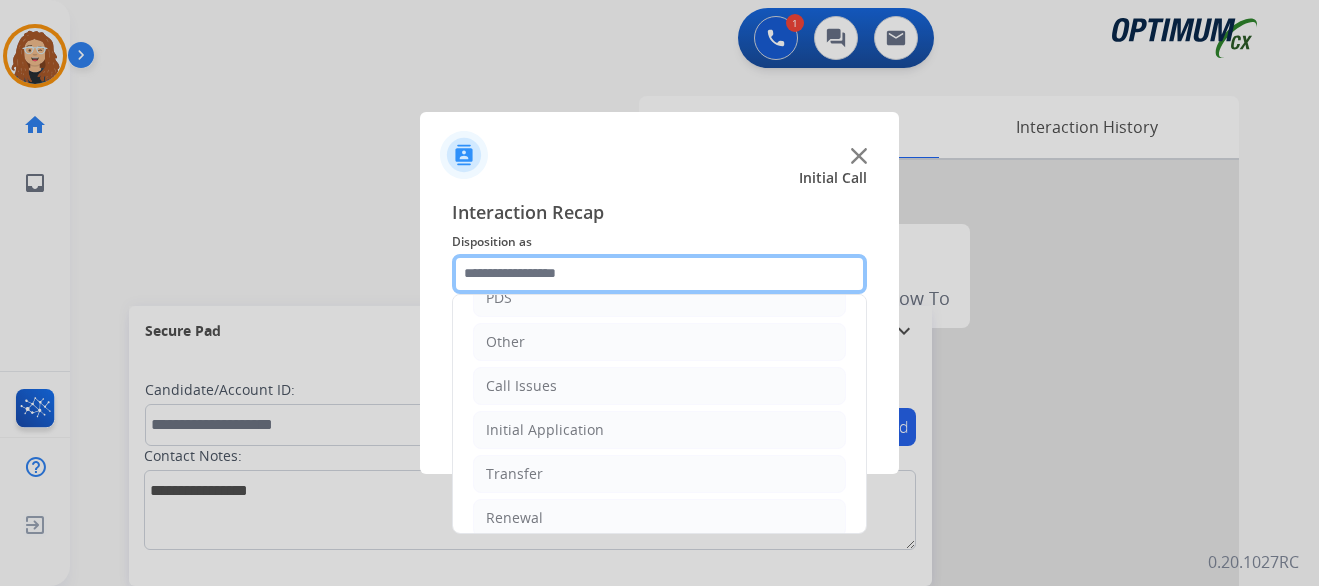 scroll, scrollTop: 136, scrollLeft: 0, axis: vertical 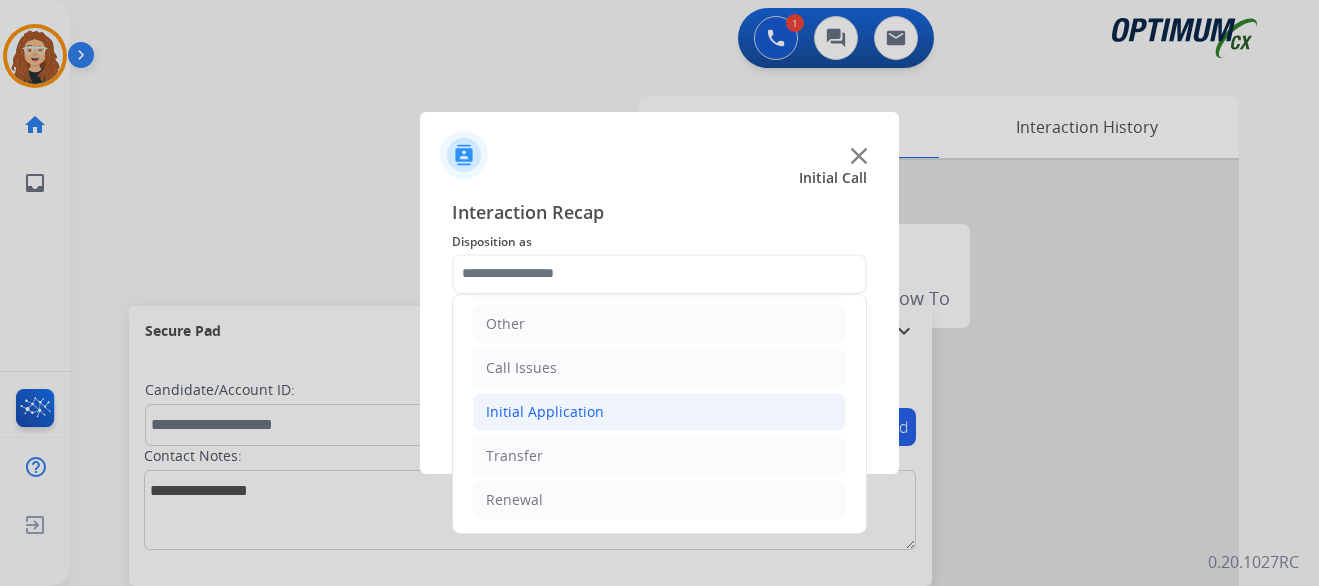 click on "Initial Application" 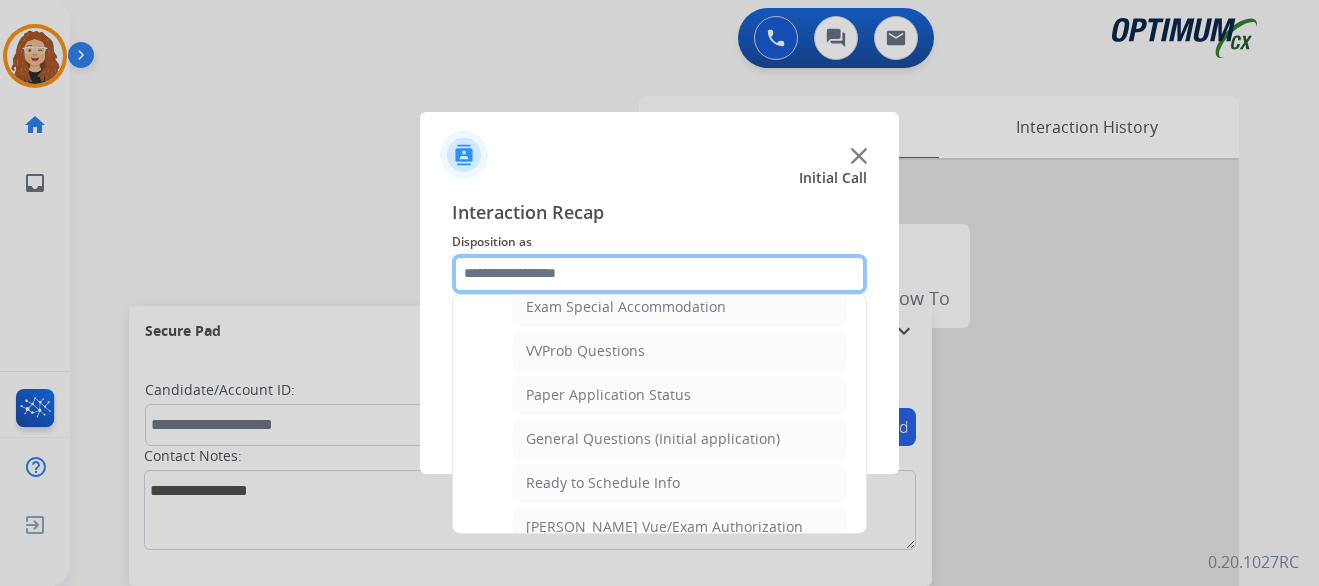 scroll, scrollTop: 1060, scrollLeft: 0, axis: vertical 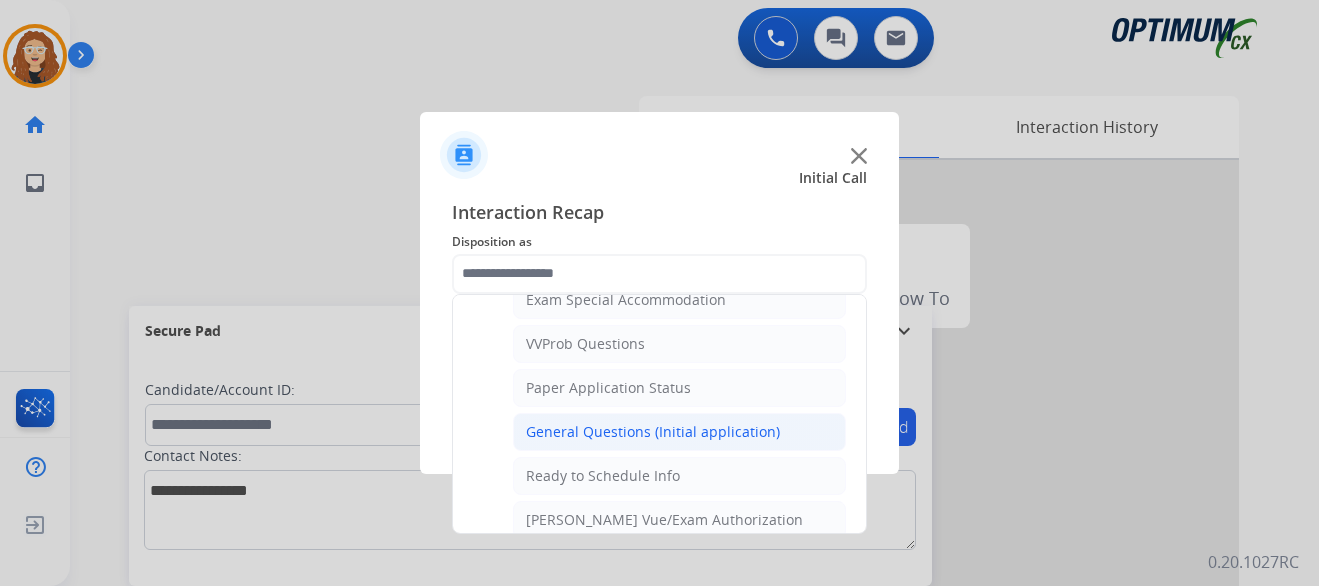 click on "General Questions (Initial application)" 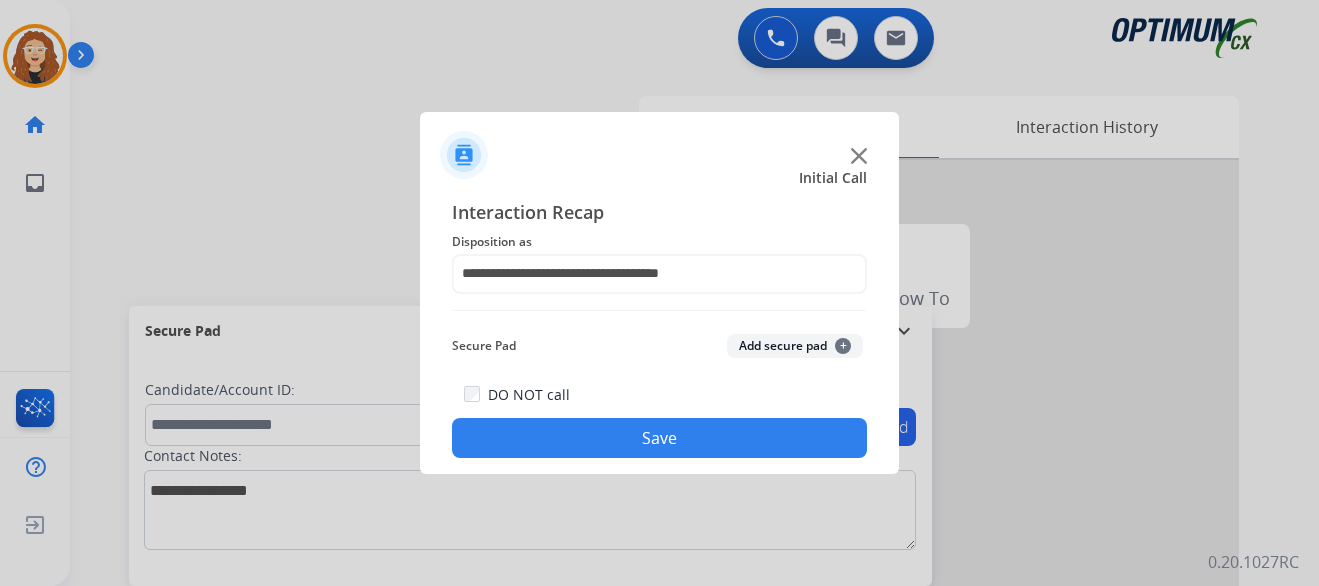 click on "Save" 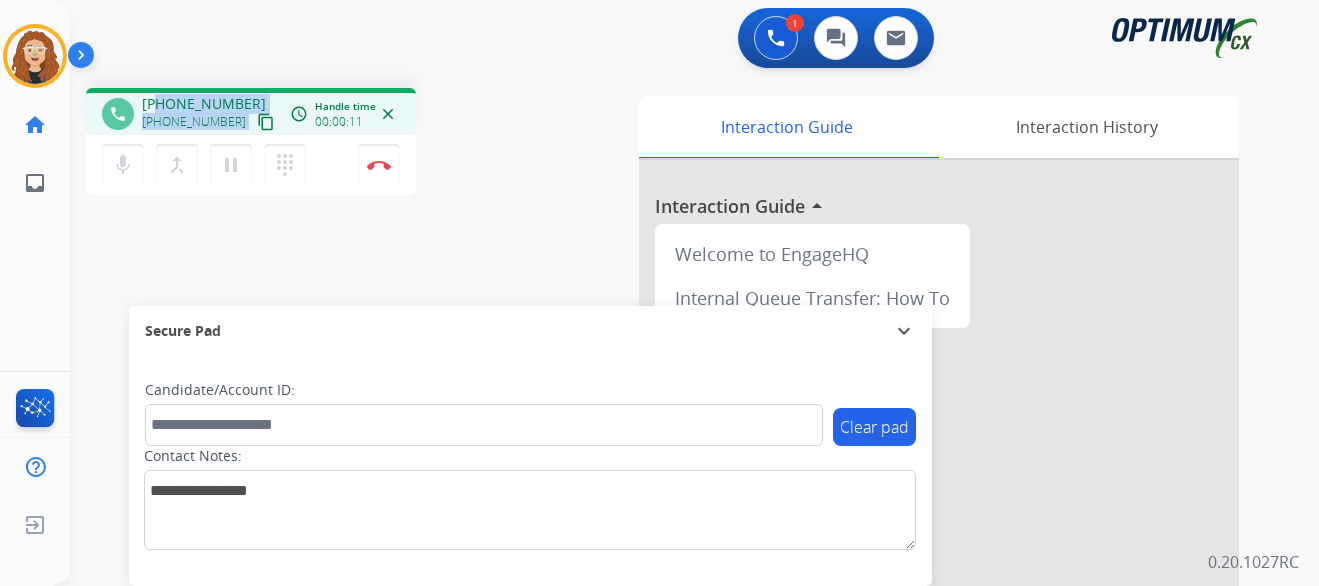 drag, startPoint x: 159, startPoint y: 102, endPoint x: 243, endPoint y: 99, distance: 84.05355 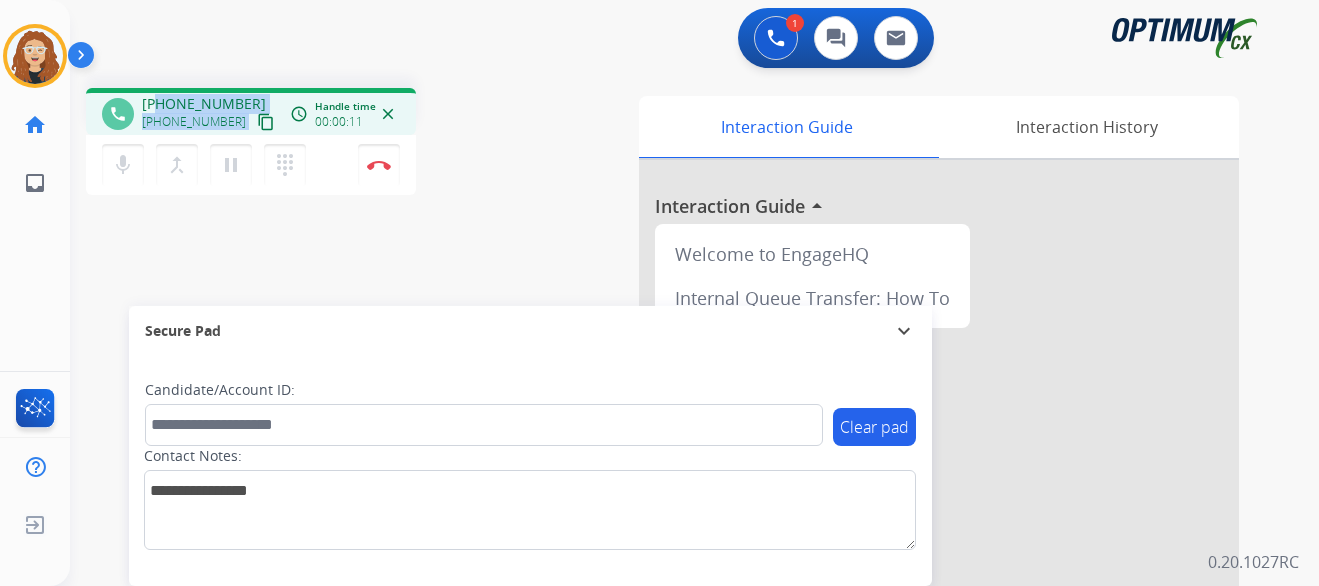 click on "[PHONE_NUMBER] [PHONE_NUMBER] content_copy" at bounding box center (210, 114) 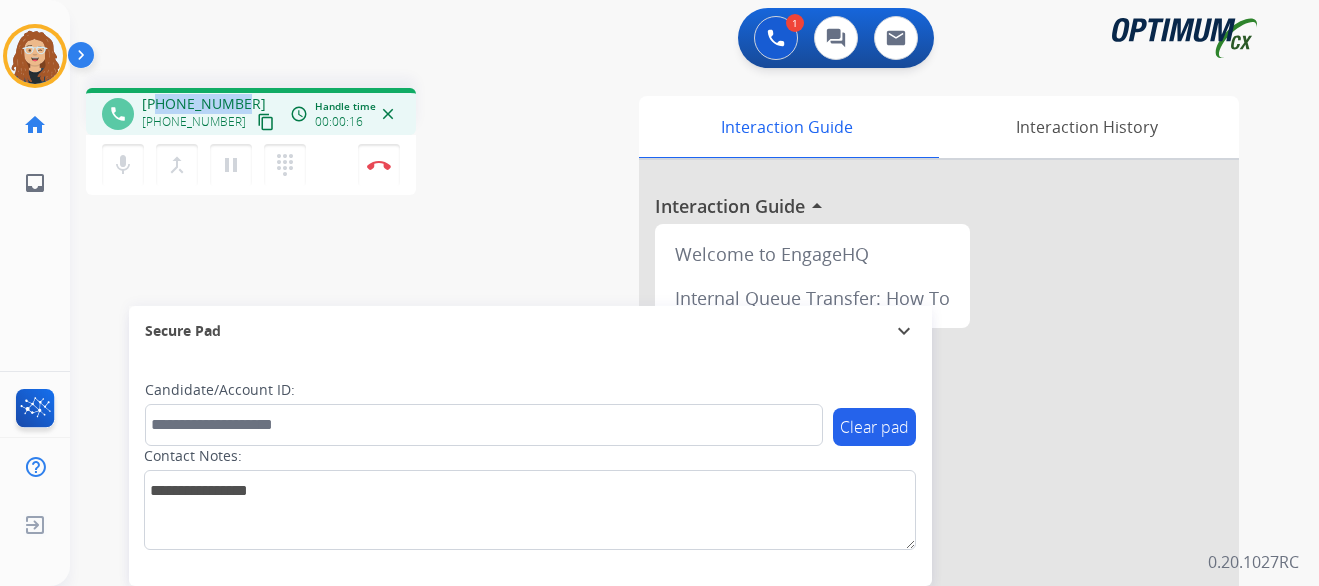 copy on "6124074716" 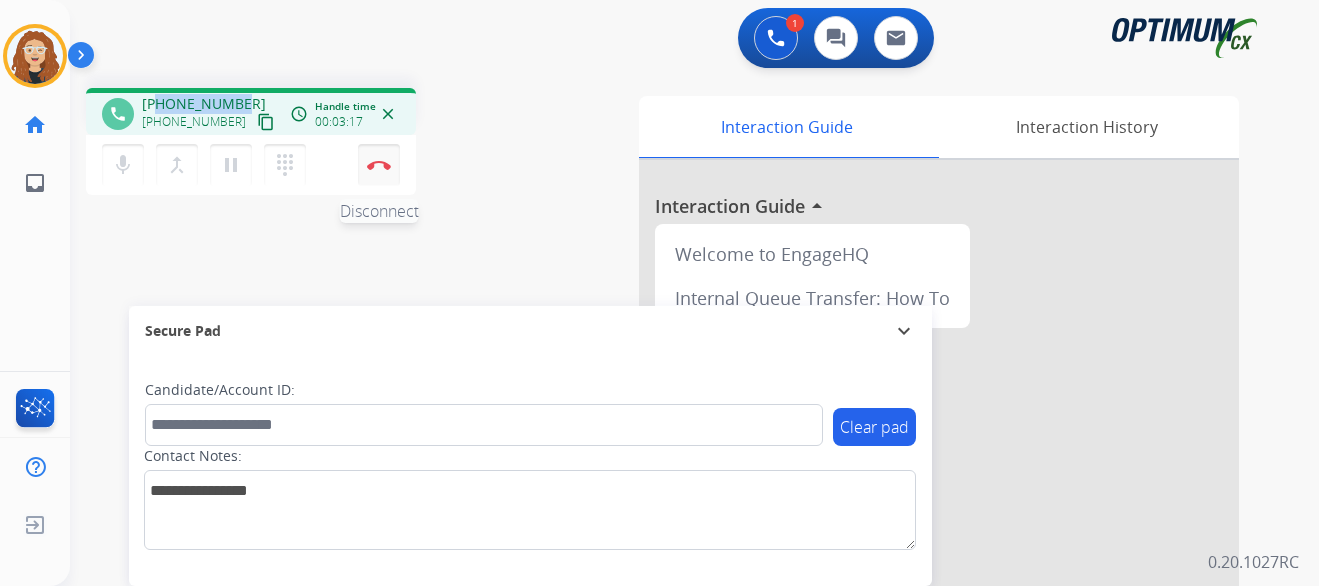 click at bounding box center (379, 165) 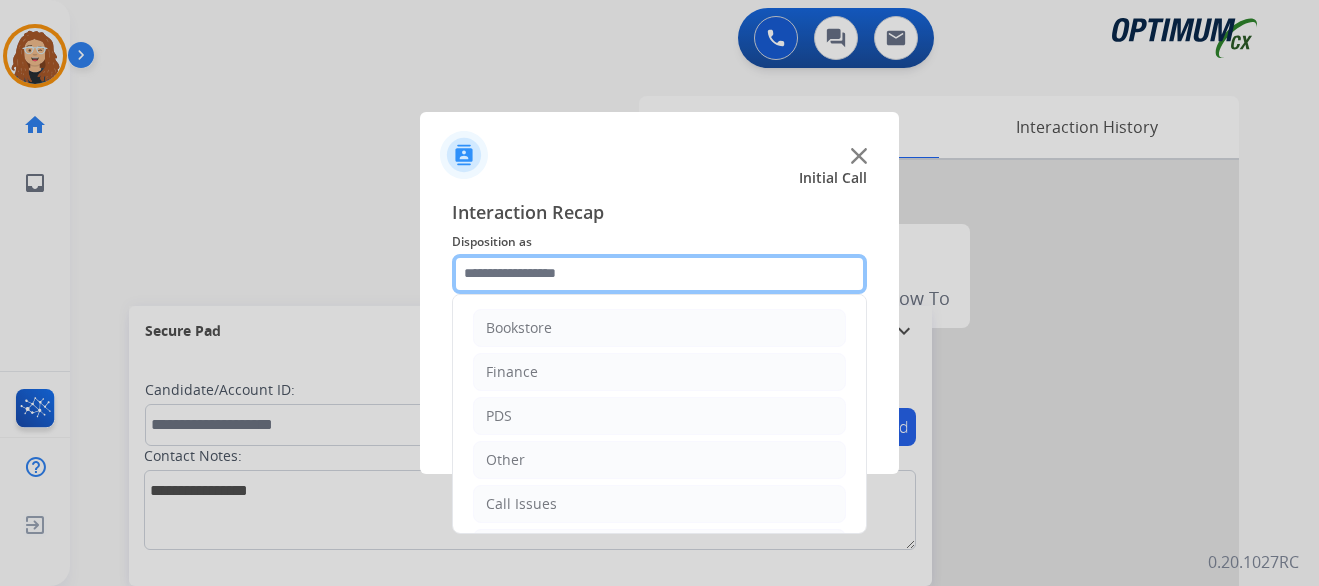 click 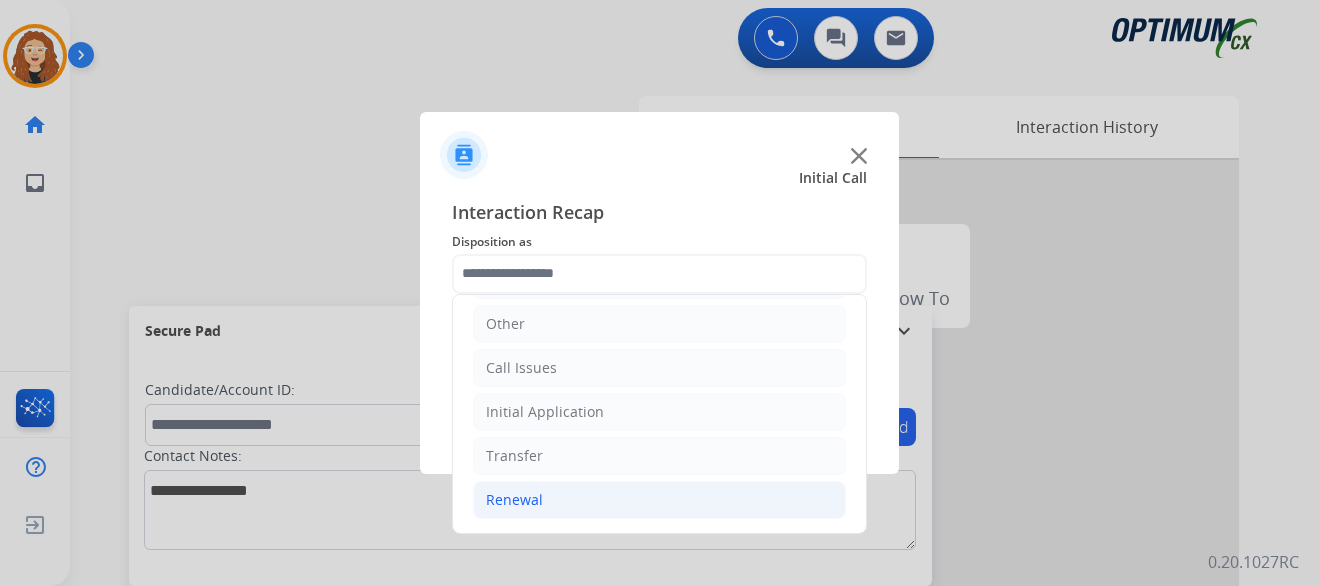 click on "Renewal" 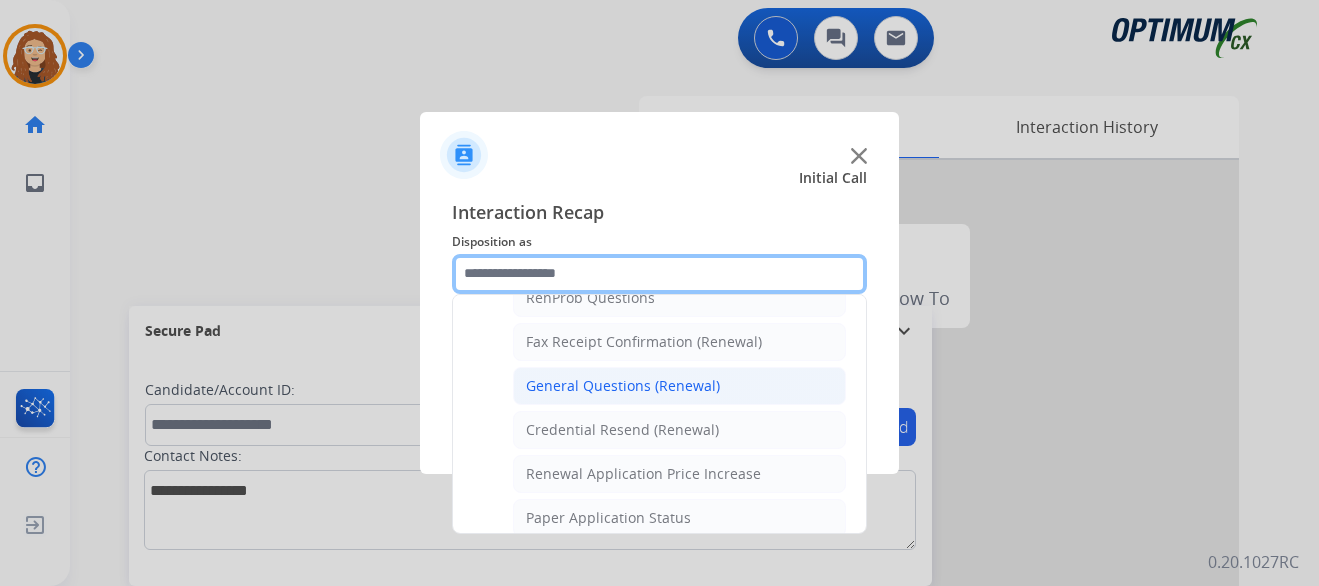 scroll, scrollTop: 526, scrollLeft: 0, axis: vertical 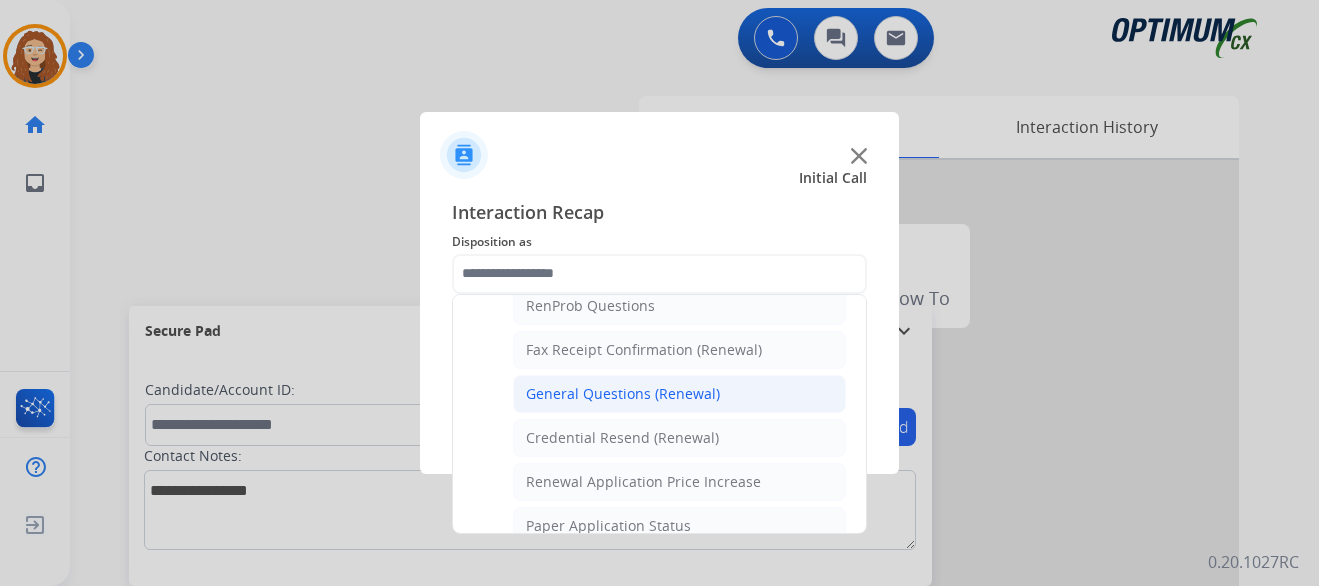 click on "General Questions (Renewal)" 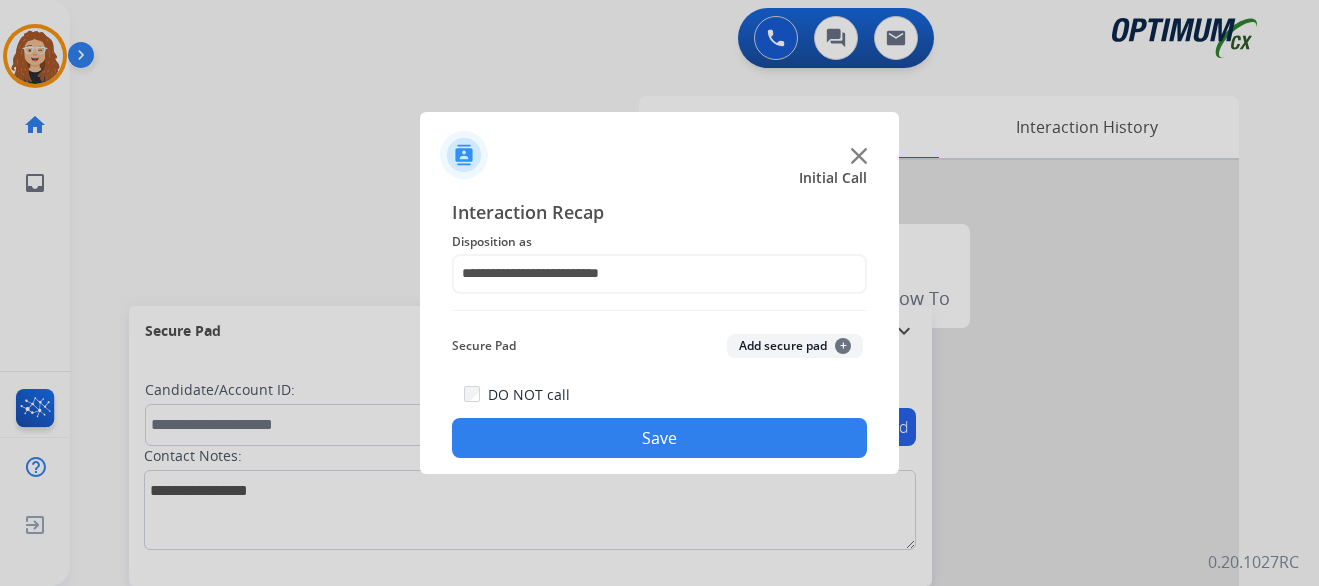 click on "Save" 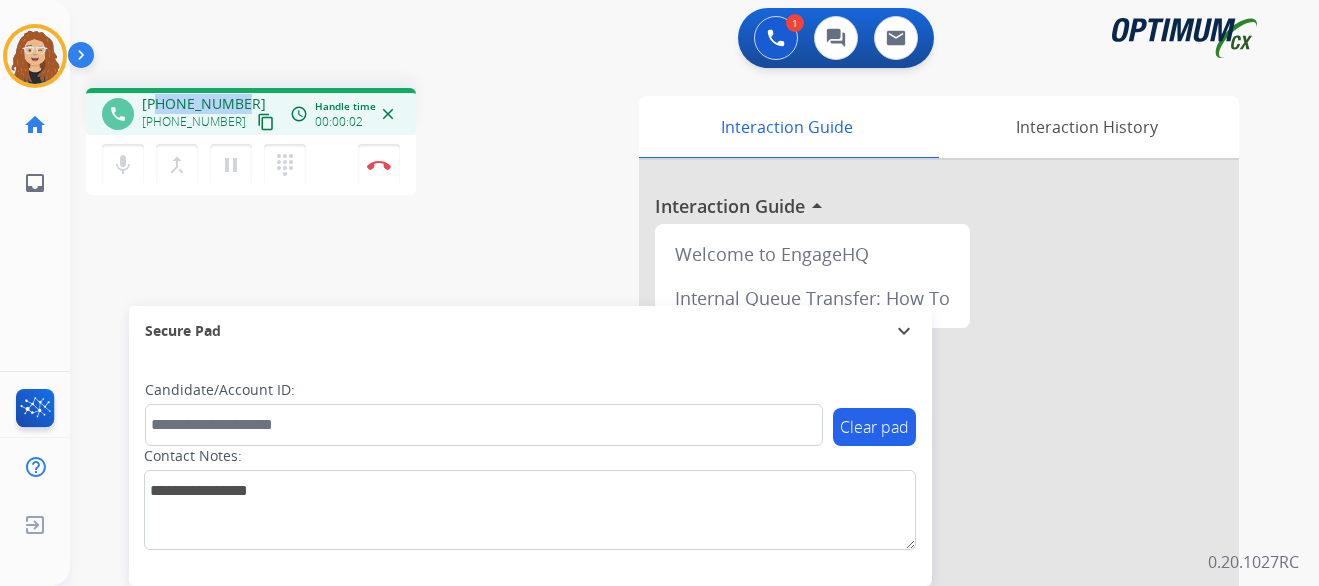 drag, startPoint x: 158, startPoint y: 104, endPoint x: 233, endPoint y: 98, distance: 75.23962 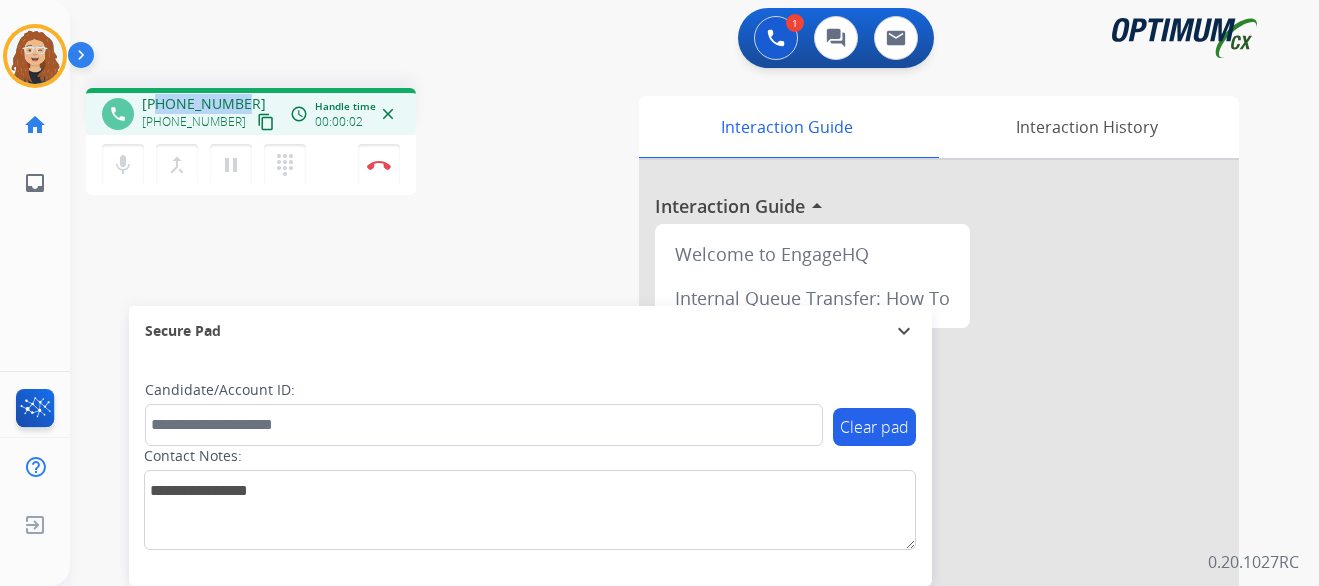 click on "[PHONE_NUMBER] [PHONE_NUMBER] content_copy" at bounding box center (210, 114) 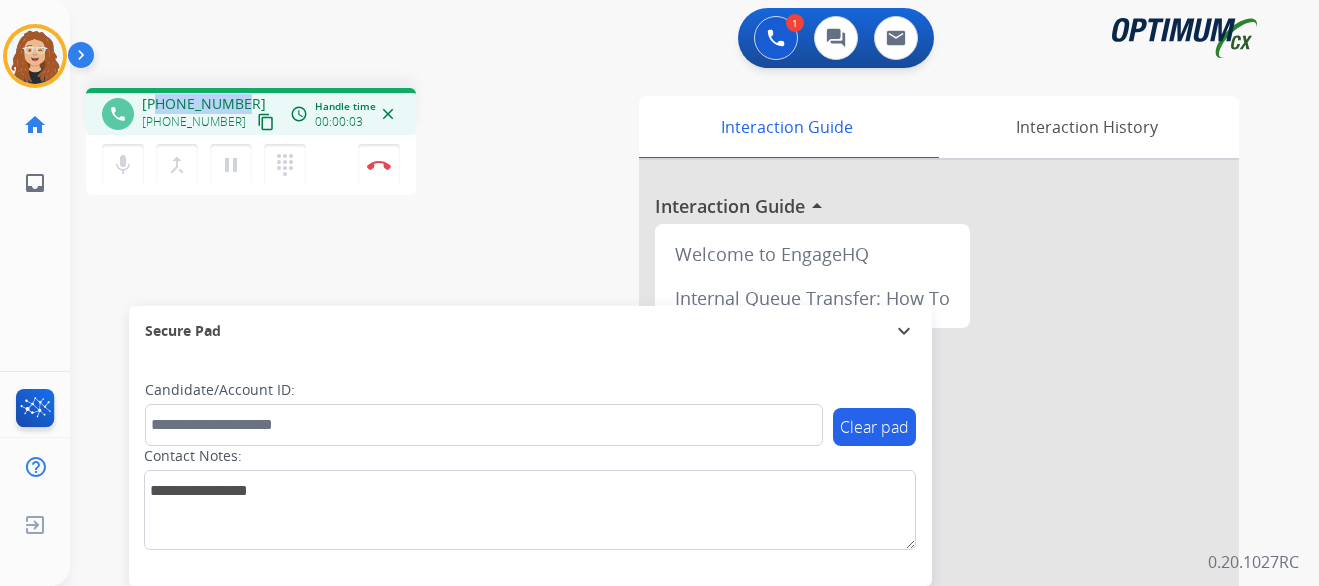 copy on "7066262842" 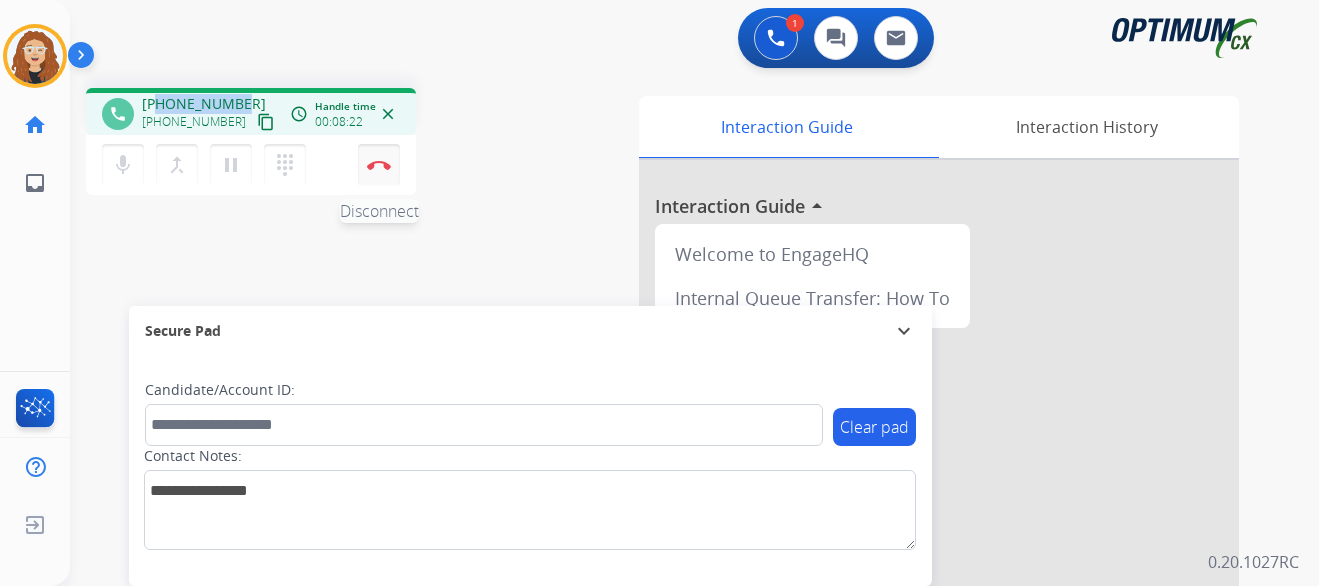 click on "Disconnect" at bounding box center [379, 165] 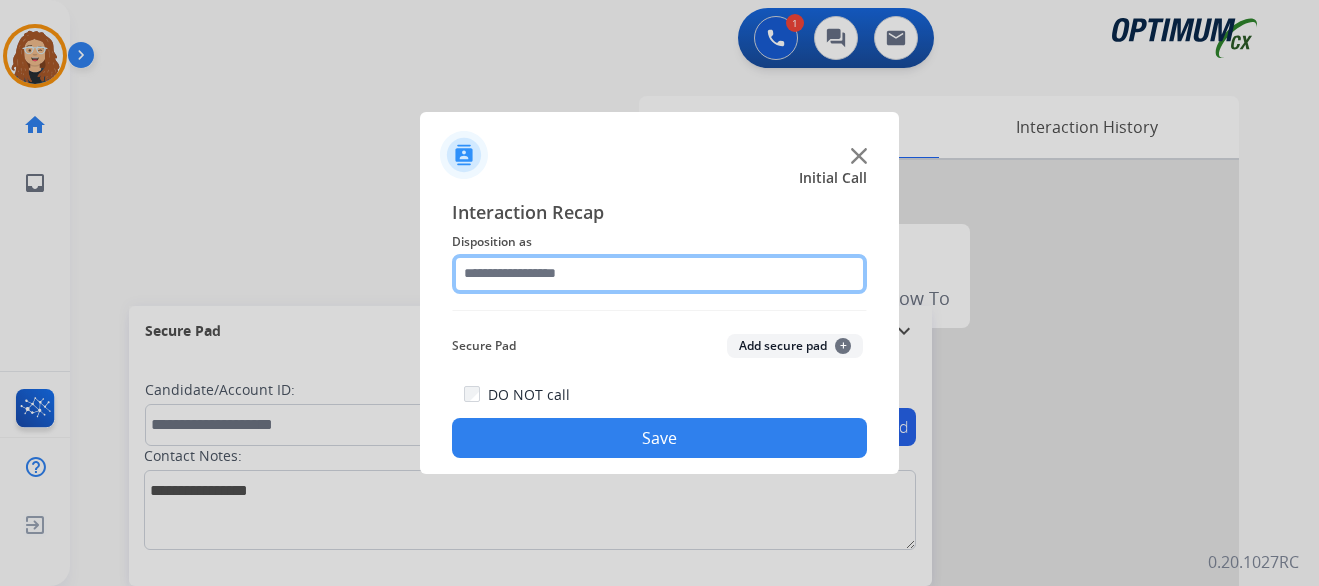 click 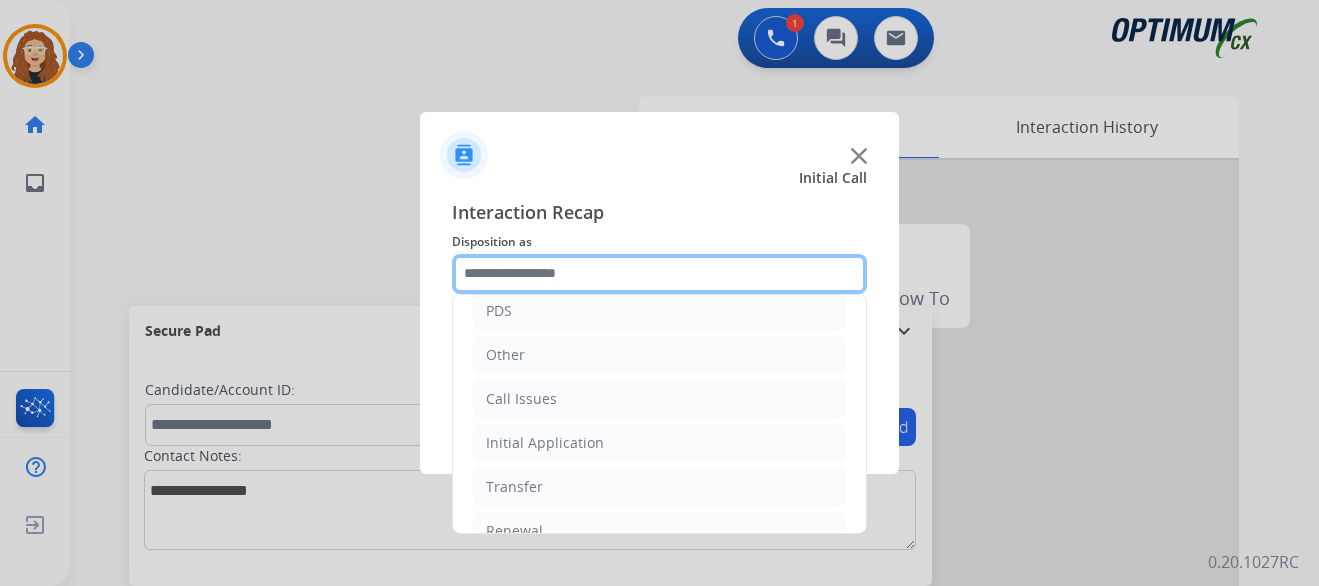 scroll, scrollTop: 136, scrollLeft: 0, axis: vertical 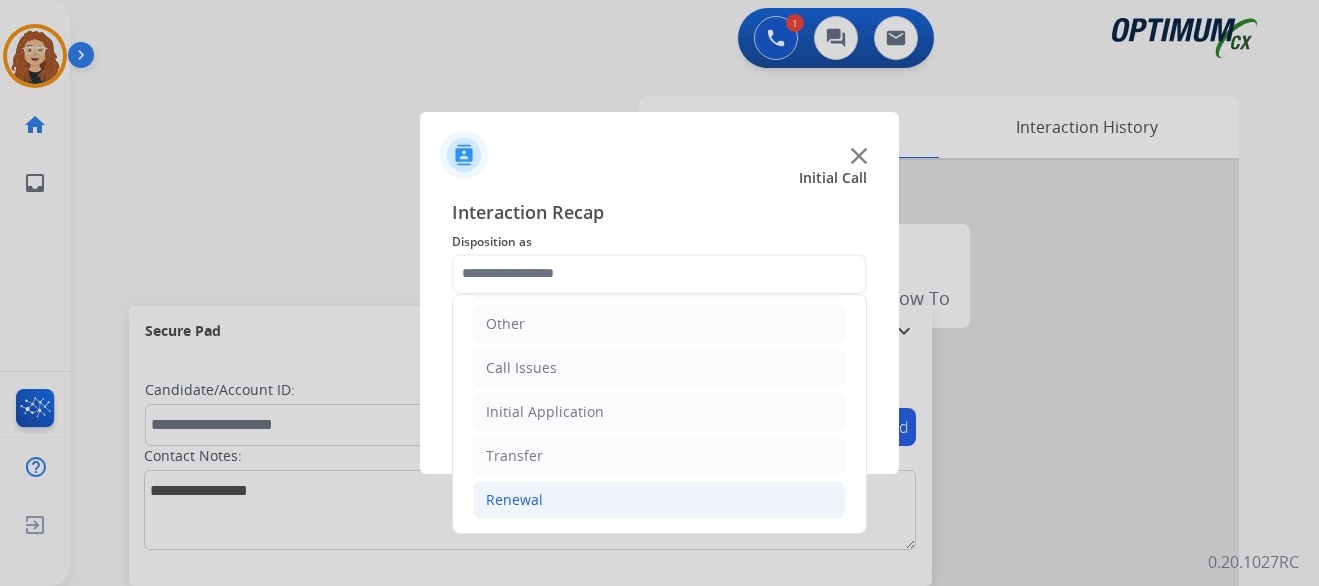 click on "Renewal" 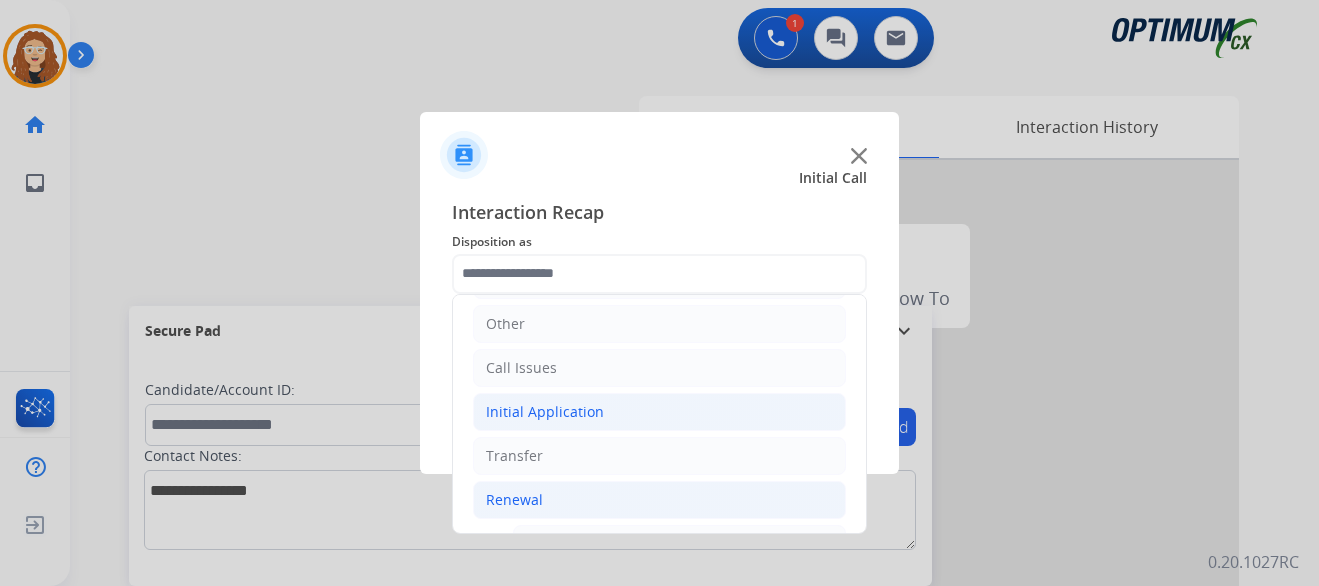 click on "Initial Application" 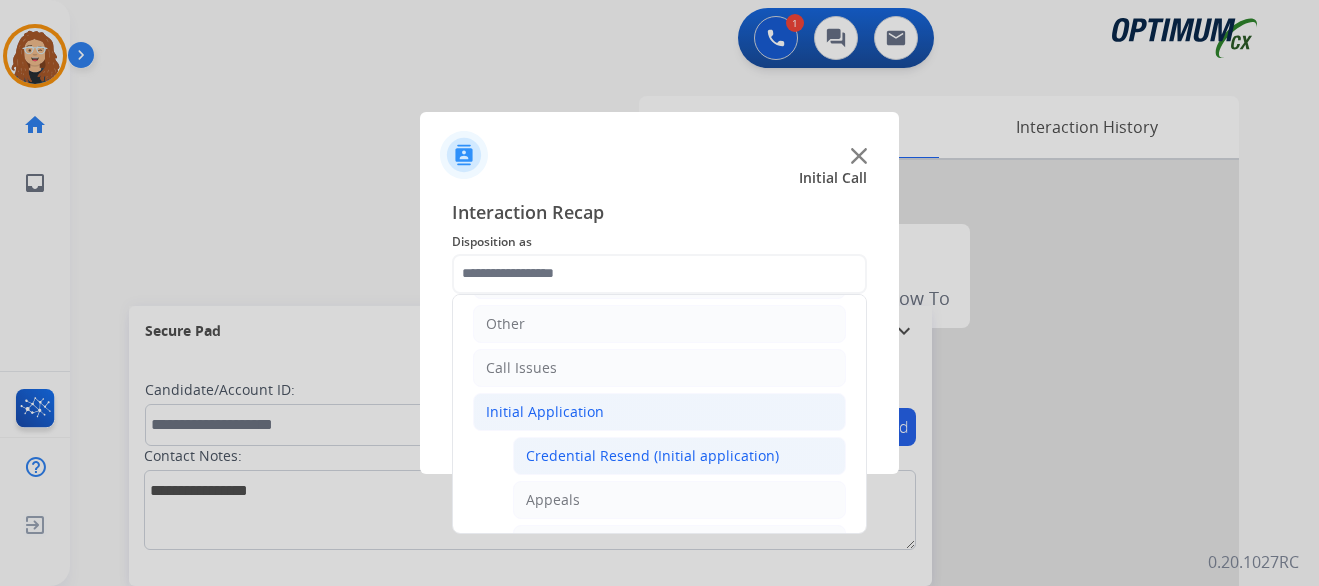 click on "Credential Resend (Initial application)" 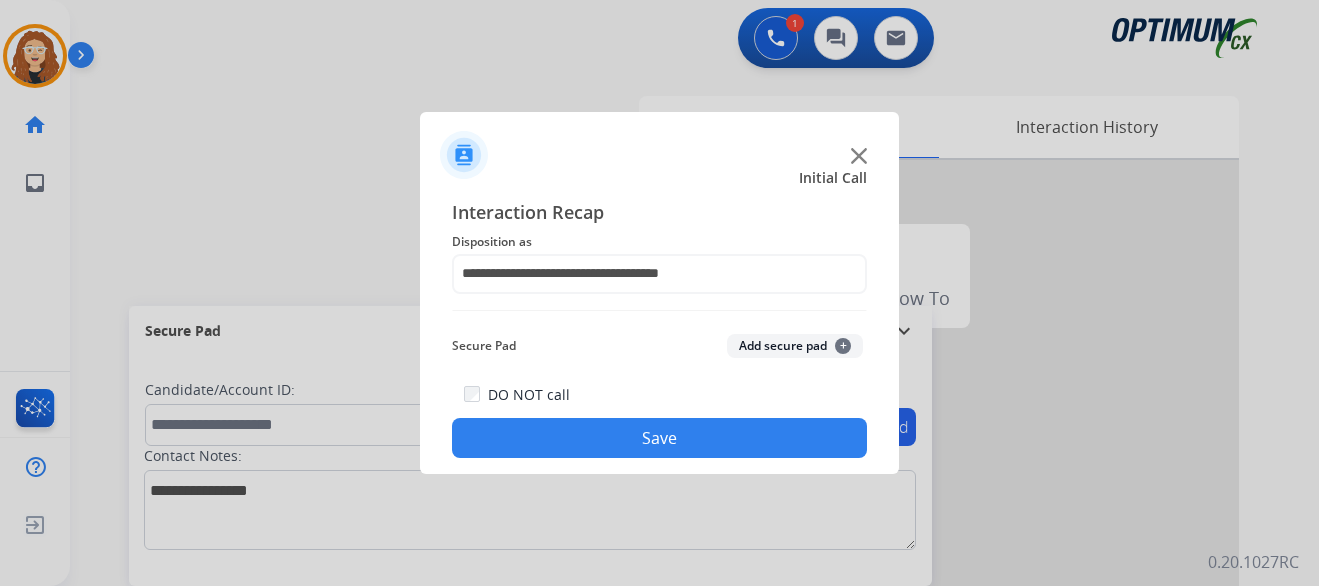 click on "Save" 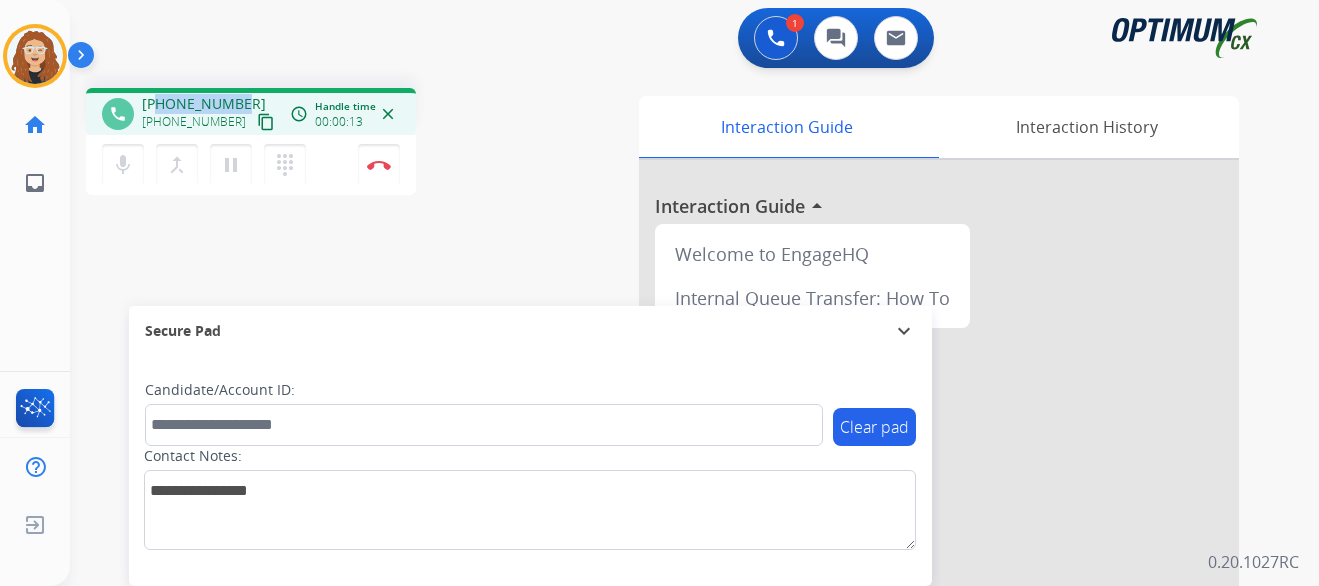 drag, startPoint x: 157, startPoint y: 102, endPoint x: 239, endPoint y: 97, distance: 82.1523 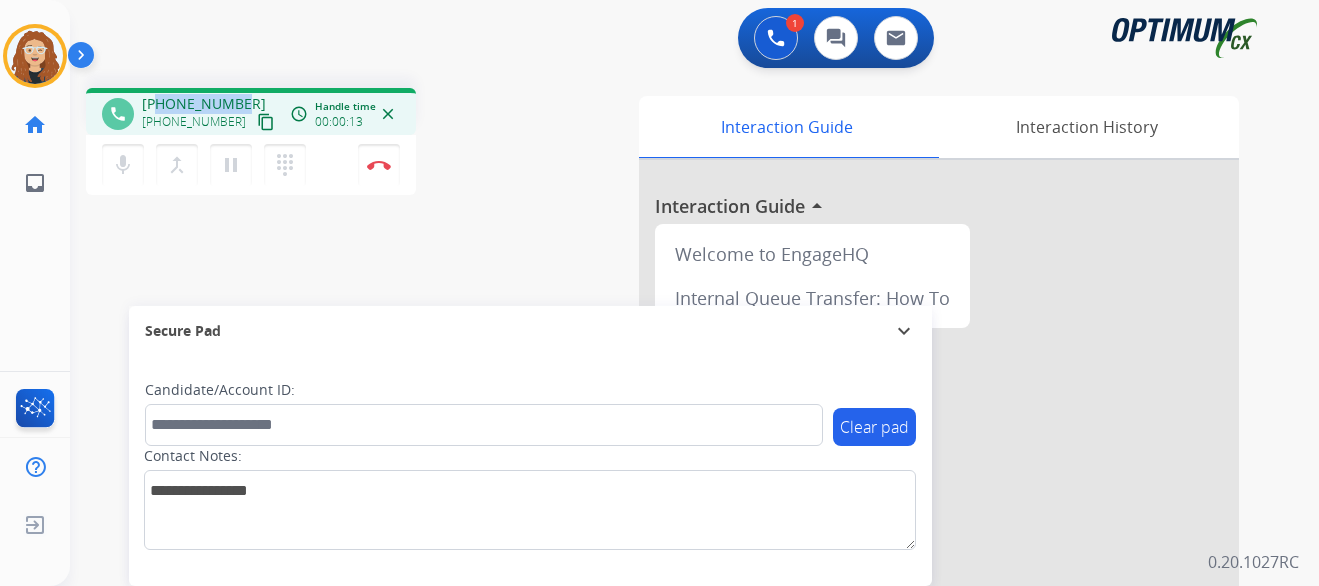 click on "[PHONE_NUMBER] [PHONE_NUMBER] content_copy" at bounding box center (210, 114) 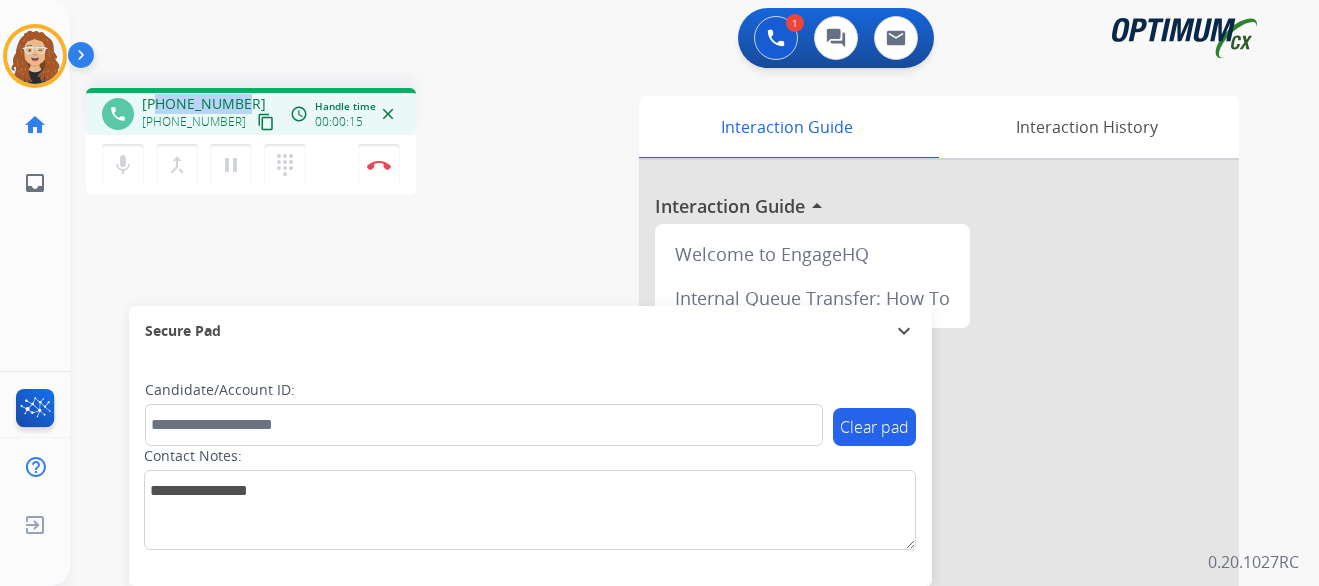 copy on "8139340061" 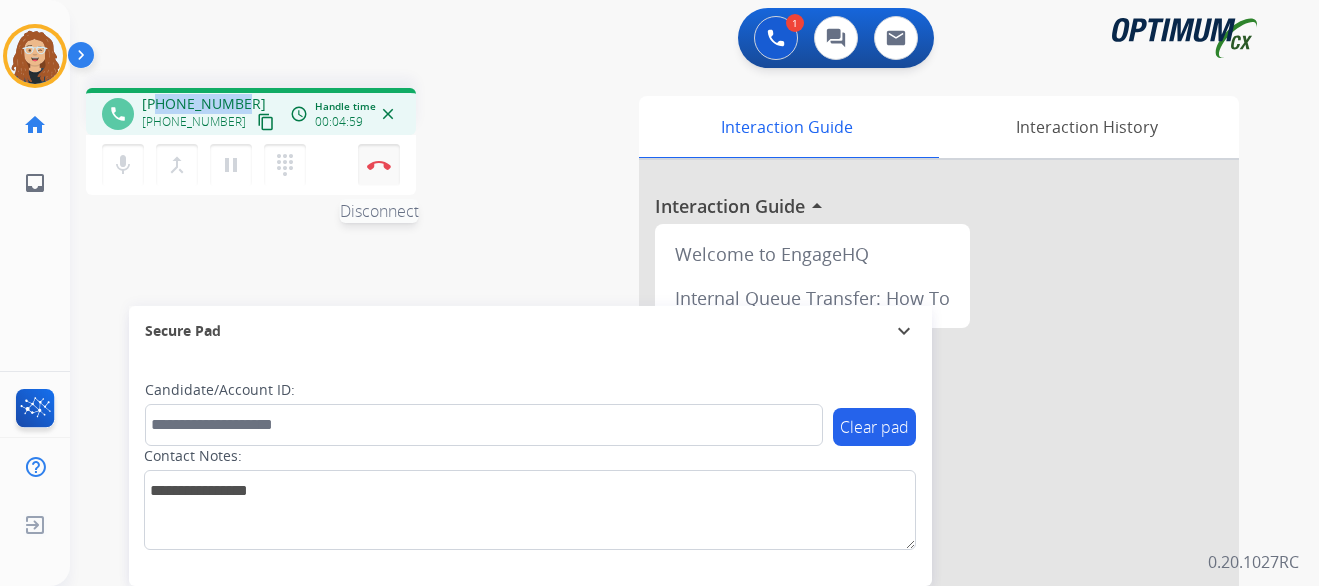 click at bounding box center (379, 165) 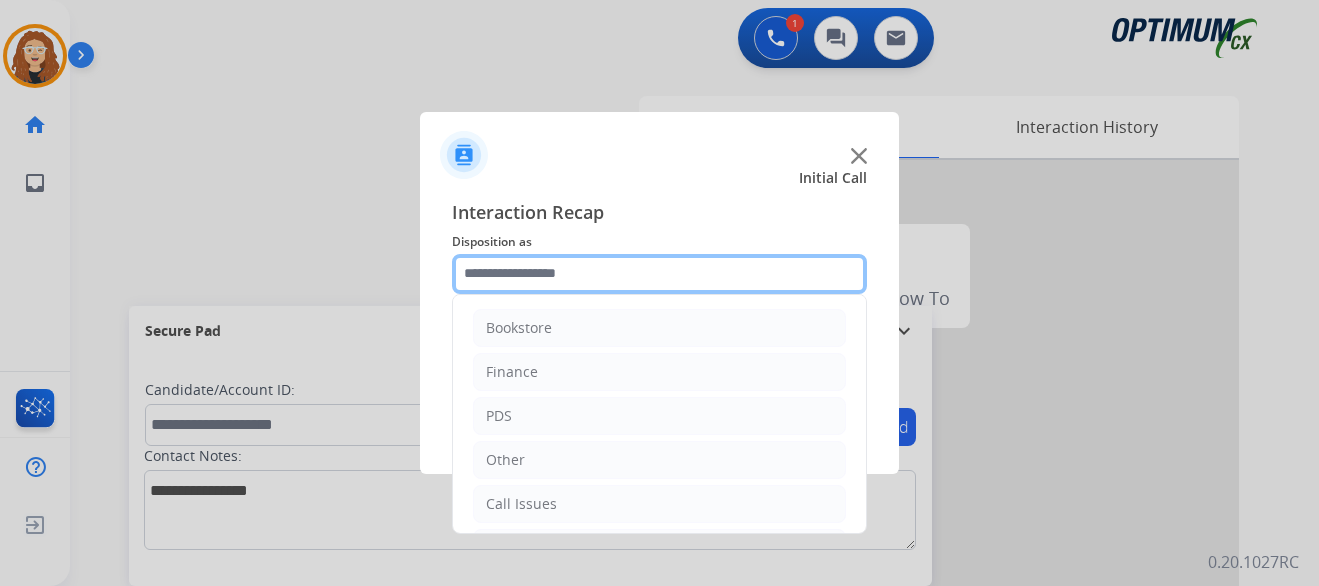 click 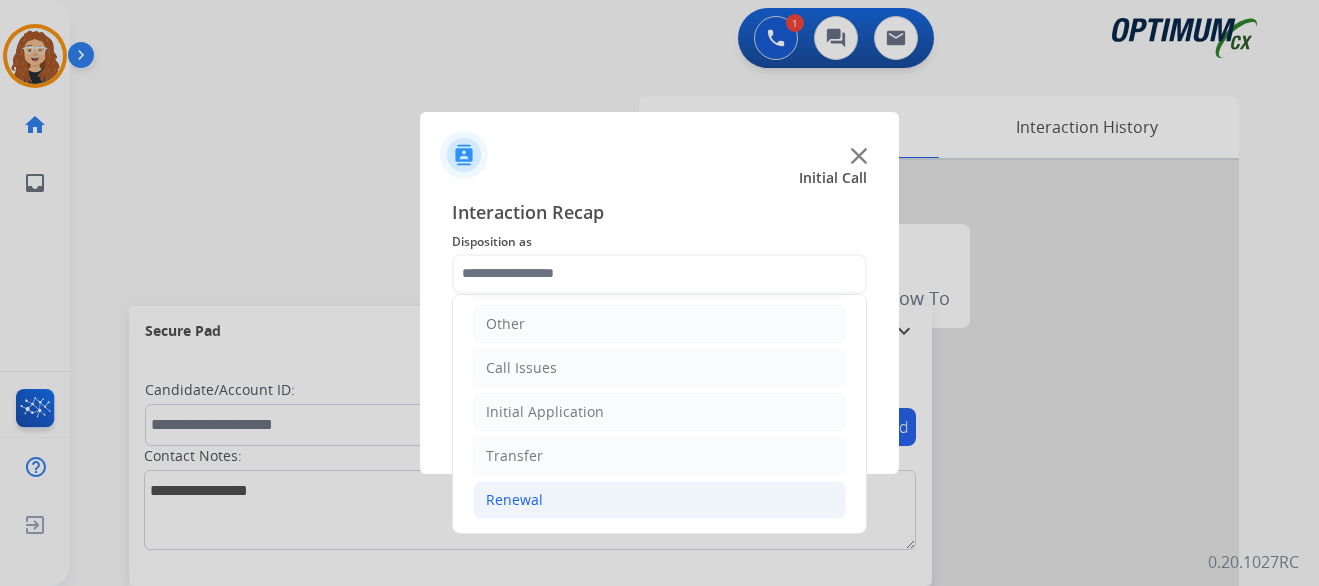 click on "Renewal" 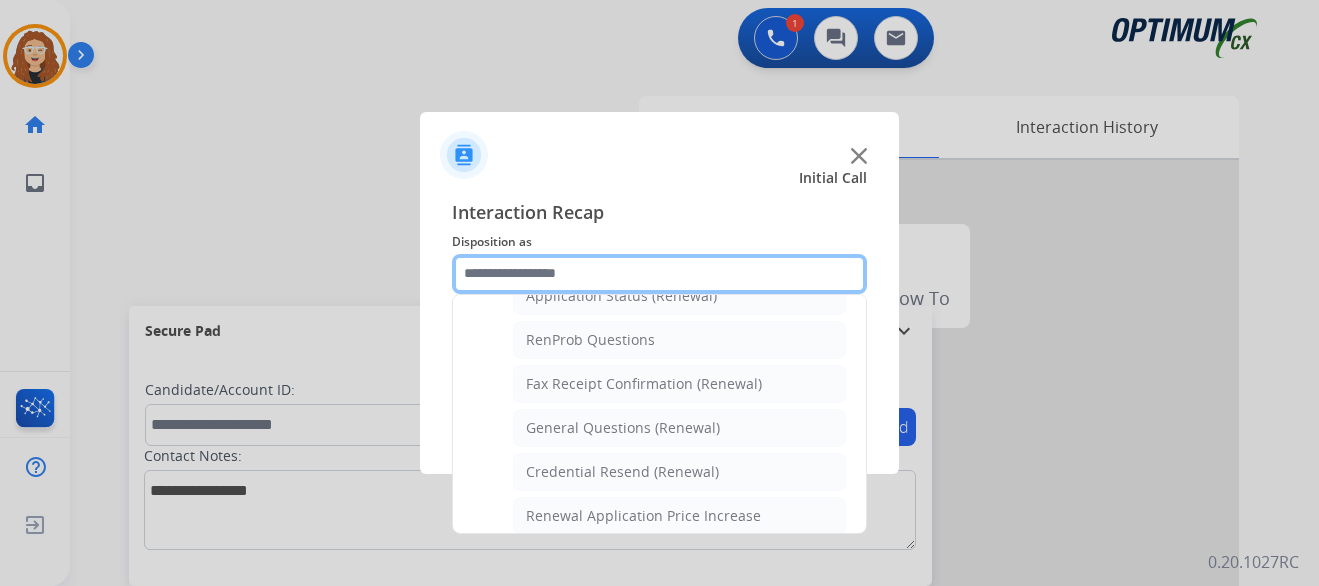 scroll, scrollTop: 501, scrollLeft: 0, axis: vertical 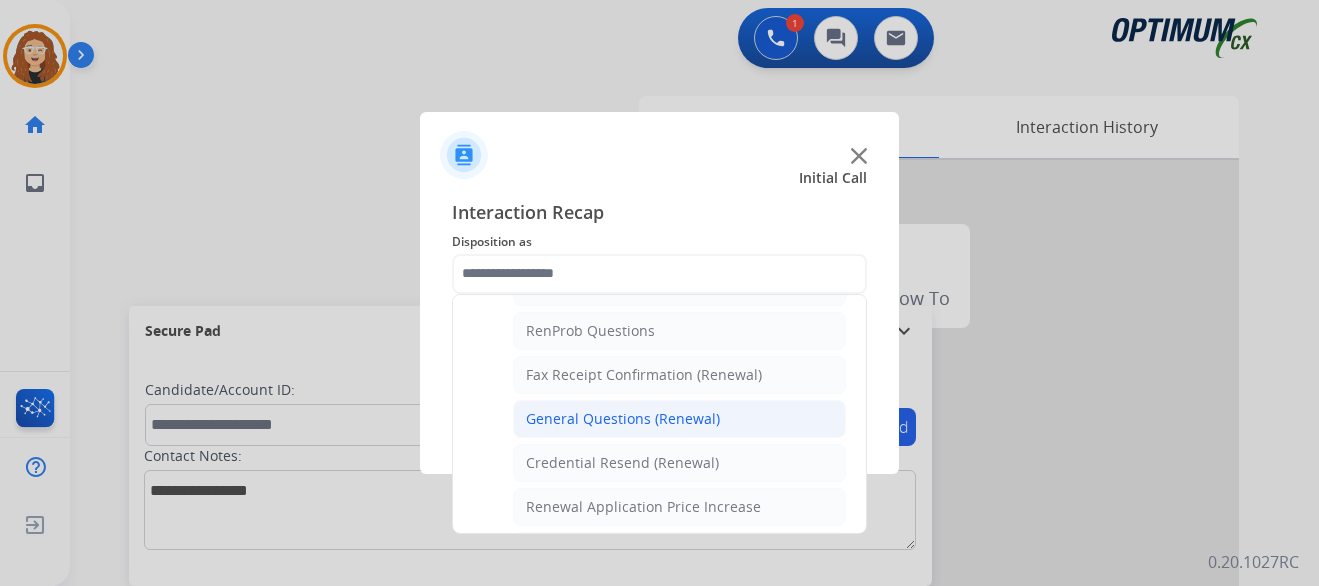 click on "General Questions (Renewal)" 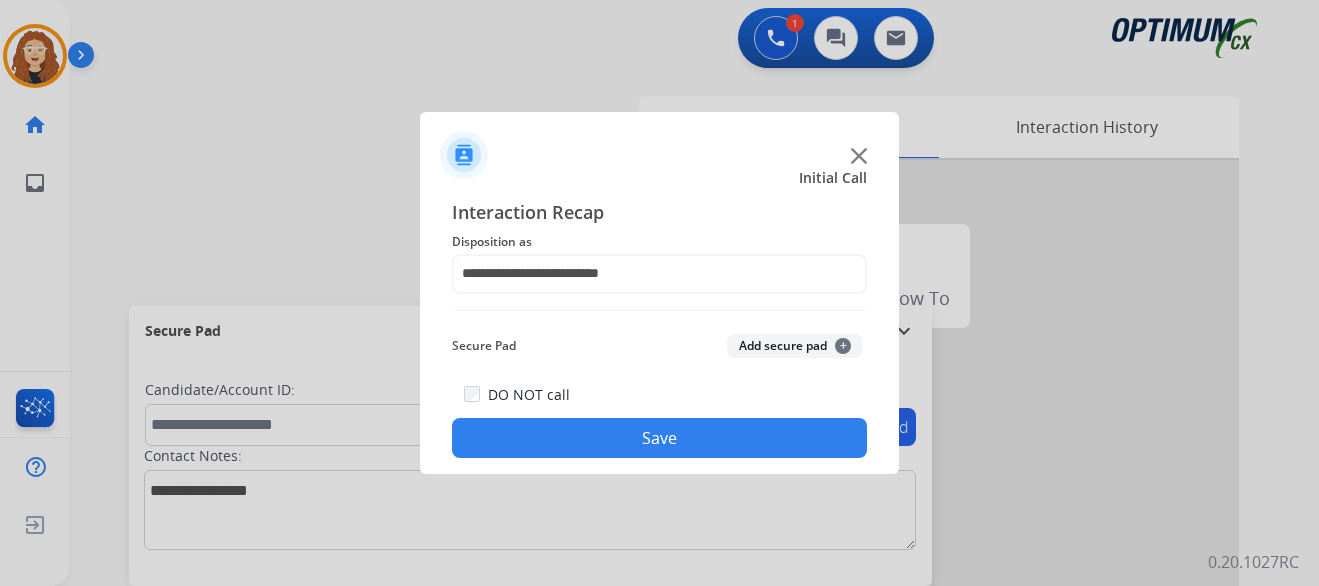 click on "Save" 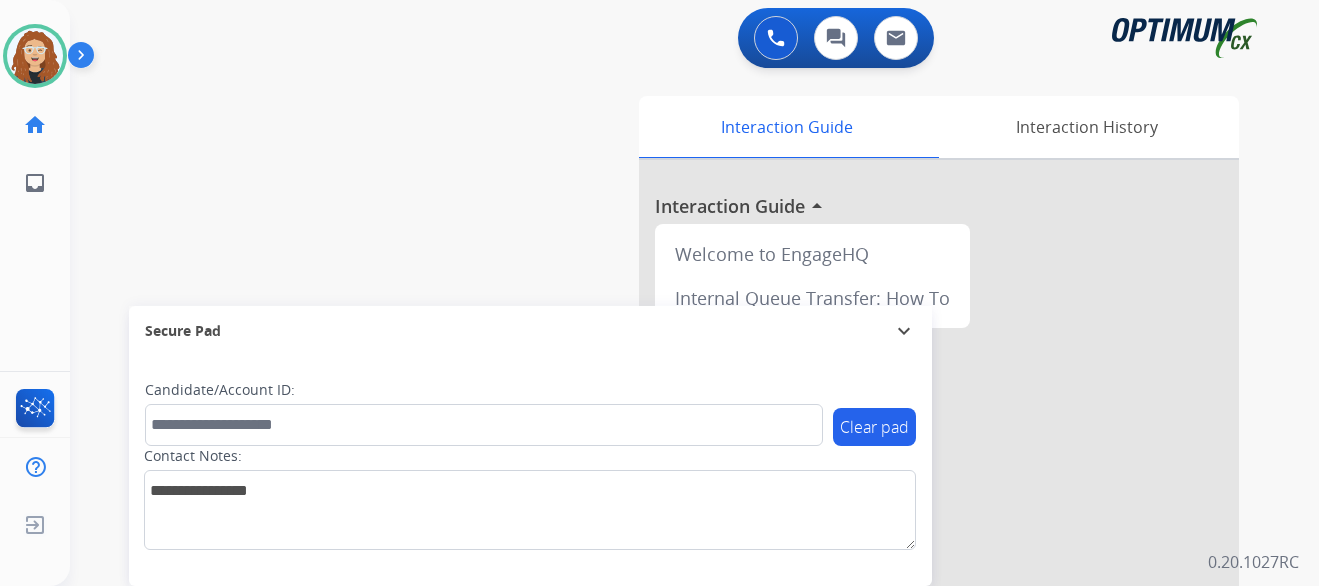 click on "swap_horiz Break voice bridge close_fullscreen Connect 3-Way Call merge_type Separate 3-Way Call  Interaction Guide   Interaction History  Interaction Guide arrow_drop_up  Welcome to EngageHQ   Internal Queue Transfer: How To  Secure Pad expand_more Clear pad Candidate/Account ID: Contact Notes:" at bounding box center (670, 489) 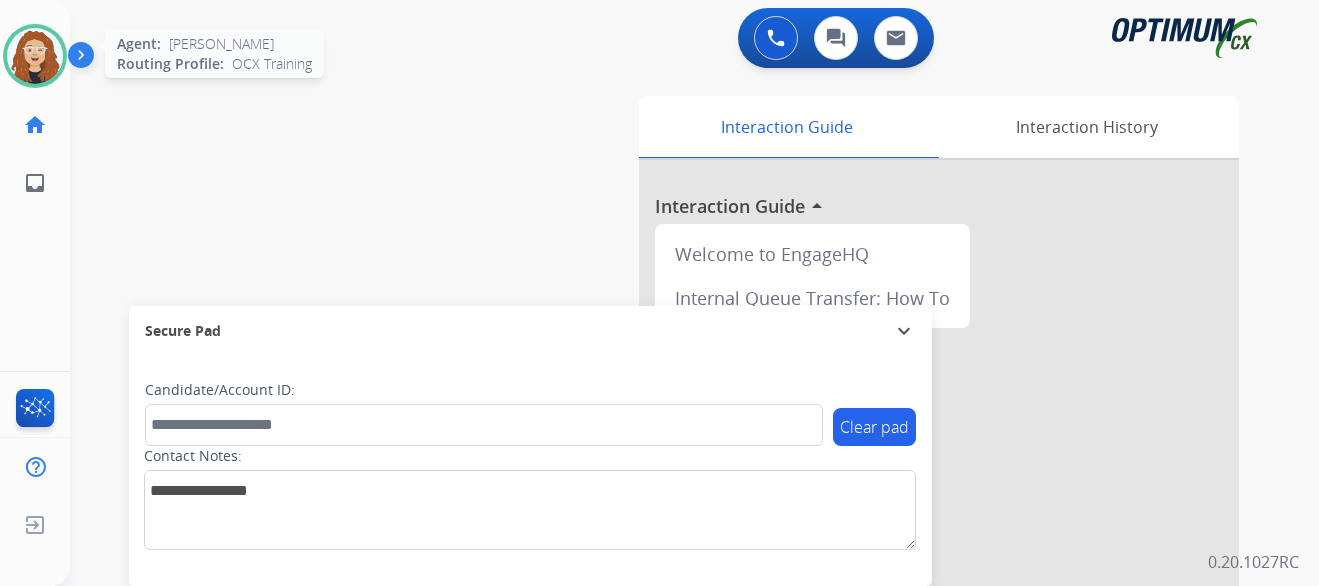 click at bounding box center [35, 56] 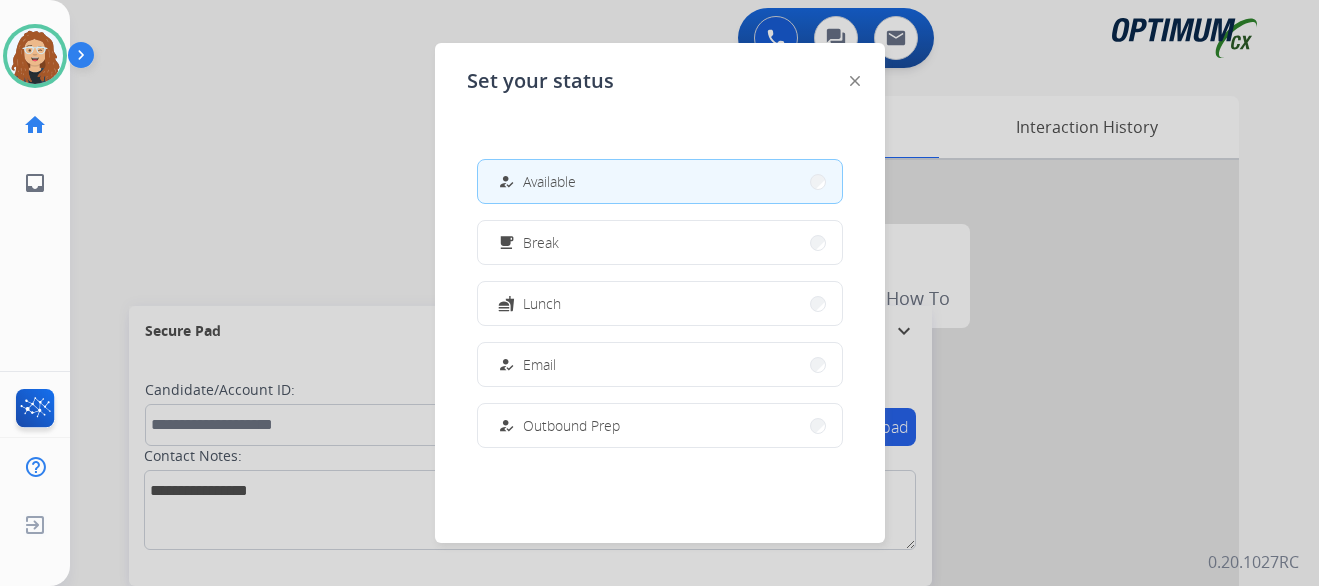 click on "fastfood Lunch" at bounding box center [660, 303] 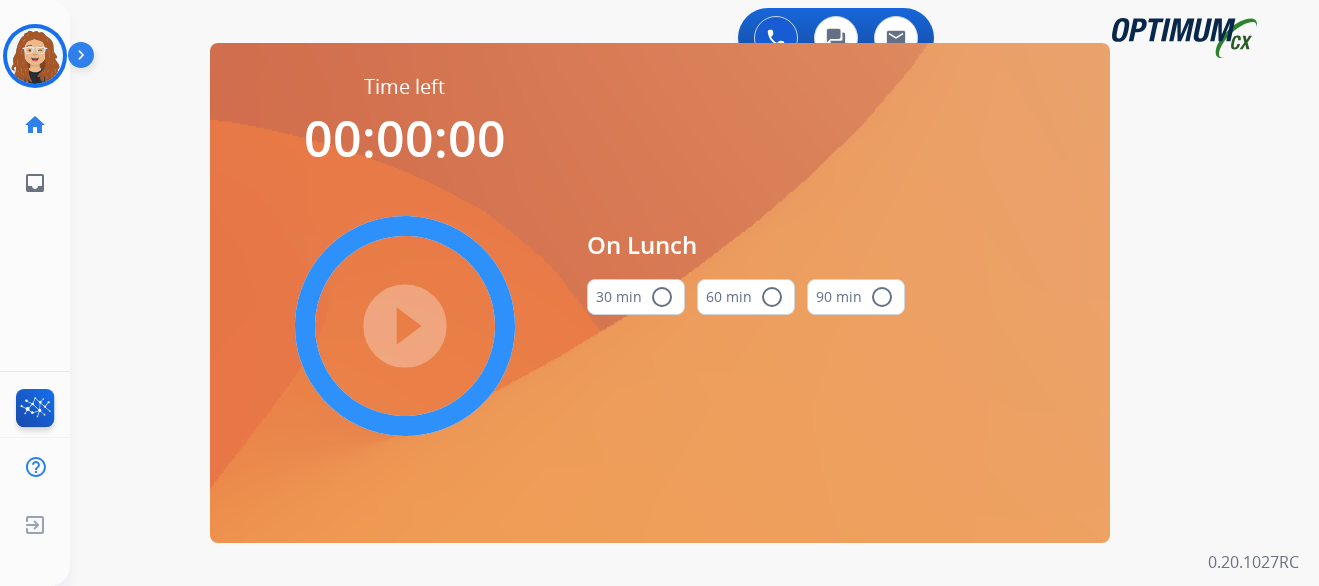 click on "radio_button_unchecked" at bounding box center (662, 297) 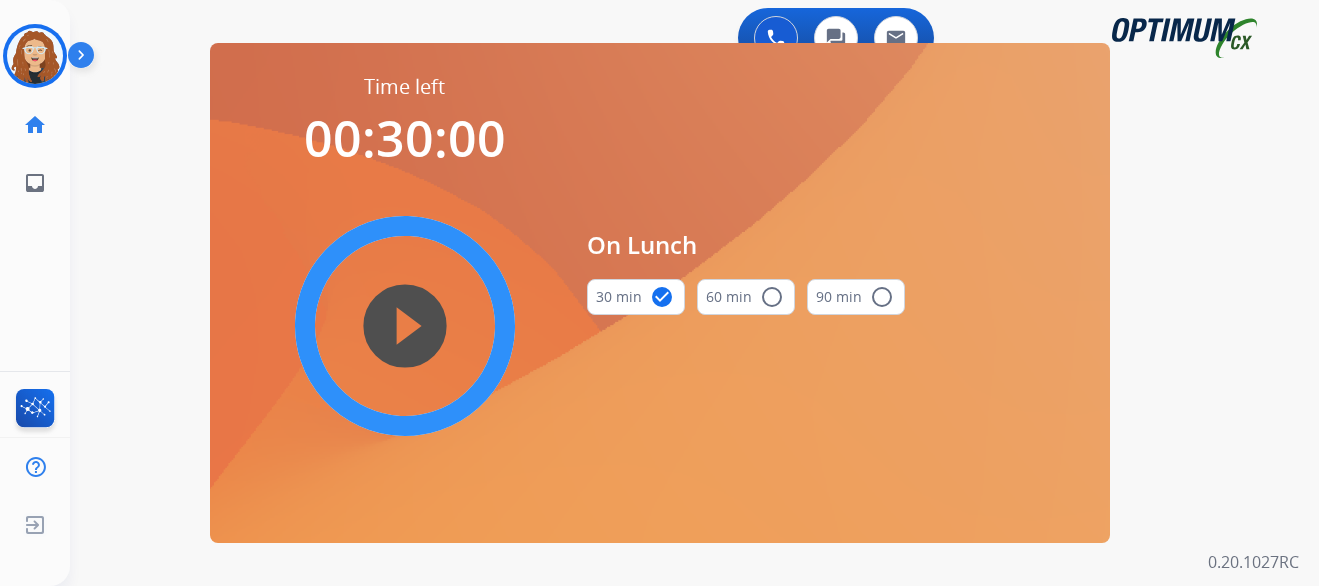 click on "play_circle_filled" at bounding box center [405, 326] 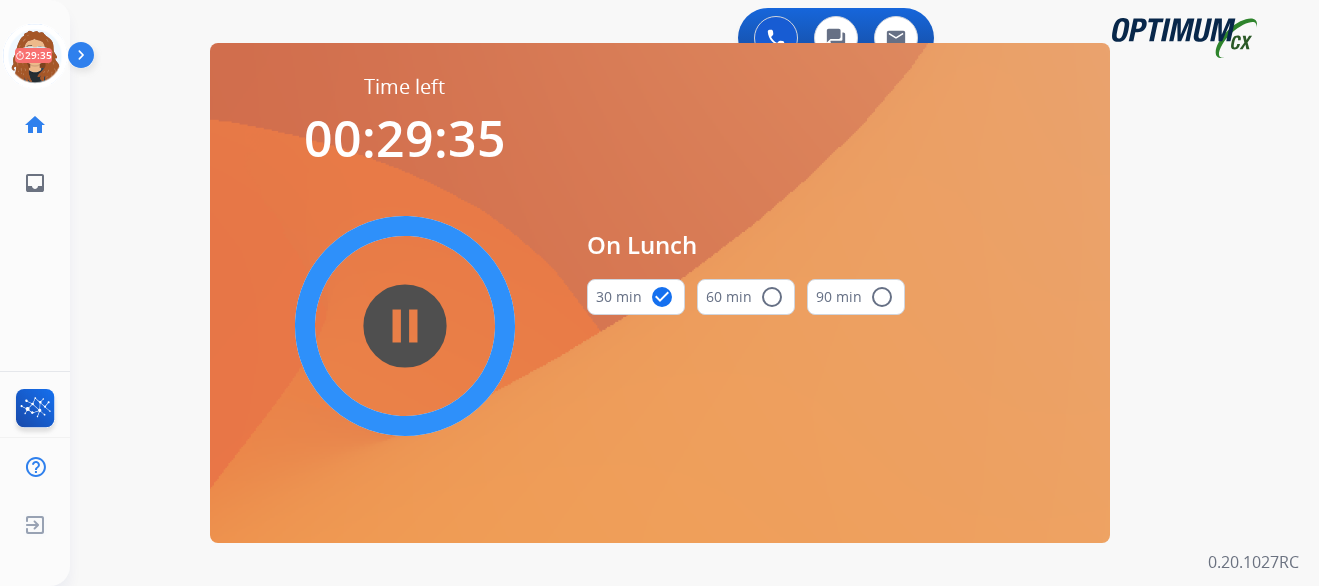 click on "0 Voice Interactions  0  Chat Interactions   0  Email Interactions swap_horiz Break voice bridge close_fullscreen Connect 3-Way Call merge_type Separate 3-Way Call Time left 00:29:35 pause_circle_filled On Lunch  30 min  check_circle  60 min  radio_button_unchecked  90 min  radio_button_unchecked  Interaction Guide   Interaction History  Interaction Guide arrow_drop_up  Welcome to EngageHQ   Internal Queue Transfer: How To  Secure Pad expand_more Clear pad Candidate/Account ID: Contact Notes:                  0.20.1027RC" at bounding box center (694, 293) 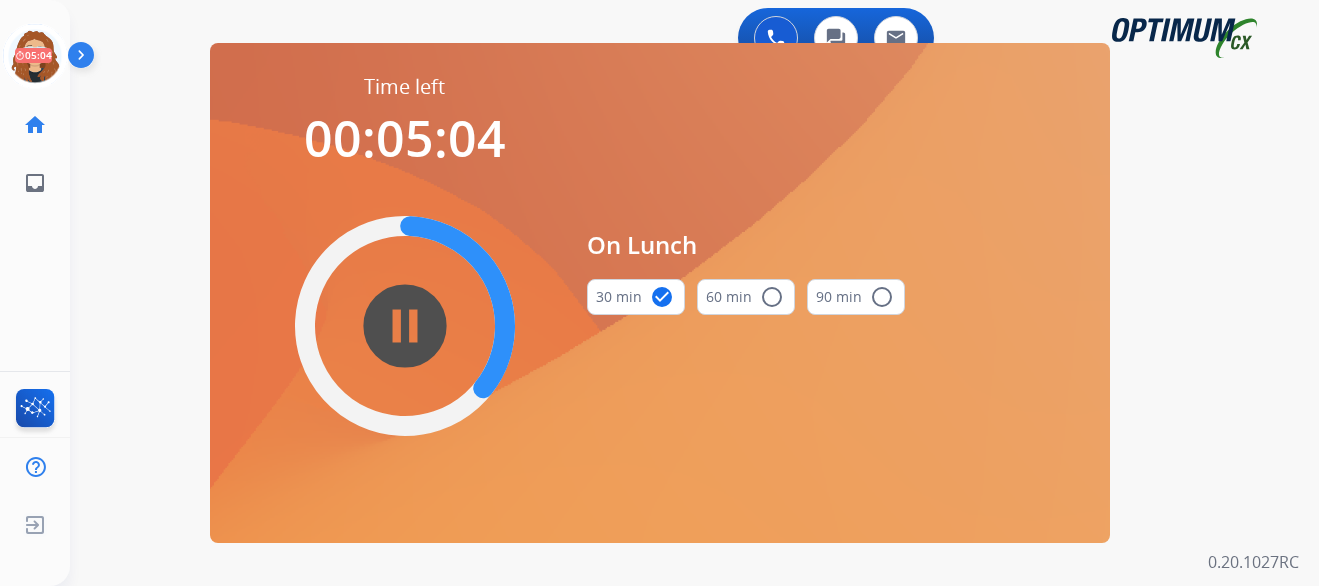 click on "swap_horiz Break voice bridge close_fullscreen Connect 3-Way Call merge_type Separate 3-Way Call Time left 00:05:04 pause_circle_filled On Lunch  30 min  check_circle  60 min  radio_button_unchecked  90 min  radio_button_unchecked  Interaction Guide   Interaction History  Interaction Guide arrow_drop_up  Welcome to EngageHQ   Internal Queue Transfer: How To  Secure Pad expand_more Clear pad Candidate/Account ID: Contact Notes:" at bounding box center (670, 120) 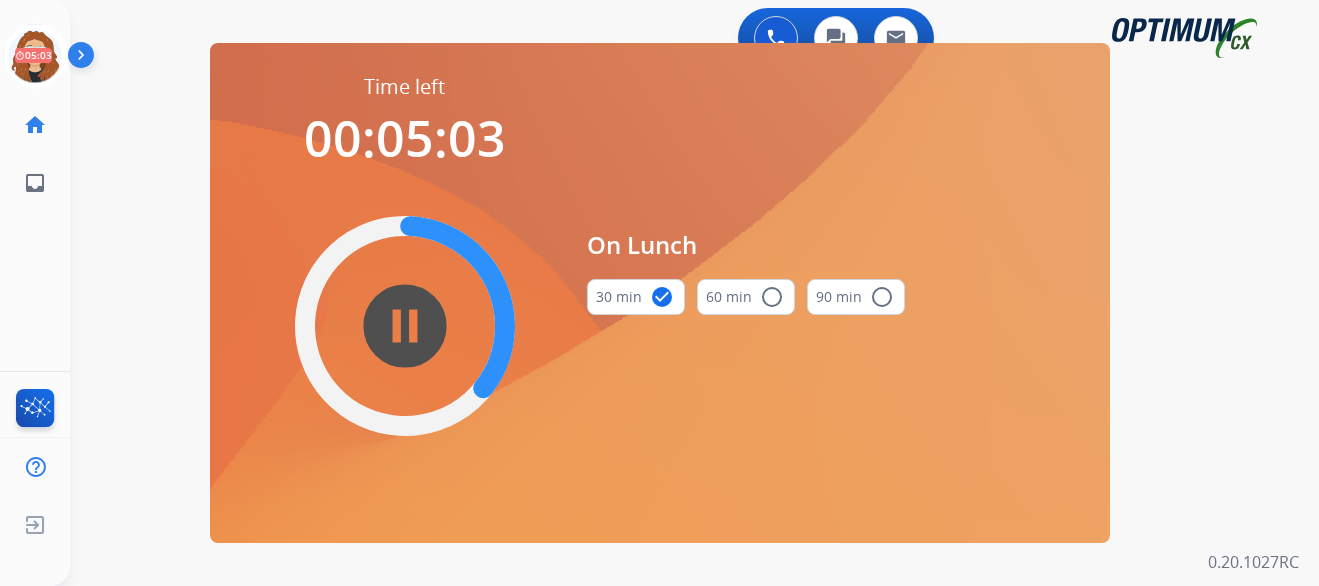 click on "0 Voice Interactions  0  Chat Interactions   0  Email Interactions" at bounding box center (682, 40) 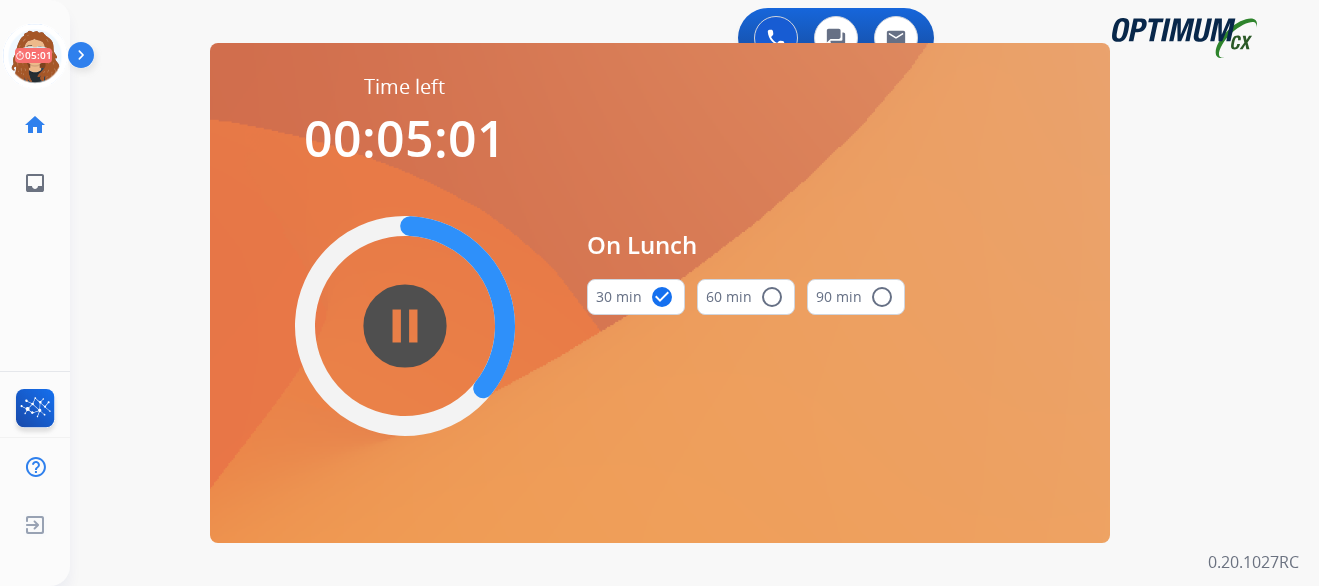 click on "0 Voice Interactions  0  Chat Interactions   0  Email Interactions swap_horiz Break voice bridge close_fullscreen Connect 3-Way Call merge_type Separate 3-Way Call Time left 00:05:01 pause_circle_filled On Lunch  30 min  check_circle  60 min  radio_button_unchecked  90 min  radio_button_unchecked  Interaction Guide   Interaction History  Interaction Guide arrow_drop_up  Welcome to EngageHQ   Internal Queue Transfer: How To  Secure Pad expand_more Clear pad Candidate/Account ID: Contact Notes:                  0.20.1027RC" at bounding box center [694, 293] 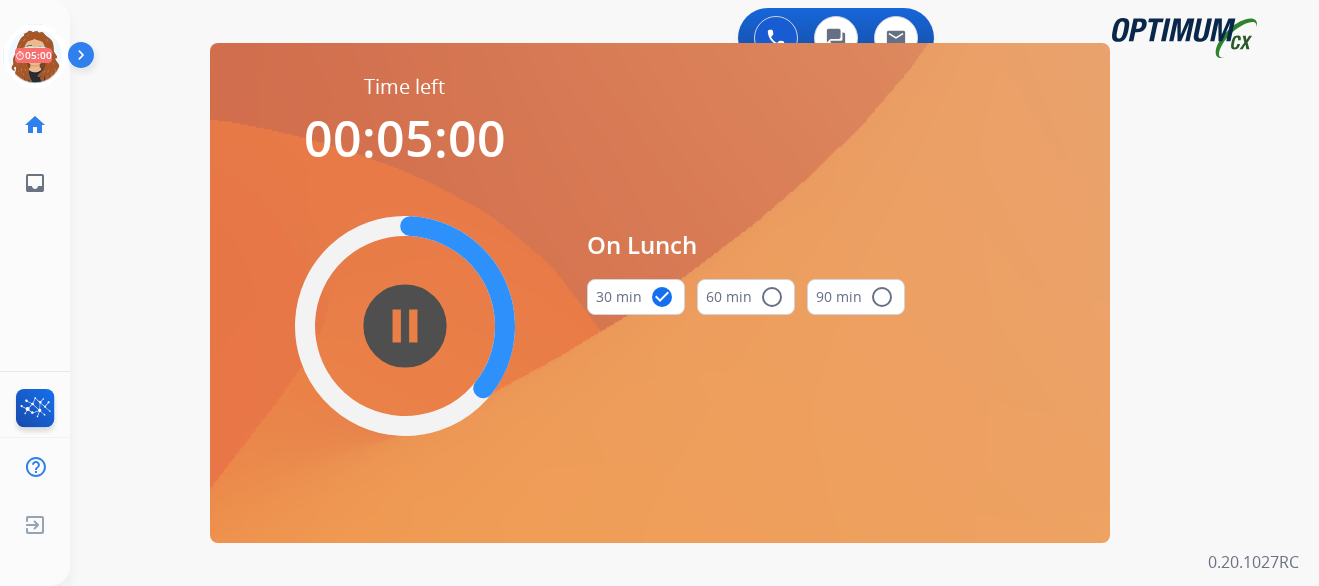 click on "swap_horiz Break voice bridge close_fullscreen Connect 3-Way Call merge_type Separate 3-Way Call Time left 00:05:00 pause_circle_filled On Lunch  30 min  check_circle  60 min  radio_button_unchecked  90 min  radio_button_unchecked  Interaction Guide   Interaction History  Interaction Guide arrow_drop_up  Welcome to EngageHQ   Internal Queue Transfer: How To  Secure Pad expand_more Clear pad Candidate/Account ID: Contact Notes:" at bounding box center [670, 120] 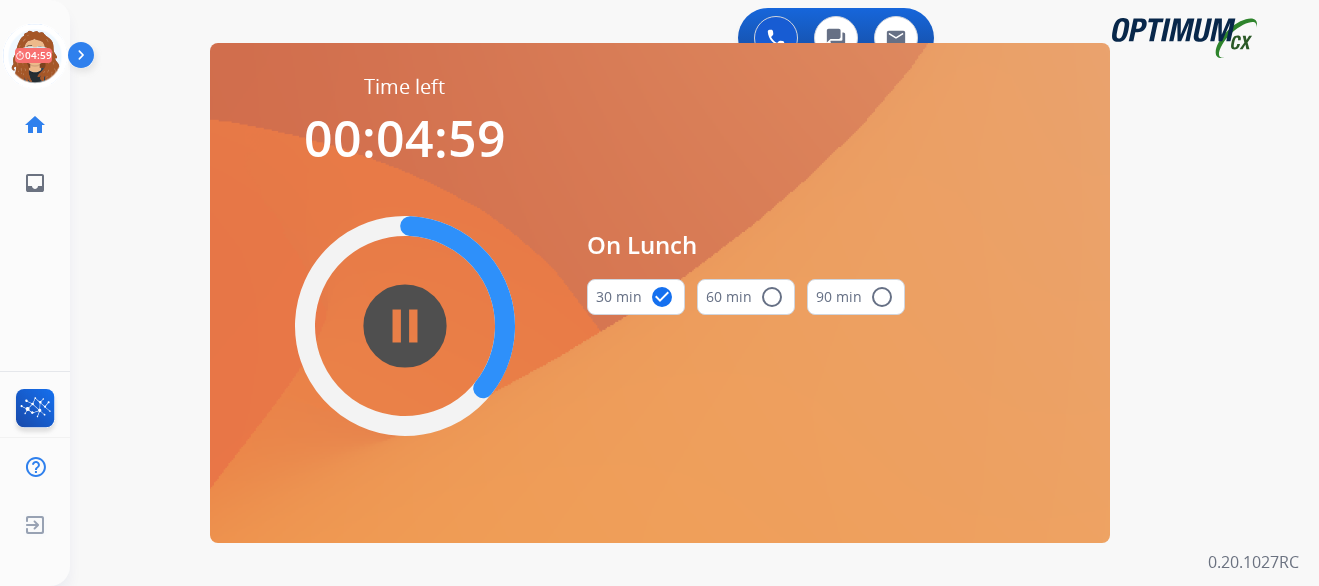 click on "0 Voice Interactions  0  Chat Interactions   0  Email Interactions" at bounding box center (682, 40) 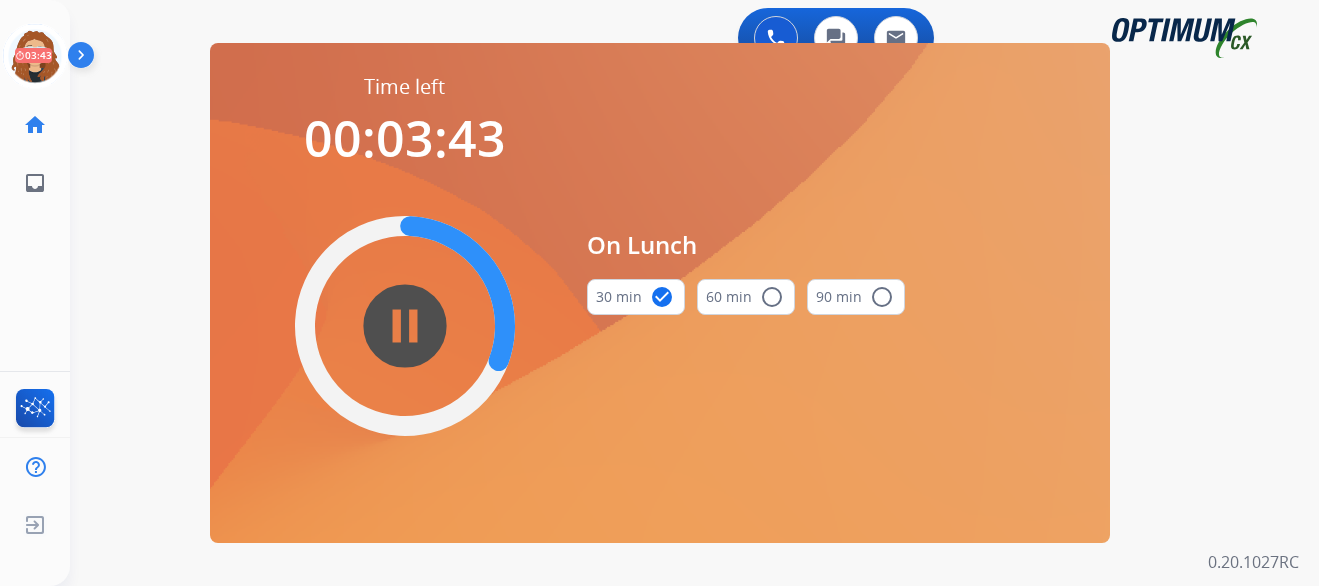 click on "0 Voice Interactions  0  Chat Interactions   0  Email Interactions swap_horiz Break voice bridge close_fullscreen Connect 3-Way Call merge_type Separate 3-Way Call Time left 00:03:43 pause_circle_filled On Lunch  30 min  check_circle  60 min  radio_button_unchecked  90 min  radio_button_unchecked  Interaction Guide   Interaction History  Interaction Guide arrow_drop_up  Welcome to EngageHQ   Internal Queue Transfer: How To  Secure Pad expand_more Clear pad Candidate/Account ID: Contact Notes:                  0.20.1027RC" at bounding box center [694, 293] 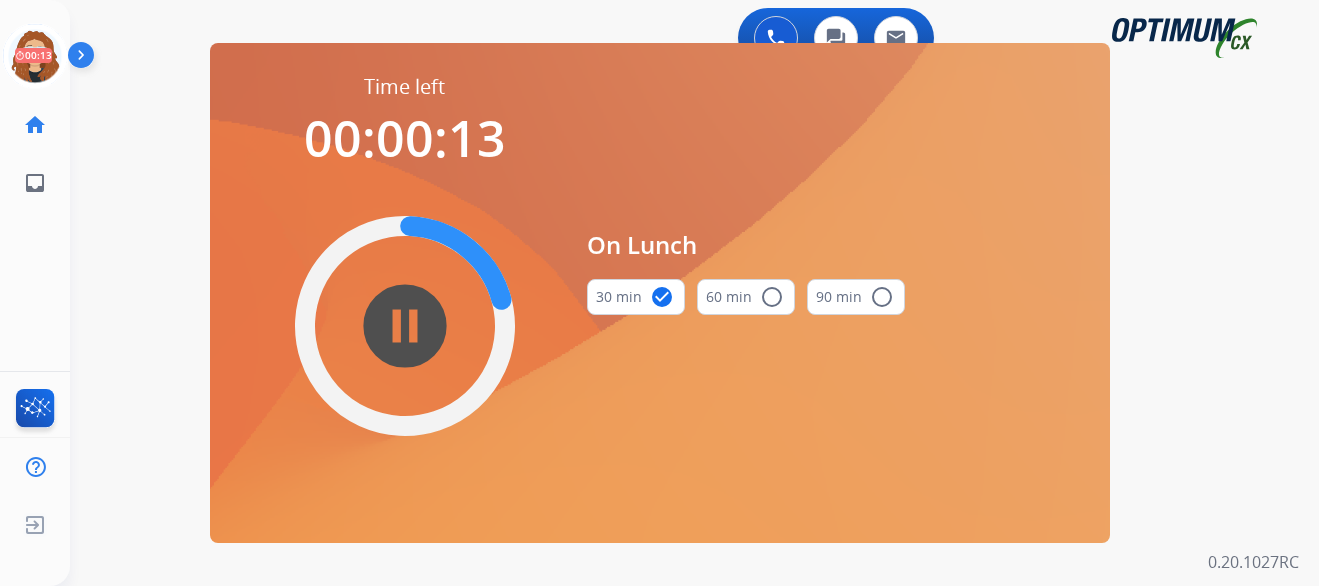 click on "swap_horiz Break voice bridge close_fullscreen Connect 3-Way Call merge_type Separate 3-Way Call Time left 00:00:13 pause_circle_filled On Lunch  30 min  check_circle  60 min  radio_button_unchecked  90 min  radio_button_unchecked  Interaction Guide   Interaction History  Interaction Guide arrow_drop_up  Welcome to EngageHQ   Internal Queue Transfer: How To  Secure Pad expand_more Clear pad Candidate/Account ID: Contact Notes:" at bounding box center (670, 120) 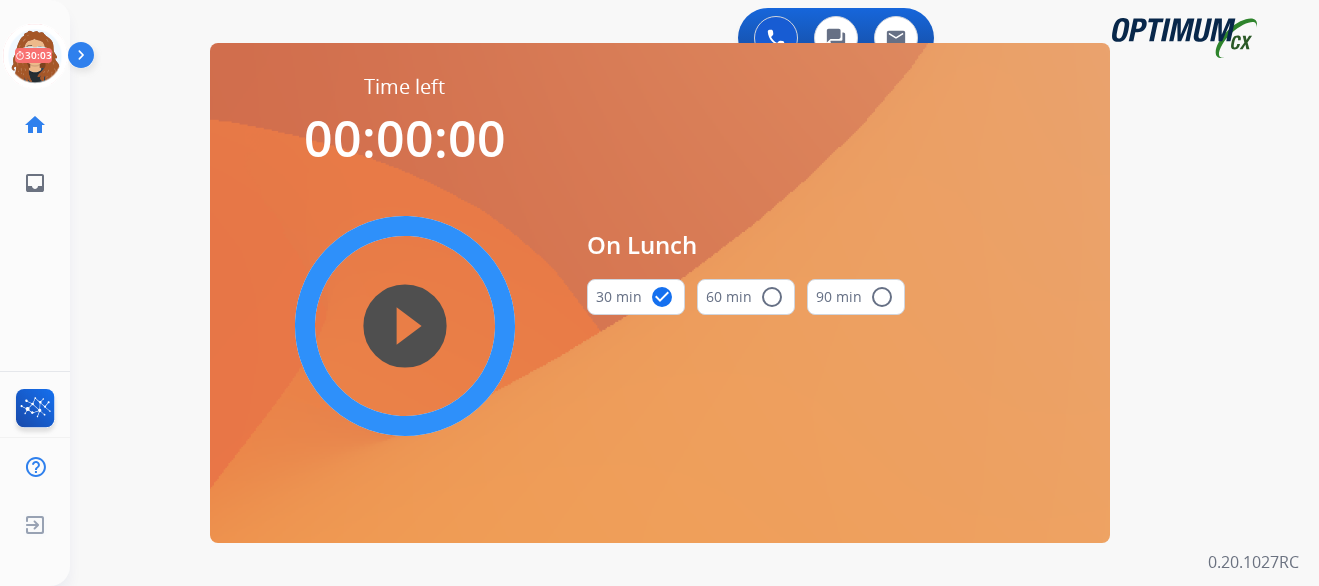 click on "0 Voice Interactions  0  Chat Interactions   0  Email Interactions swap_horiz Break voice bridge close_fullscreen Connect 3-Way Call merge_type Separate 3-Way Call Time left 00:00:00 play_circle_filled On Lunch  30 min  check_circle  60 min  radio_button_unchecked  90 min  radio_button_unchecked  Interaction Guide   Interaction History  Interaction Guide arrow_drop_up  Welcome to EngageHQ   Internal Queue Transfer: How To  Secure Pad expand_more Clear pad Candidate/Account ID: Contact Notes:                  0.20.1027RC" at bounding box center (694, 293) 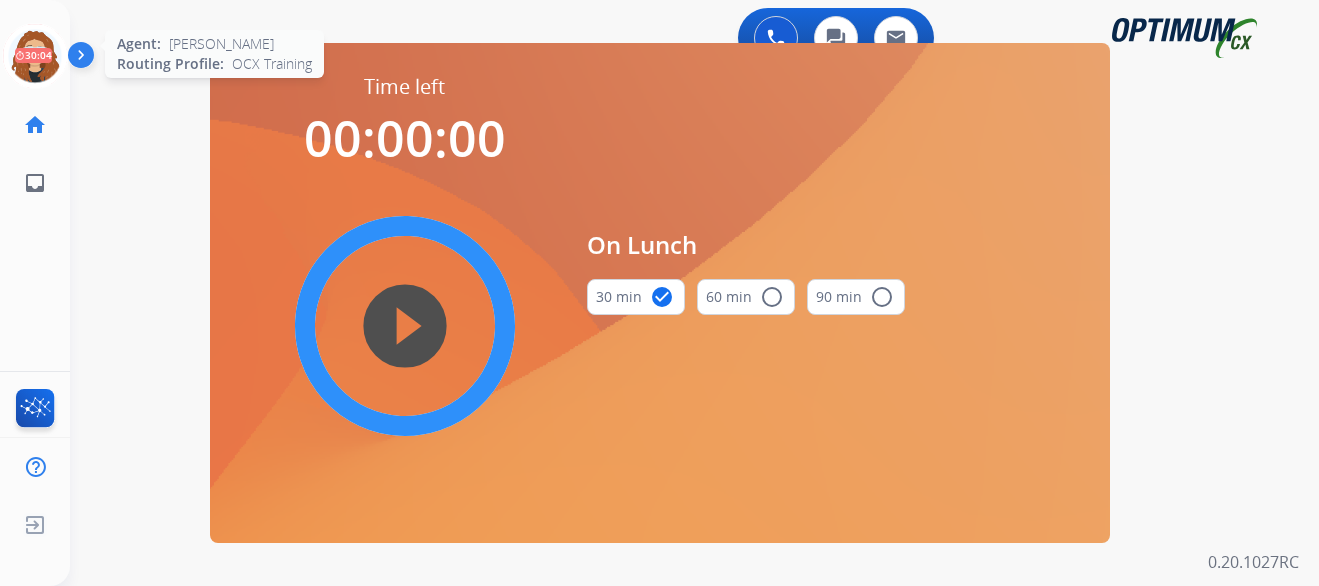 click 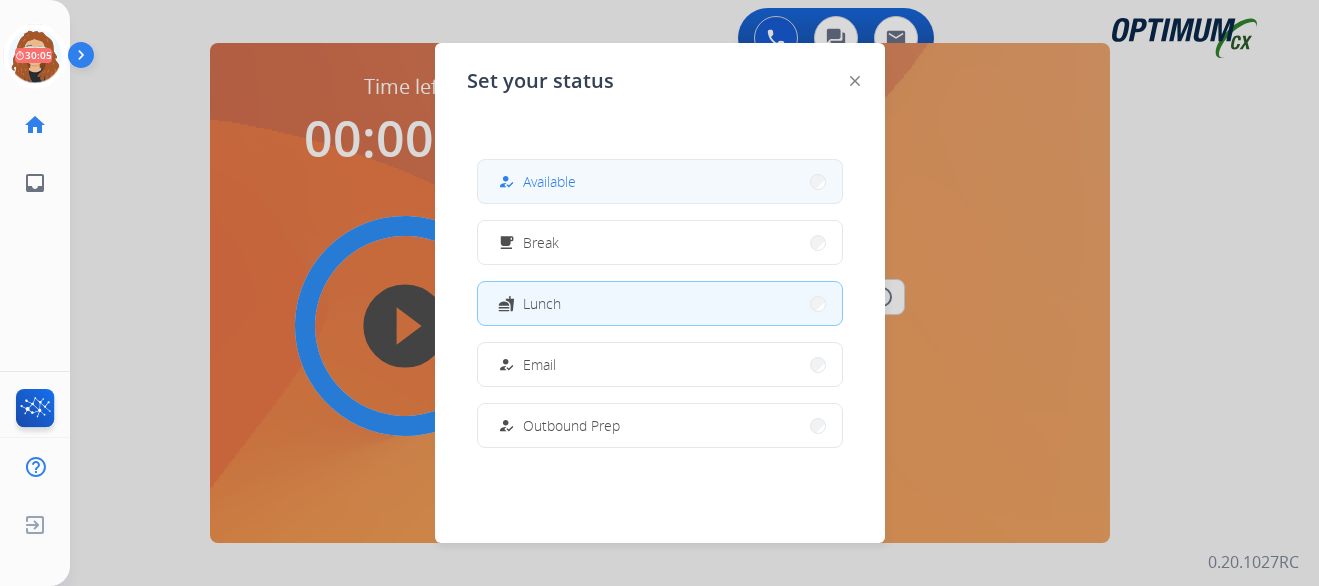 click on "Available" at bounding box center (549, 181) 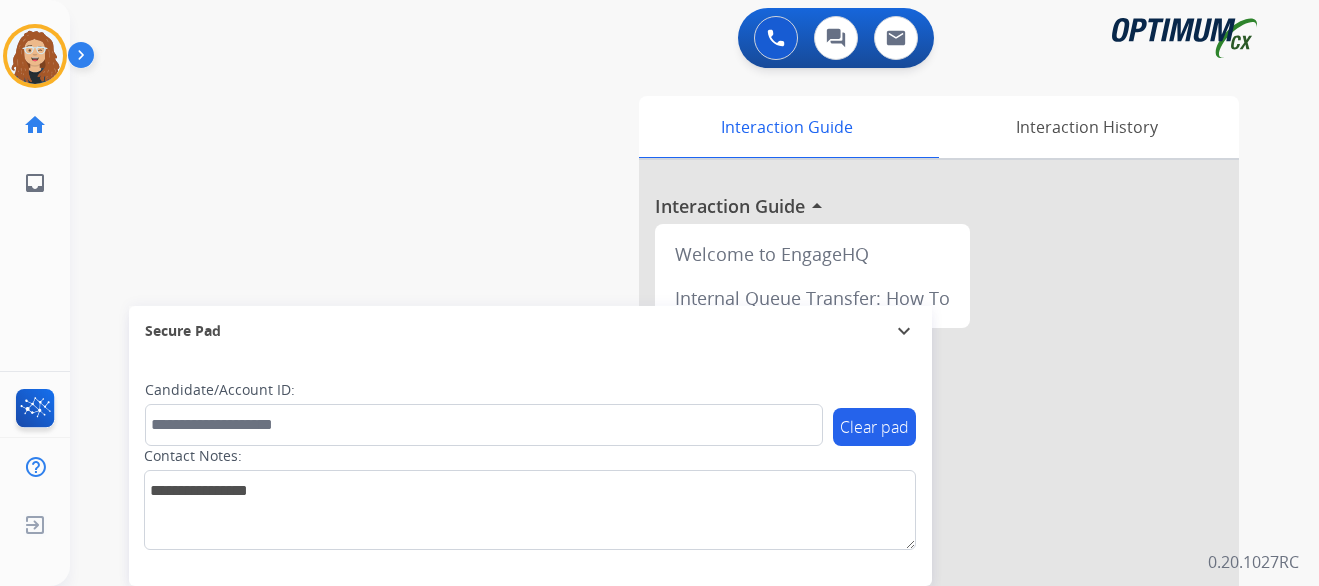 click on "swap_horiz Break voice bridge close_fullscreen Connect 3-Way Call merge_type Separate 3-Way Call  Interaction Guide   Interaction History  Interaction Guide arrow_drop_up  Welcome to EngageHQ   Internal Queue Transfer: How To  Secure Pad expand_more Clear pad Candidate/Account ID: Contact Notes:" at bounding box center (670, 489) 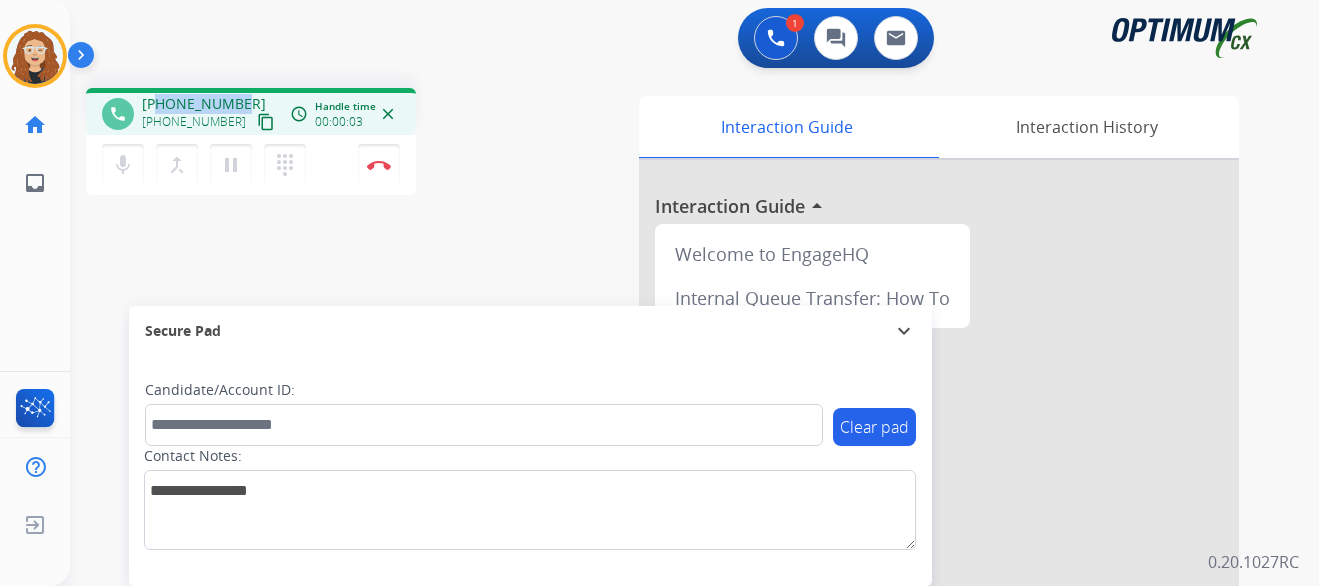 drag, startPoint x: 159, startPoint y: 103, endPoint x: 244, endPoint y: 95, distance: 85.37564 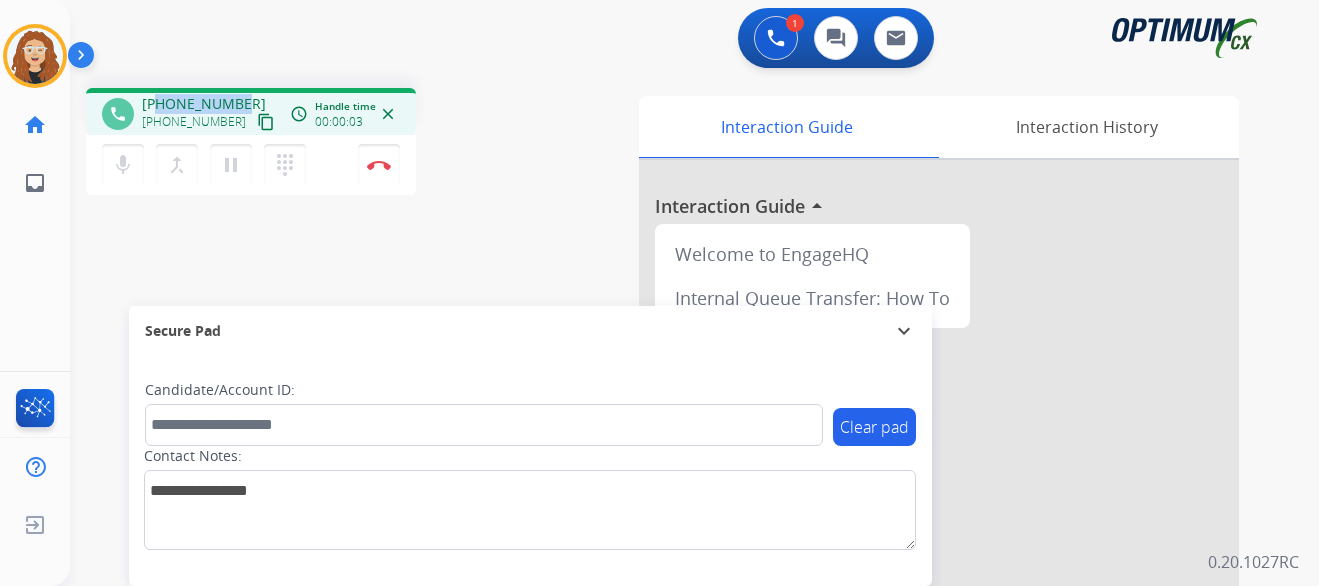 click on "[PHONE_NUMBER] [PHONE_NUMBER] content_copy" at bounding box center [210, 114] 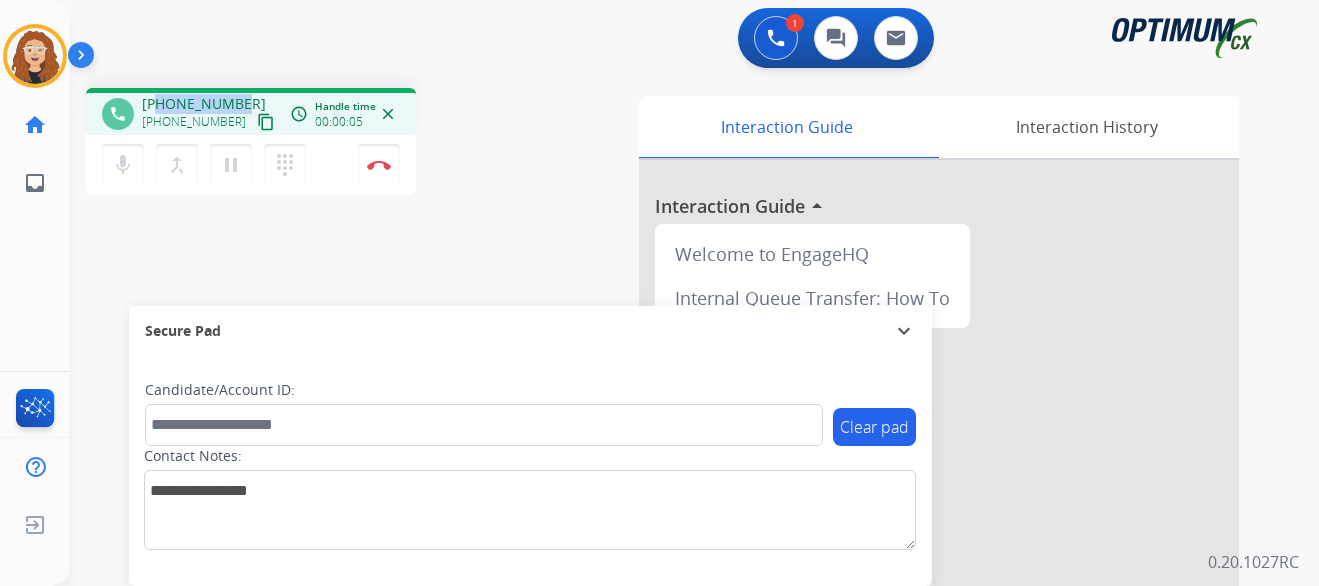 copy on "2027870011" 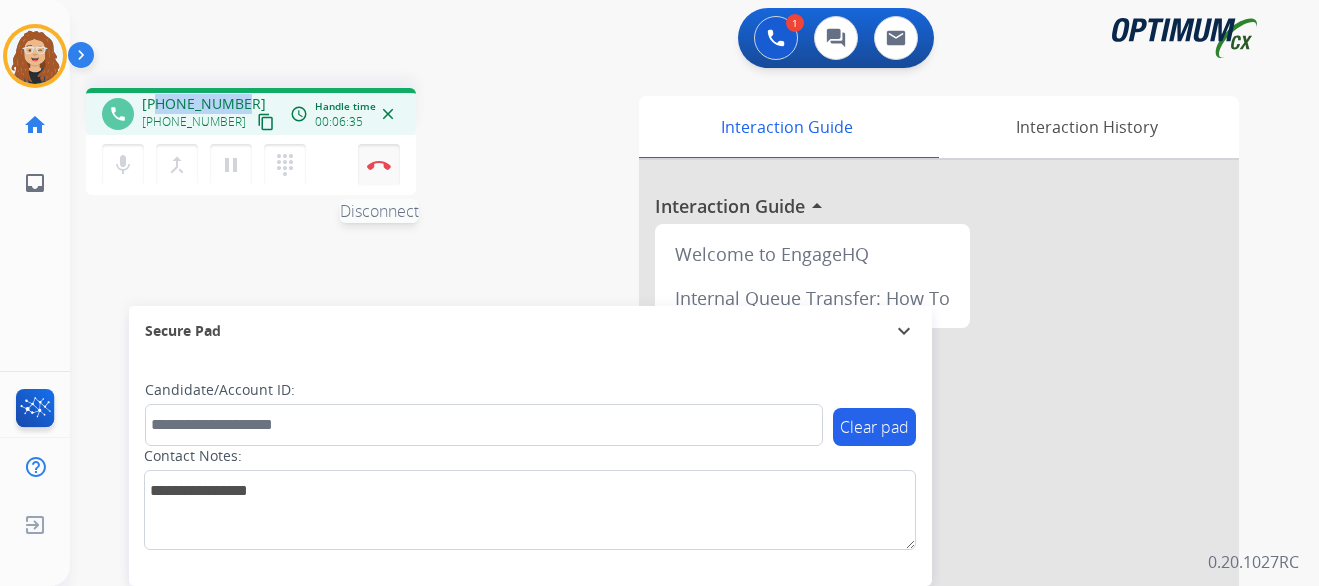 click on "Disconnect" at bounding box center [379, 165] 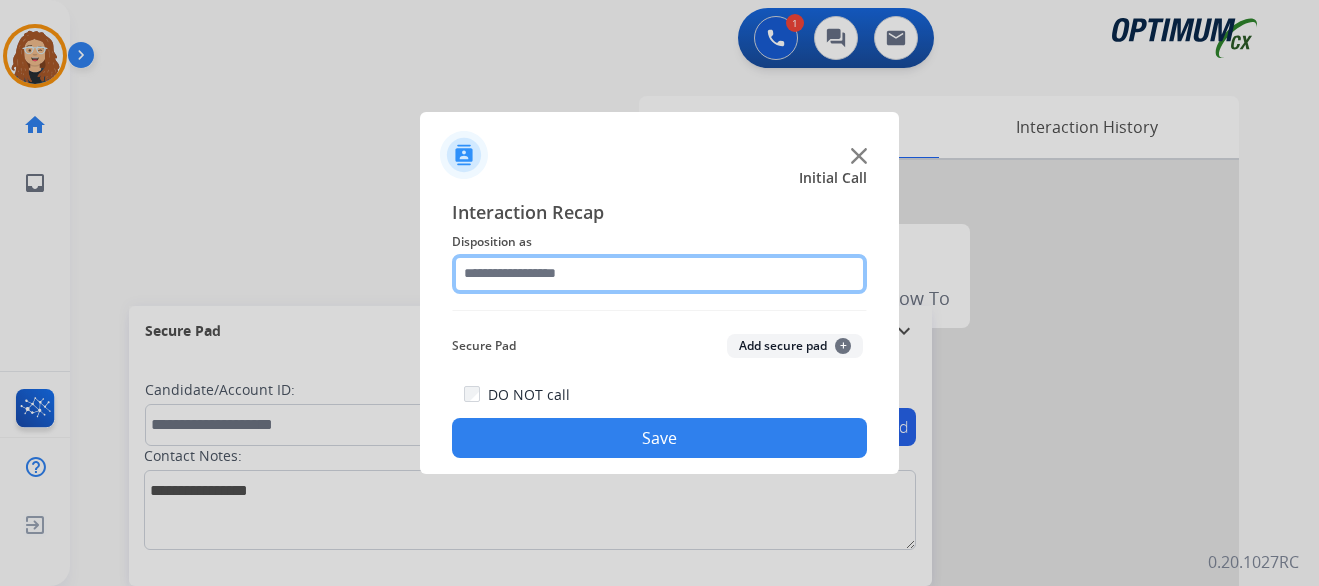 click 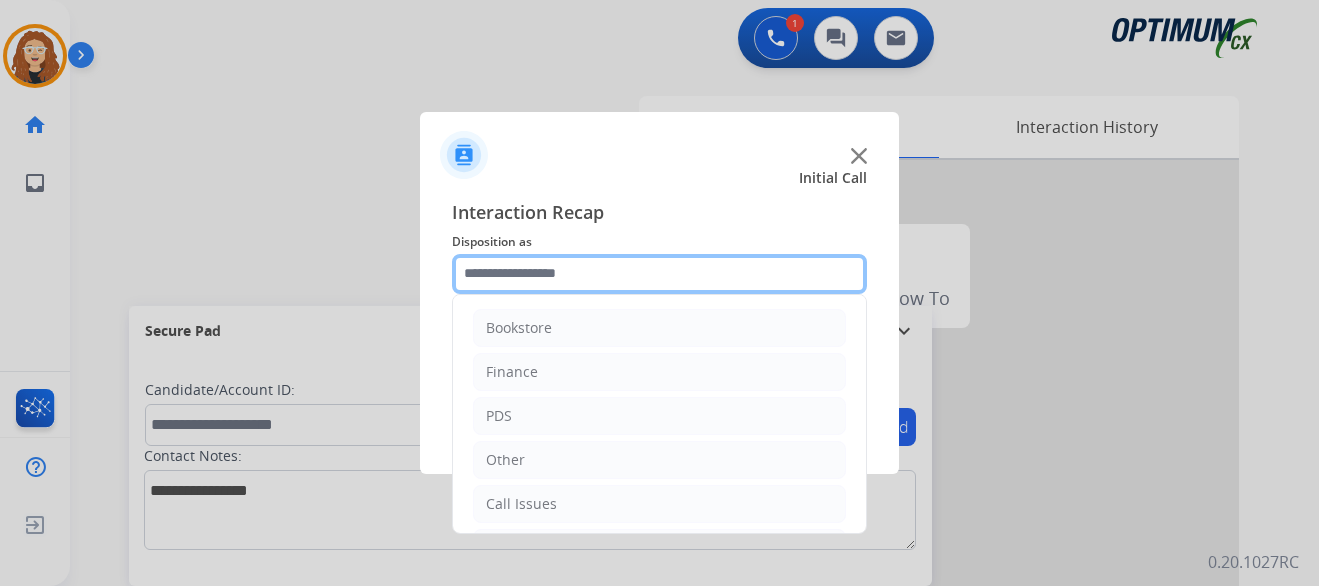 click 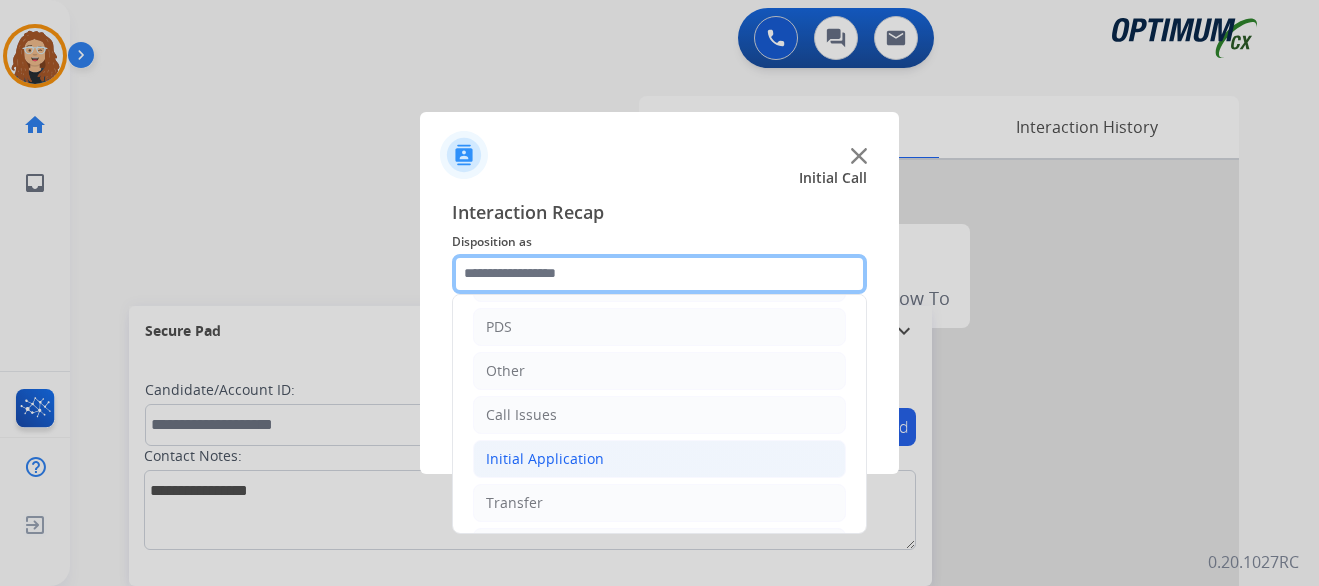 scroll, scrollTop: 91, scrollLeft: 0, axis: vertical 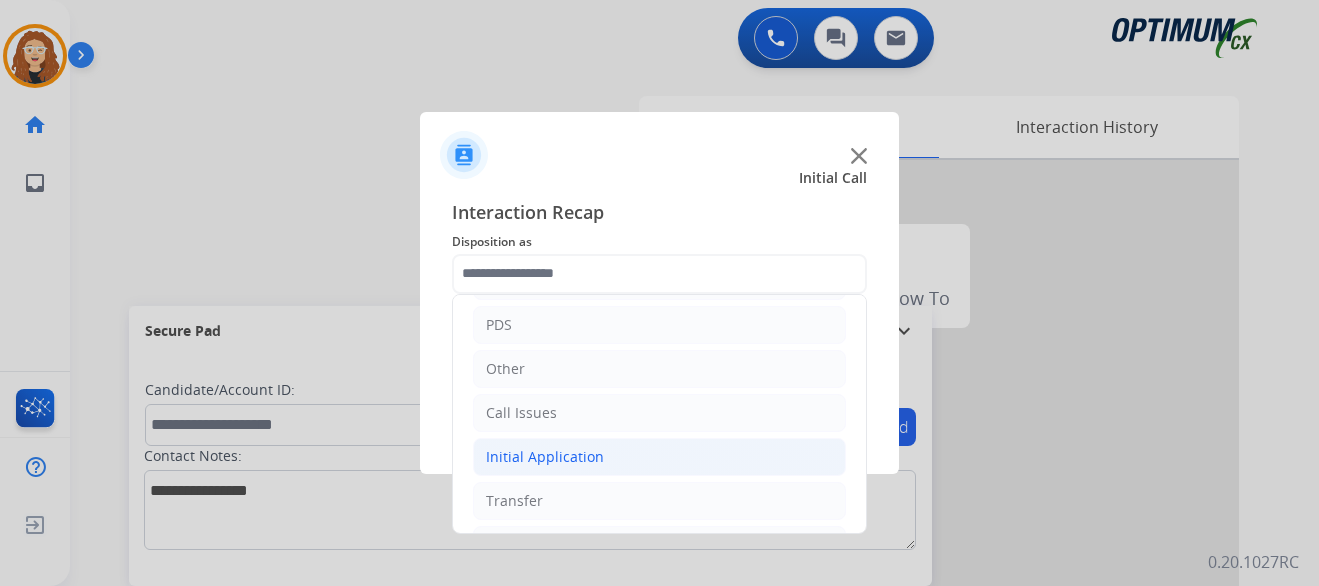 drag, startPoint x: 691, startPoint y: 457, endPoint x: 833, endPoint y: 441, distance: 142.89856 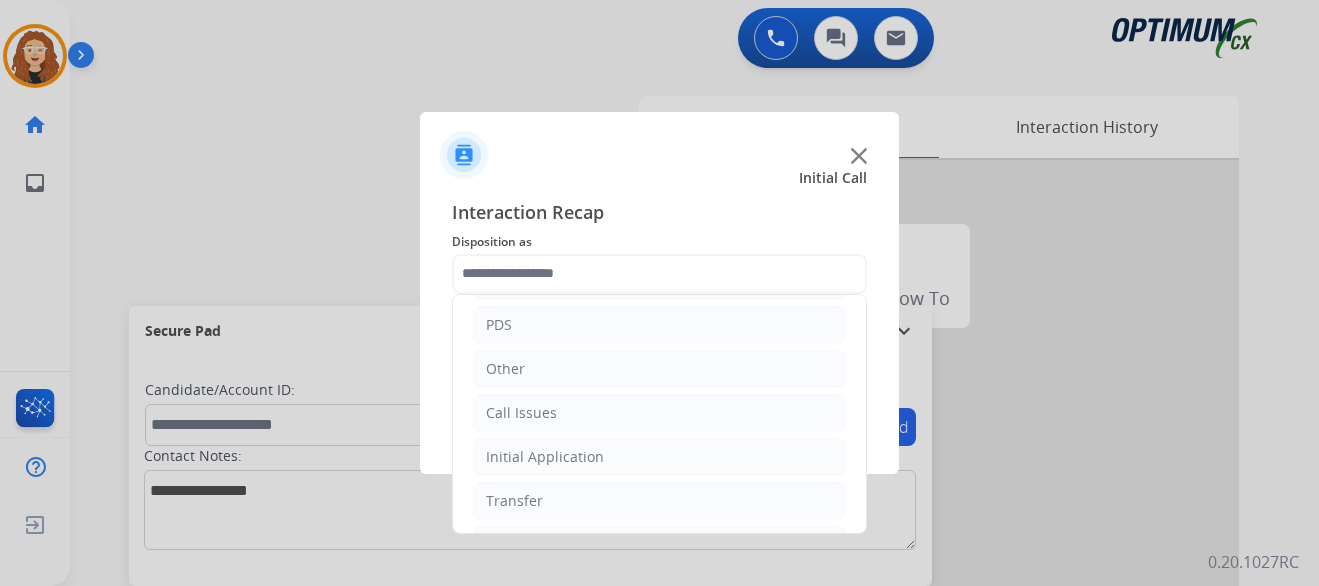click on "Initial Application" 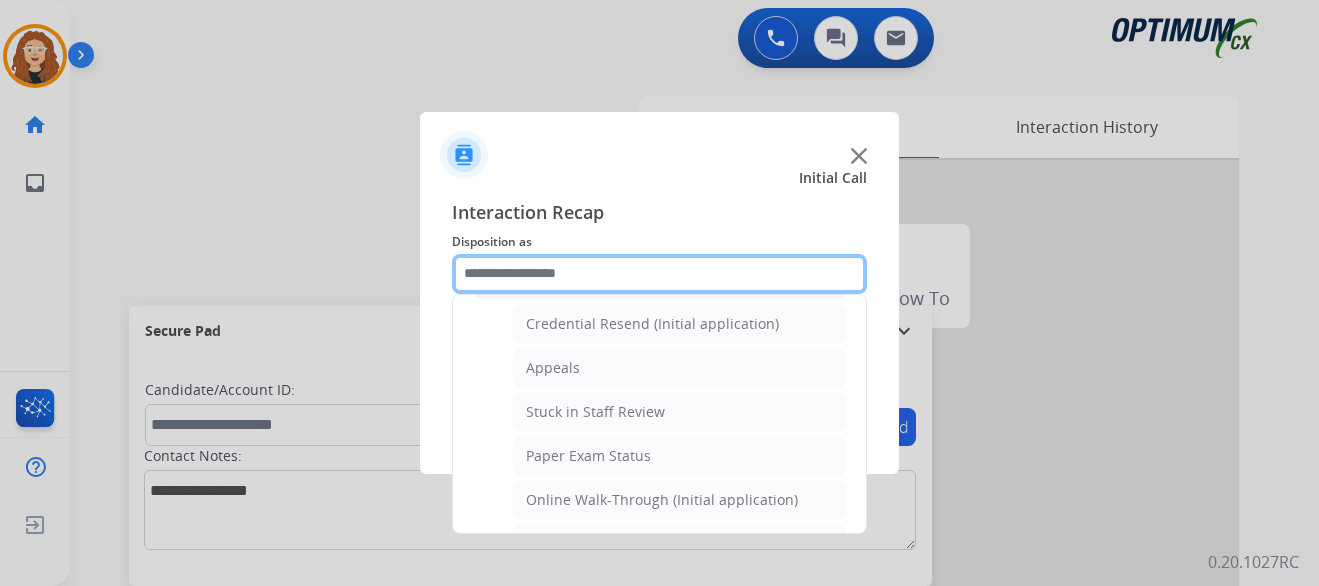 scroll, scrollTop: 305, scrollLeft: 0, axis: vertical 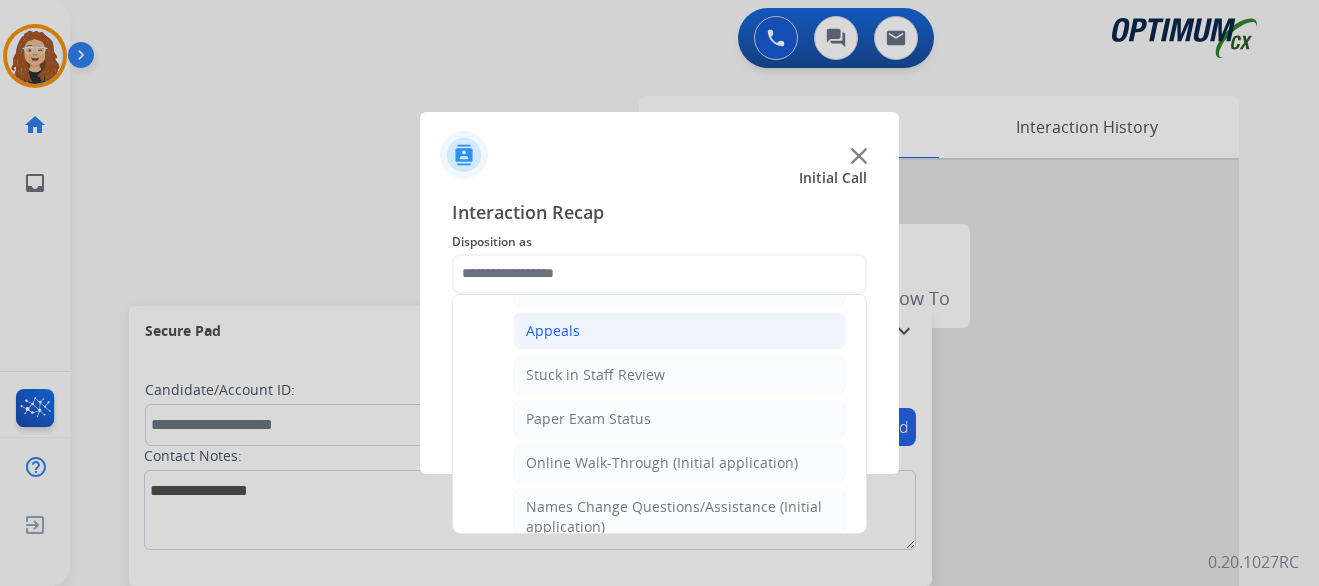 click on "Appeals" 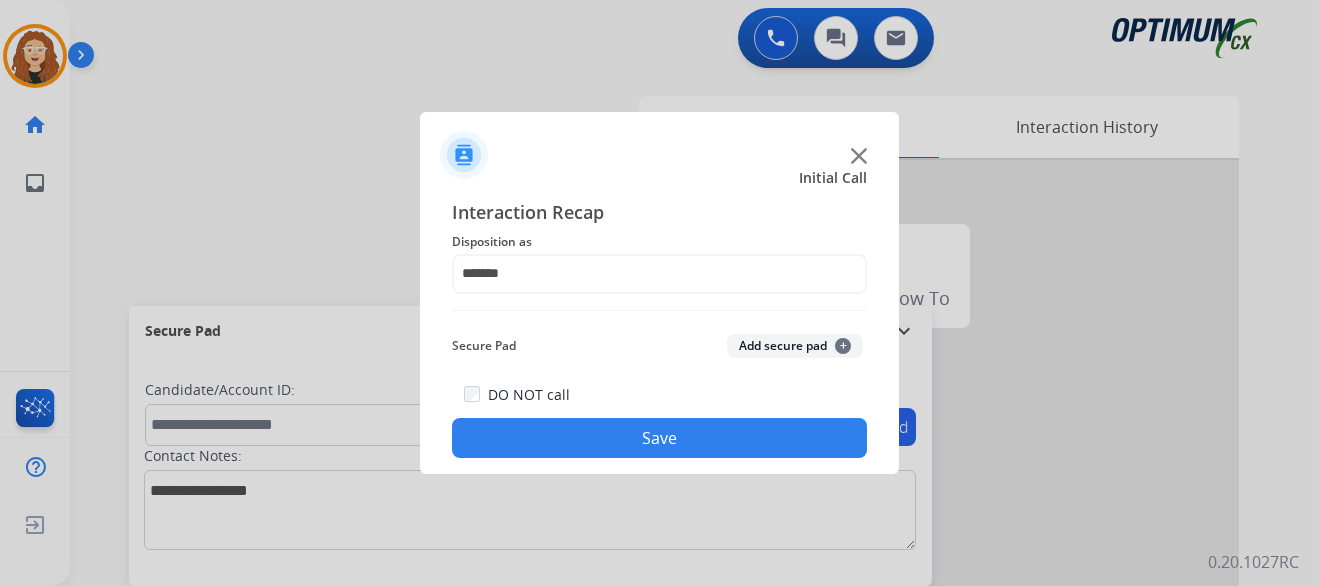 click on "Save" 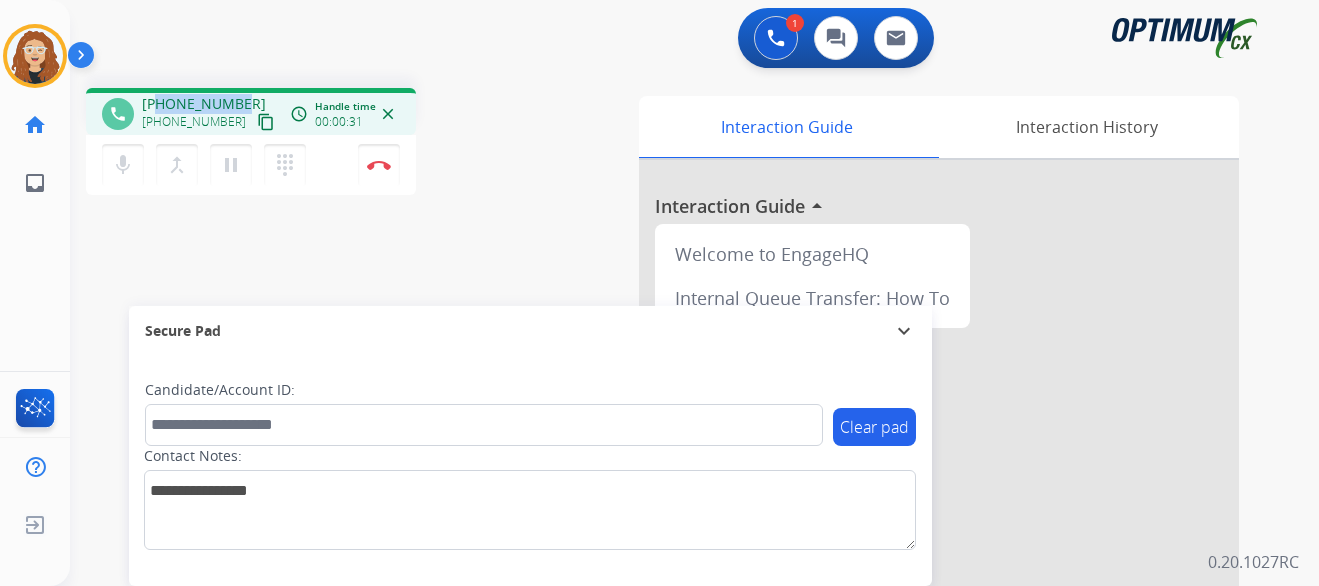 drag, startPoint x: 159, startPoint y: 104, endPoint x: 239, endPoint y: 99, distance: 80.1561 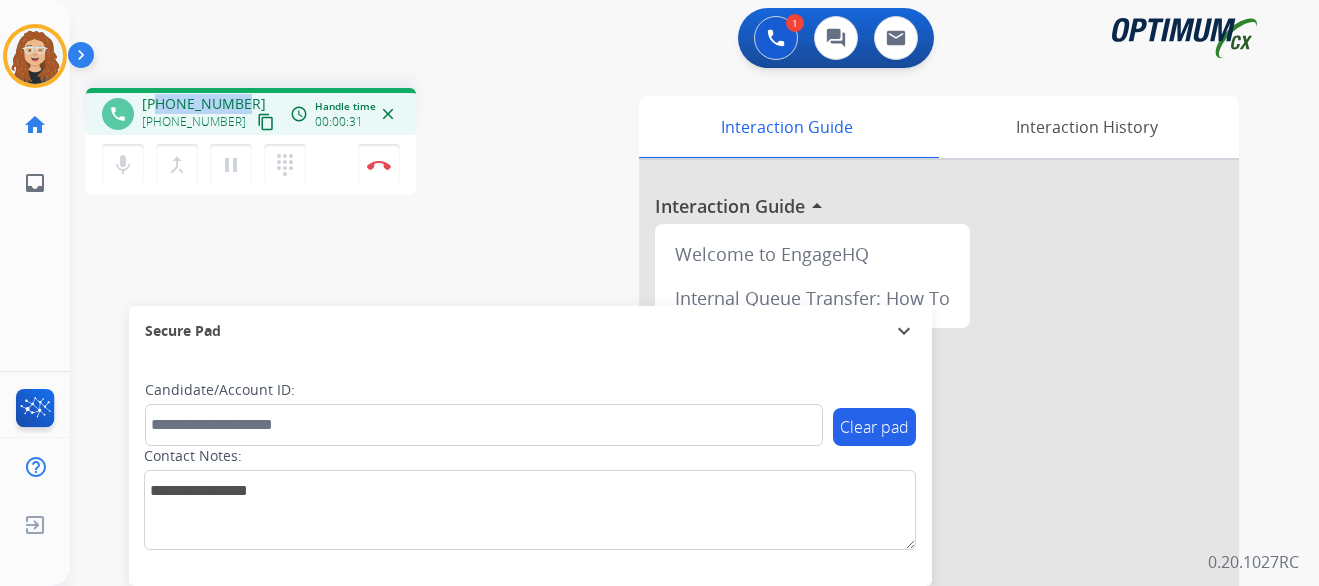 click on "[PHONE_NUMBER] [PHONE_NUMBER] content_copy" at bounding box center [210, 114] 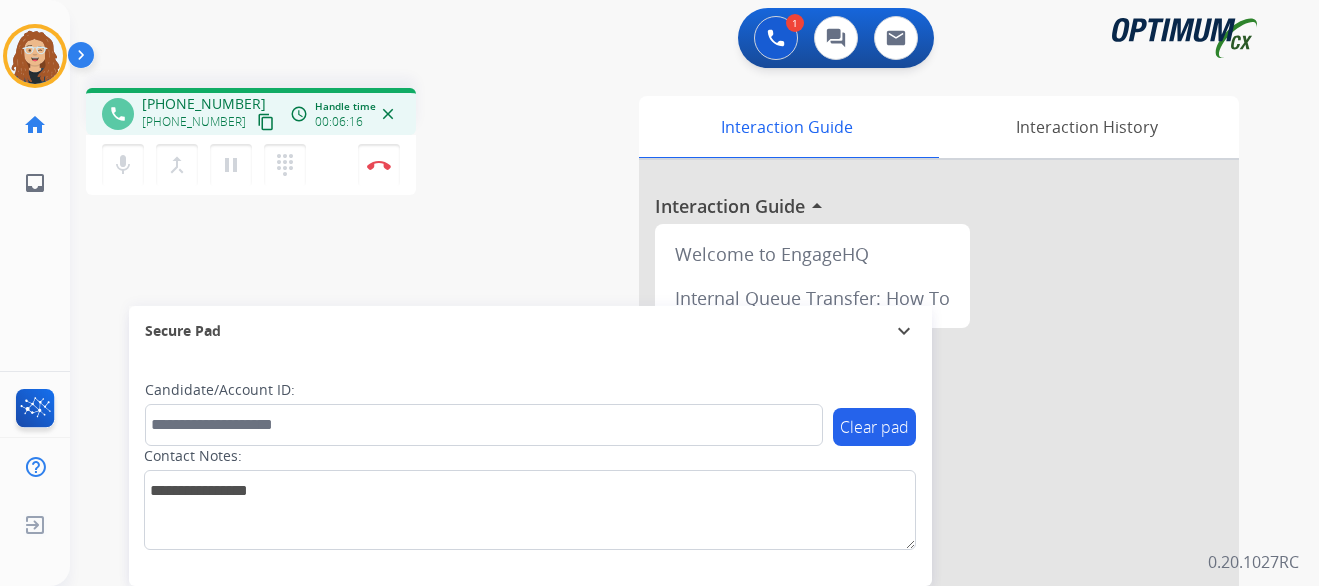 click on "phone [PHONE_NUMBER] [PHONE_NUMBER] content_copy access_time Call metrics Queue   00:08 Hold   00:00 Talk   06:17 Total   06:24 Handle time 00:06:16 close mic Mute merge_type Bridge pause Hold dialpad Dialpad Disconnect swap_horiz Break voice bridge close_fullscreen Connect 3-Way Call merge_type Separate 3-Way Call  Interaction Guide   Interaction History  Interaction Guide arrow_drop_up  Welcome to EngageHQ   Internal Queue Transfer: How To  Secure Pad expand_more Clear pad Candidate/Account ID: Contact Notes:" at bounding box center [670, 489] 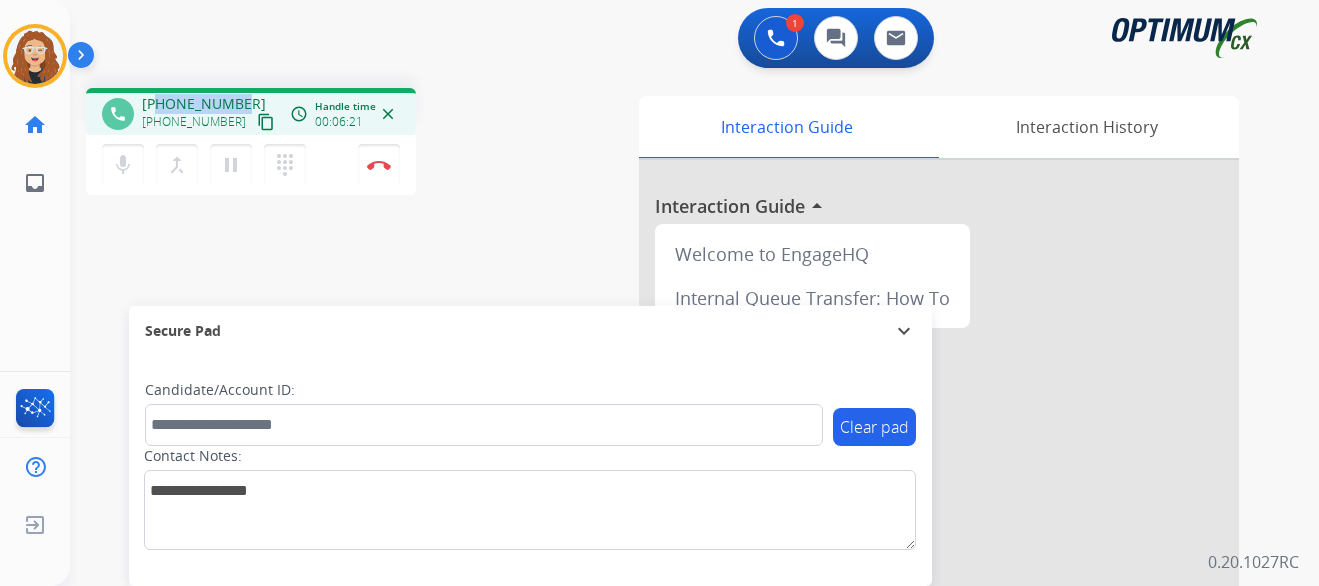 drag, startPoint x: 159, startPoint y: 103, endPoint x: 240, endPoint y: 97, distance: 81.22192 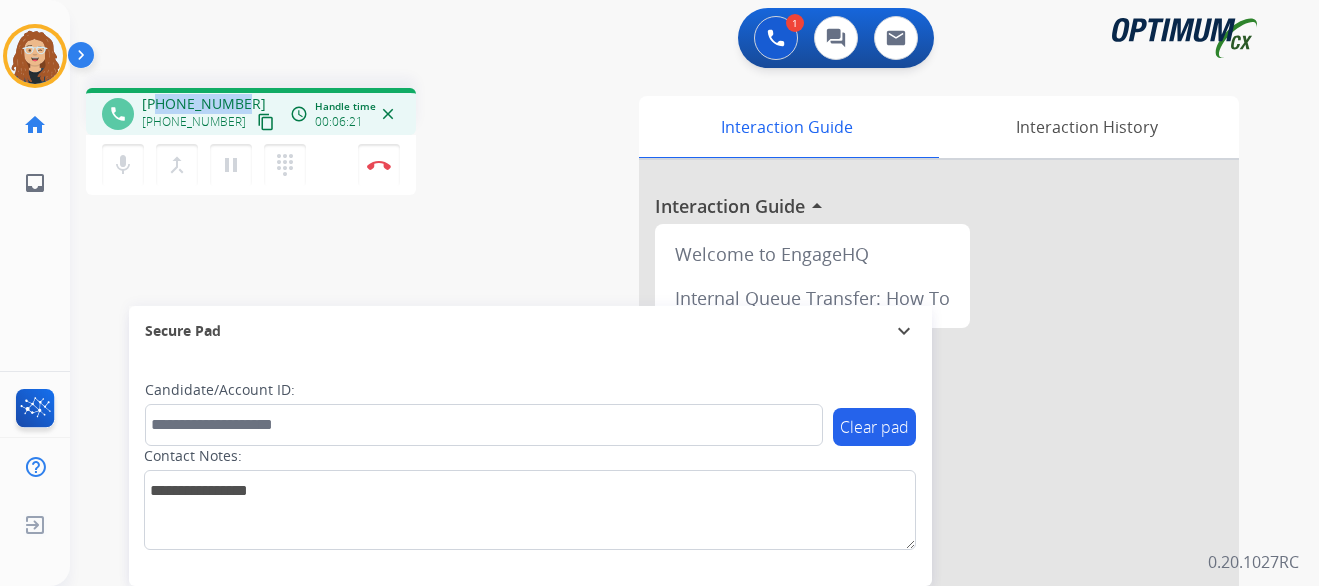 click on "[PHONE_NUMBER] [PHONE_NUMBER] content_copy" at bounding box center (210, 114) 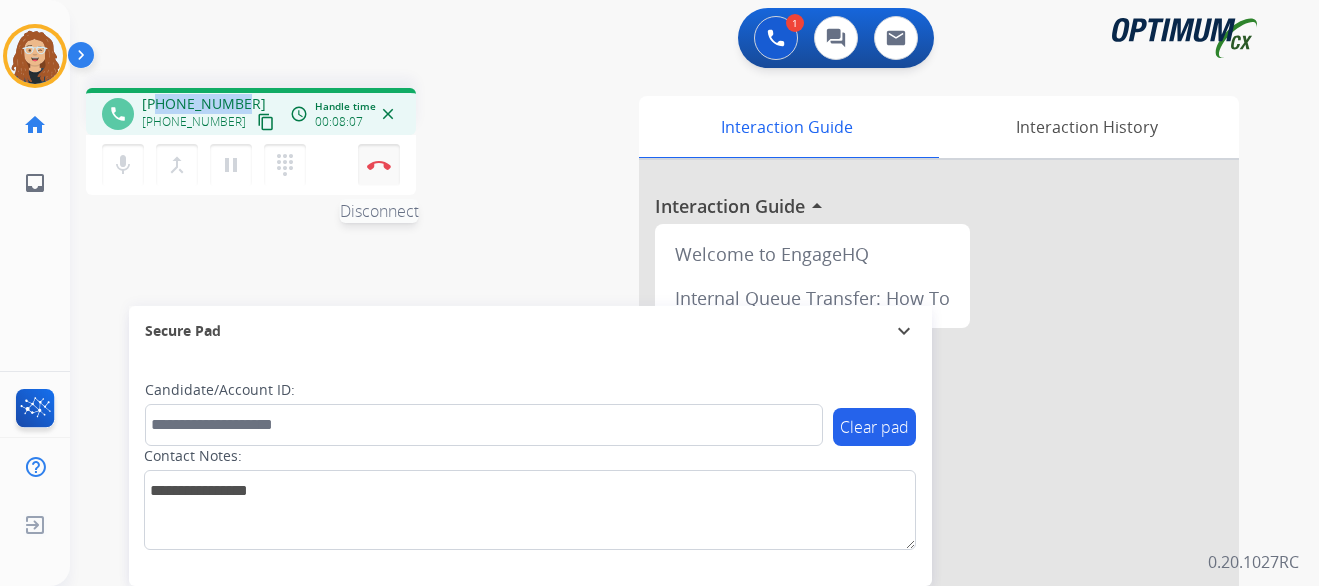 click on "Disconnect" at bounding box center [379, 165] 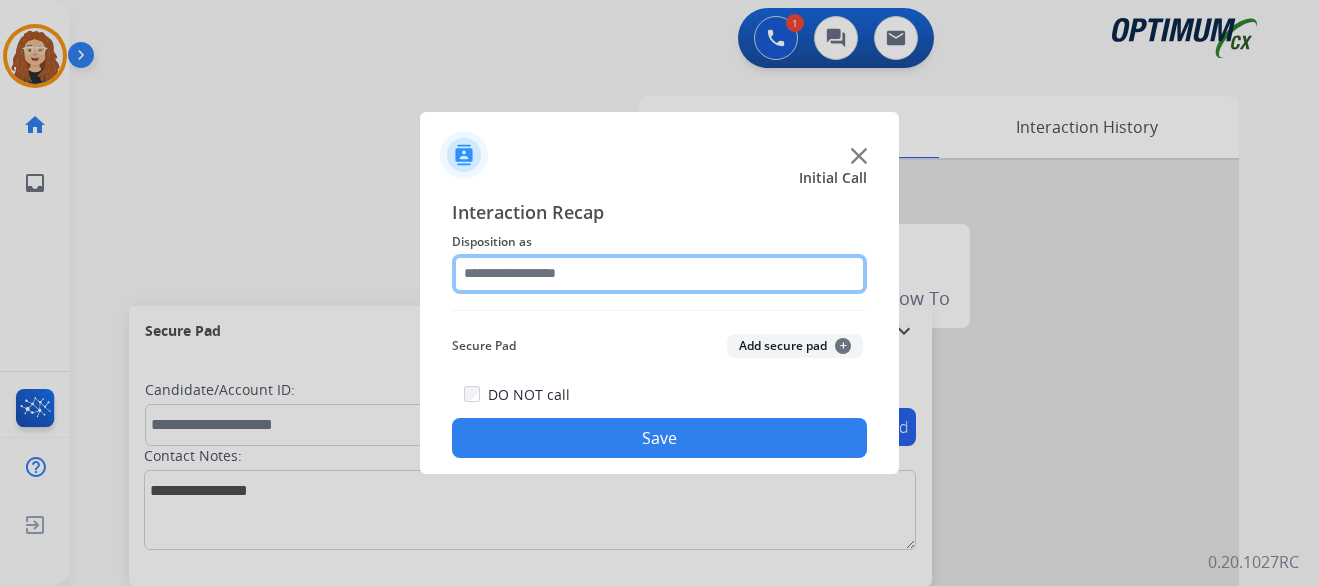 click 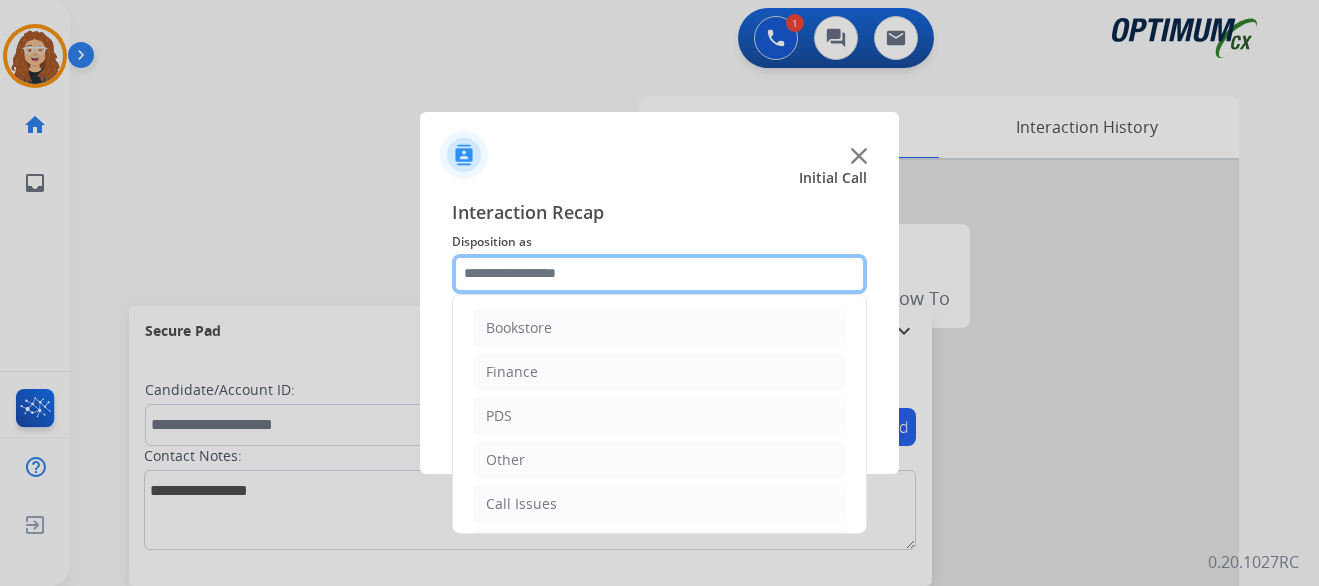 scroll, scrollTop: 136, scrollLeft: 0, axis: vertical 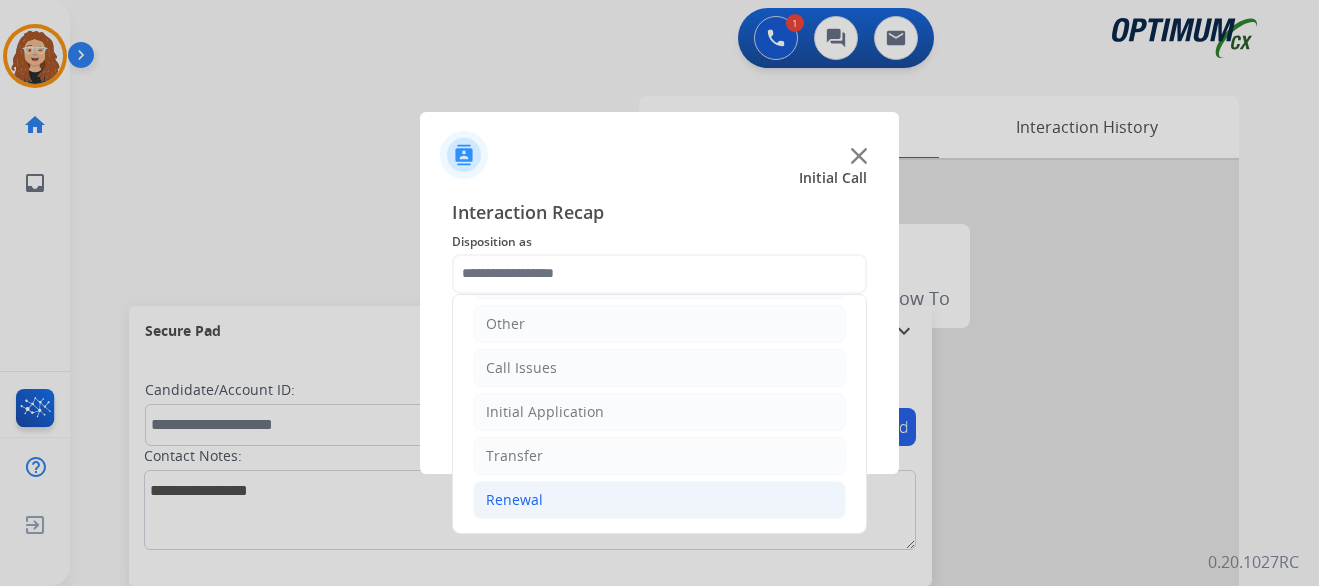 click on "Renewal" 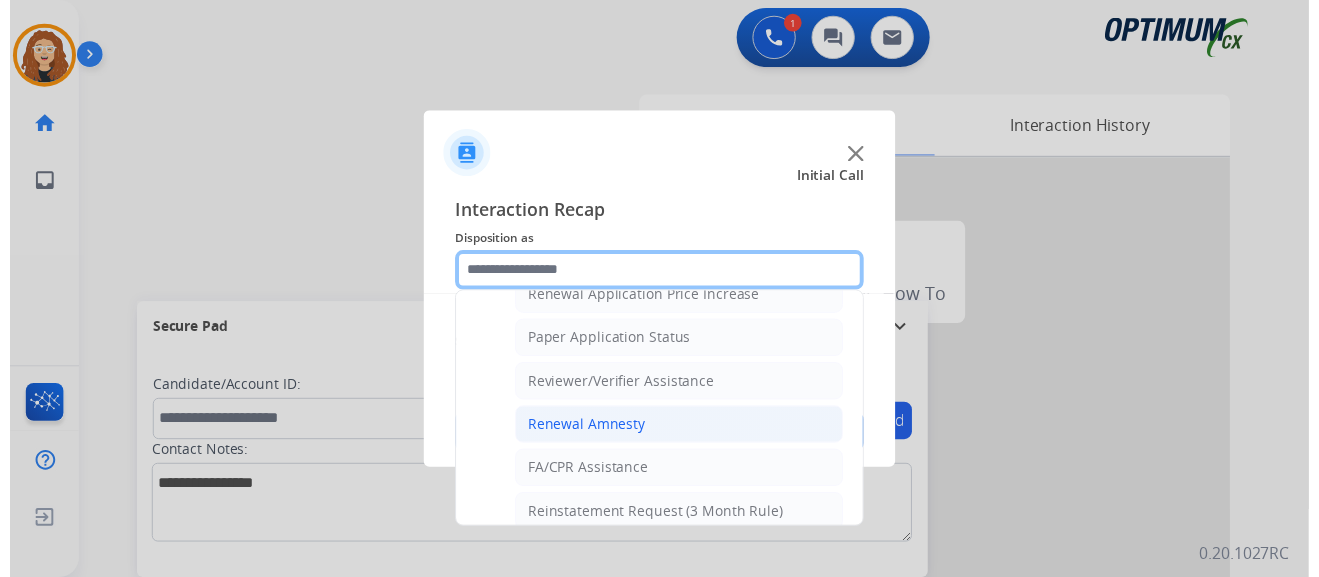 scroll, scrollTop: 678, scrollLeft: 0, axis: vertical 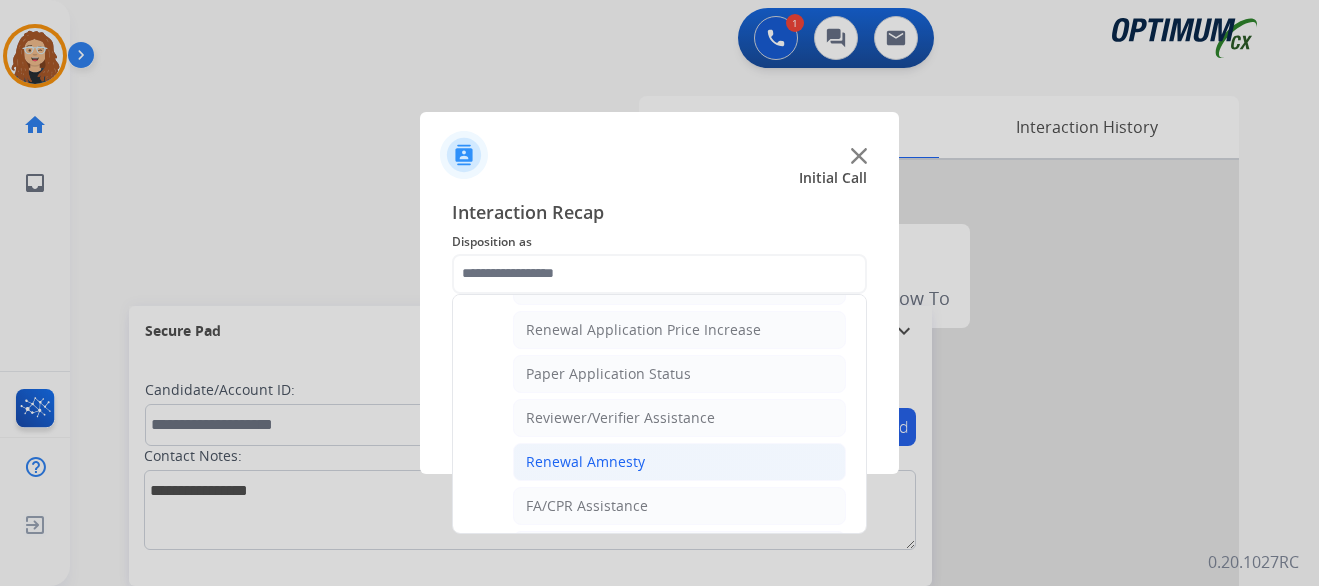 click on "Renewal Amnesty" 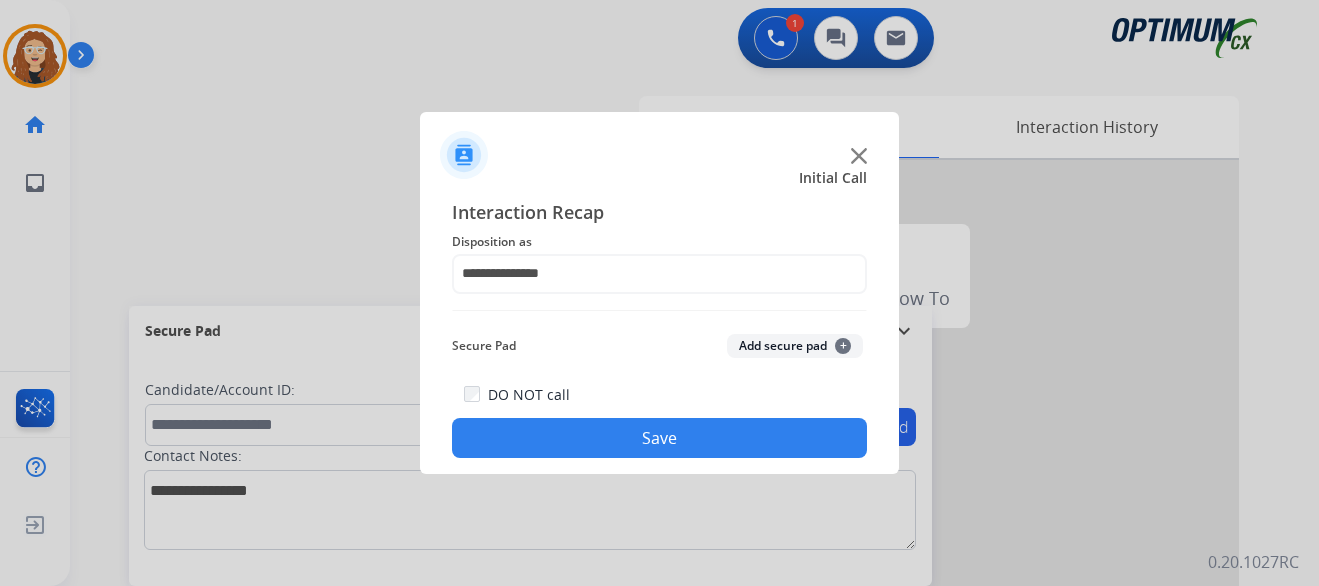 click on "Save" 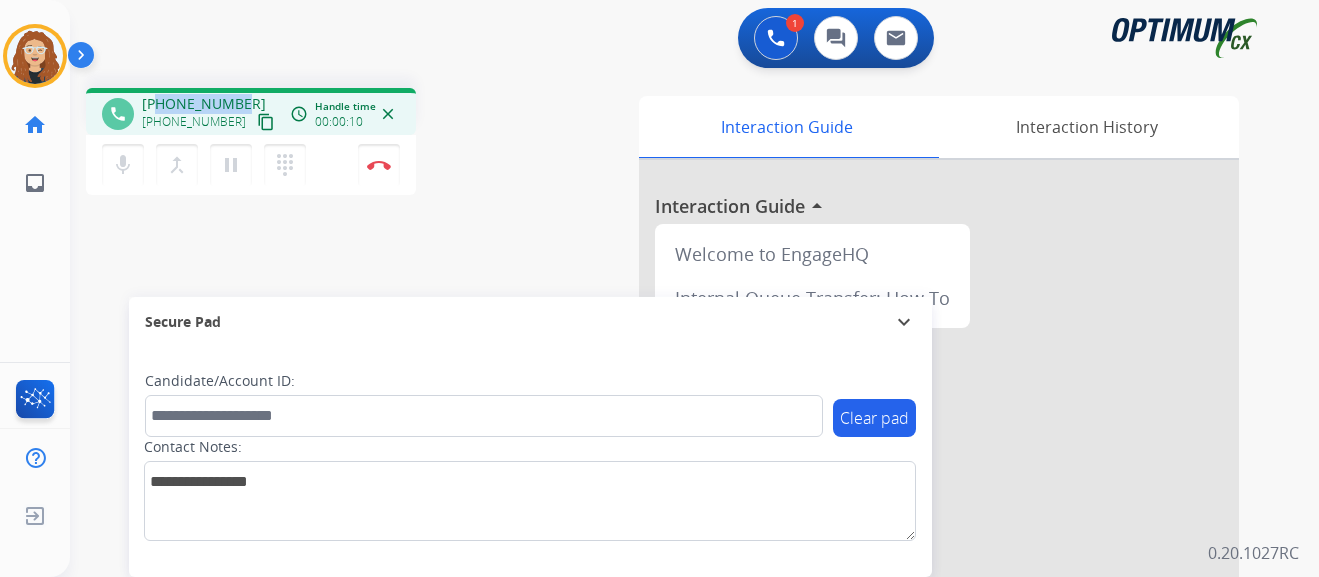 drag, startPoint x: 160, startPoint y: 104, endPoint x: 240, endPoint y: 100, distance: 80.09994 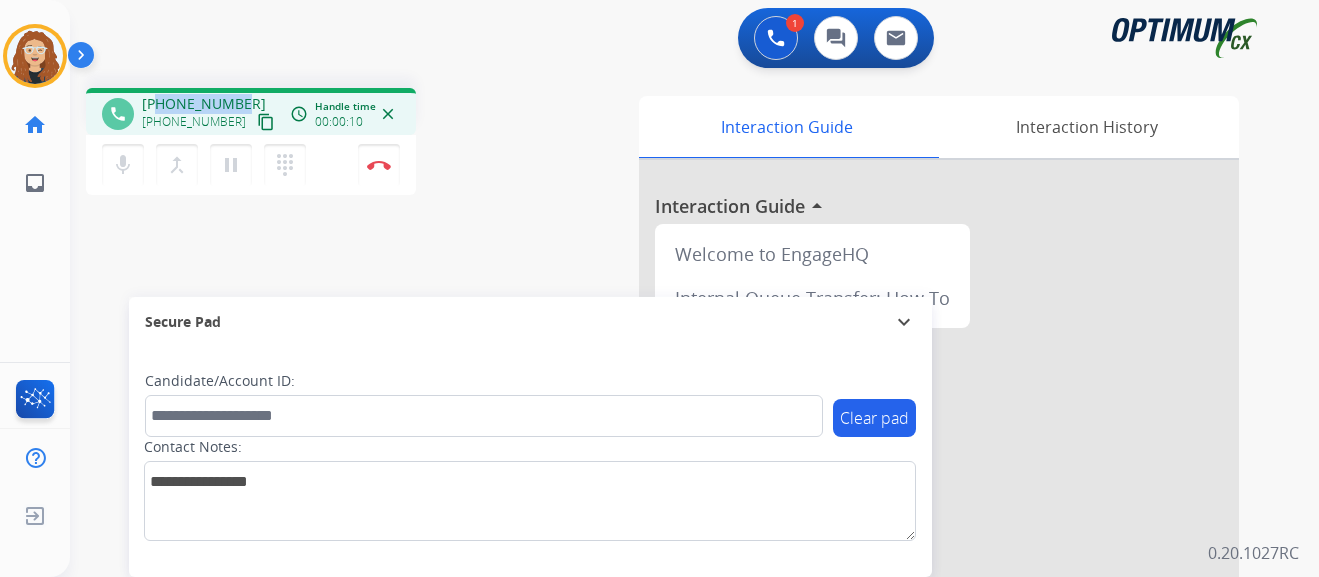 click on "[PHONE_NUMBER] [PHONE_NUMBER] content_copy" at bounding box center [210, 114] 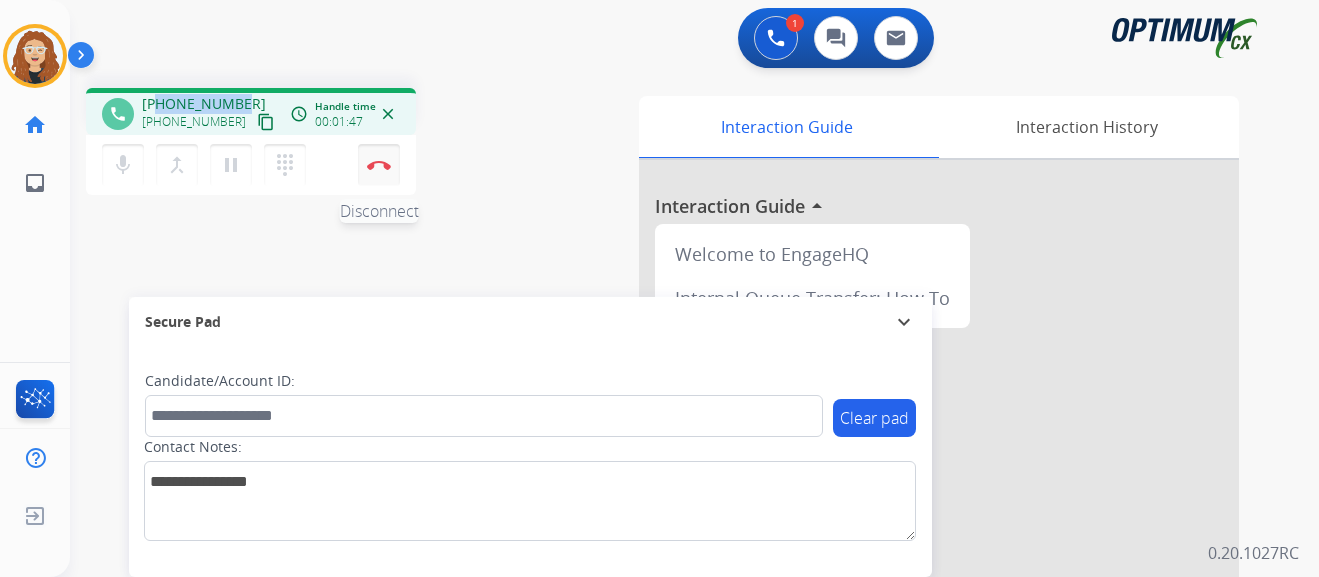 click on "Disconnect" at bounding box center (379, 165) 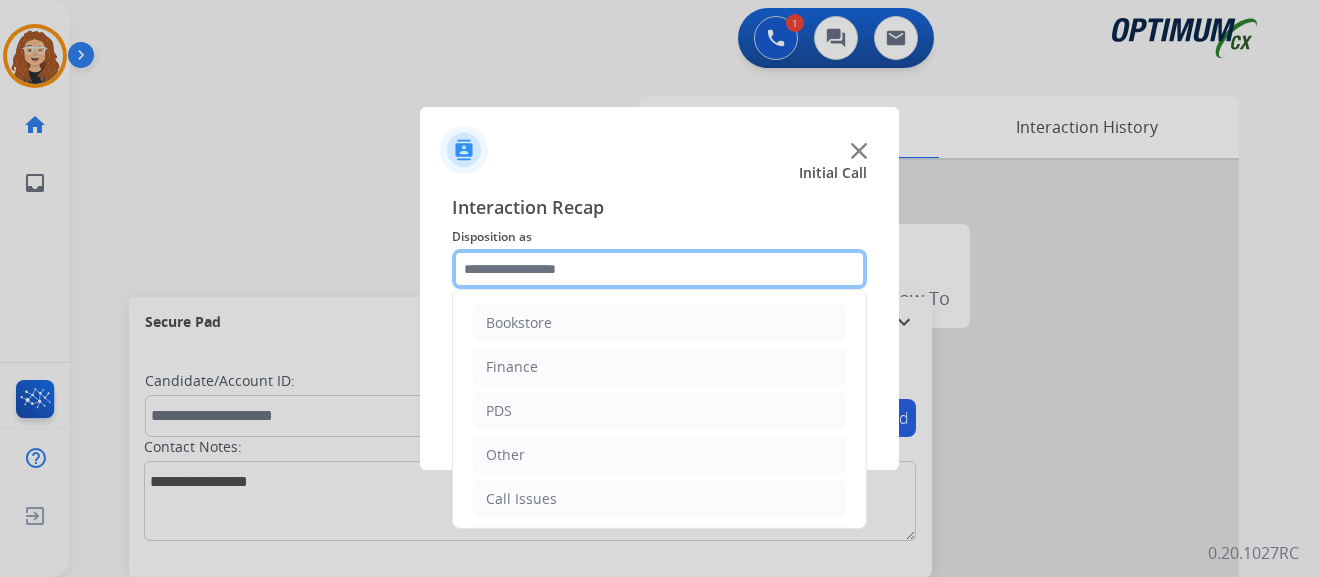 click 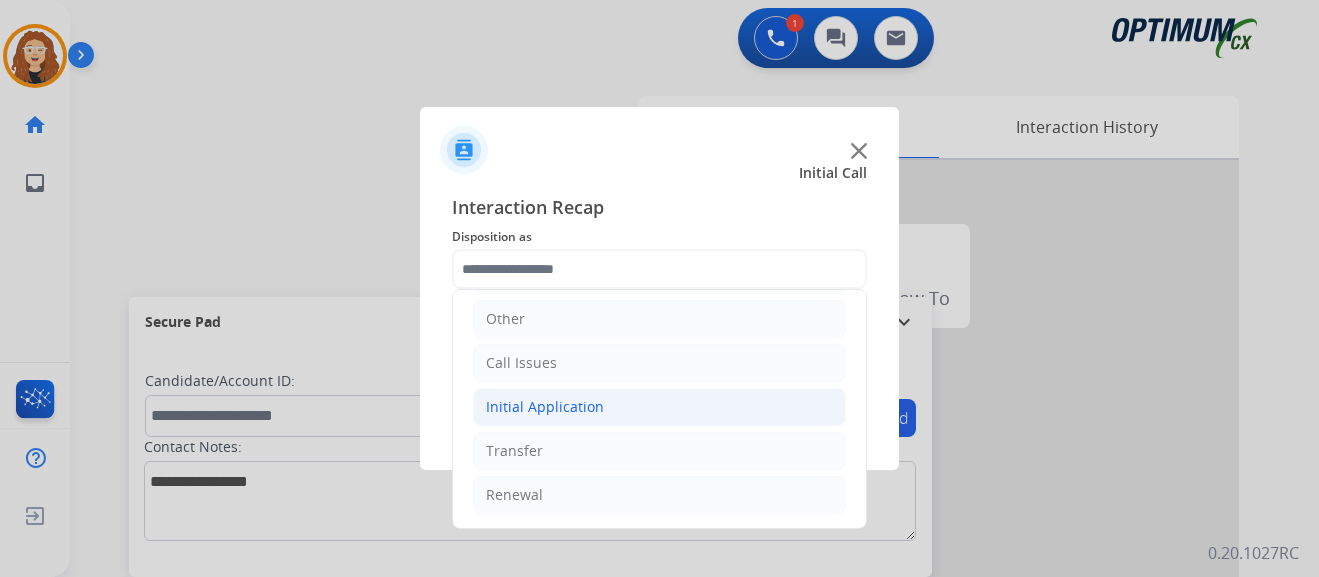 click on "Initial Application" 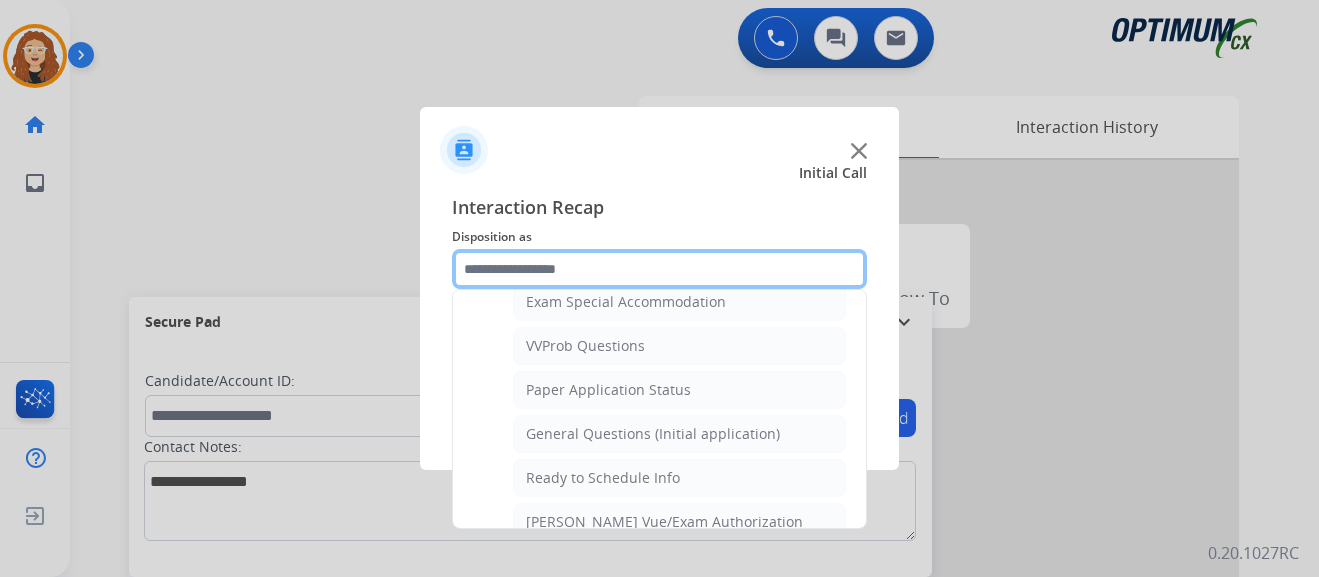 scroll, scrollTop: 1078, scrollLeft: 0, axis: vertical 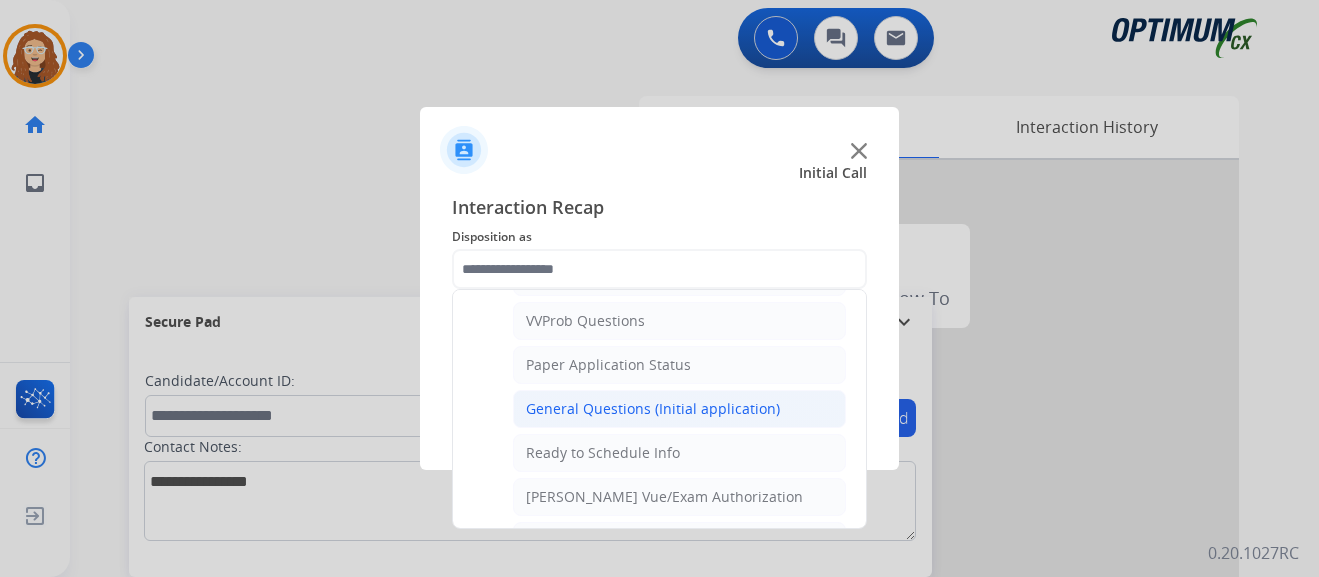 click on "General Questions (Initial application)" 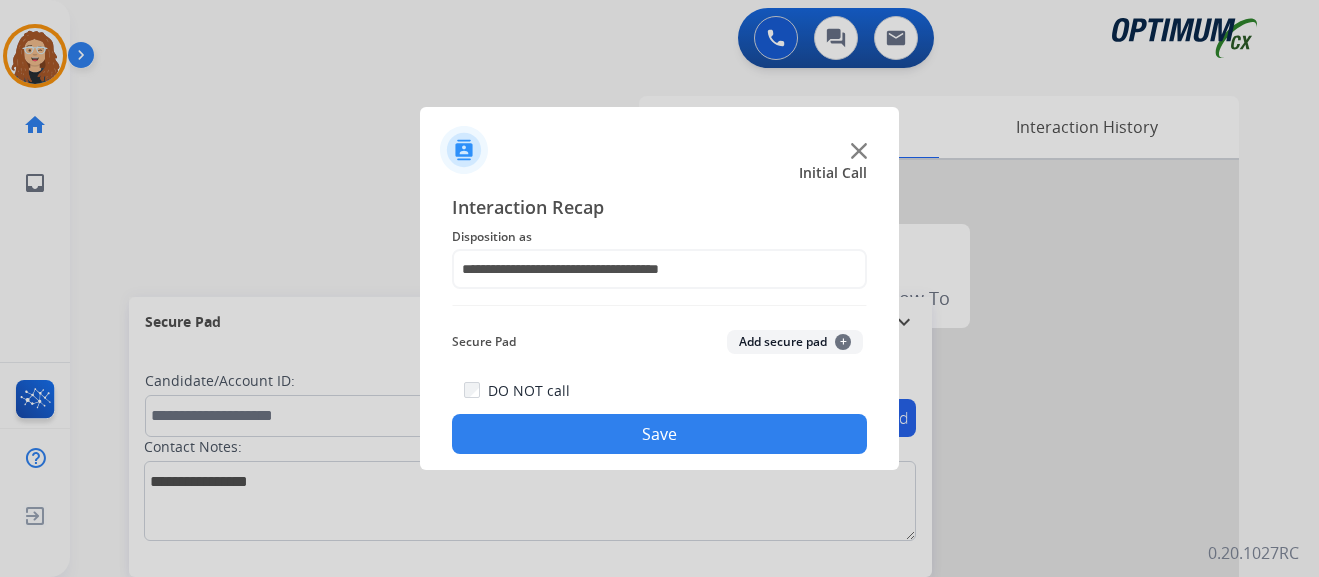 click on "Save" 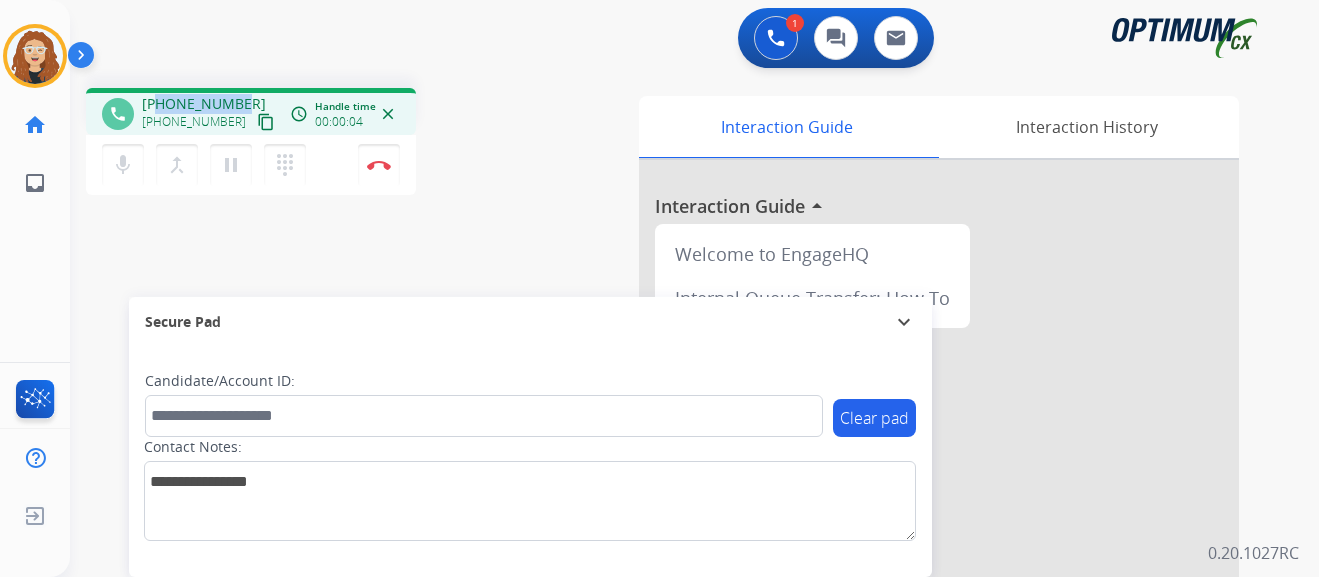 drag, startPoint x: 158, startPoint y: 102, endPoint x: 245, endPoint y: 95, distance: 87.28116 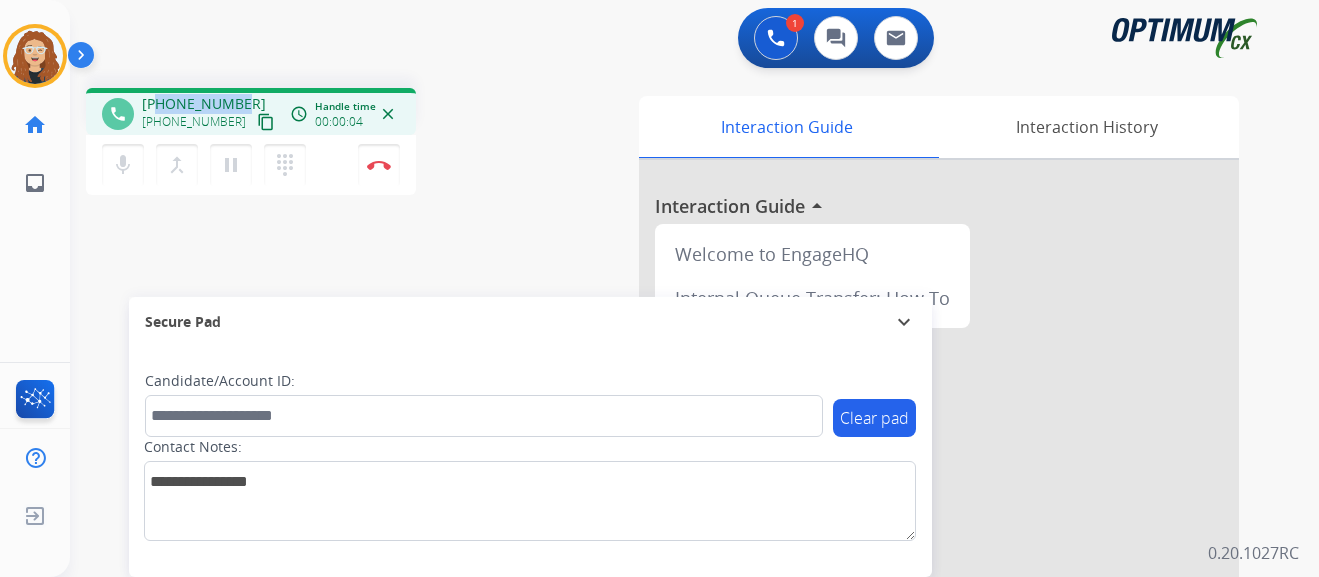 click on "[PHONE_NUMBER] [PHONE_NUMBER] content_copy" at bounding box center (210, 114) 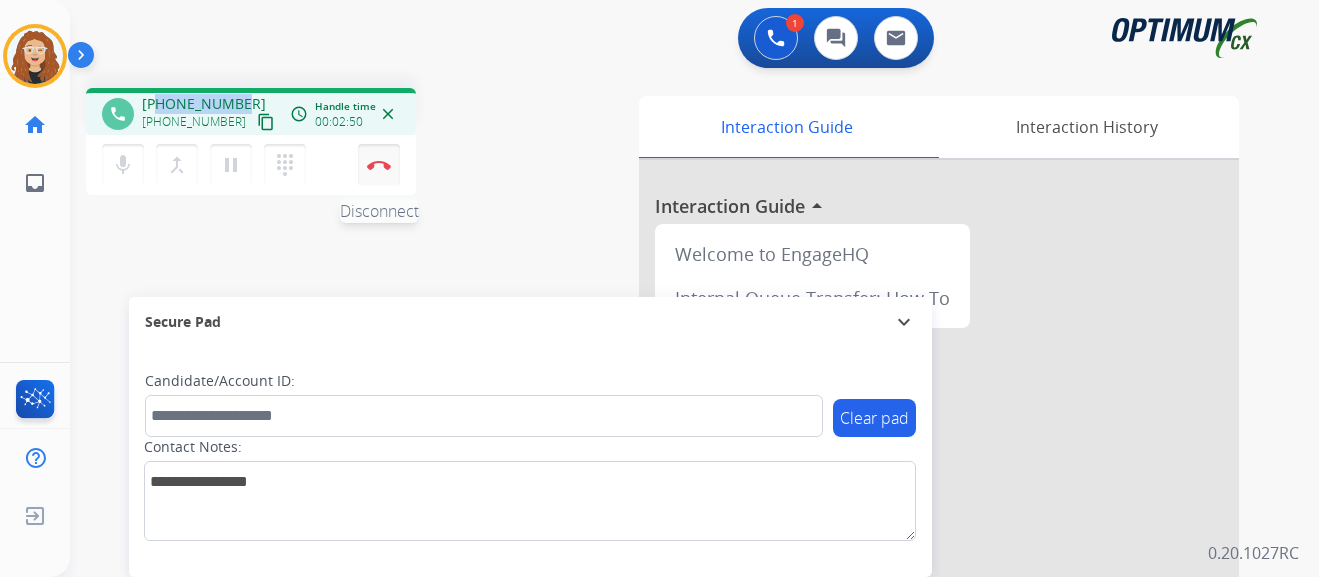 click at bounding box center (379, 165) 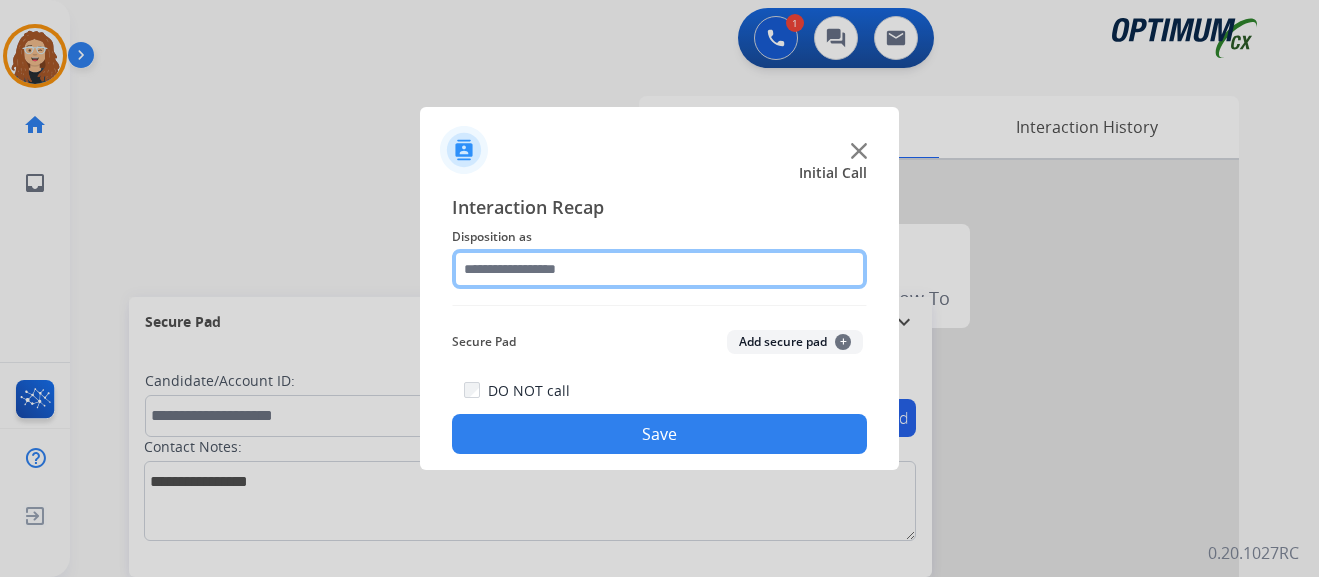 click 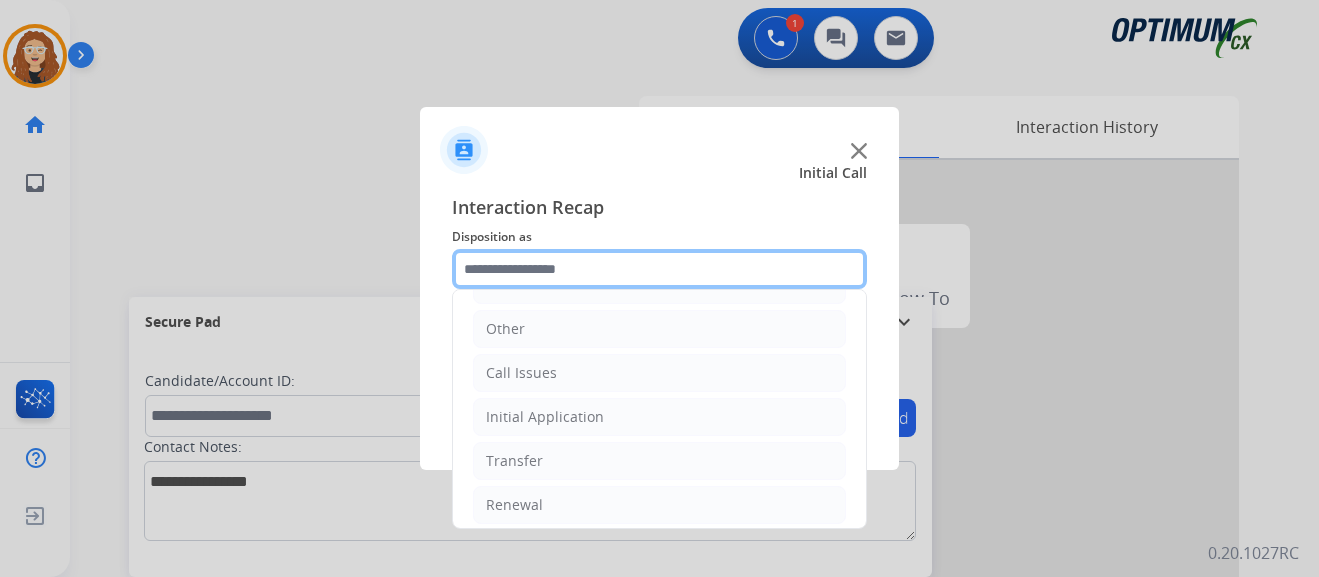 scroll, scrollTop: 136, scrollLeft: 0, axis: vertical 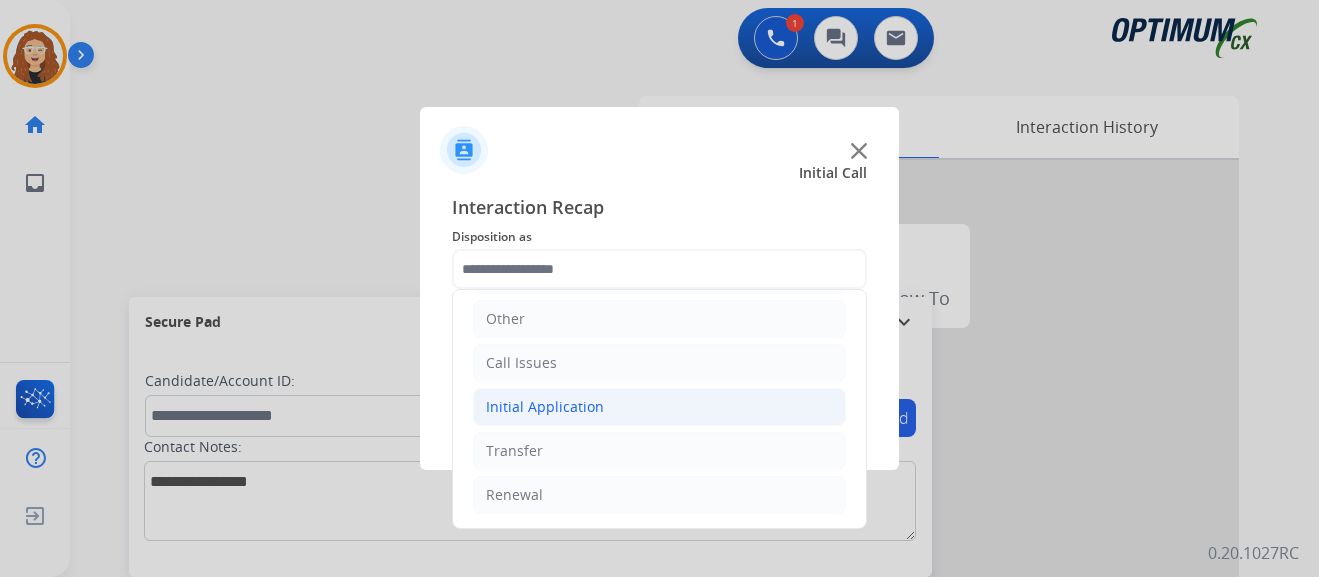 click on "Initial Application" 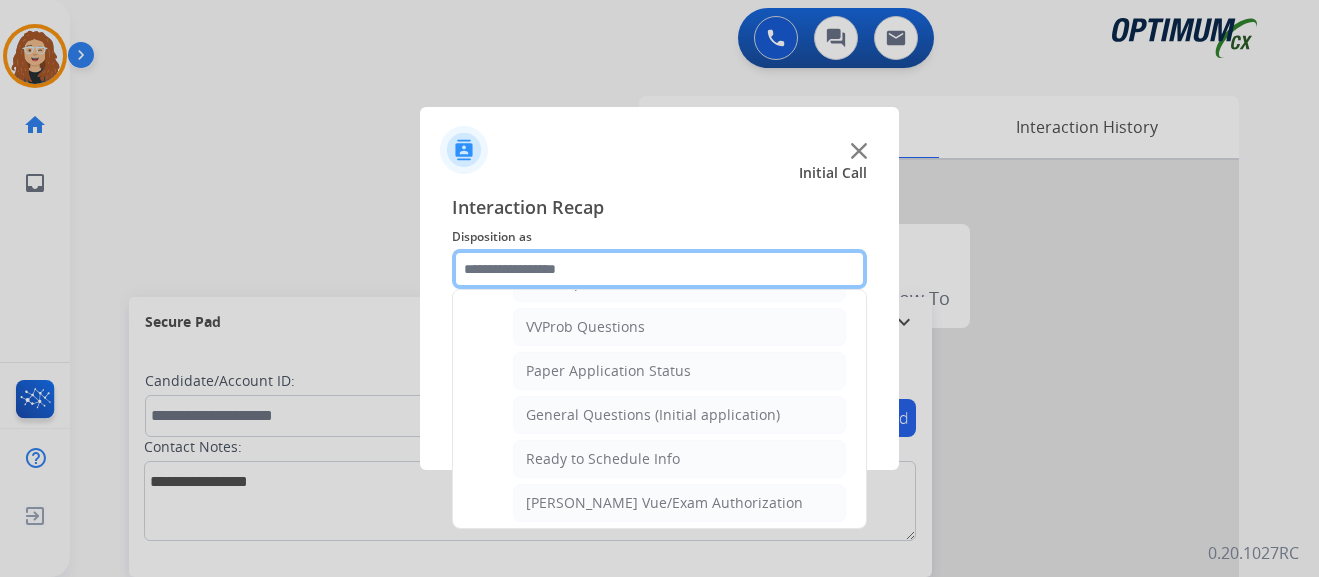 scroll, scrollTop: 1078, scrollLeft: 0, axis: vertical 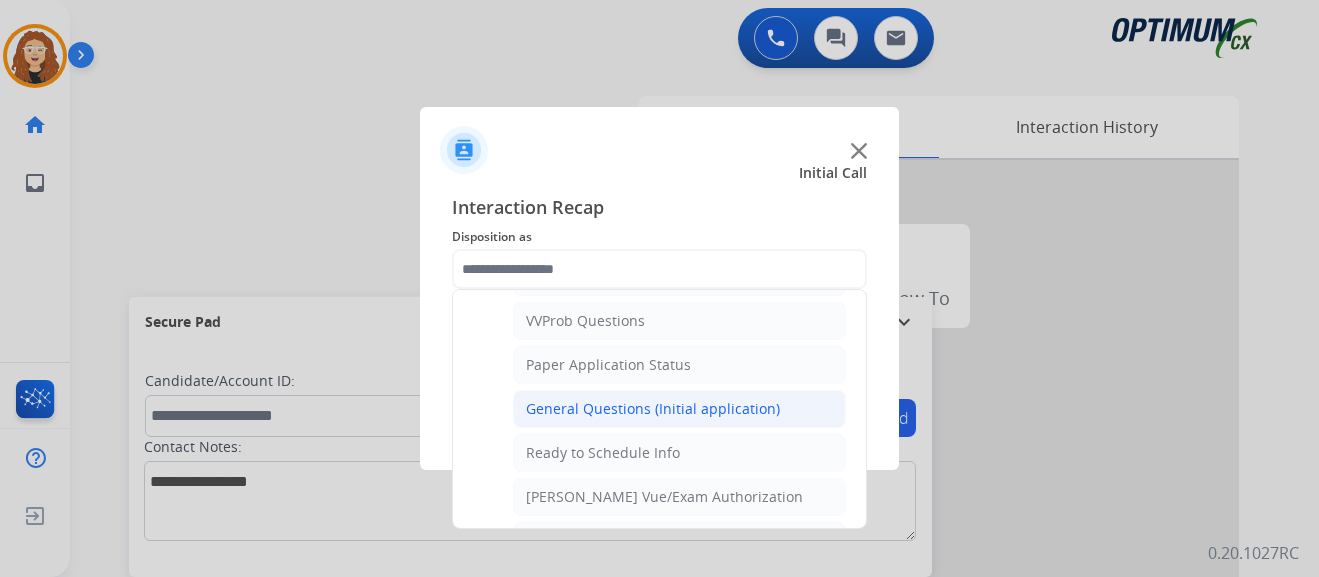 click on "General Questions (Initial application)" 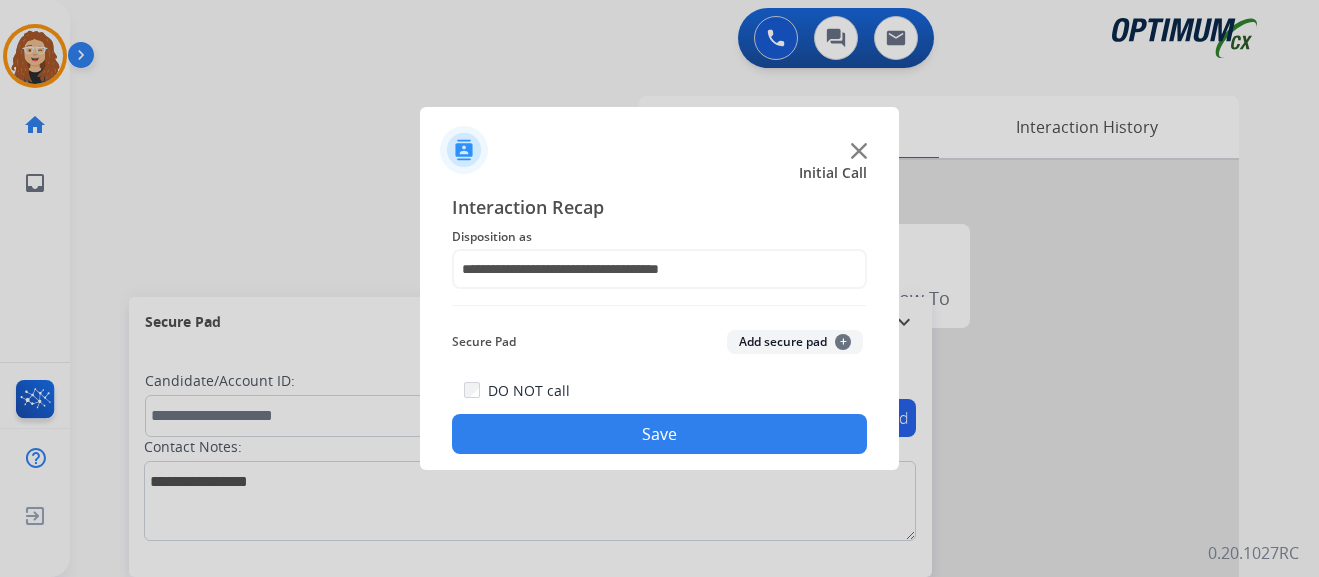 click on "Save" 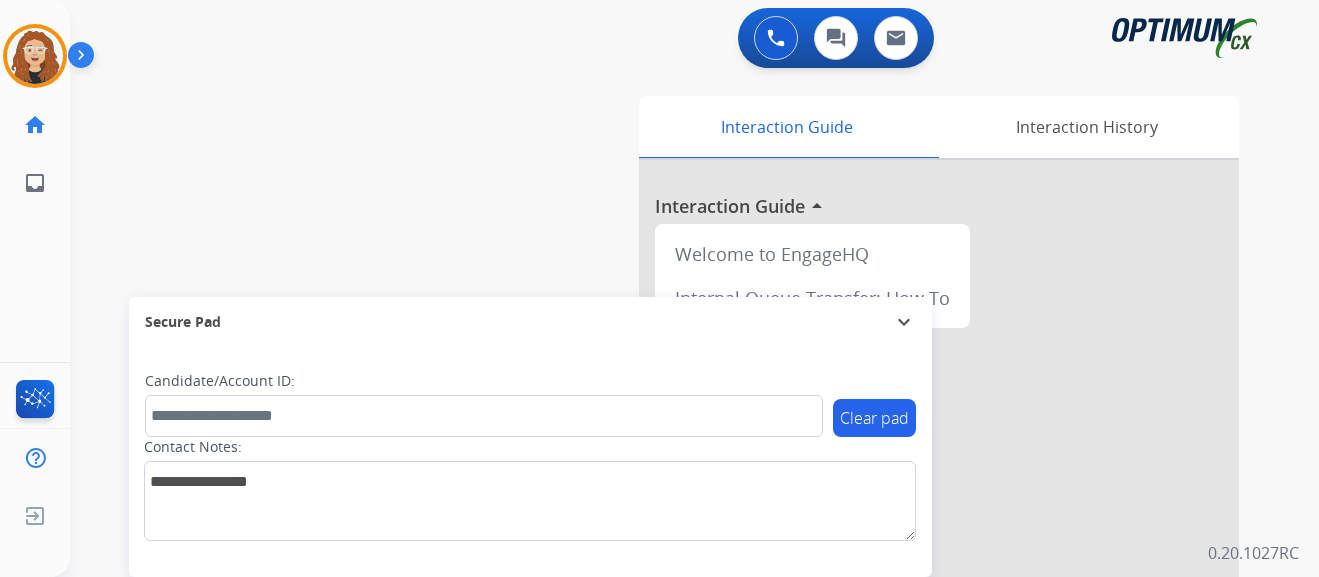 click on "swap_horiz Break voice bridge close_fullscreen Connect 3-Way Call merge_type Separate 3-Way Call  Interaction Guide   Interaction History  Interaction Guide arrow_drop_up  Welcome to EngageHQ   Internal Queue Transfer: How To  Secure Pad expand_more Clear pad Candidate/Account ID: Contact Notes:" at bounding box center [670, 489] 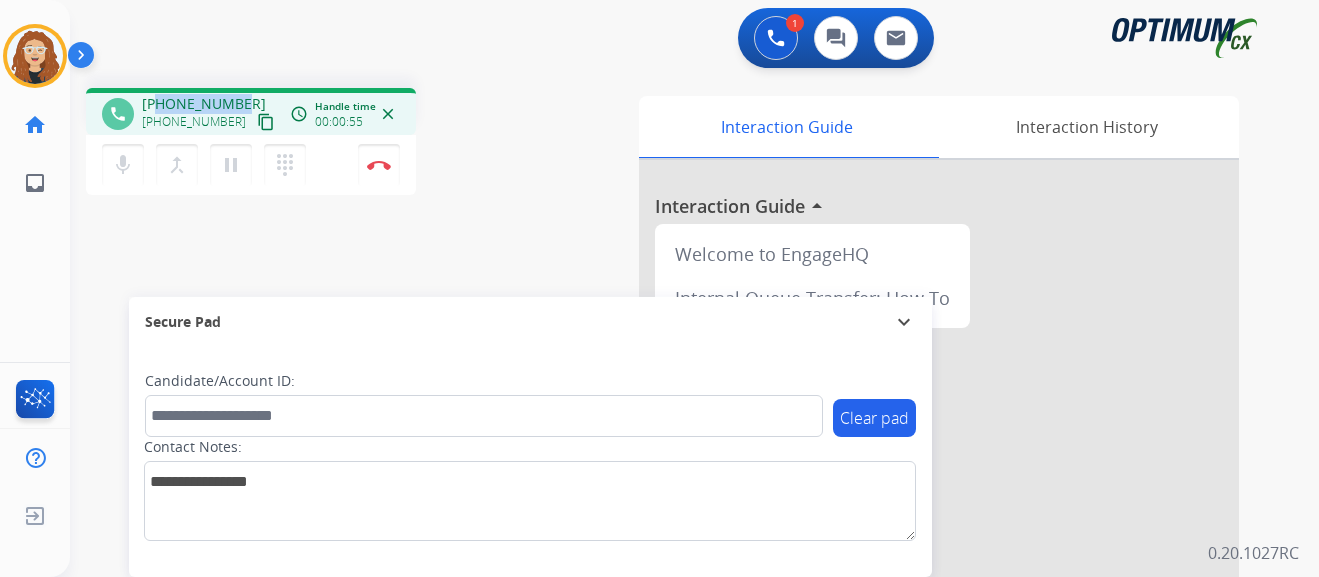 drag, startPoint x: 164, startPoint y: 102, endPoint x: 236, endPoint y: 97, distance: 72.1734 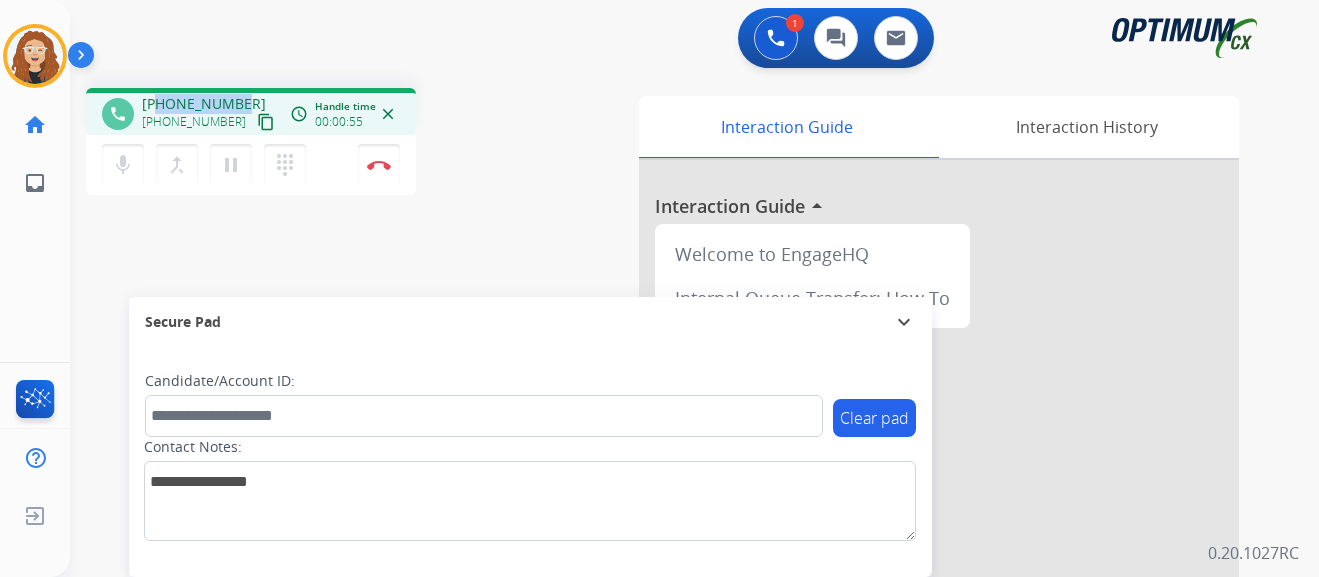 click on "[PHONE_NUMBER]" at bounding box center [204, 104] 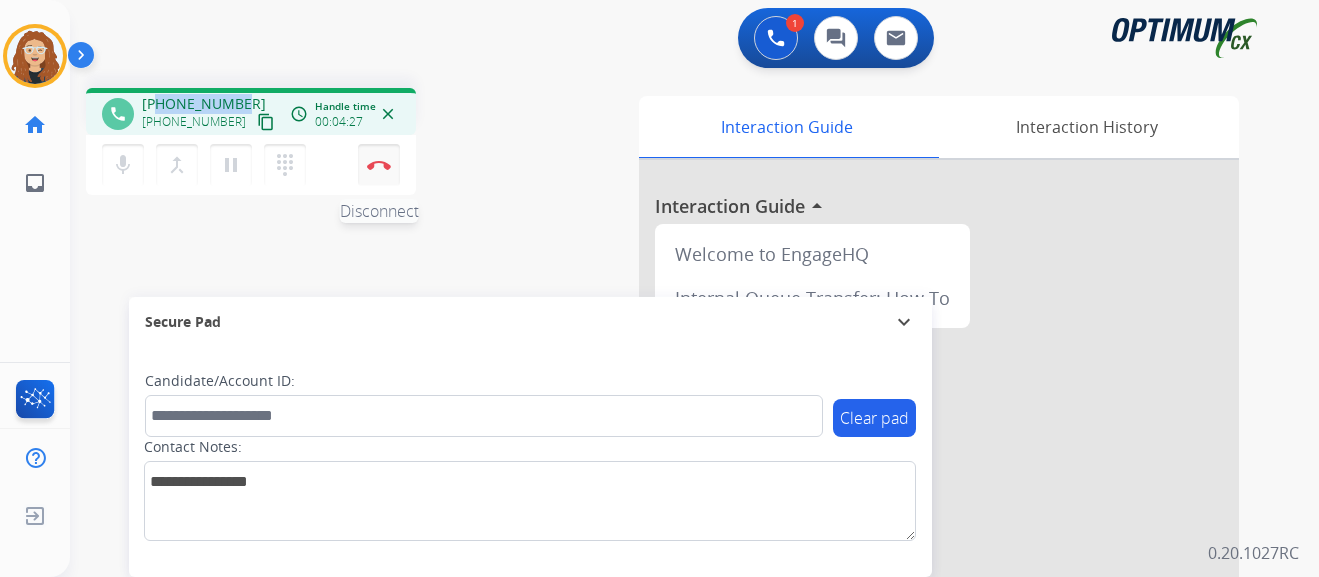 click on "Disconnect" at bounding box center [379, 165] 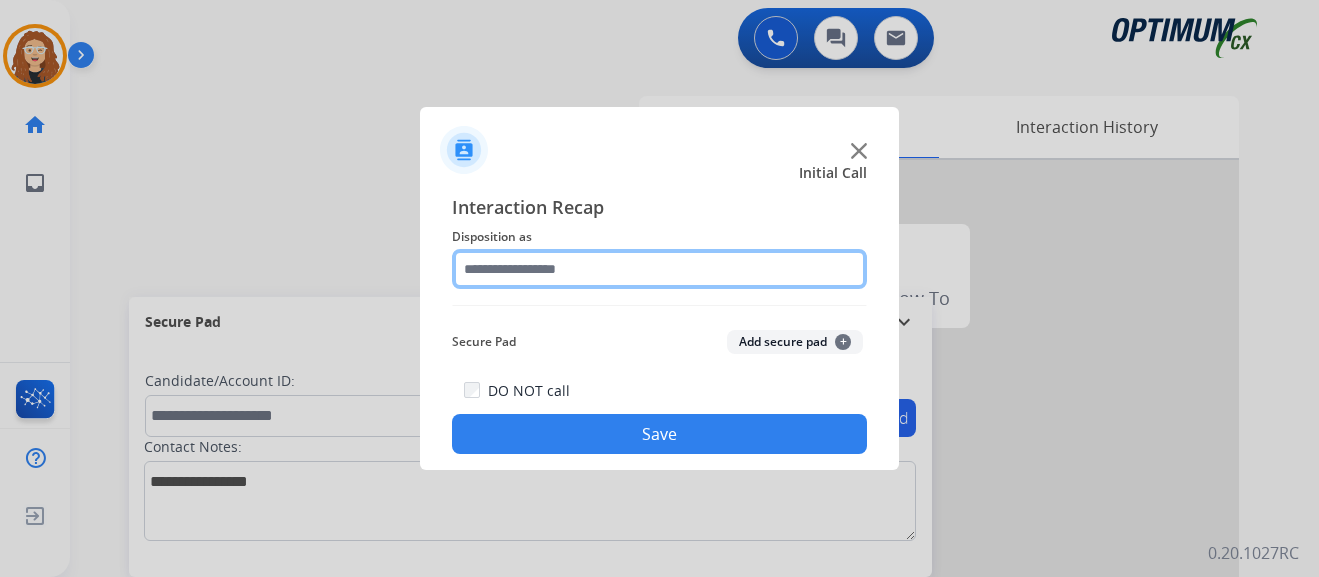 click 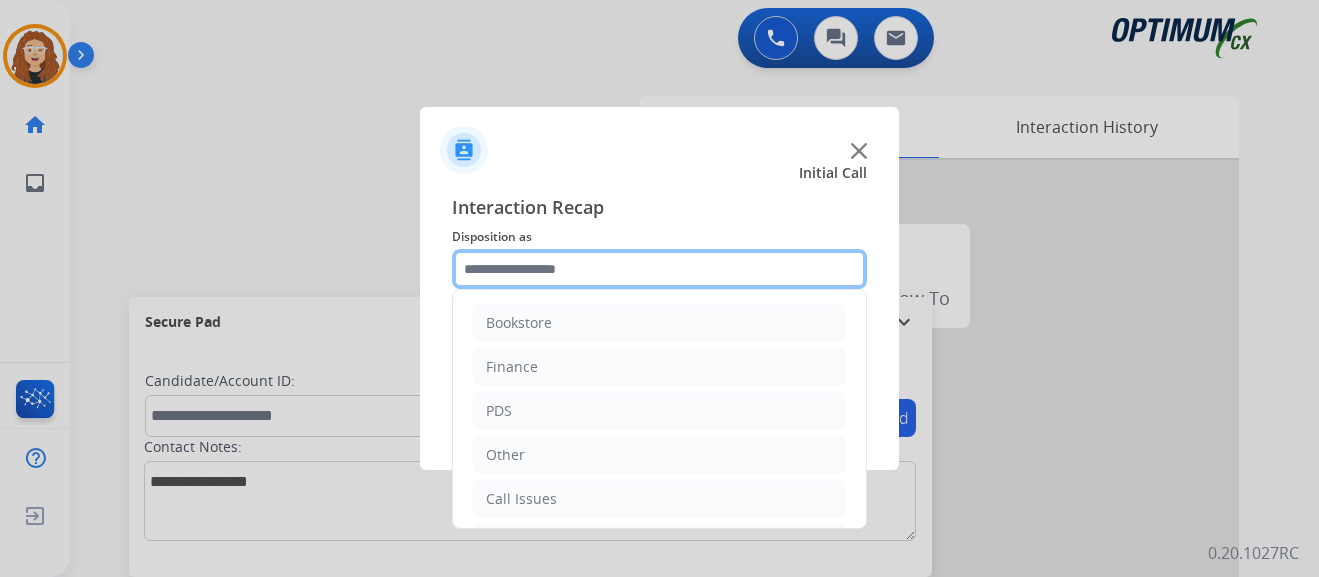 scroll, scrollTop: 136, scrollLeft: 0, axis: vertical 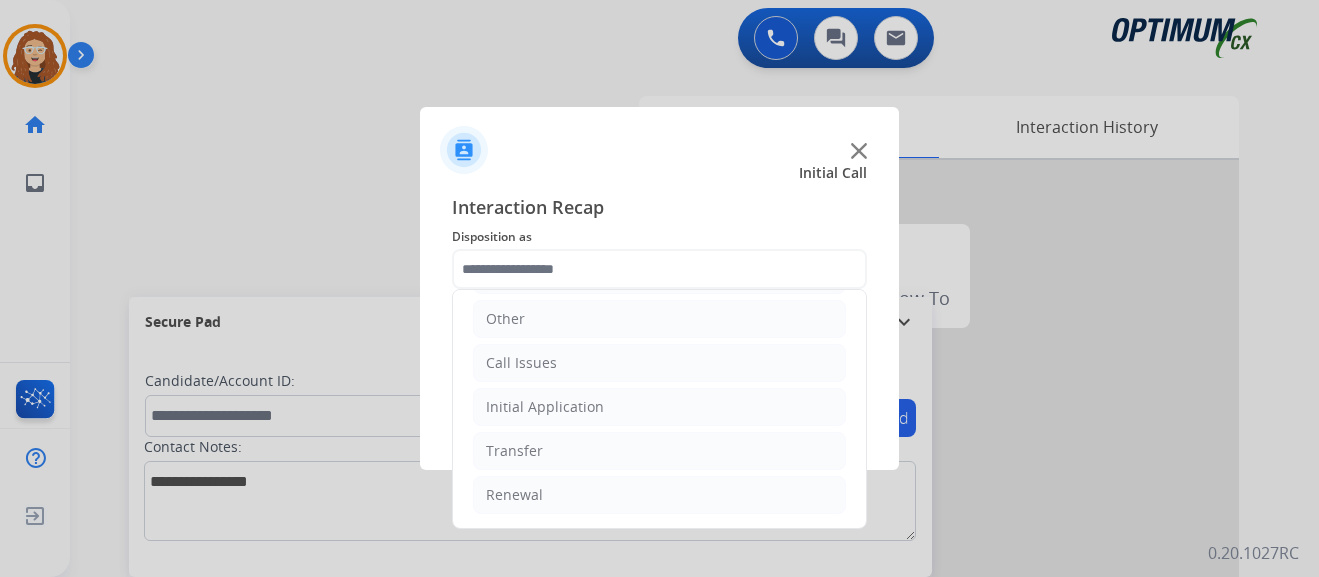 drag, startPoint x: 616, startPoint y: 487, endPoint x: 857, endPoint y: 410, distance: 253.00198 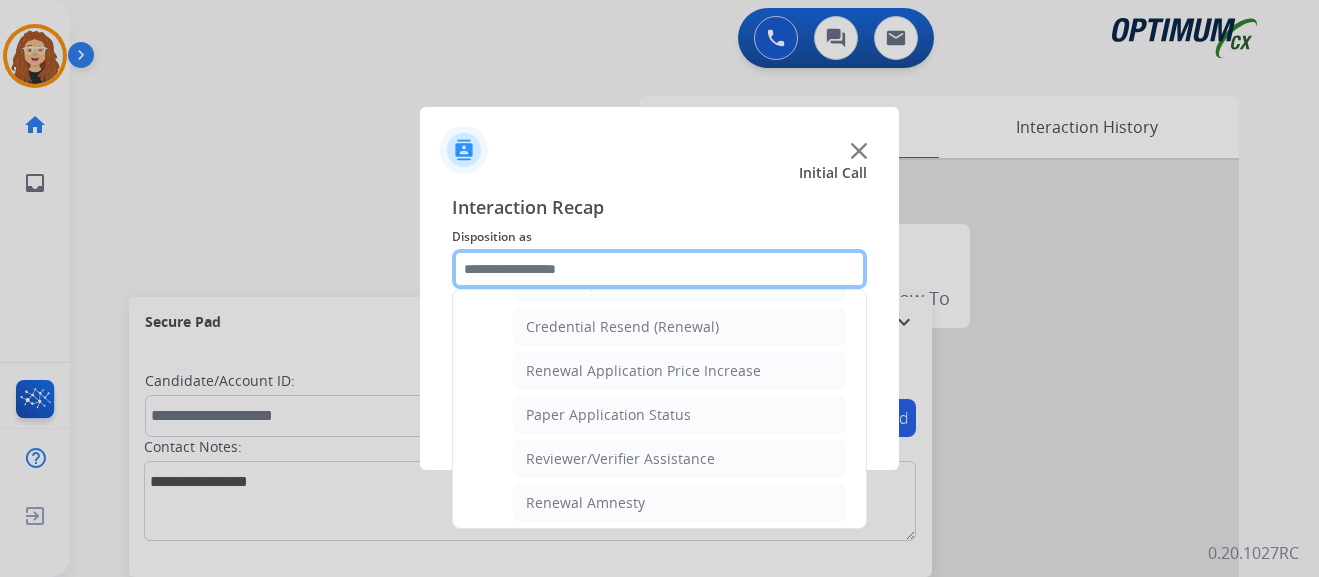 scroll, scrollTop: 645, scrollLeft: 0, axis: vertical 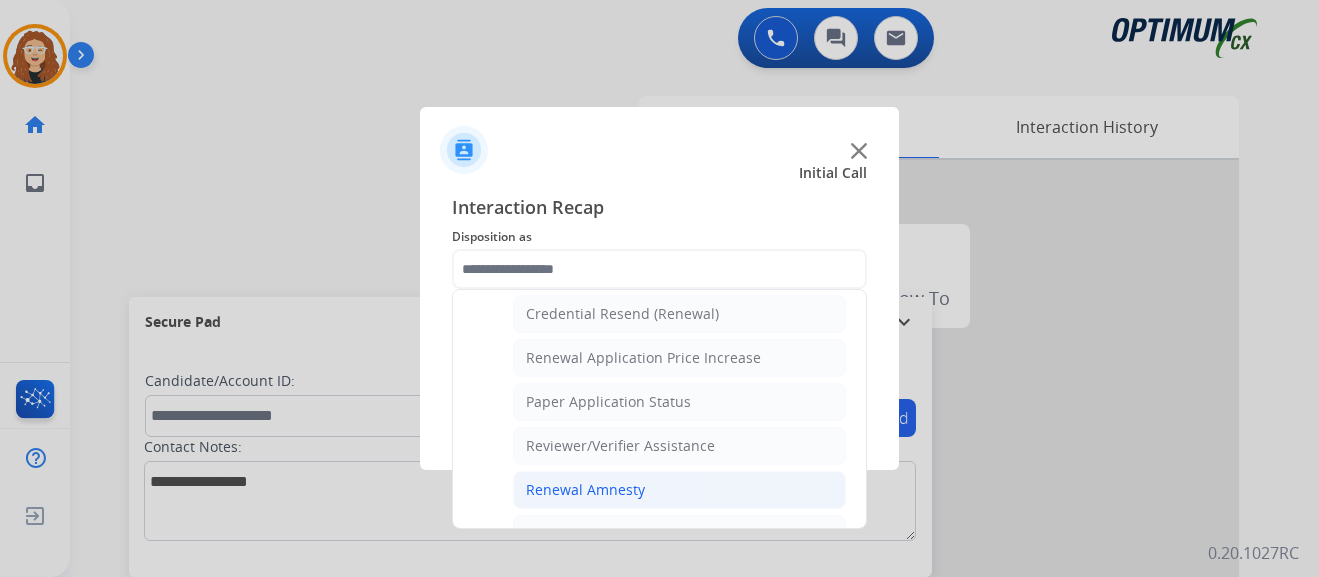 click on "Renewal Amnesty" 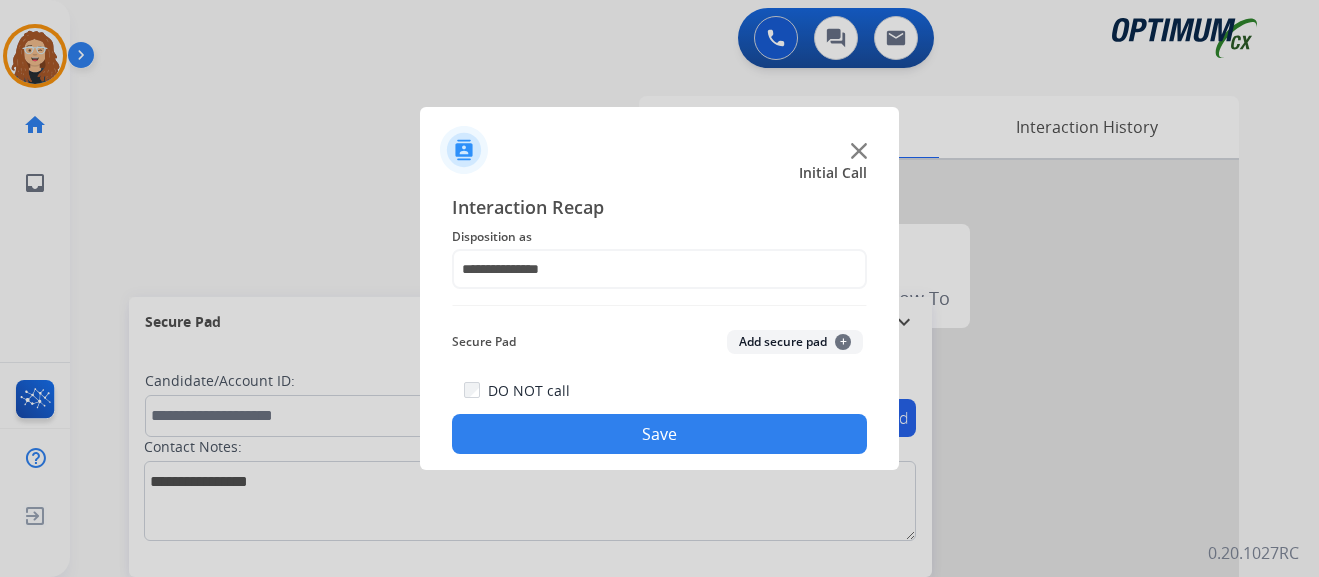 click on "Save" 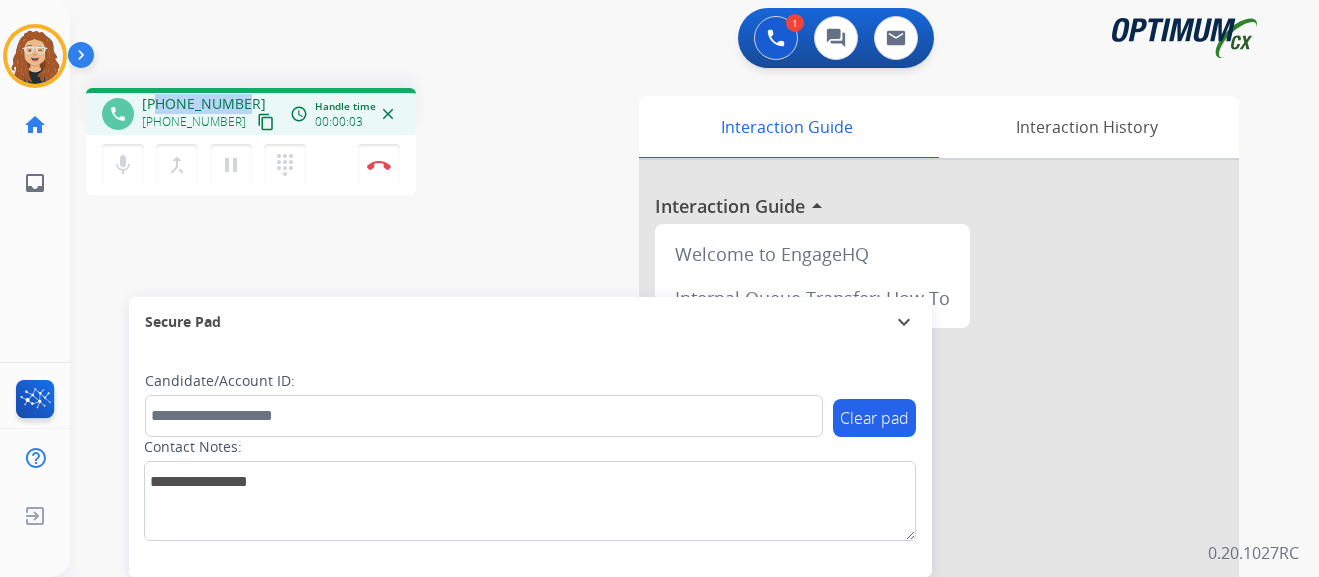 drag, startPoint x: 160, startPoint y: 101, endPoint x: 241, endPoint y: 97, distance: 81.09871 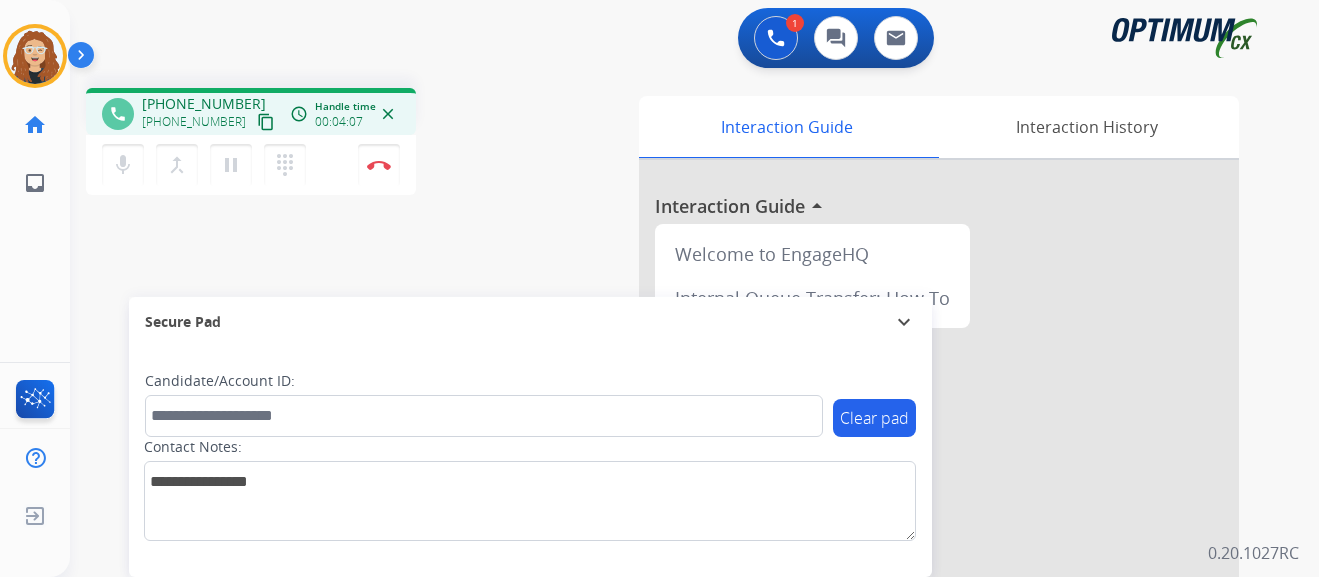 drag, startPoint x: 238, startPoint y: 246, endPoint x: 221, endPoint y: 141, distance: 106.36729 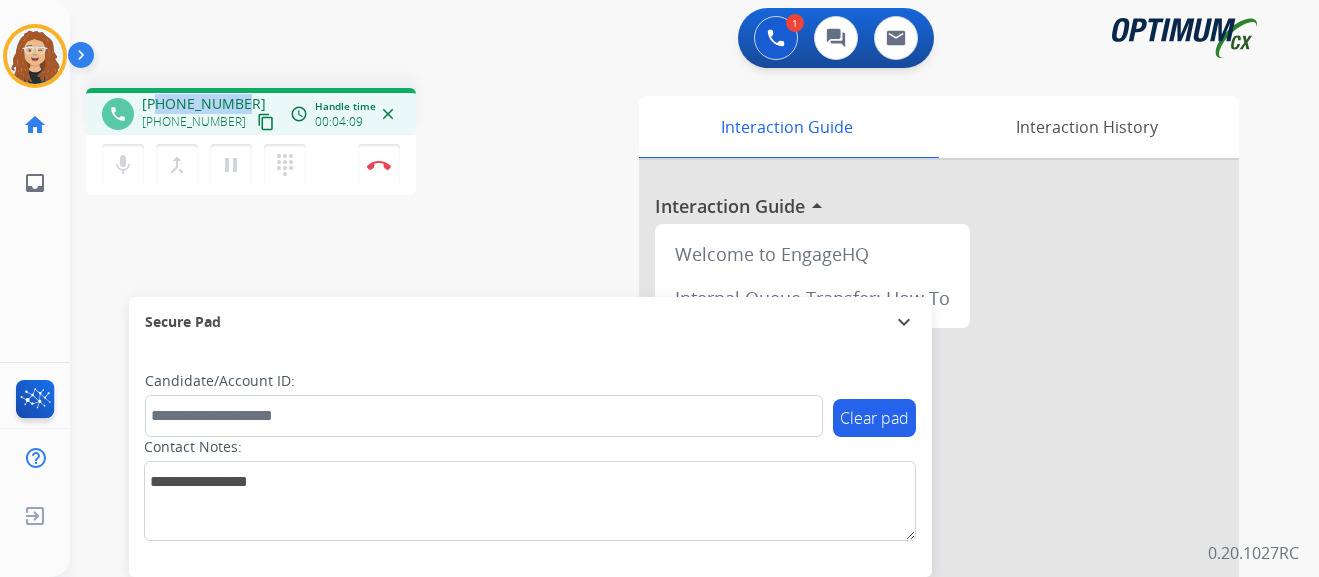 drag, startPoint x: 159, startPoint y: 103, endPoint x: 224, endPoint y: 102, distance: 65.00769 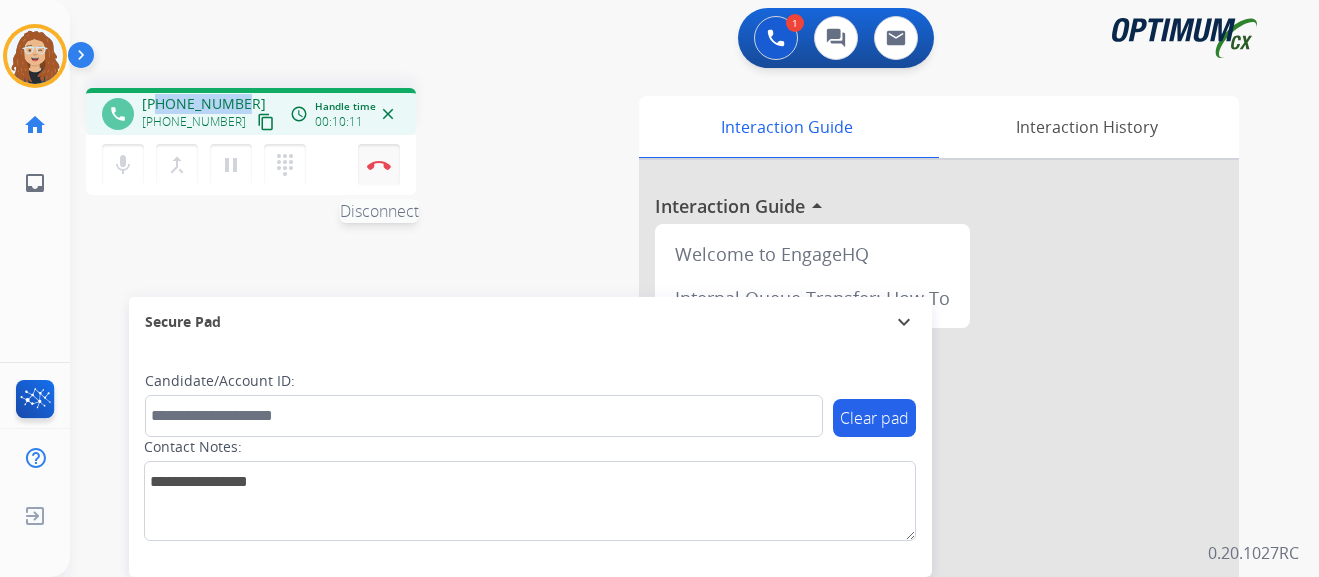 click on "Disconnect" at bounding box center [379, 165] 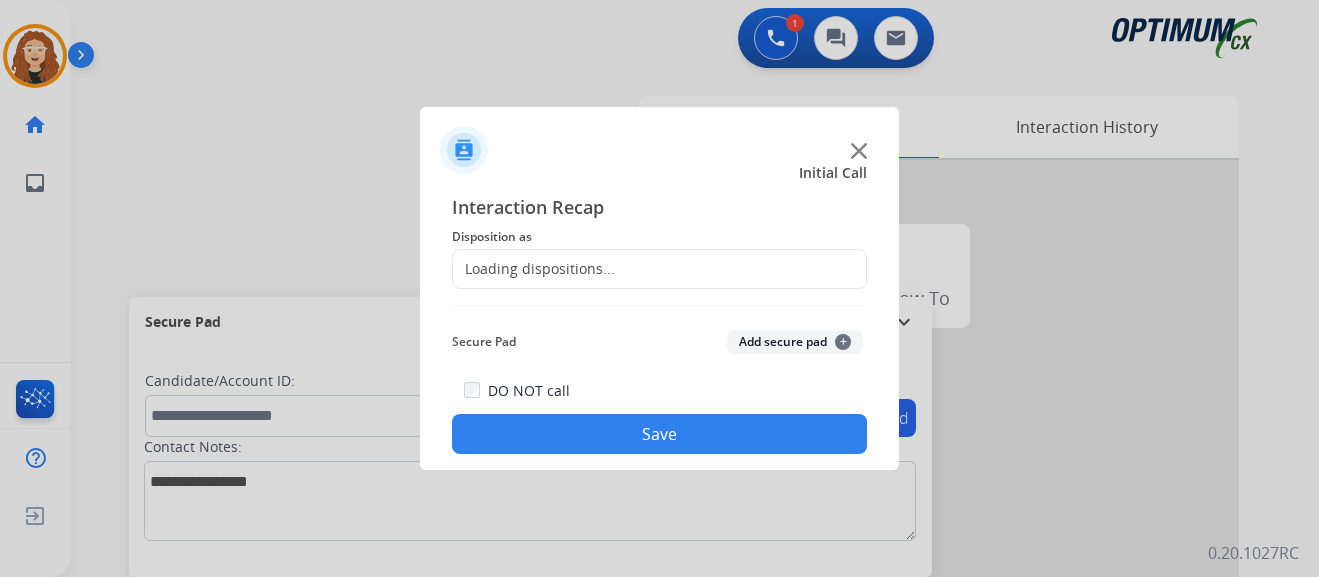 click on "Loading dispositions..." 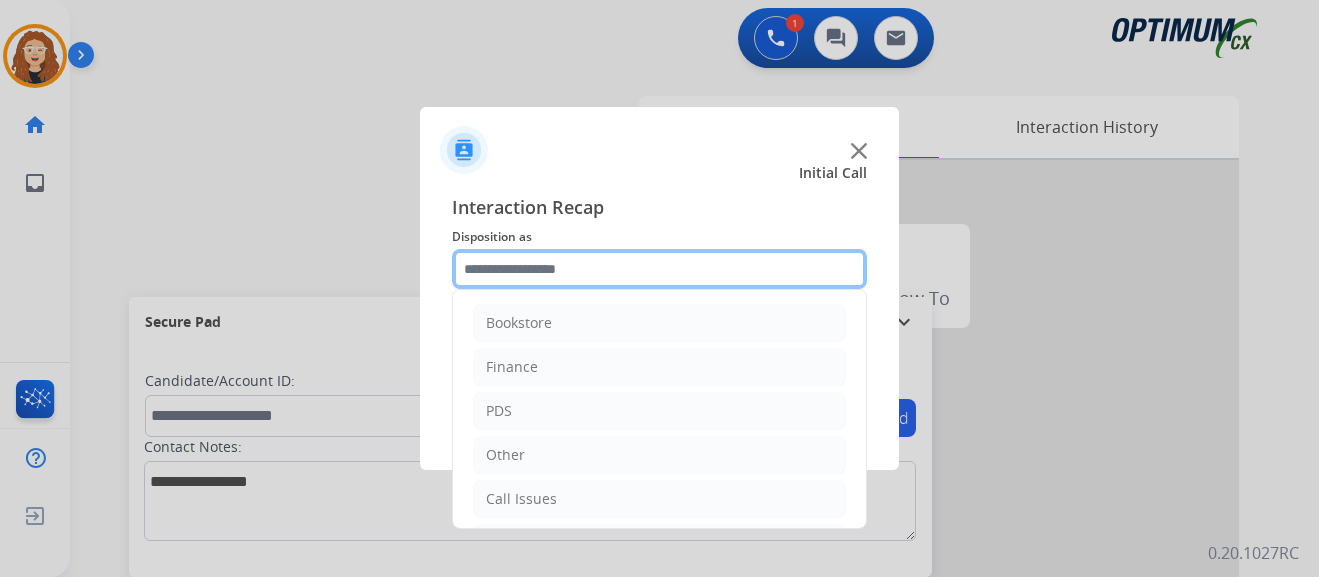 click 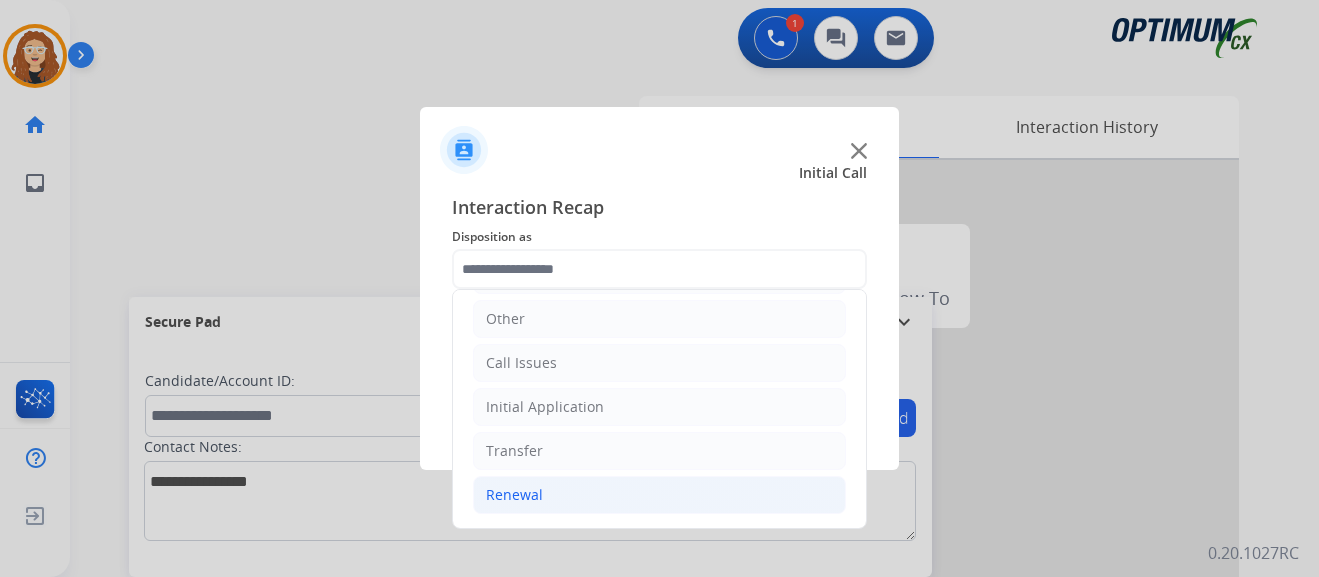 click on "Renewal" 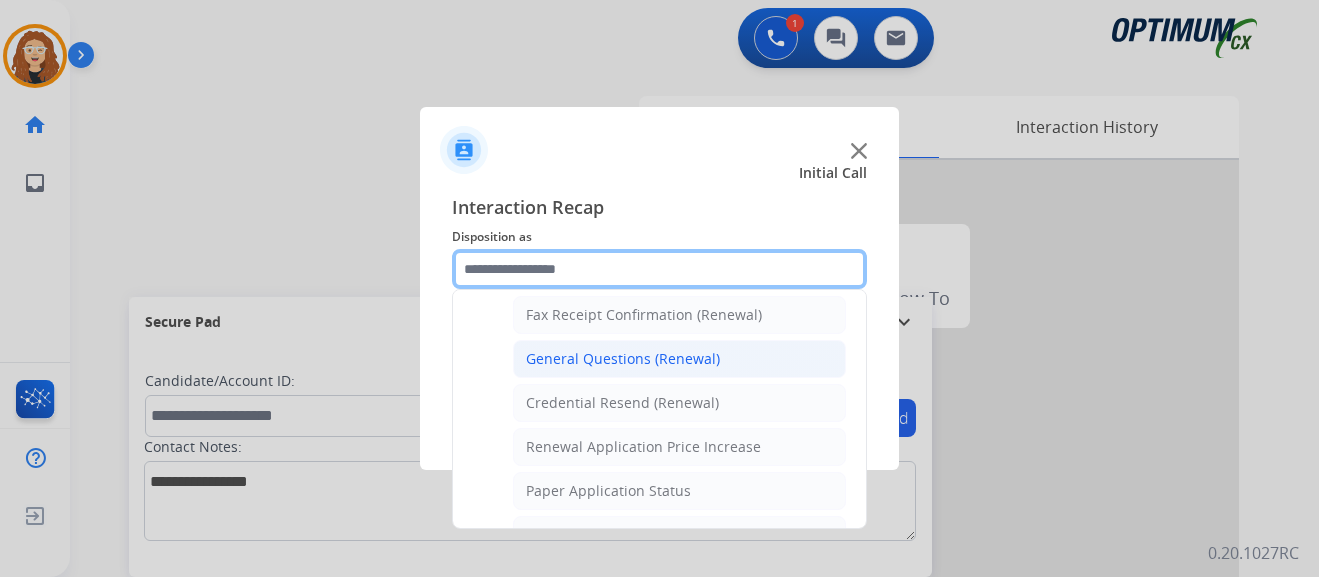 scroll, scrollTop: 551, scrollLeft: 0, axis: vertical 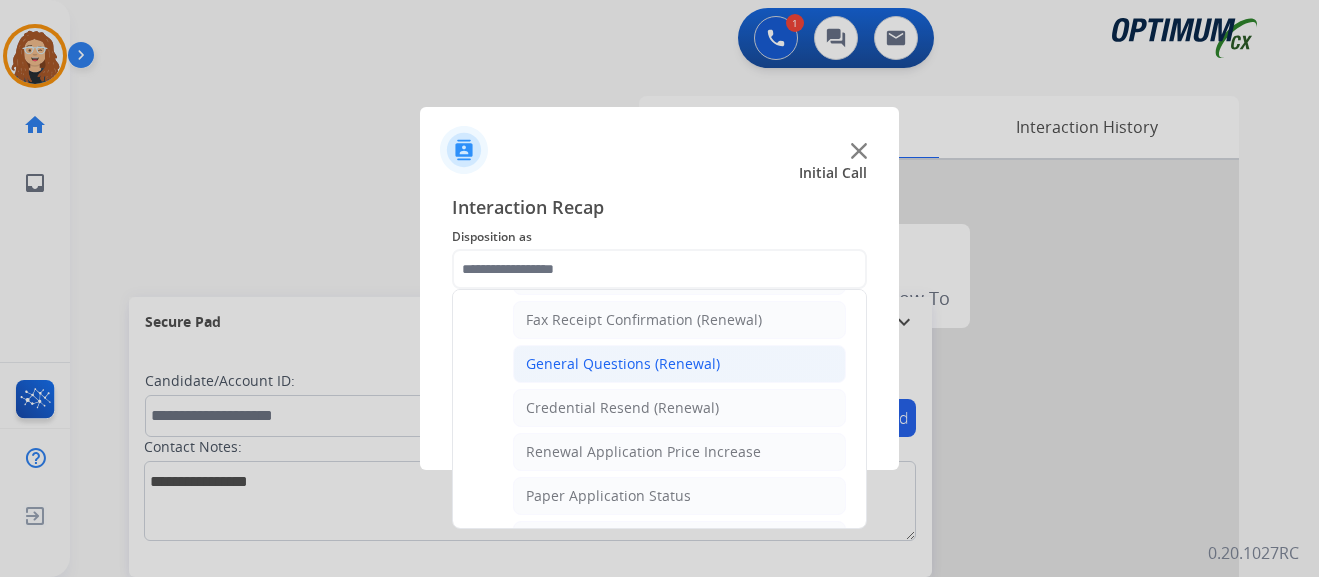 click on "General Questions (Renewal)" 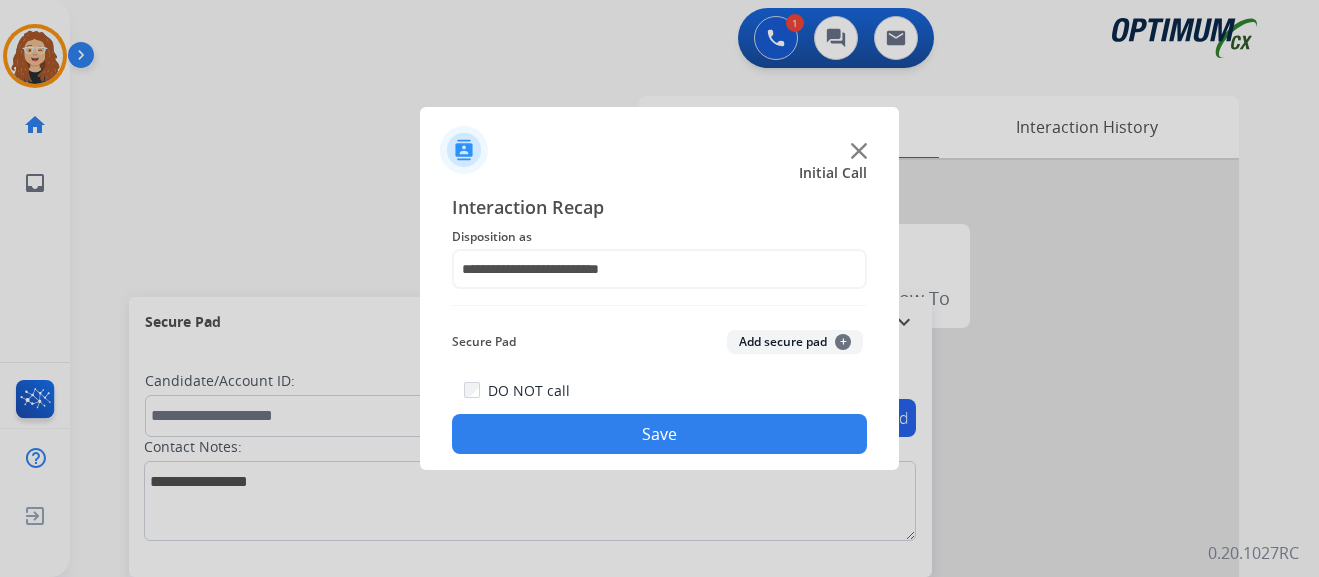 click on "Save" 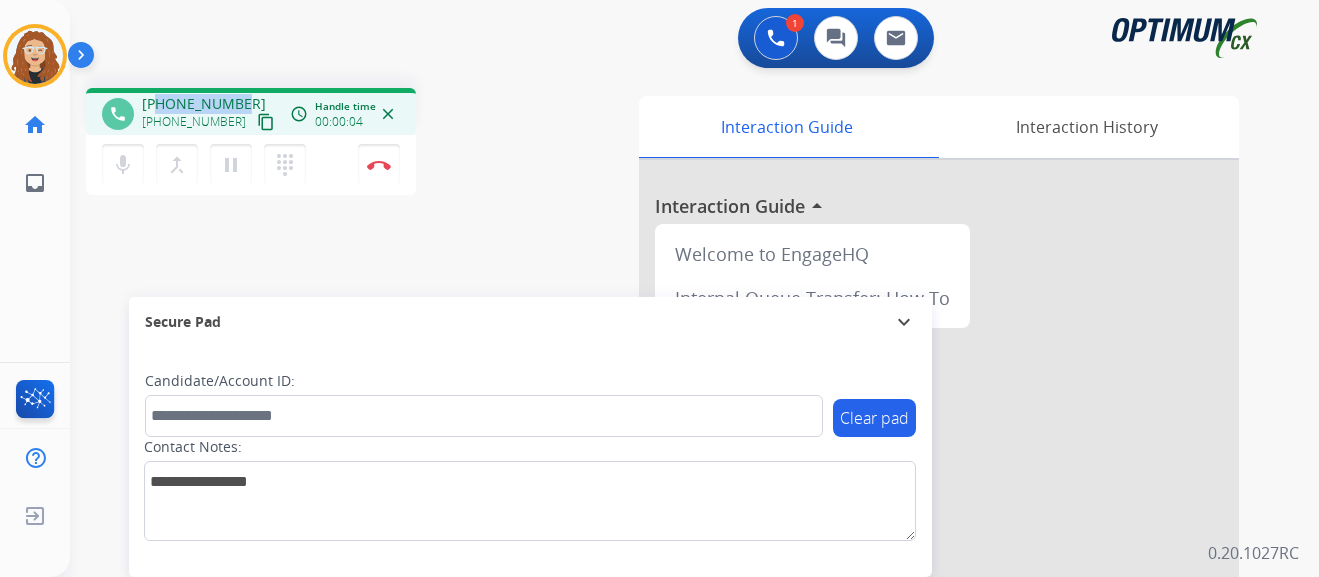 drag, startPoint x: 160, startPoint y: 102, endPoint x: 237, endPoint y: 103, distance: 77.00649 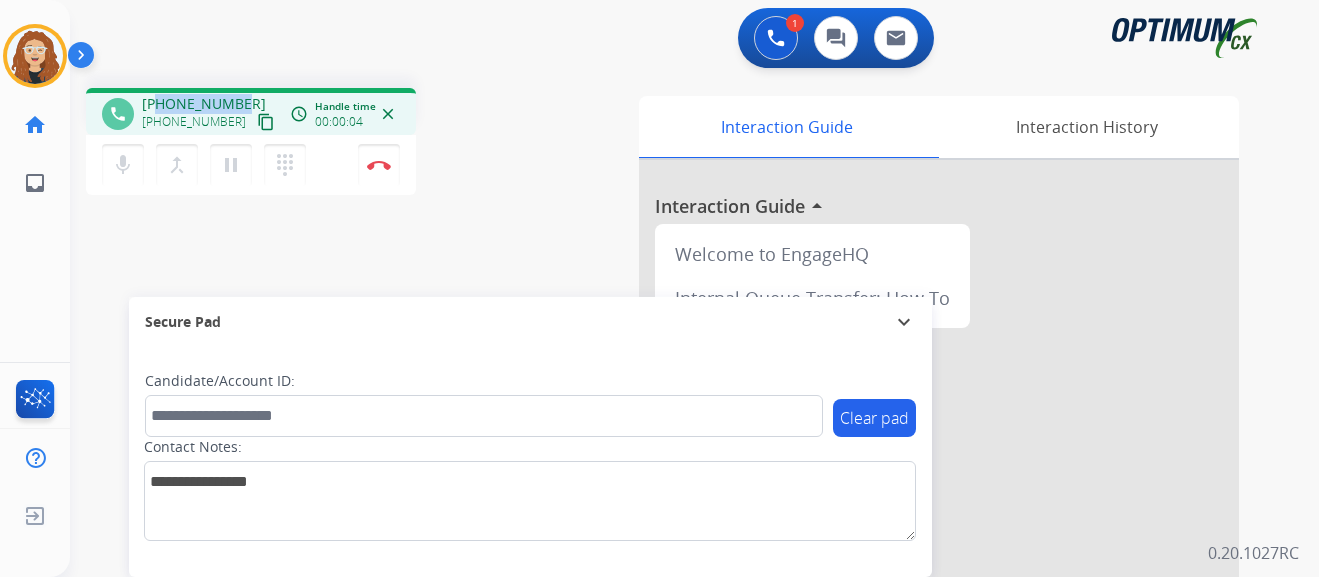 click on "[PHONE_NUMBER]" at bounding box center (204, 104) 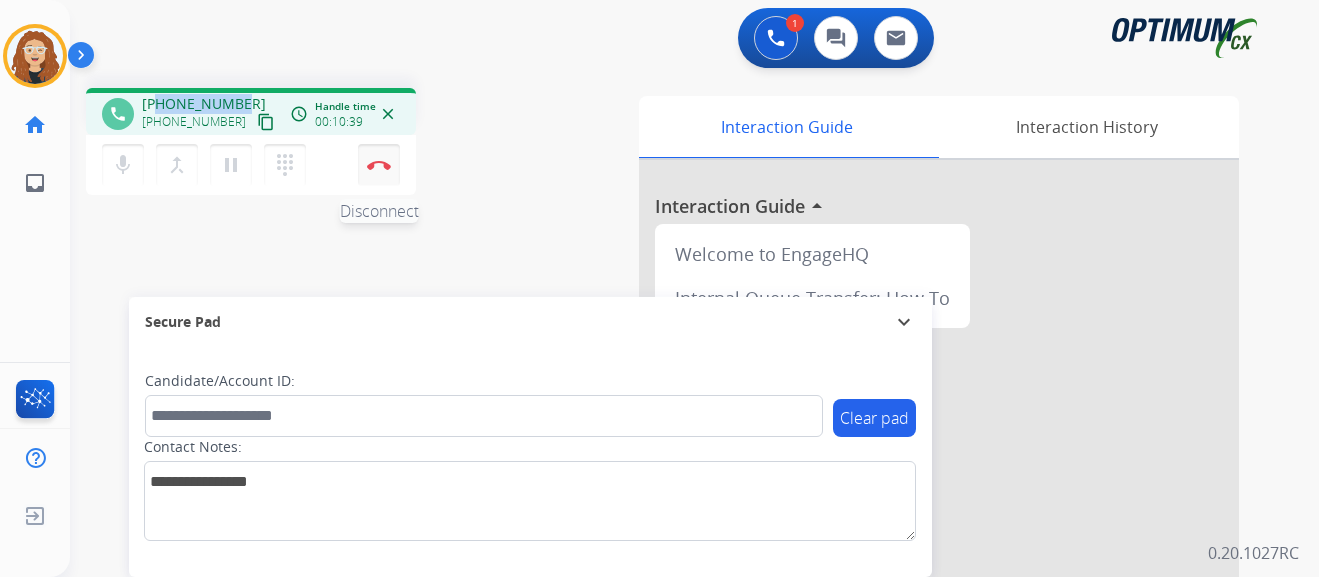 click at bounding box center [379, 165] 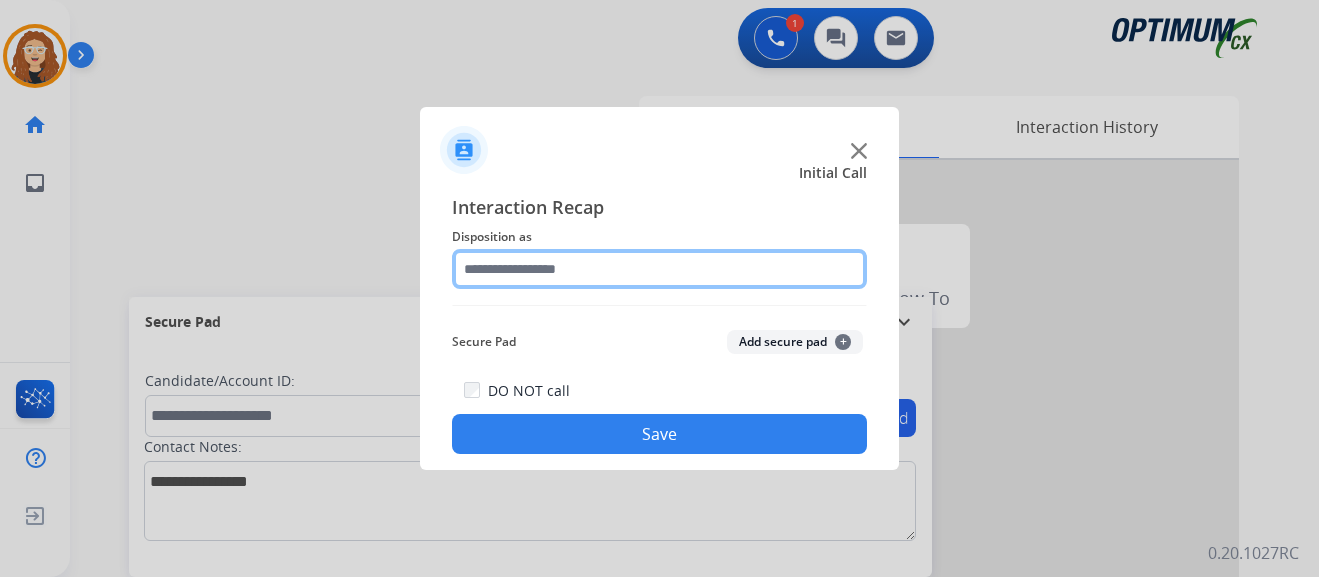 click 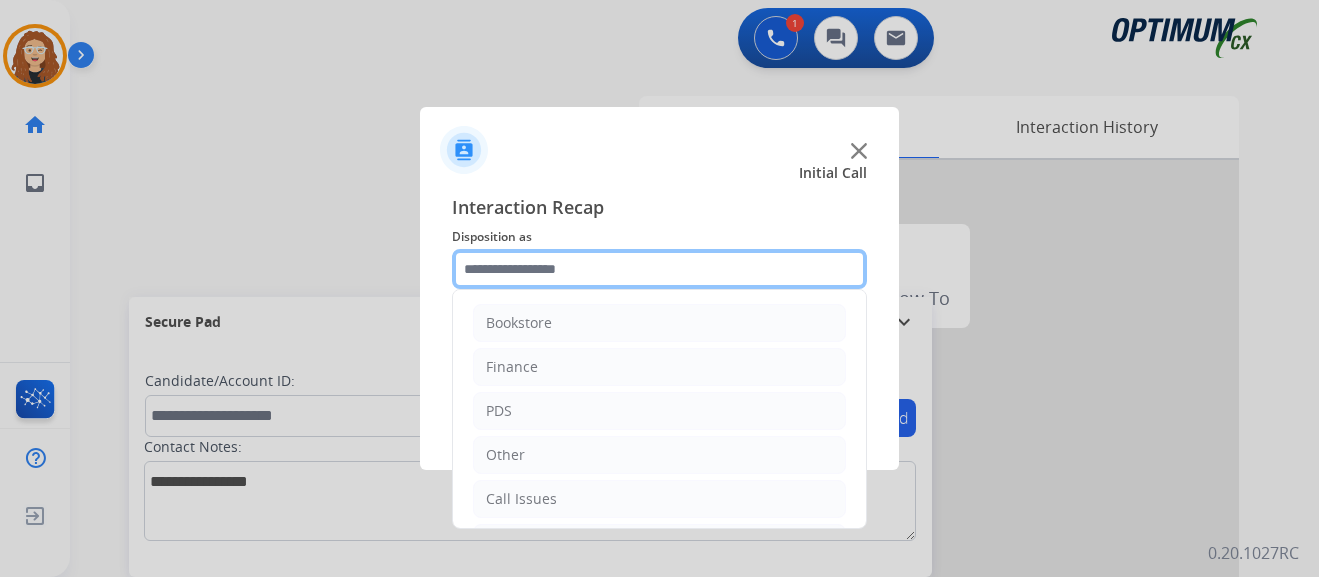 scroll, scrollTop: 136, scrollLeft: 0, axis: vertical 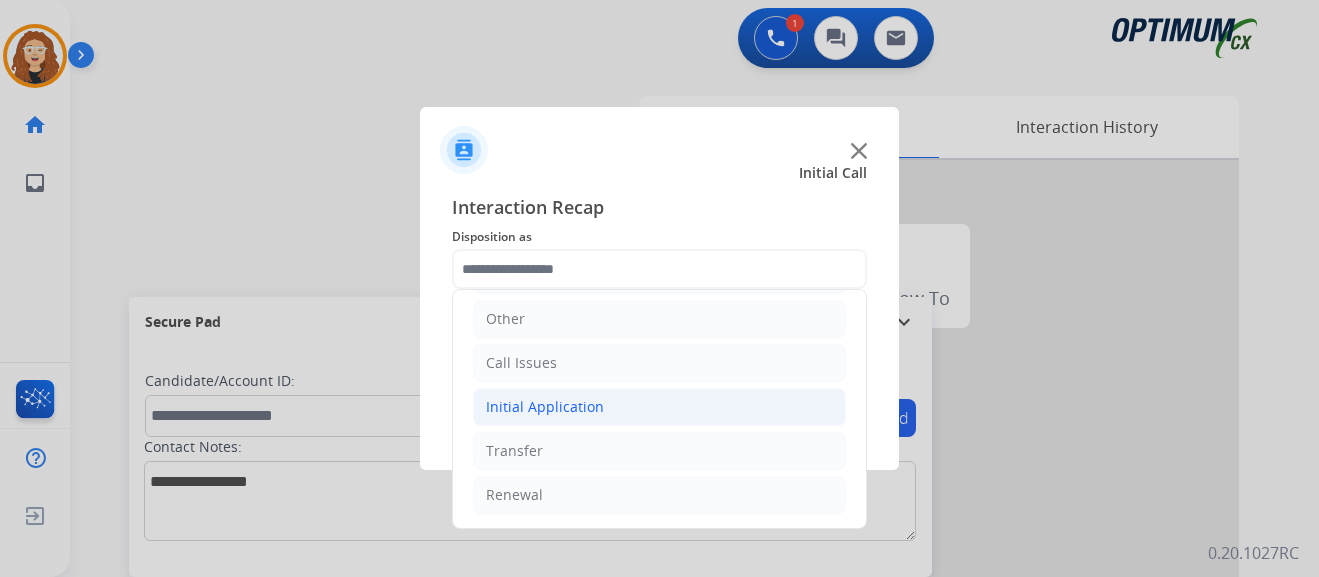 click on "Initial Application" 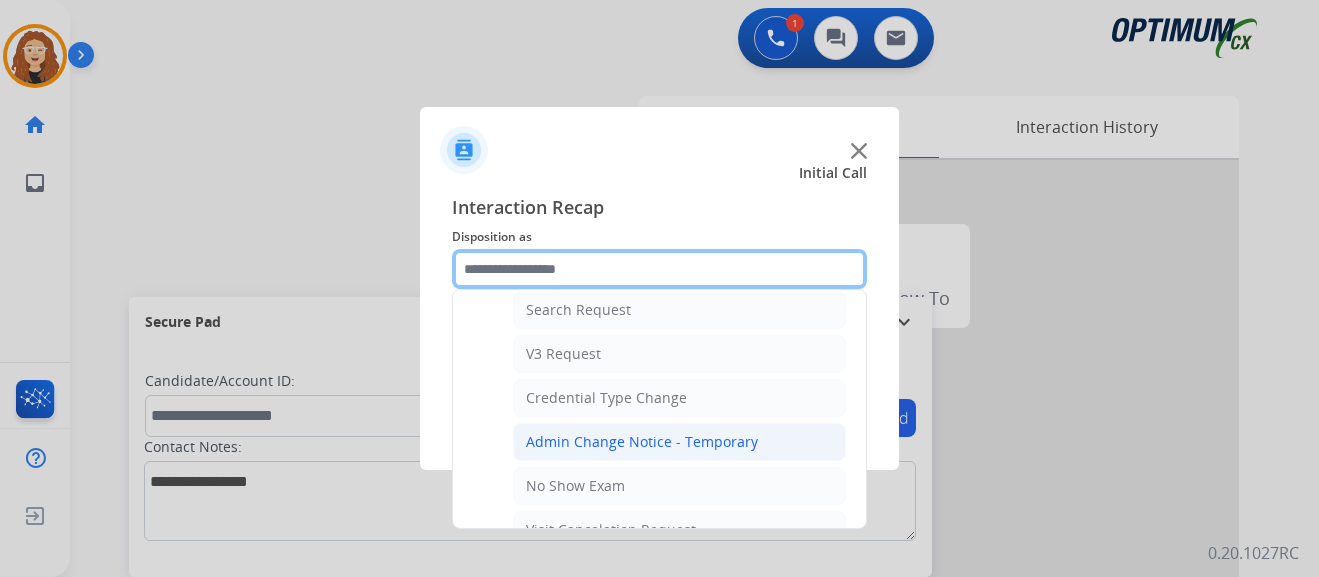 scroll, scrollTop: 743, scrollLeft: 0, axis: vertical 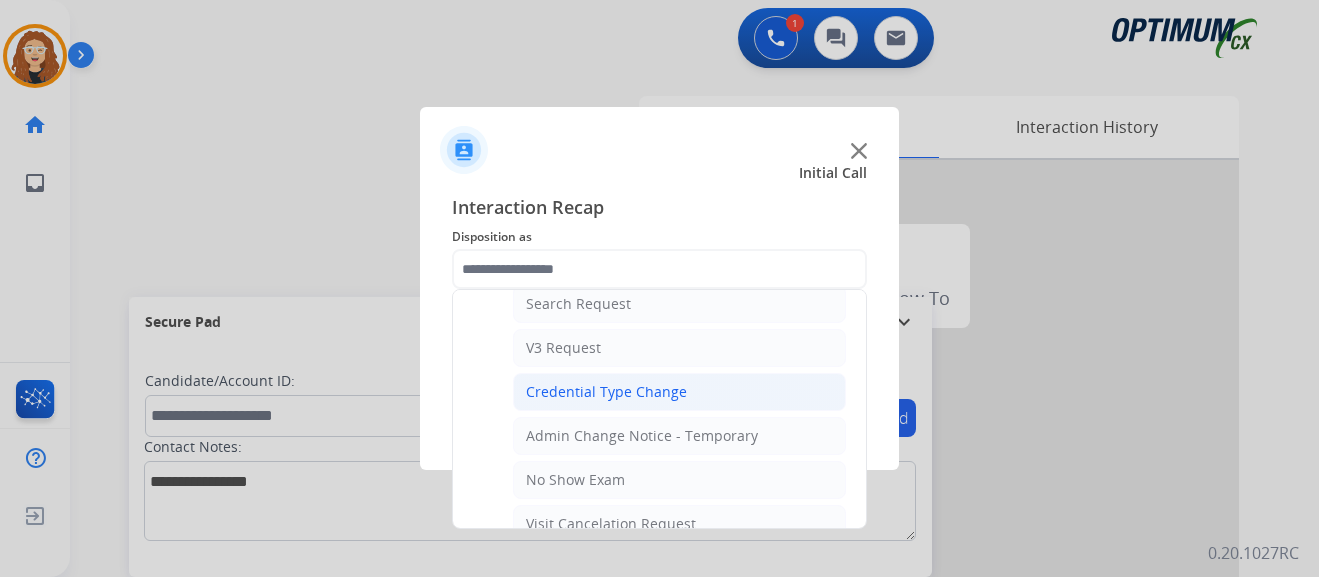 click on "Credential Type Change" 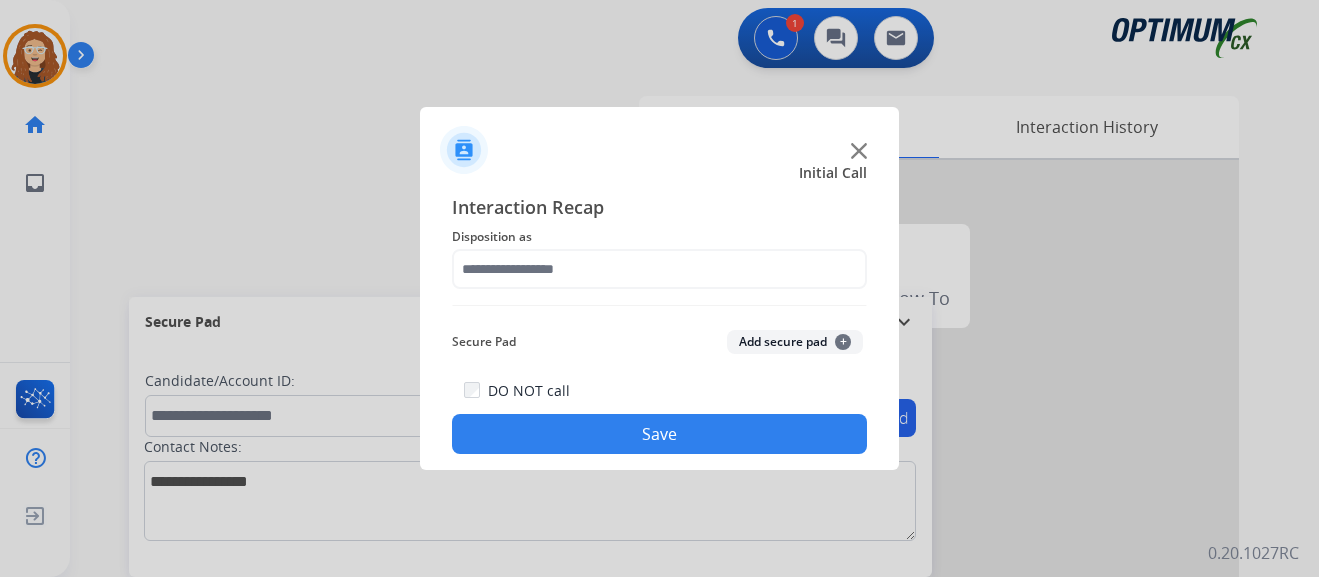 type on "**********" 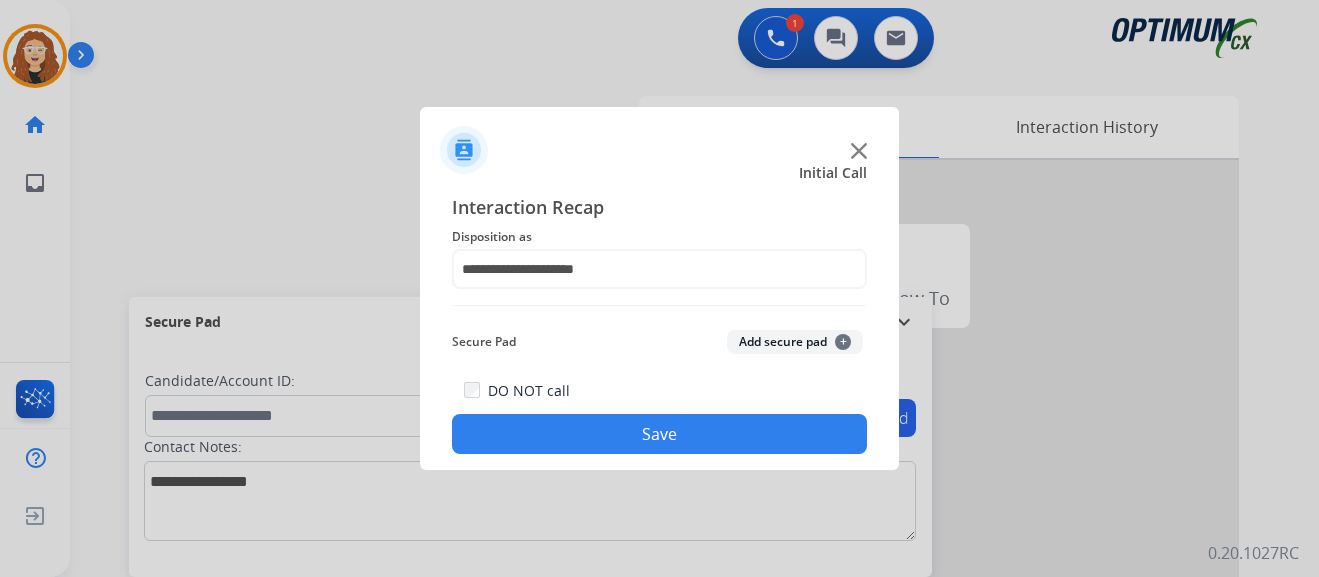 click on "Save" 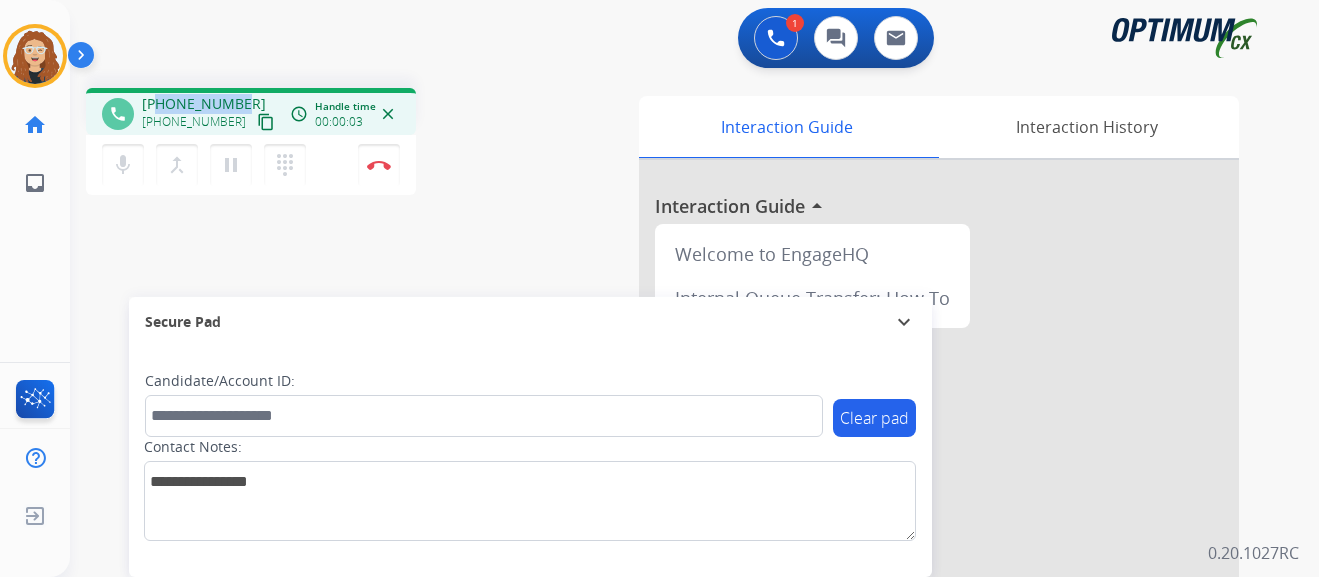 drag, startPoint x: 159, startPoint y: 106, endPoint x: 238, endPoint y: 102, distance: 79.101204 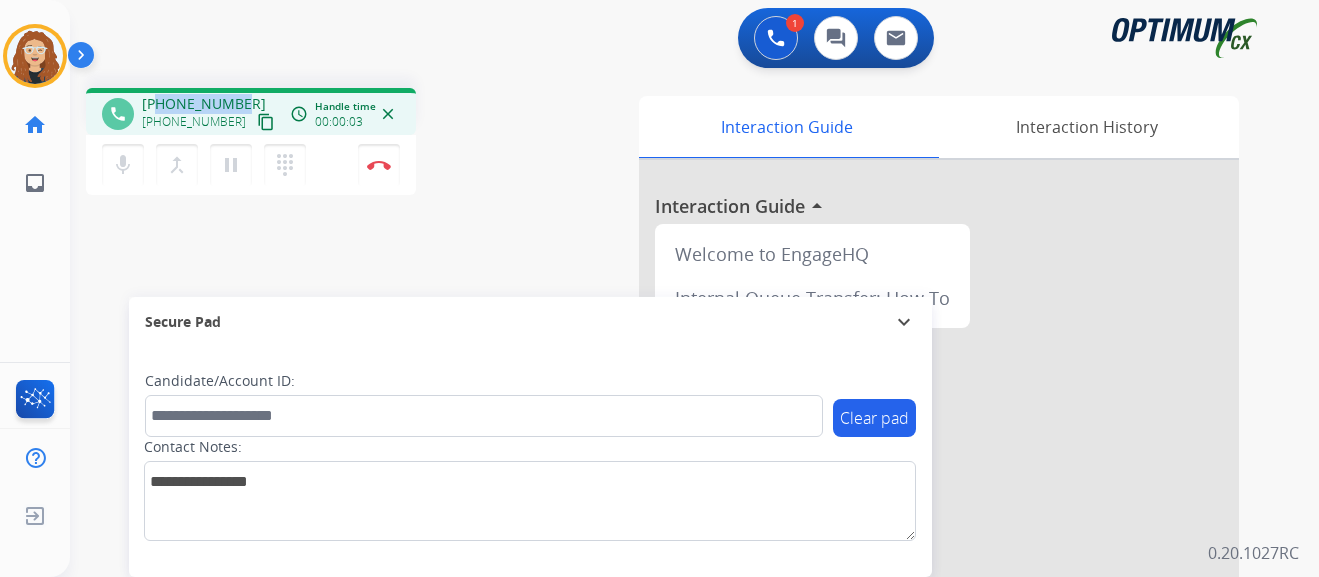 click on "[PHONE_NUMBER]" at bounding box center (204, 104) 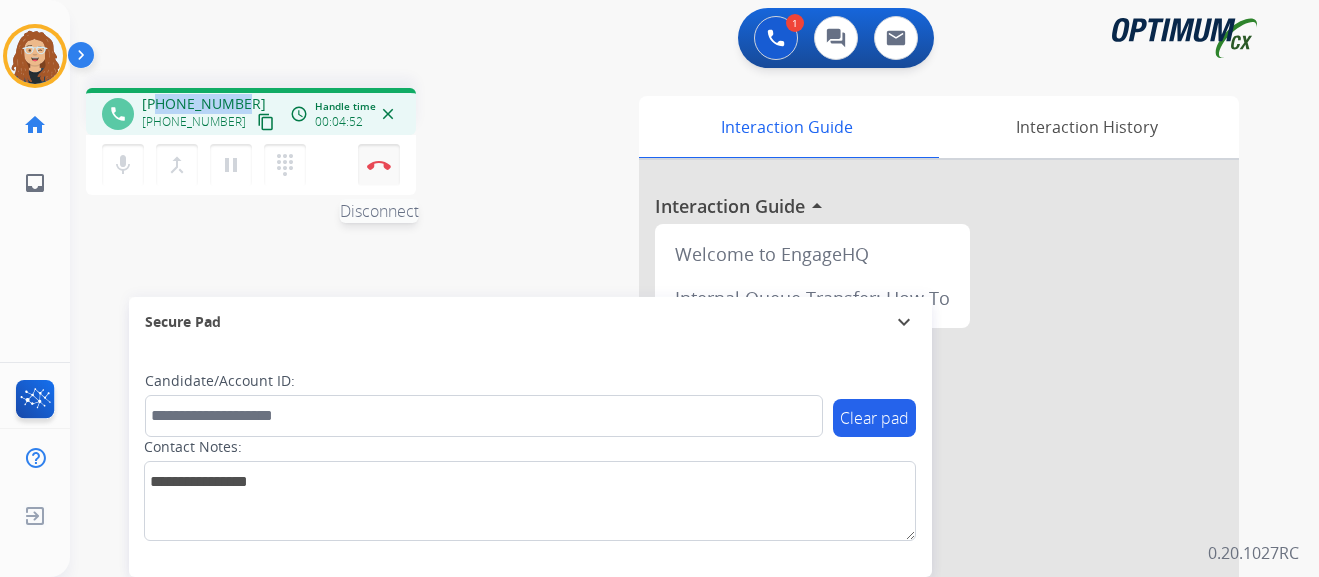 click on "Disconnect" at bounding box center [379, 165] 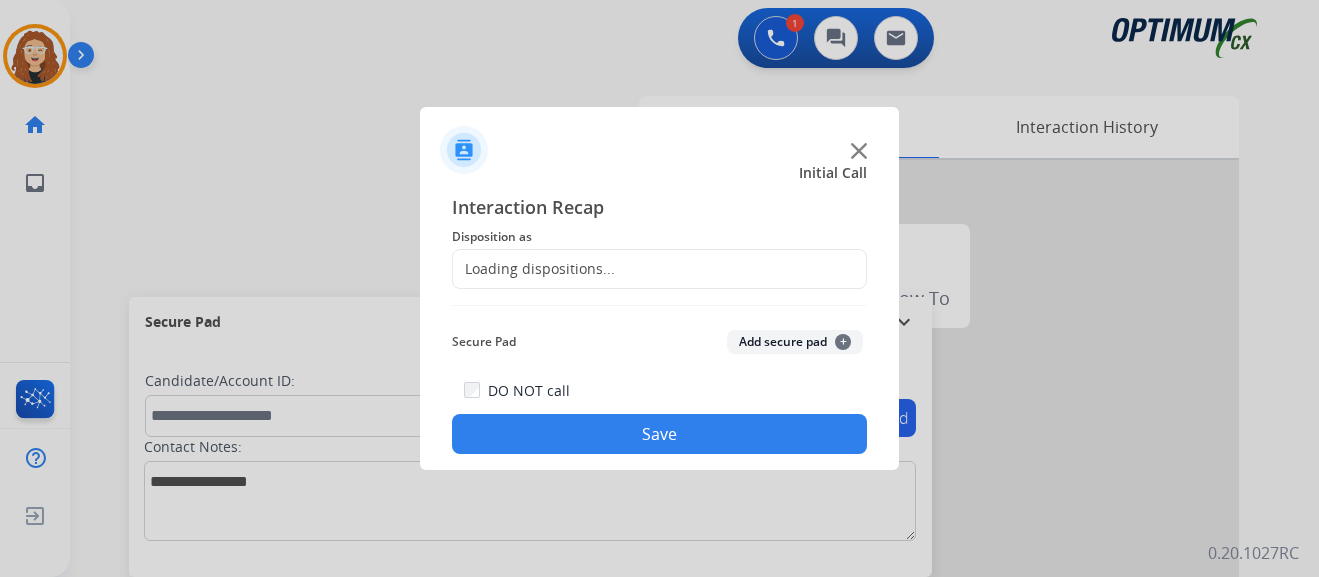 click on "Loading dispositions..." 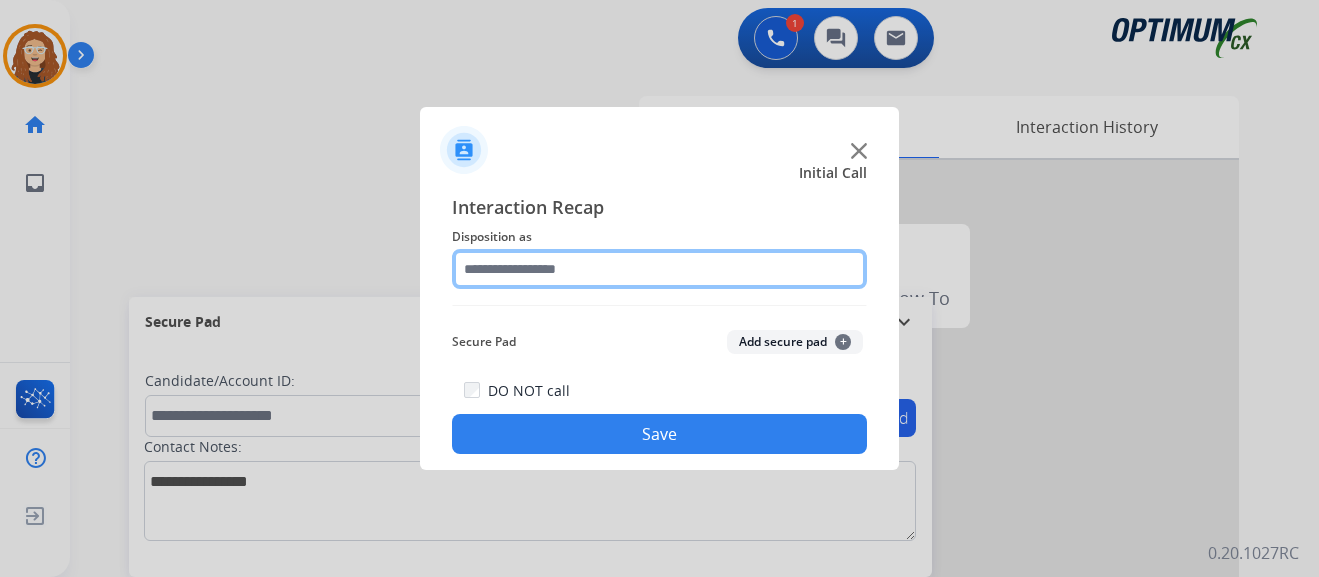 click 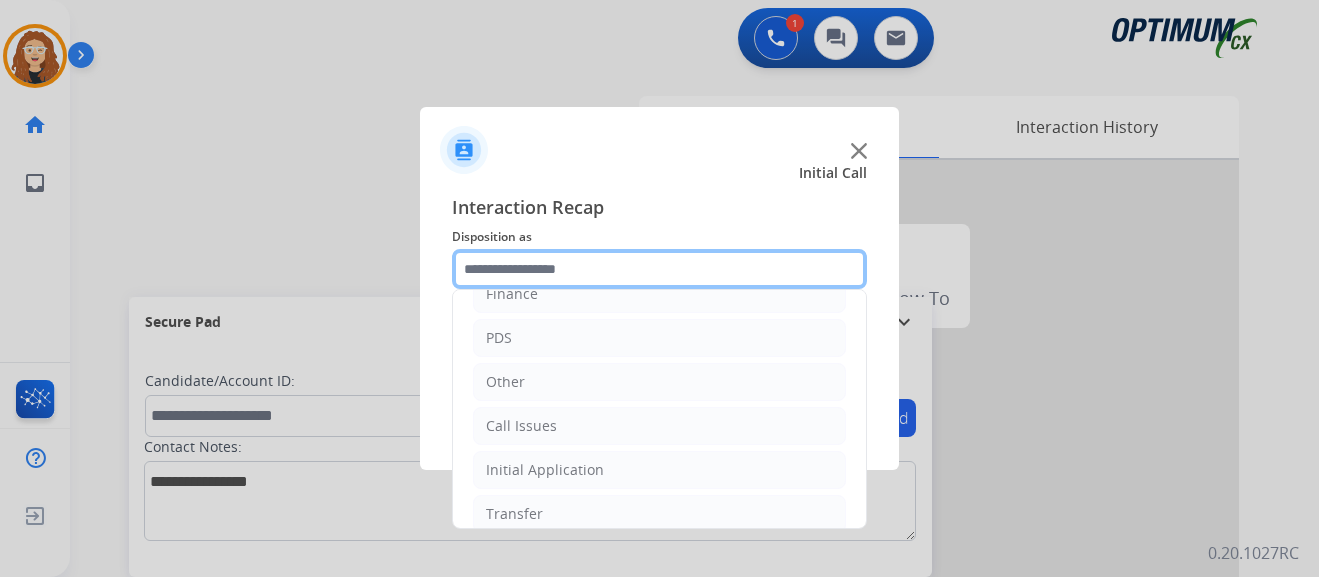scroll, scrollTop: 136, scrollLeft: 0, axis: vertical 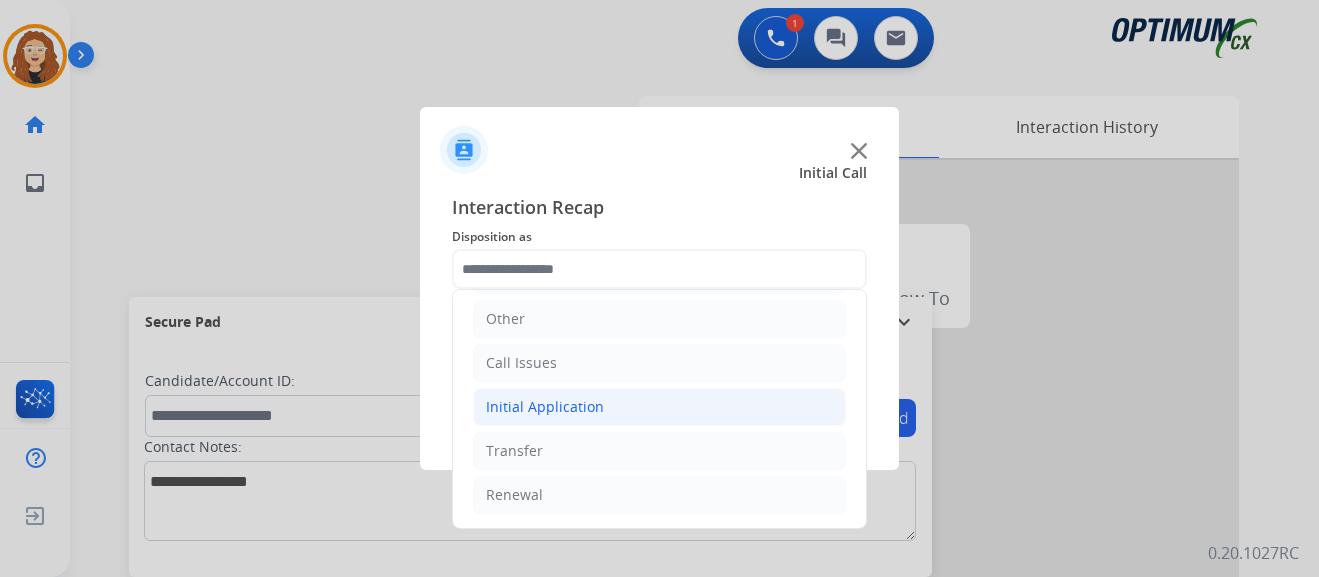 drag, startPoint x: 618, startPoint y: 409, endPoint x: 701, endPoint y: 414, distance: 83.15047 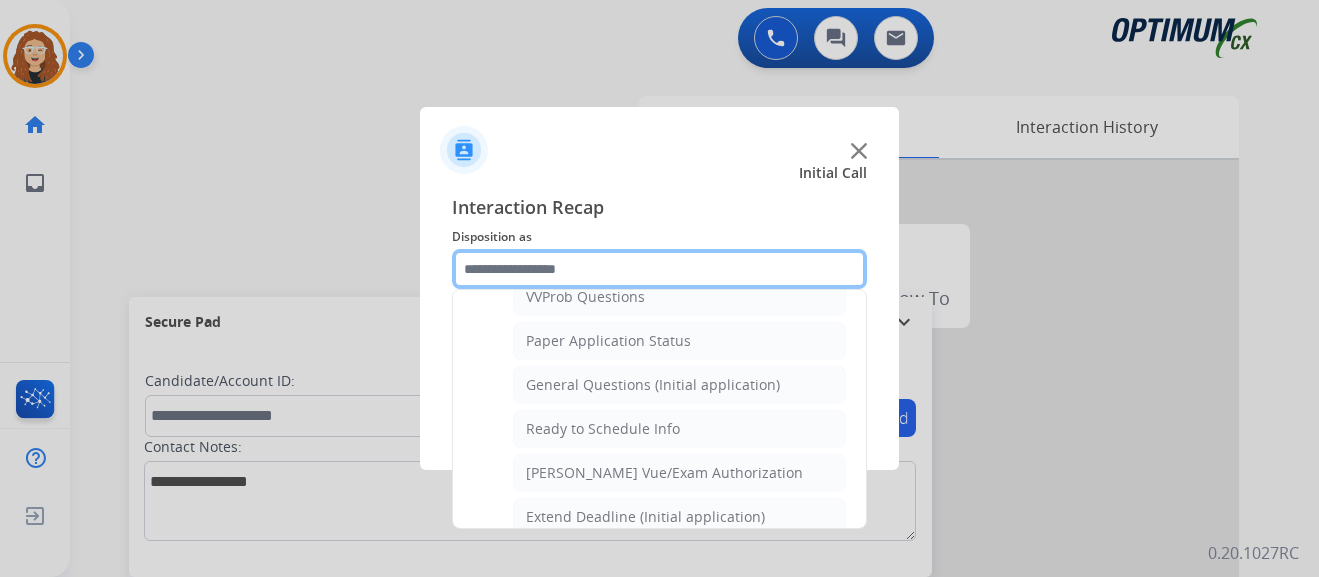 scroll, scrollTop: 1078, scrollLeft: 0, axis: vertical 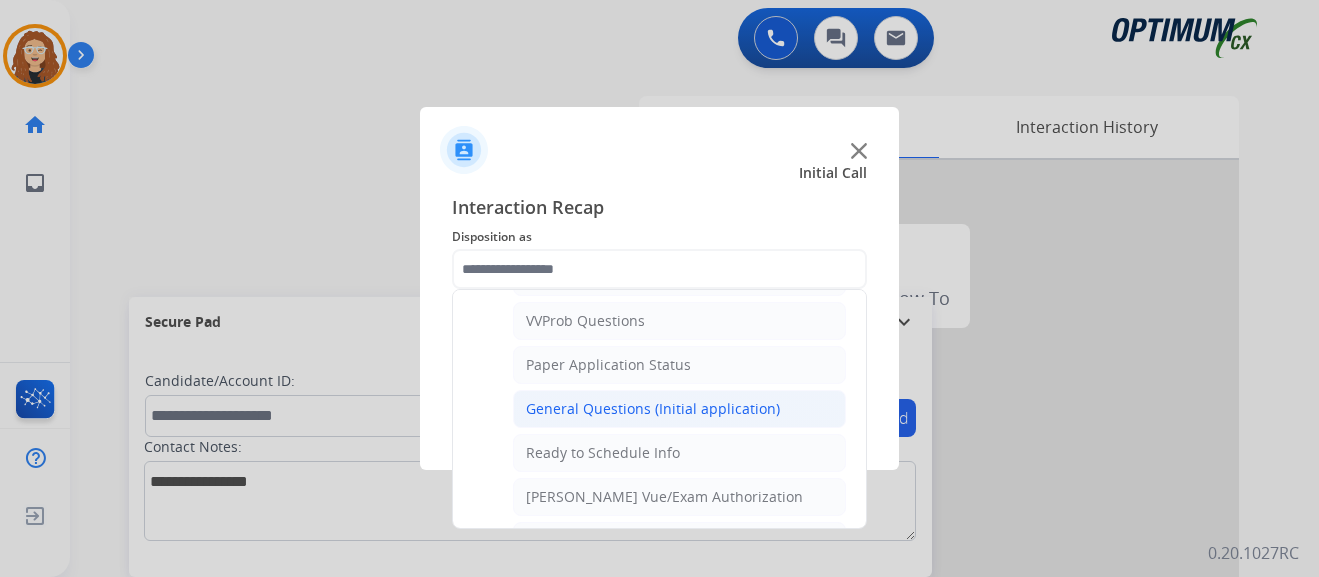 click on "General Questions (Initial application)" 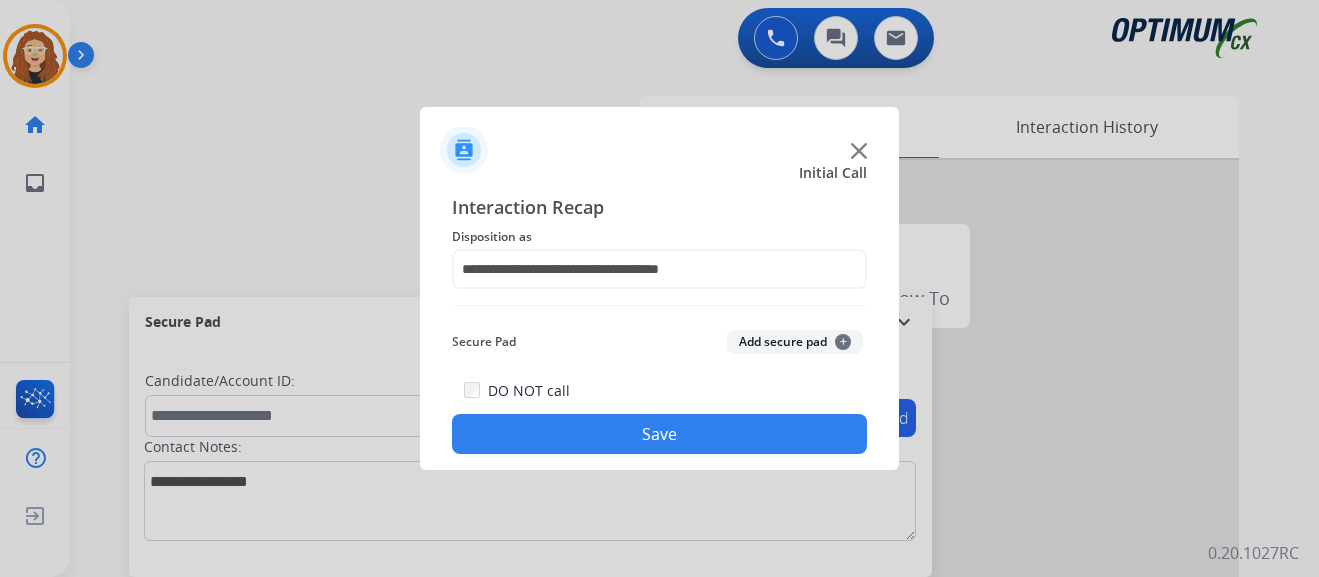 click on "Save" 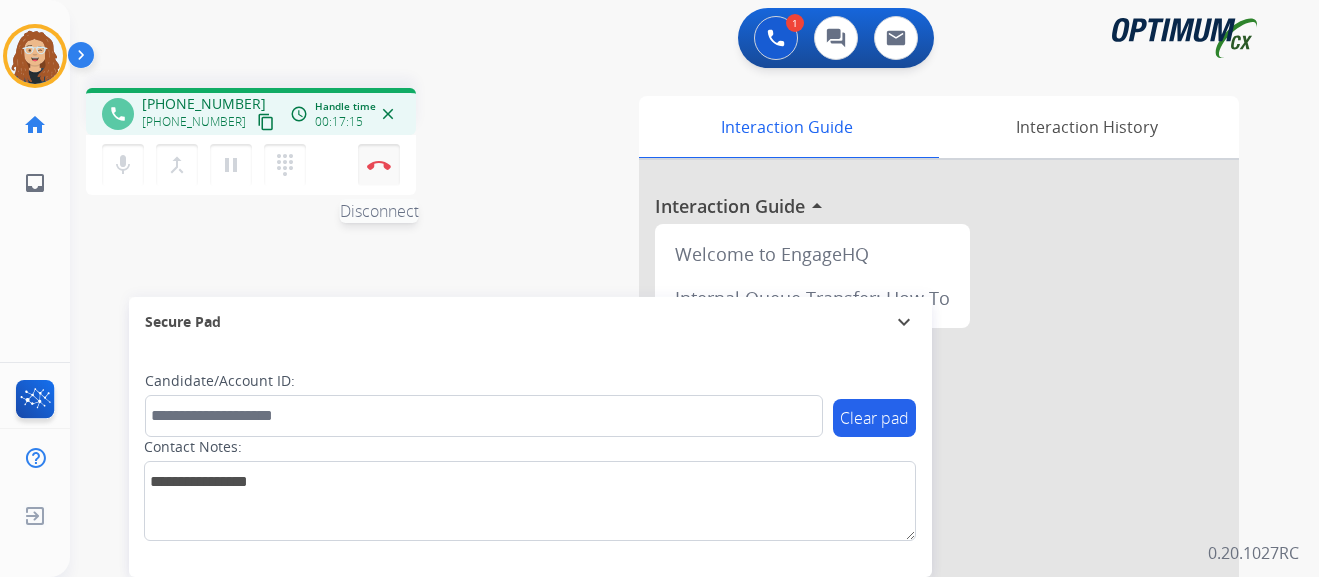 click on "Disconnect" at bounding box center (379, 165) 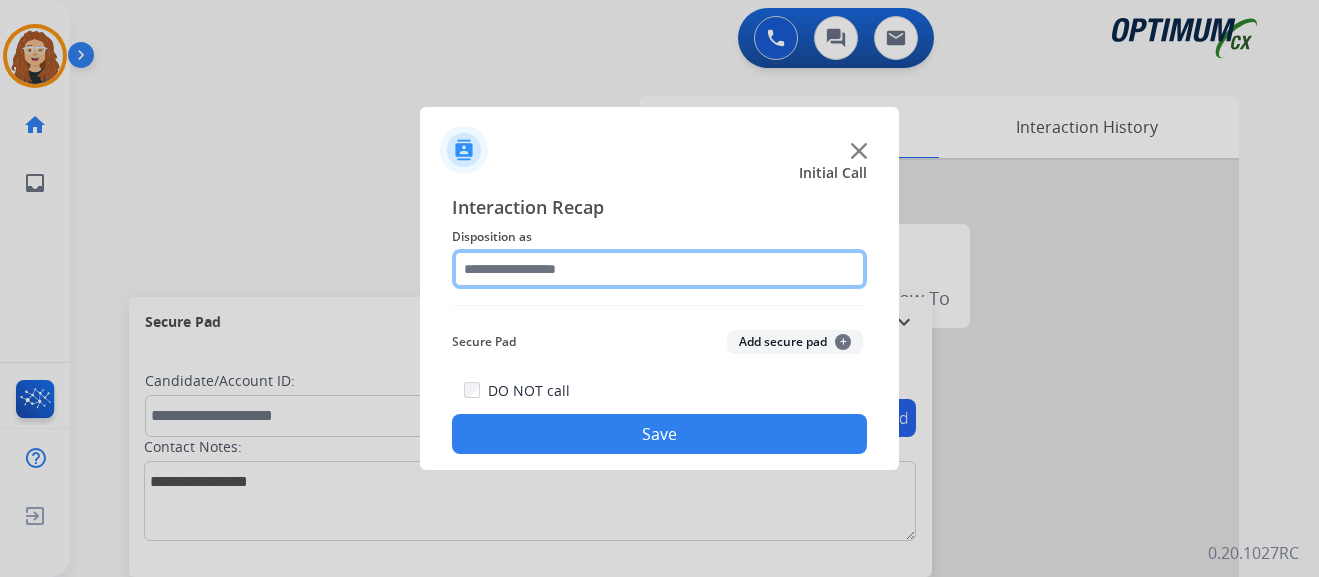 click 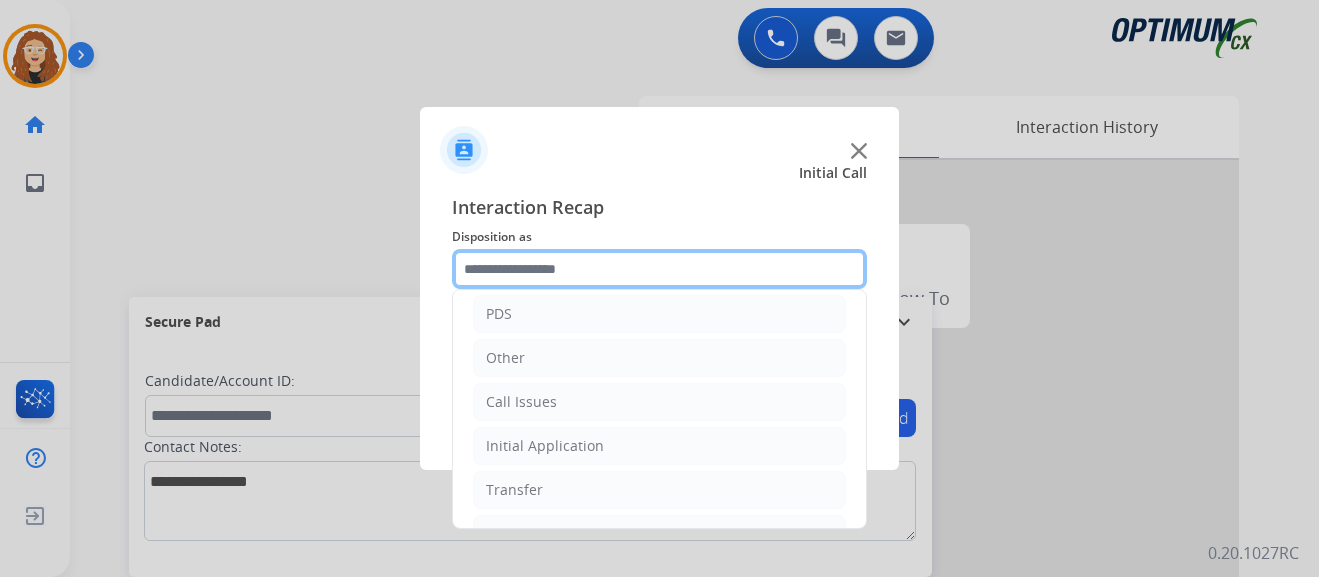 scroll, scrollTop: 136, scrollLeft: 0, axis: vertical 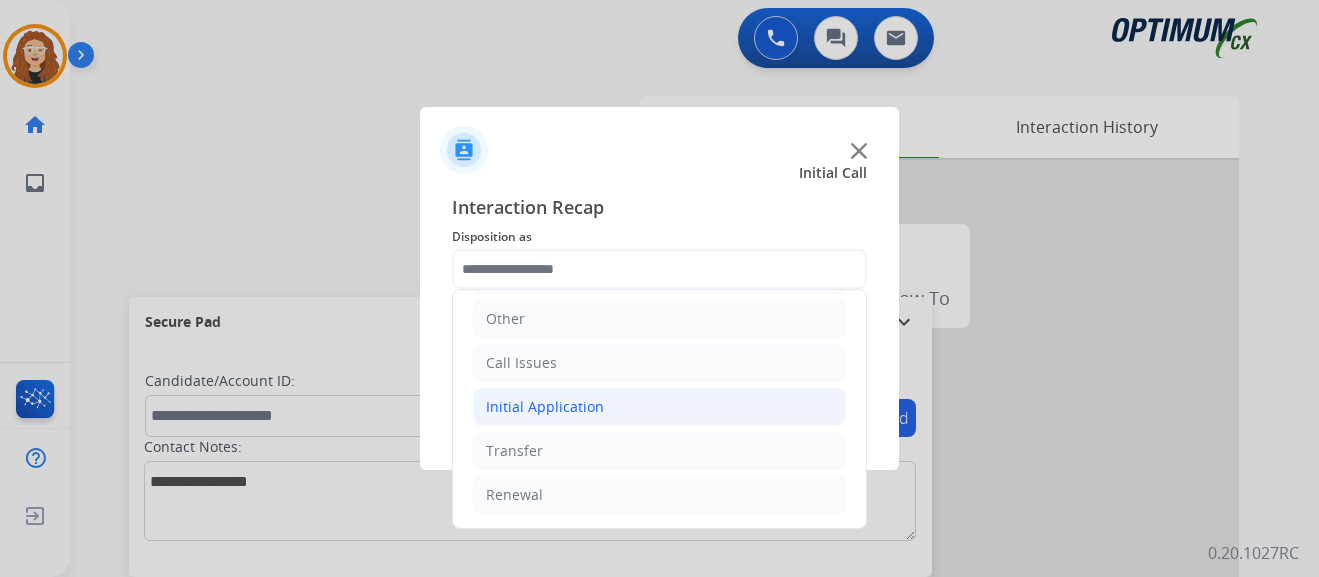 click on "Initial Application" 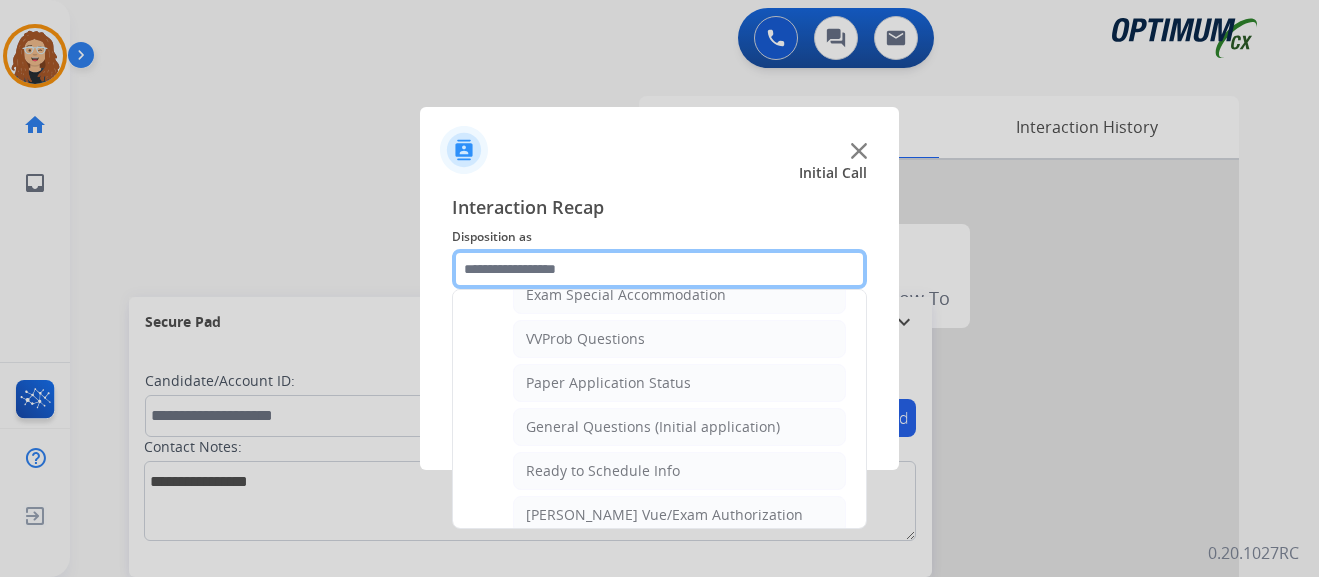 scroll, scrollTop: 1072, scrollLeft: 0, axis: vertical 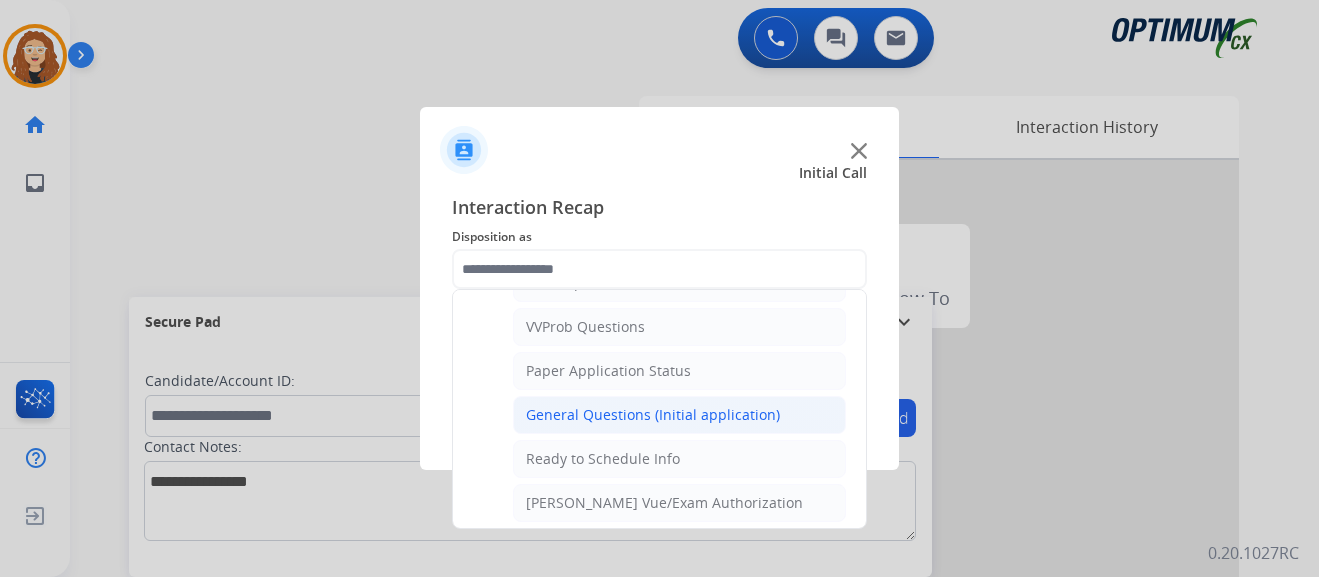 click on "General Questions (Initial application)" 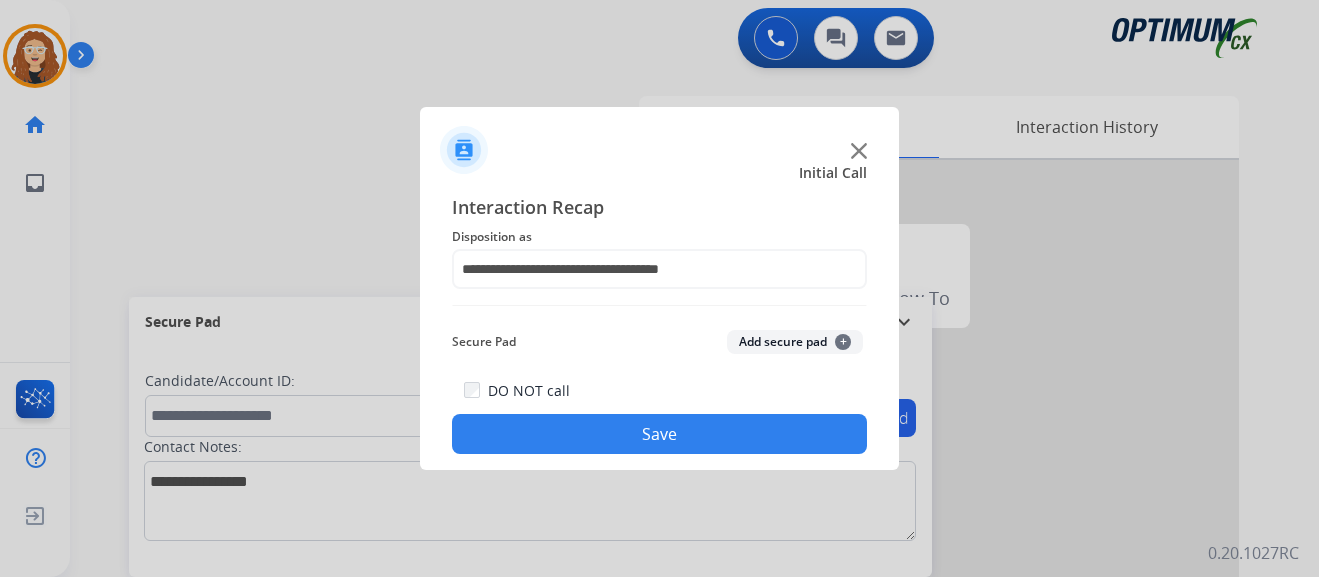 click on "Save" 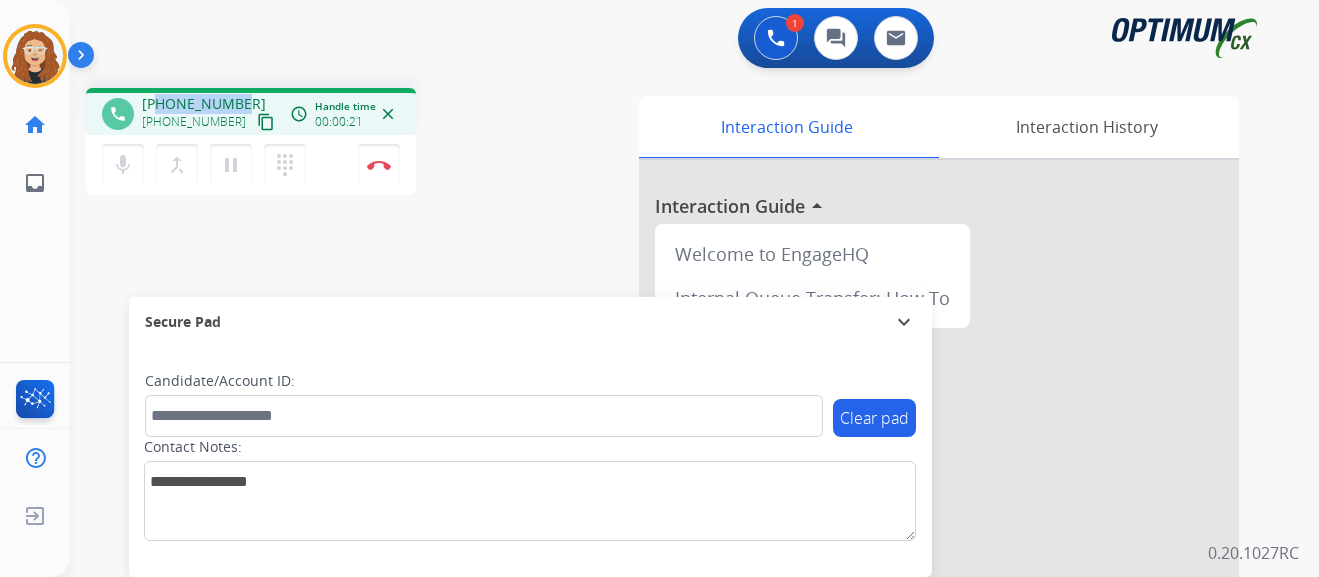 drag, startPoint x: 160, startPoint y: 103, endPoint x: 244, endPoint y: 97, distance: 84.21401 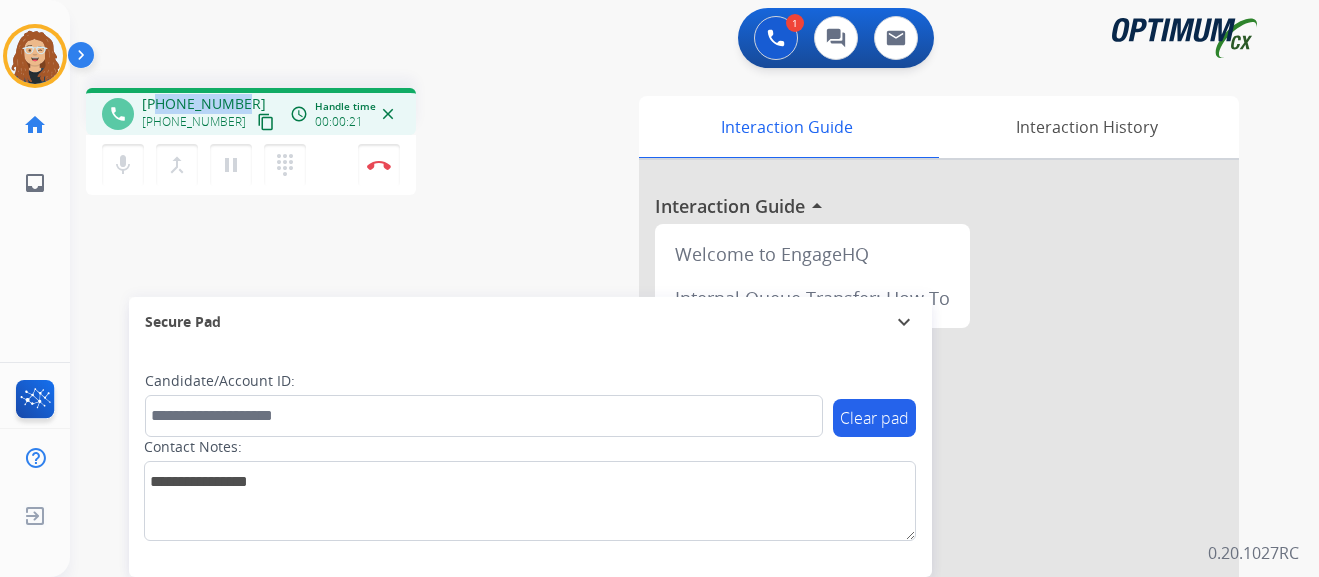 click on "[PHONE_NUMBER] [PHONE_NUMBER] content_copy" at bounding box center [210, 114] 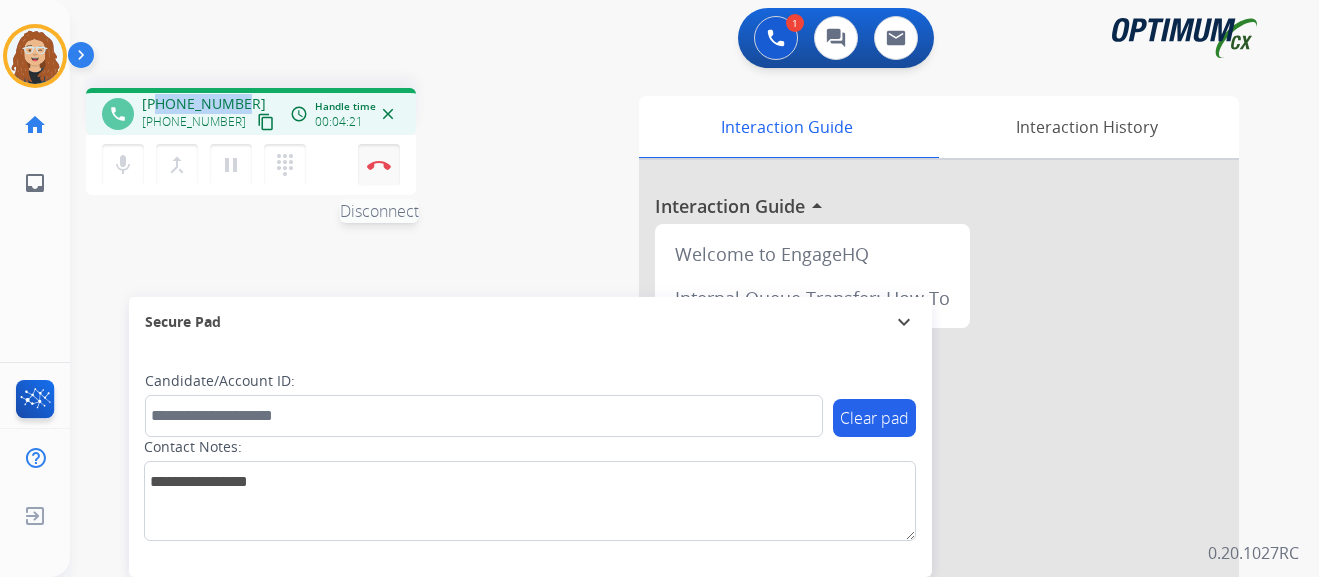 click on "Disconnect" at bounding box center [379, 165] 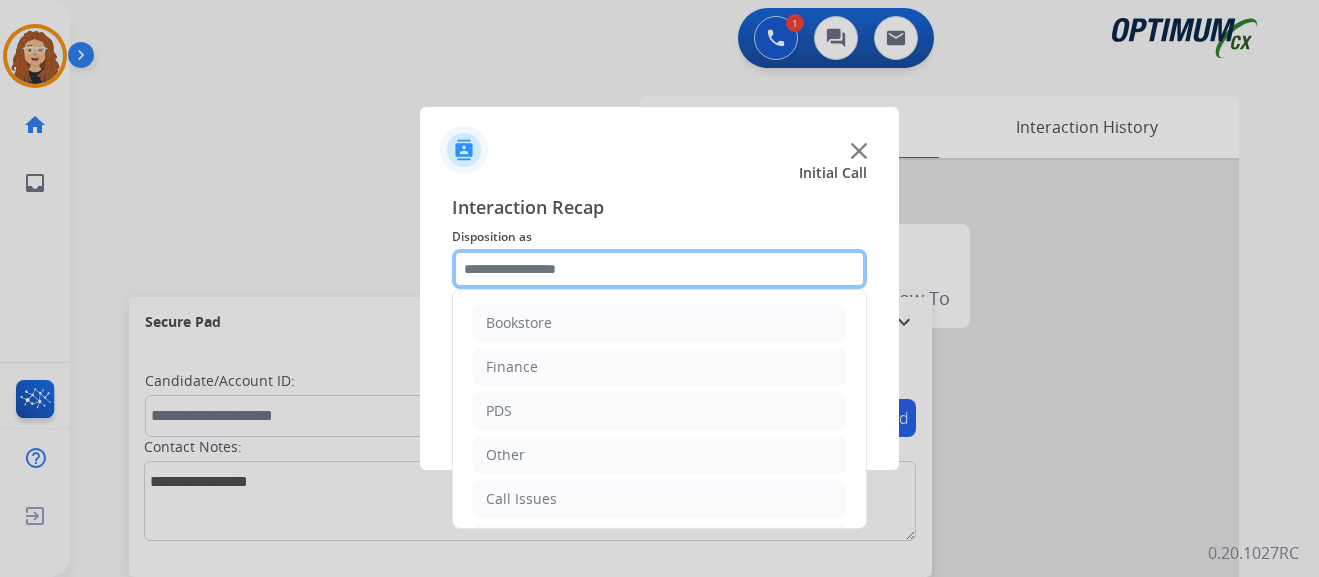 click 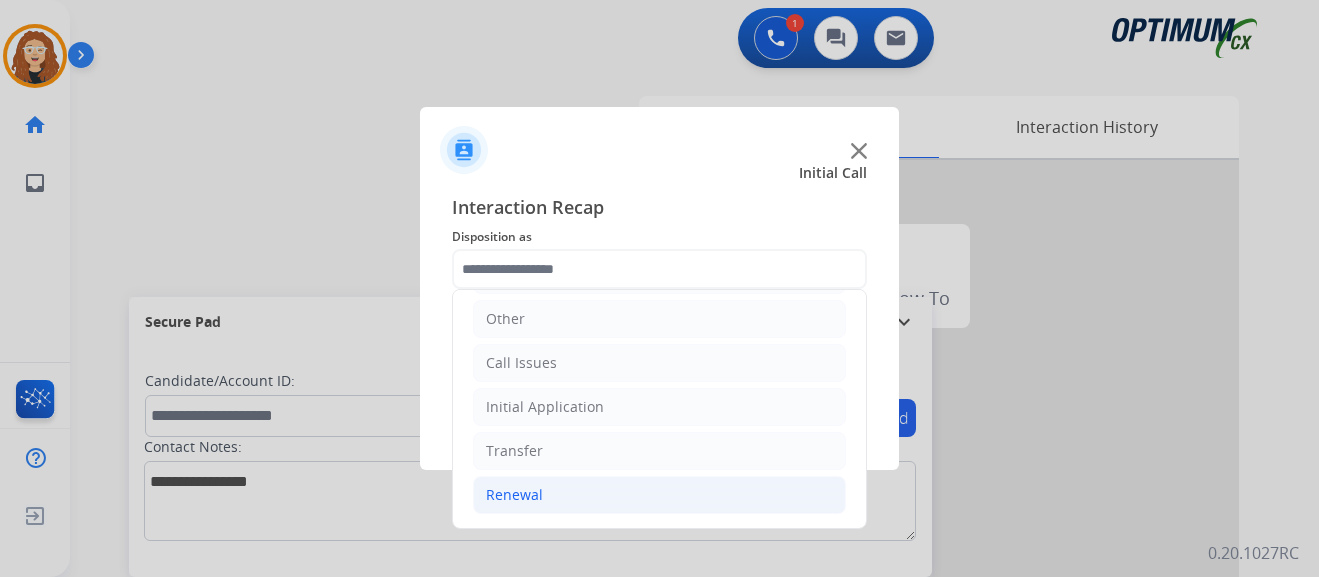 click on "Renewal" 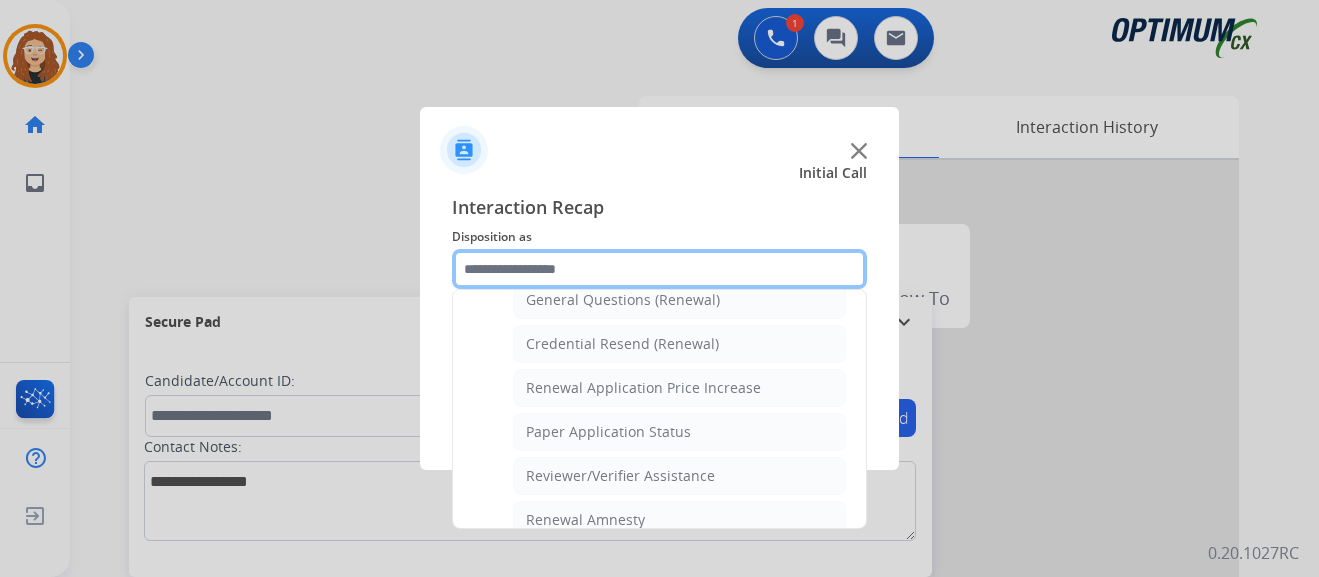 scroll, scrollTop: 649, scrollLeft: 0, axis: vertical 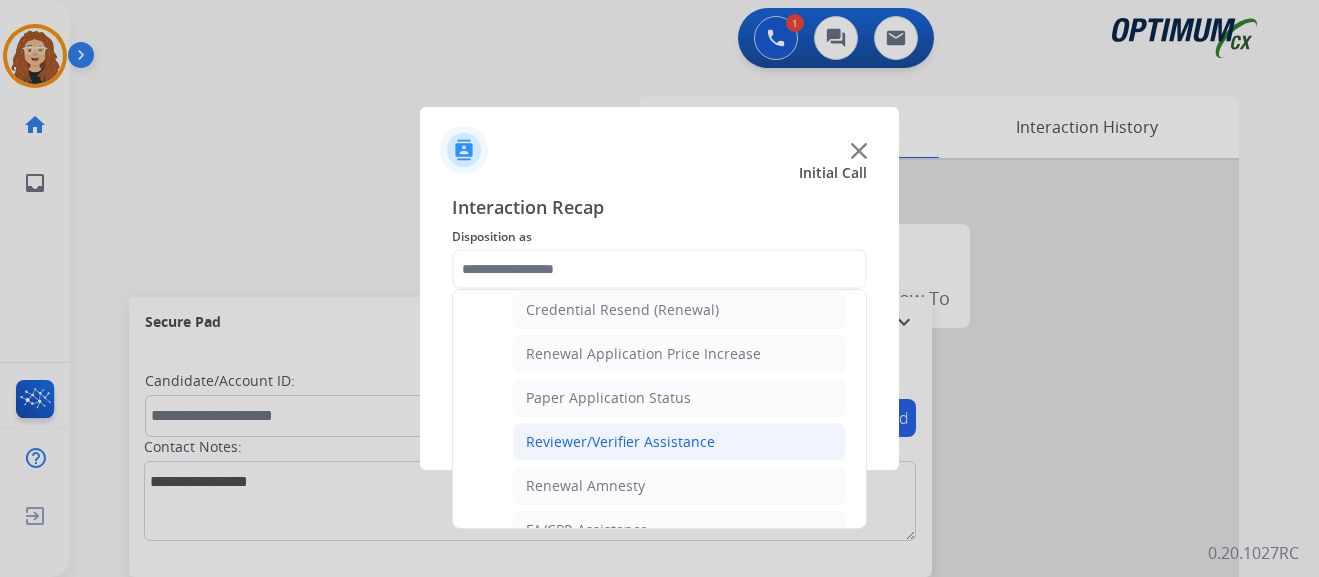 click on "Reviewer/Verifier Assistance" 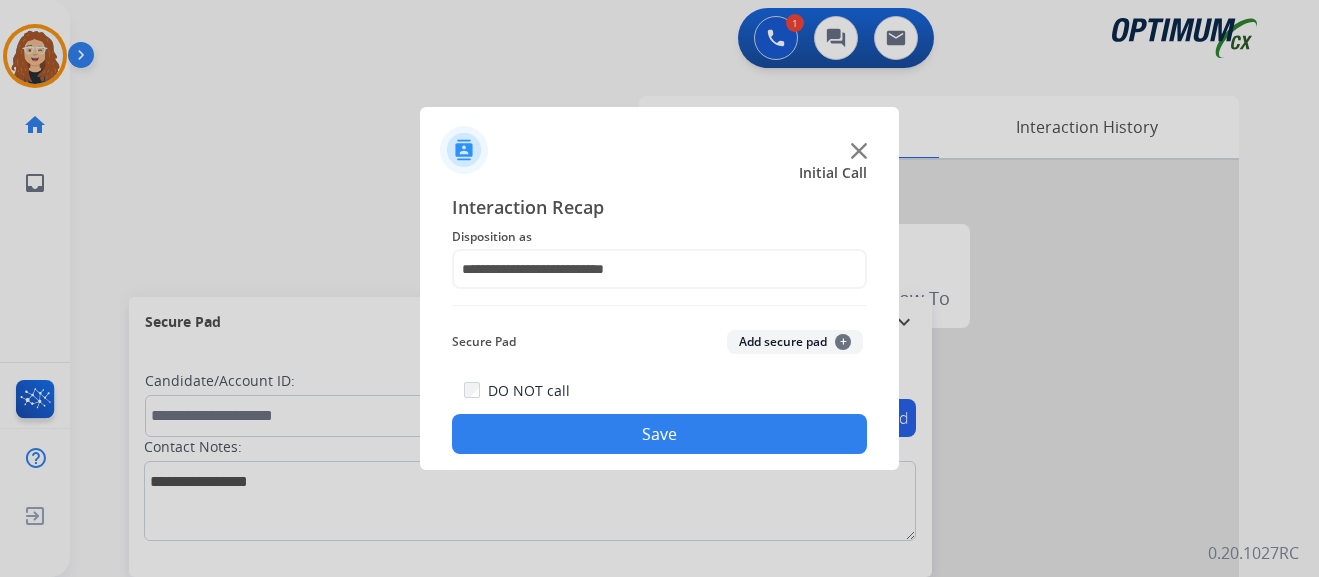 click on "Save" 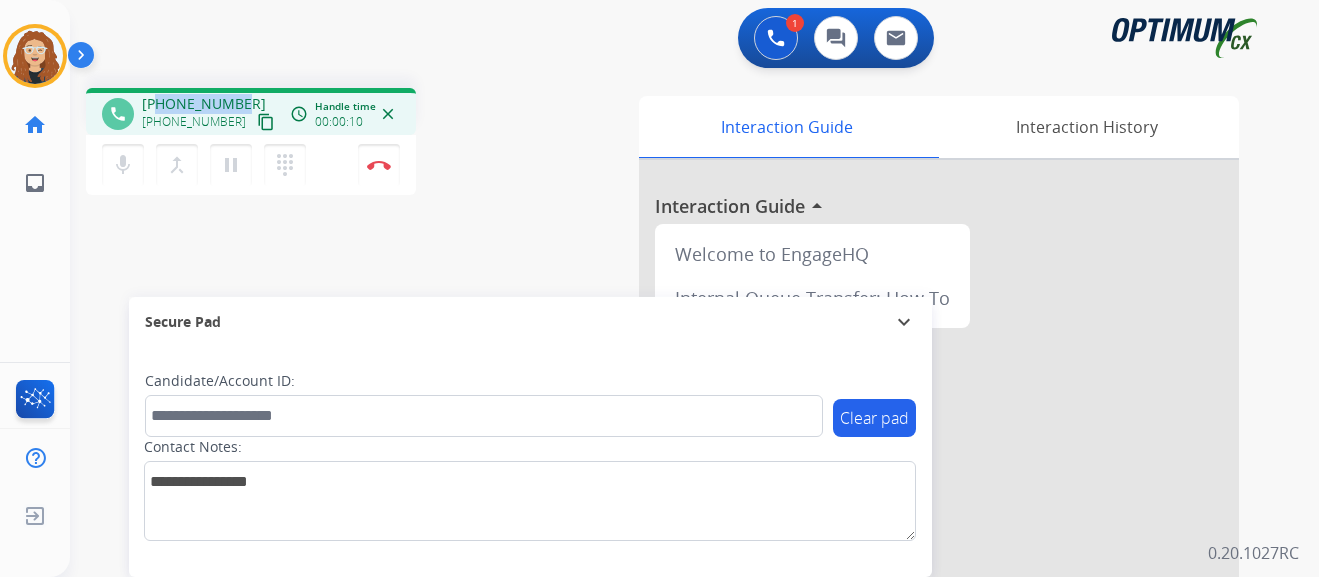 drag, startPoint x: 159, startPoint y: 101, endPoint x: 238, endPoint y: 101, distance: 79 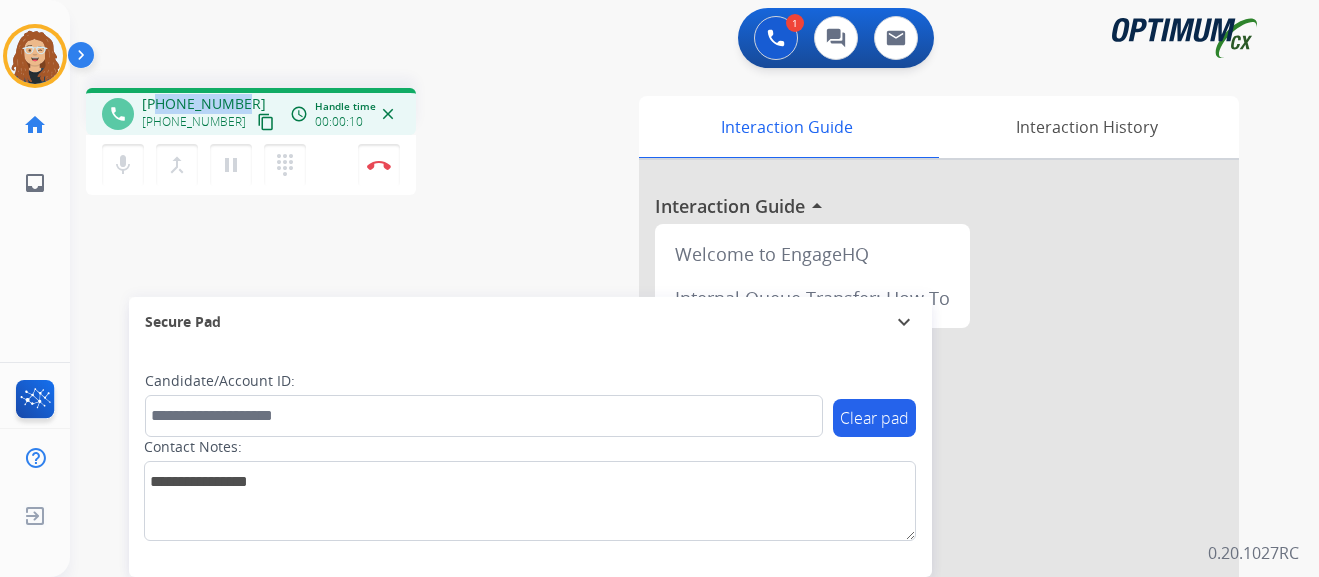 click on "[PHONE_NUMBER]" at bounding box center (204, 104) 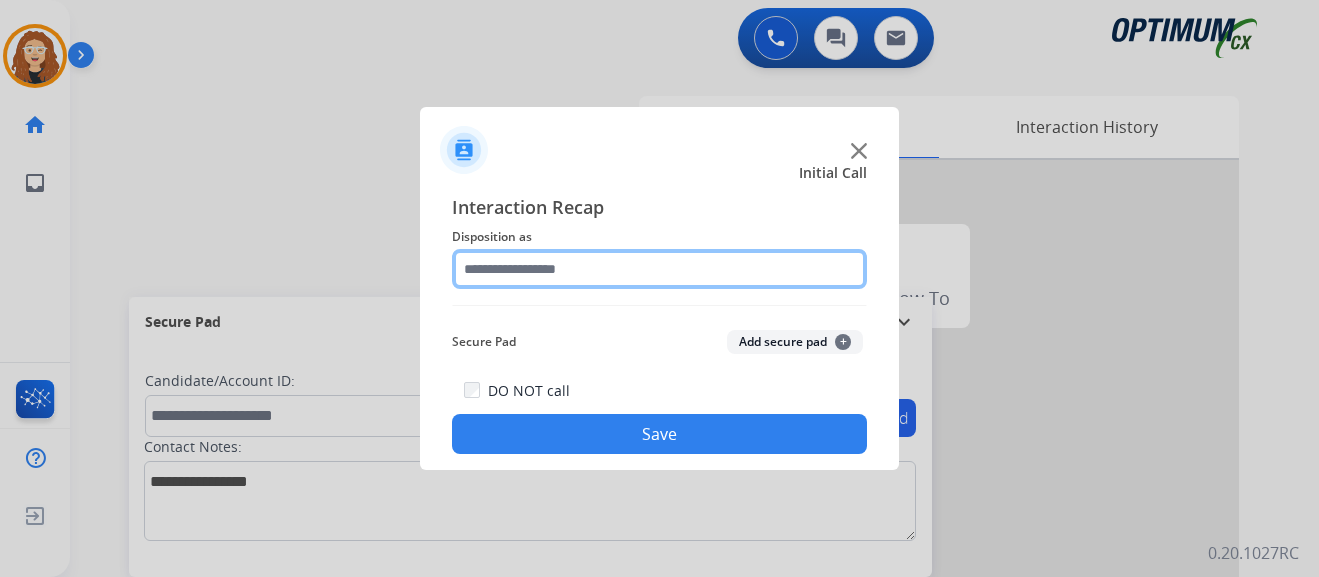 click 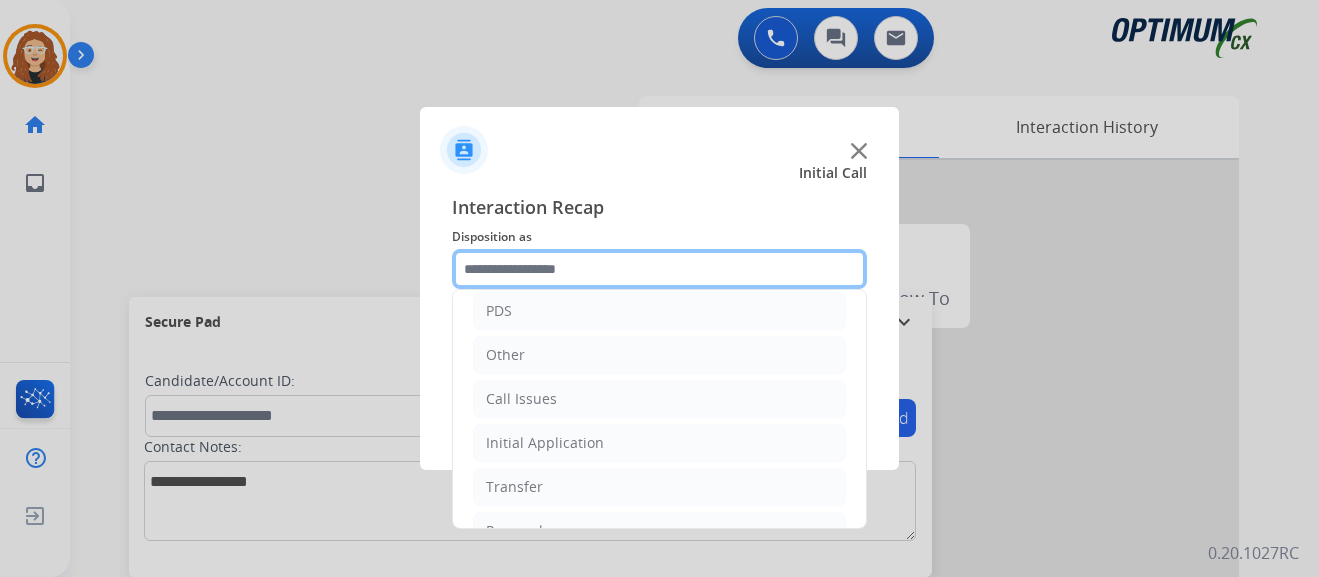 scroll, scrollTop: 136, scrollLeft: 0, axis: vertical 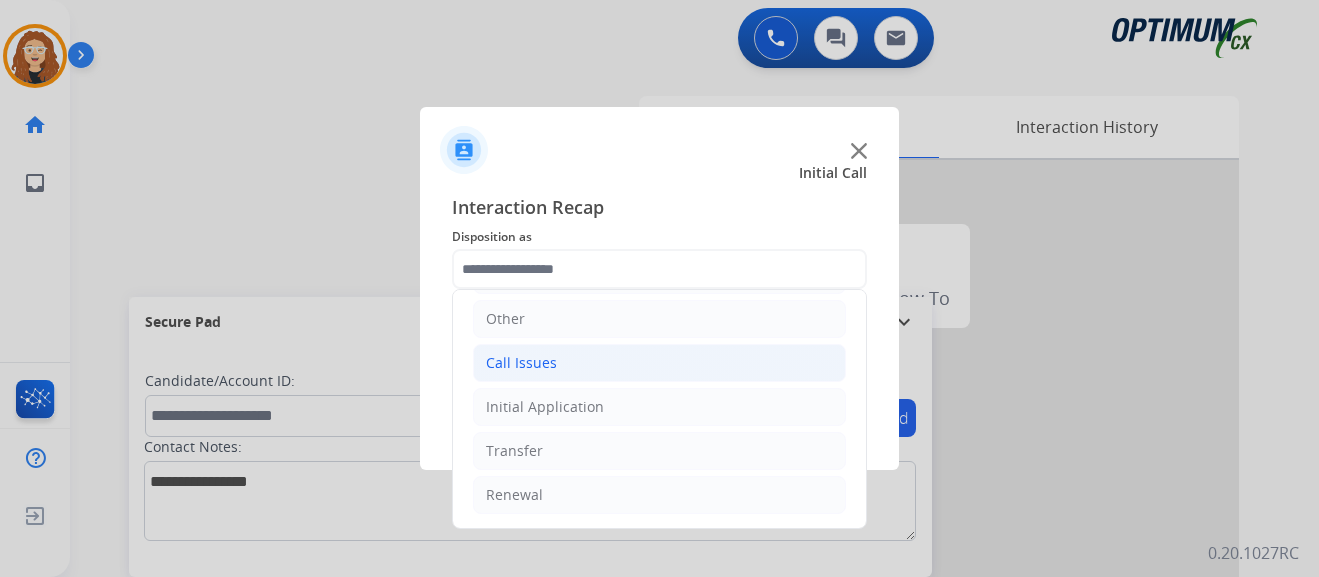 click on "Call Issues" 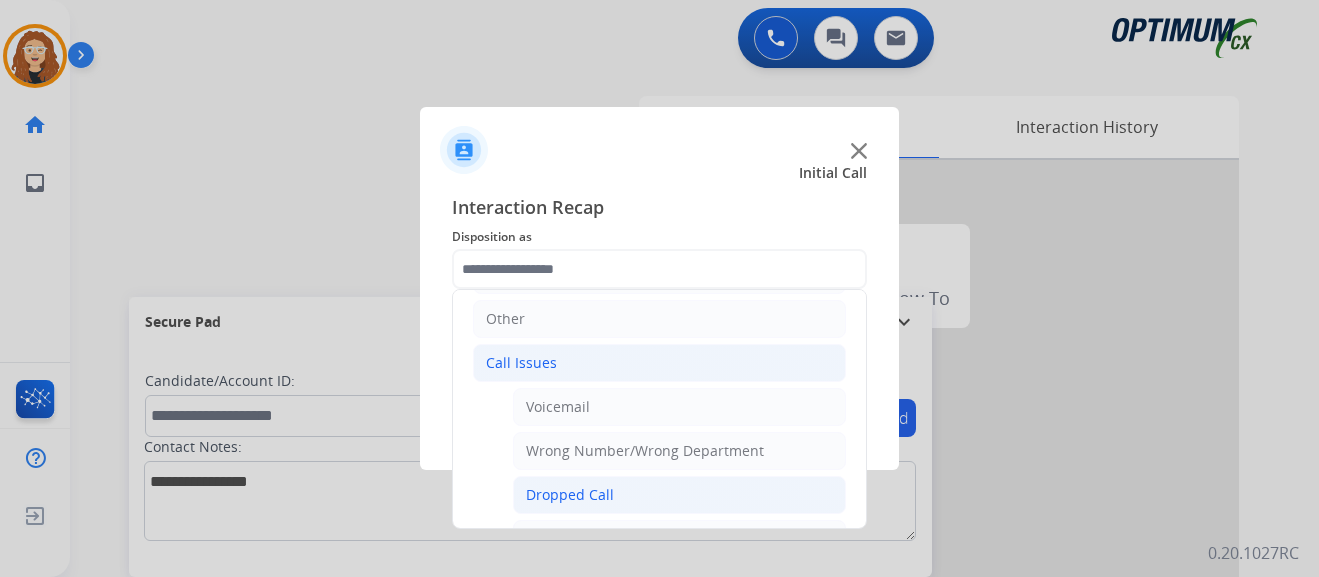 click on "Dropped Call" 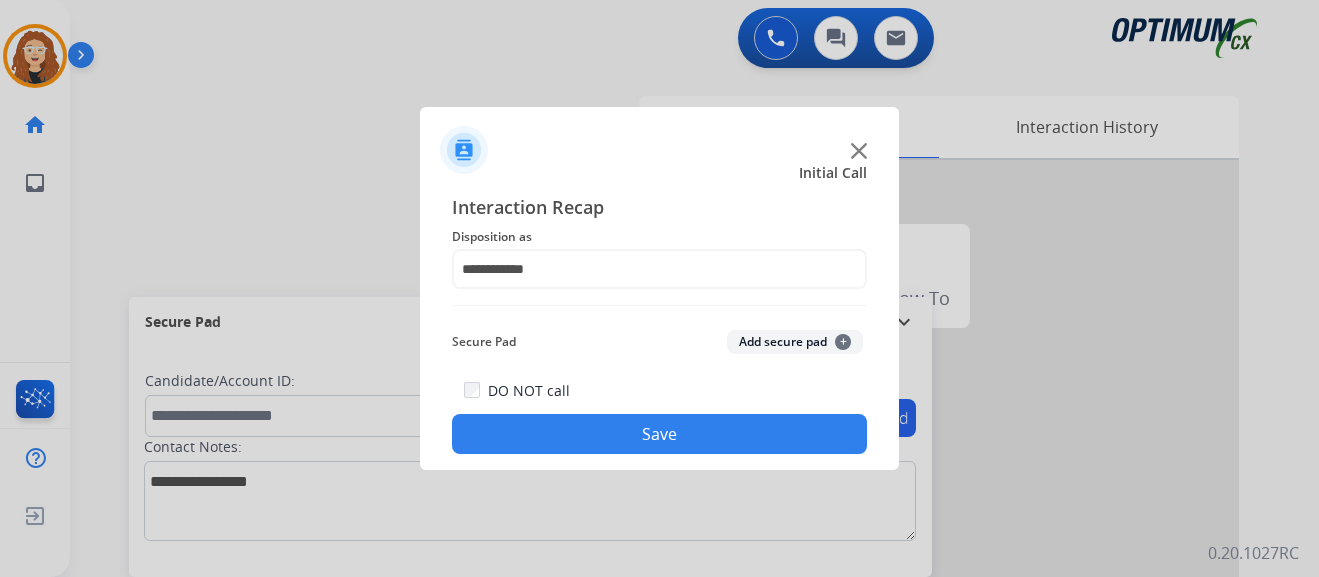 click on "Save" 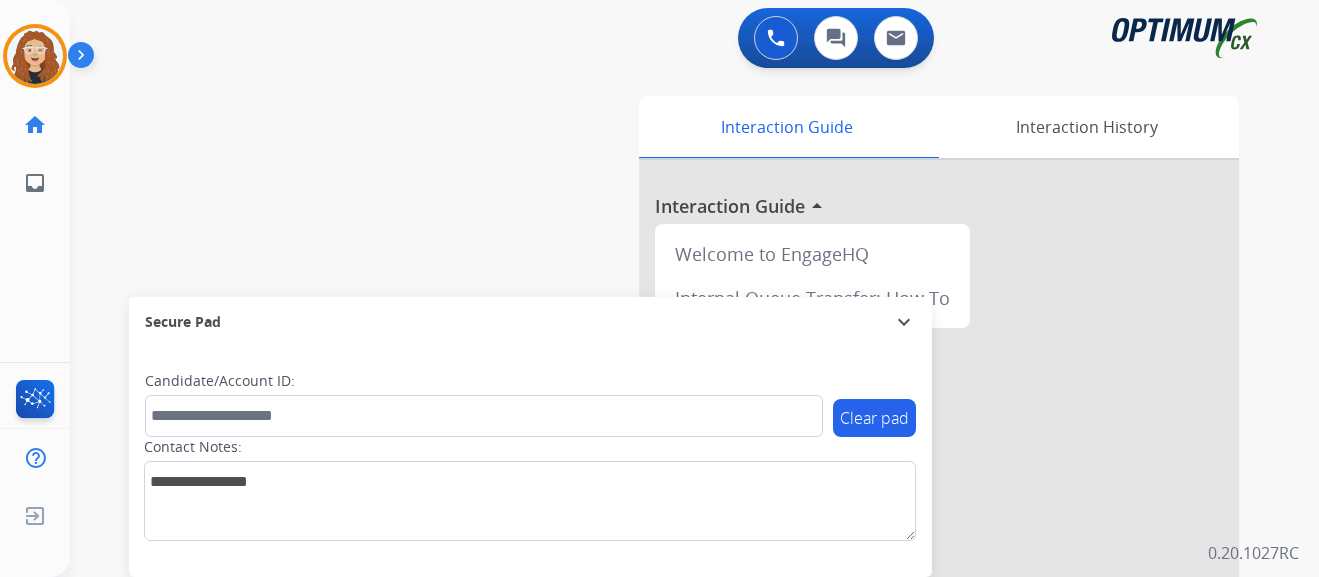 click on "swap_horiz Break voice bridge close_fullscreen Connect 3-Way Call merge_type Separate 3-Way Call  Interaction Guide   Interaction History  Interaction Guide arrow_drop_up  Welcome to EngageHQ   Internal Queue Transfer: How To  Secure Pad expand_more Clear pad Candidate/Account ID: Contact Notes:" at bounding box center [670, 489] 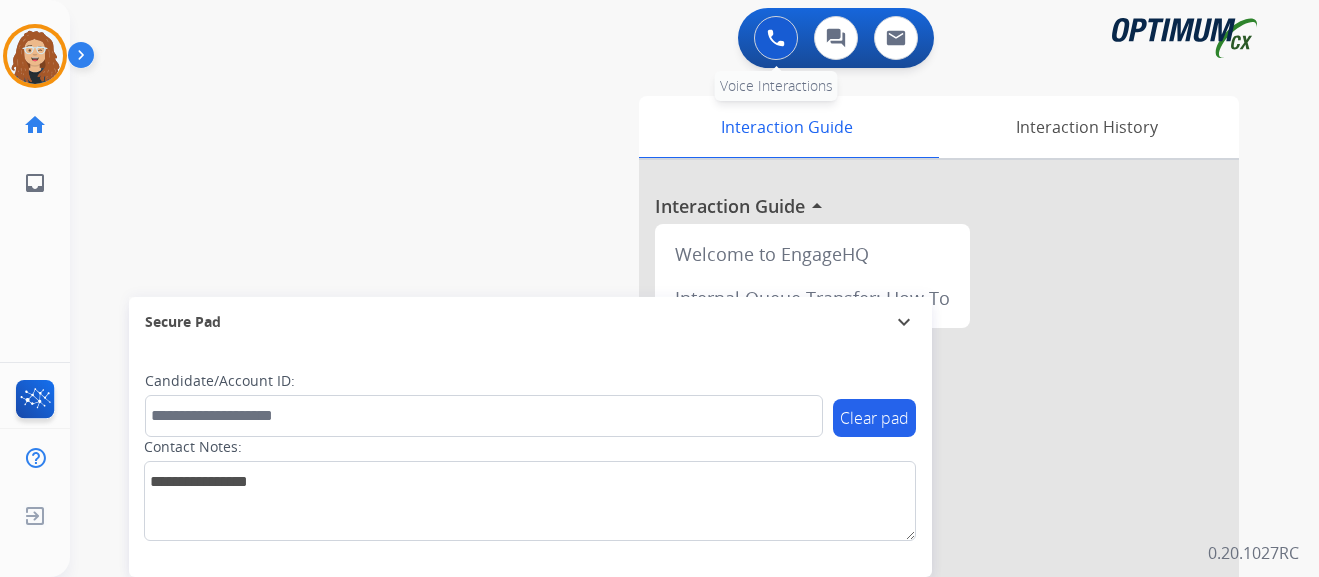click at bounding box center (776, 38) 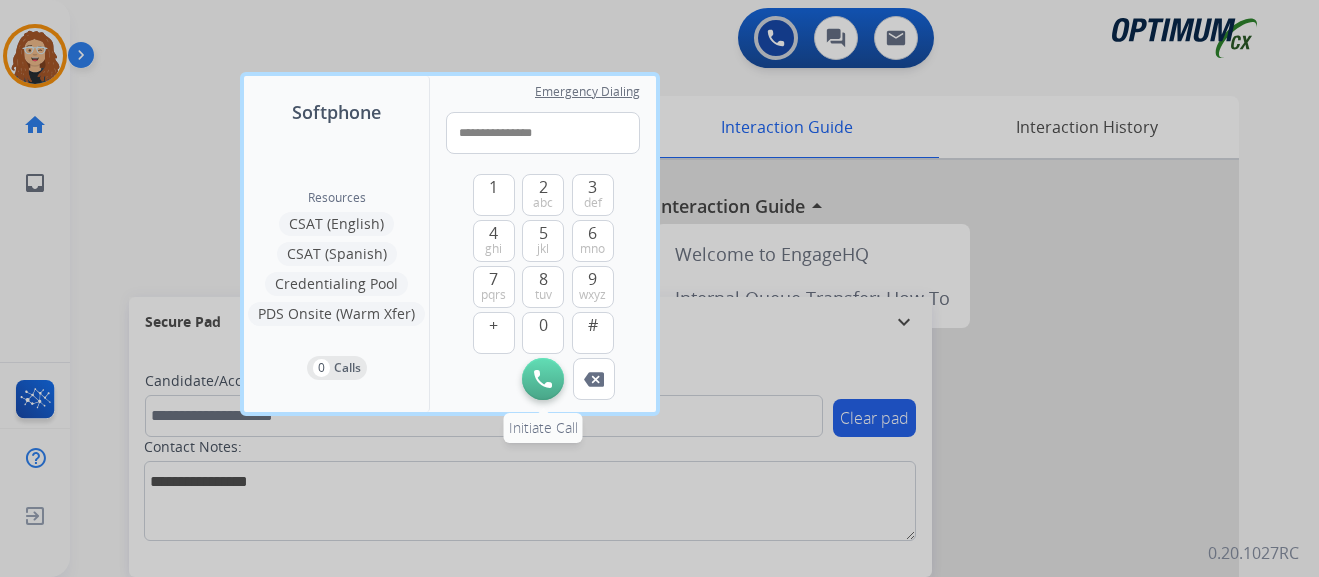 type on "**********" 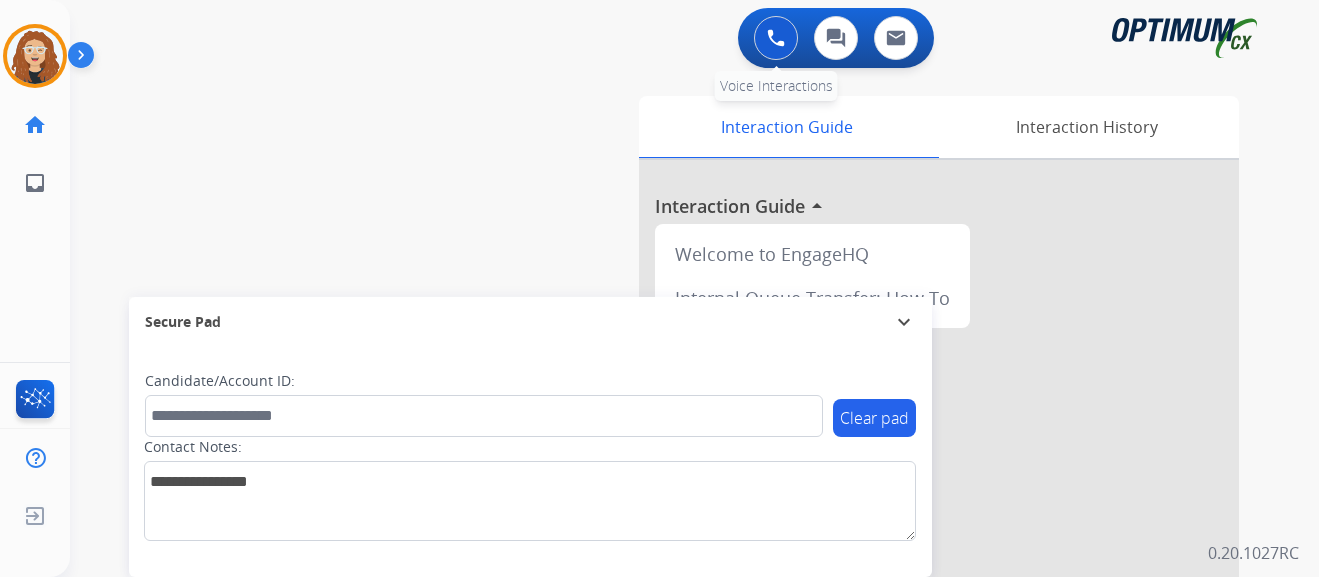 click at bounding box center (776, 38) 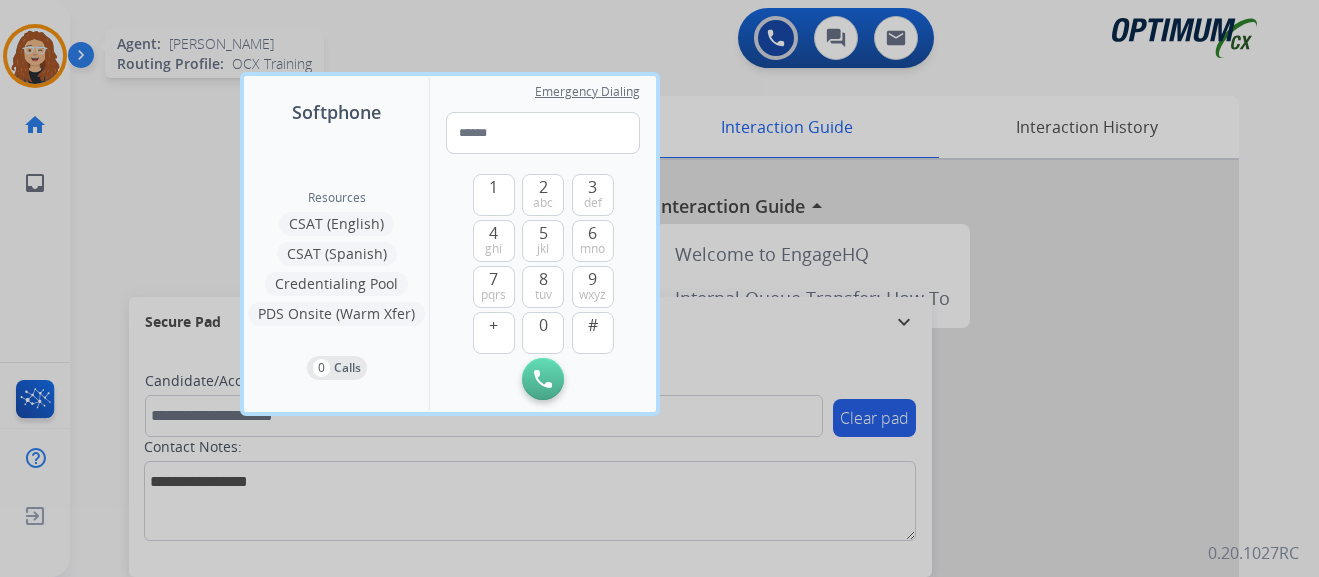 click at bounding box center (659, 288) 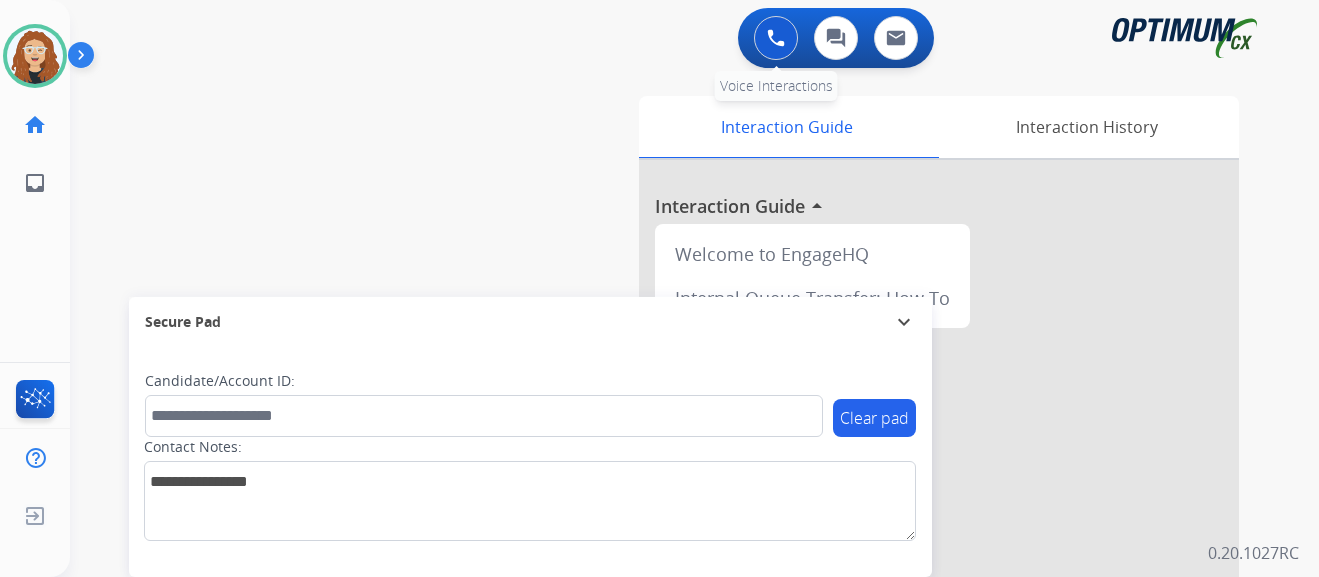click at bounding box center (776, 38) 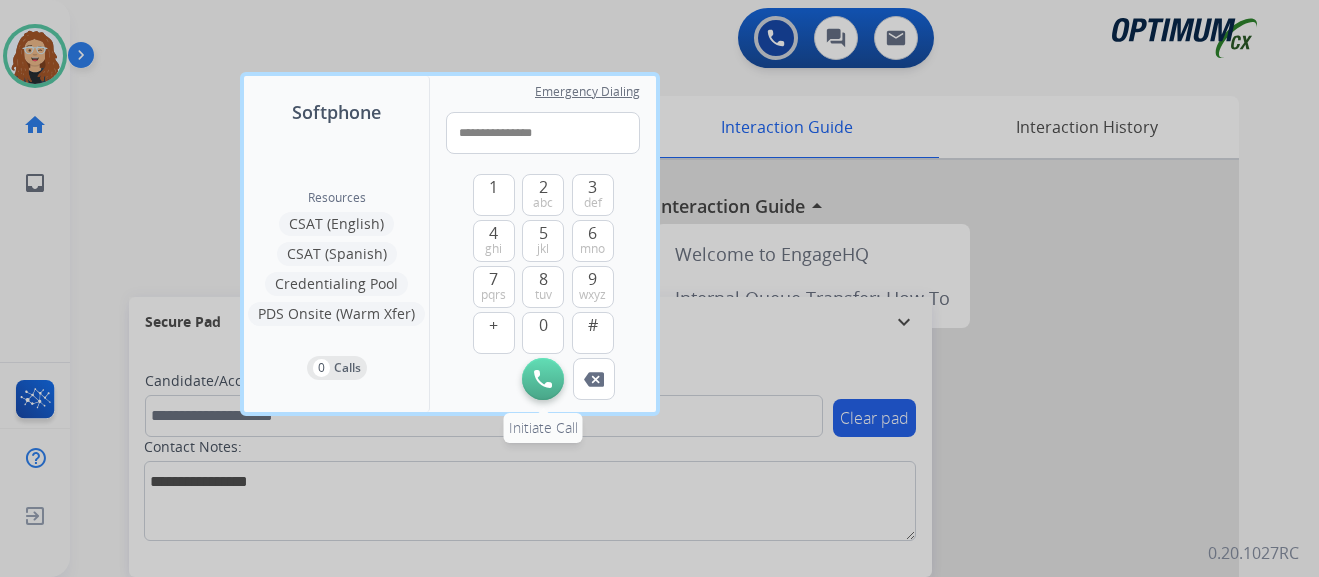 type on "**********" 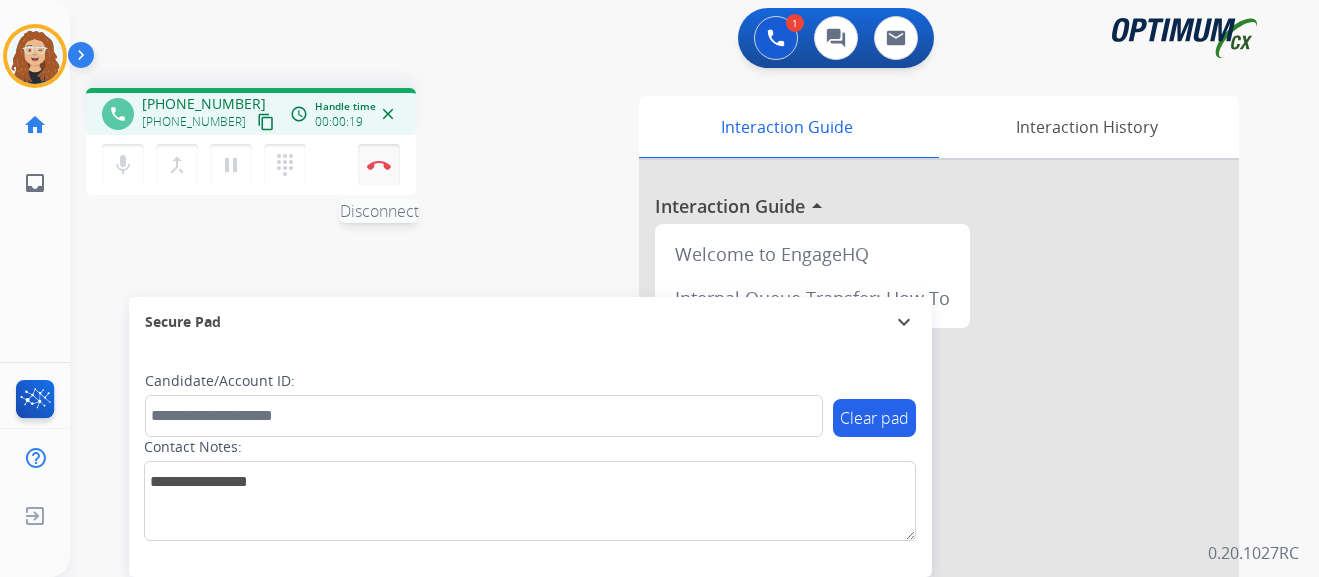 click on "Disconnect" at bounding box center [379, 165] 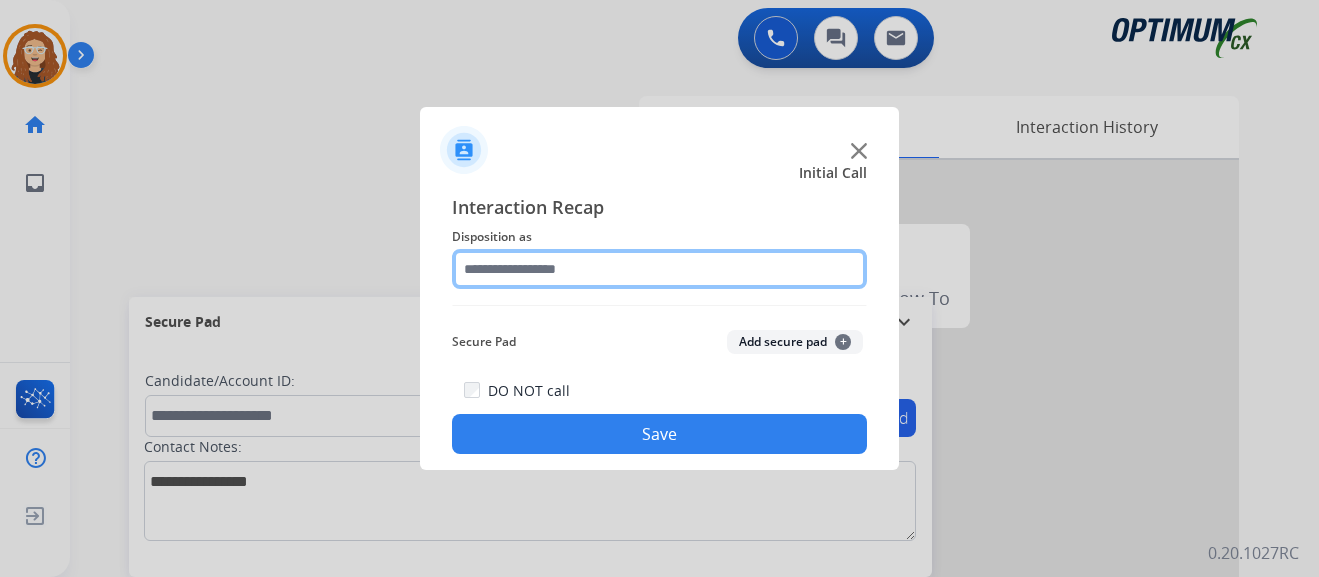 click 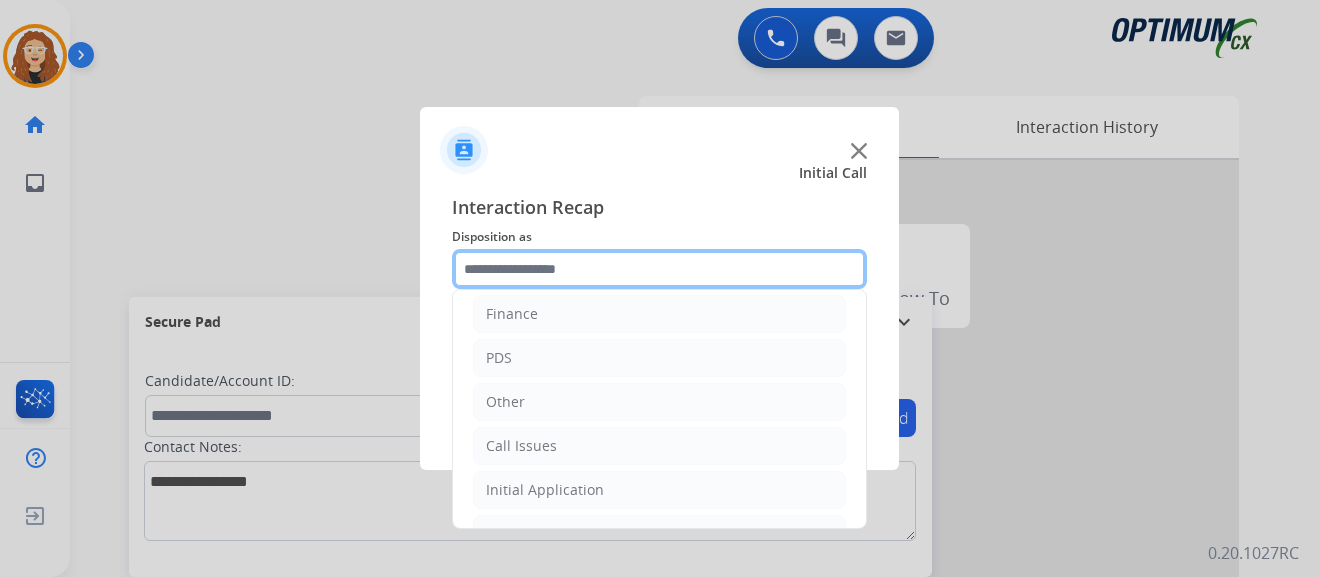 scroll, scrollTop: 136, scrollLeft: 0, axis: vertical 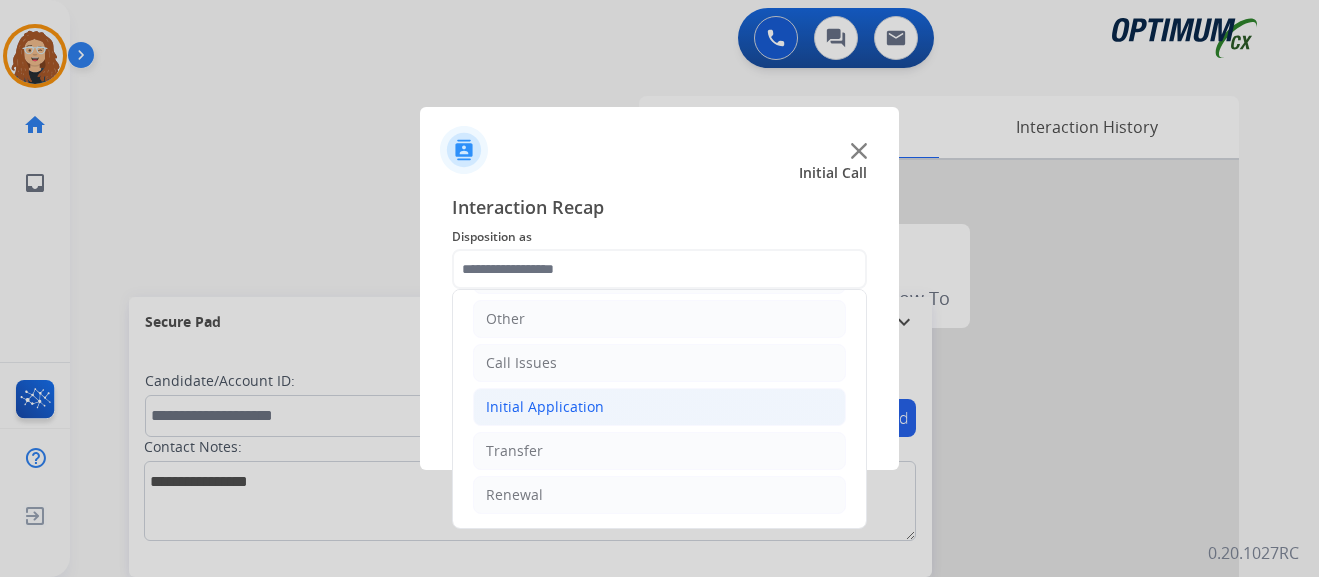 click on "Initial Application" 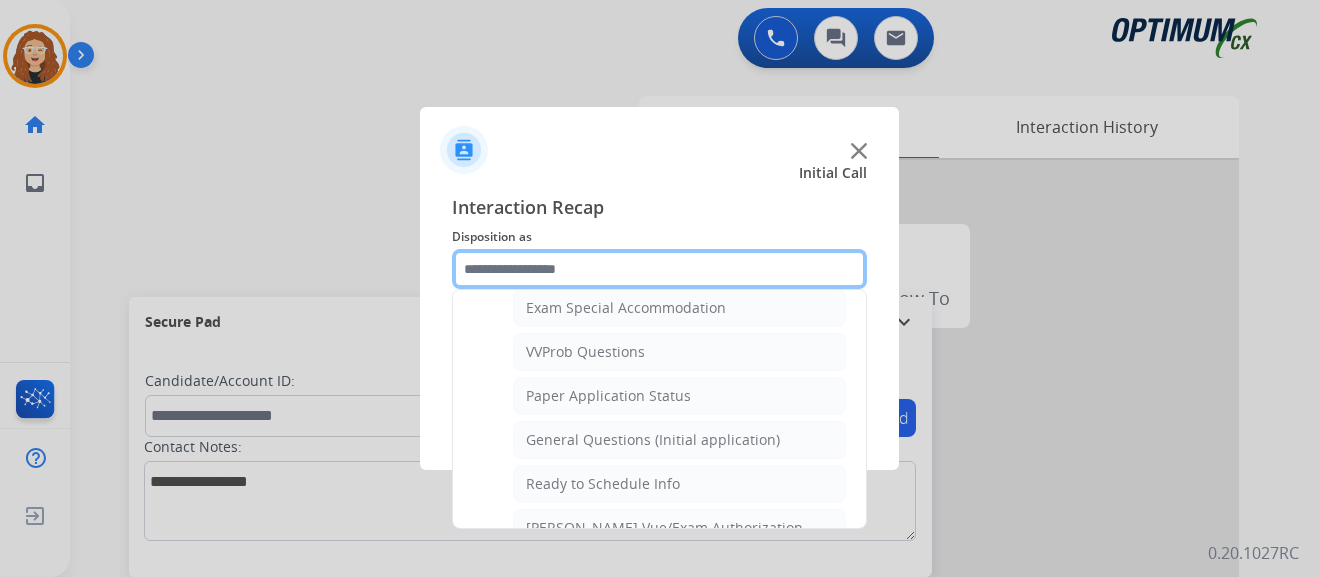 scroll, scrollTop: 1054, scrollLeft: 0, axis: vertical 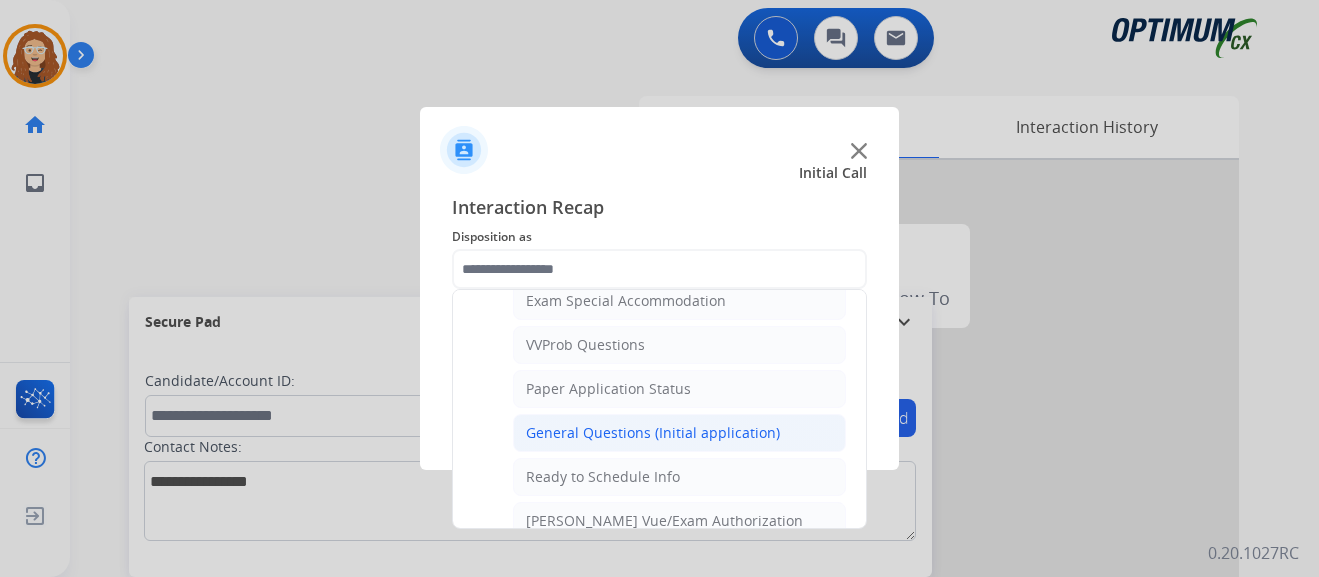 click on "General Questions (Initial application)" 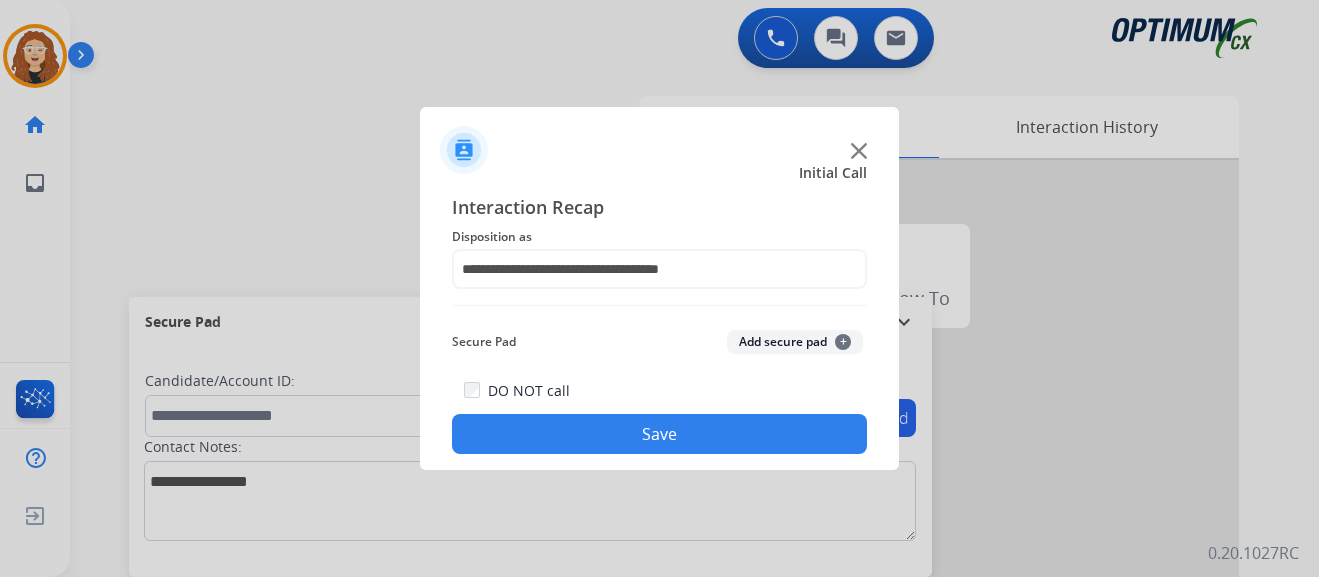 click on "Save" 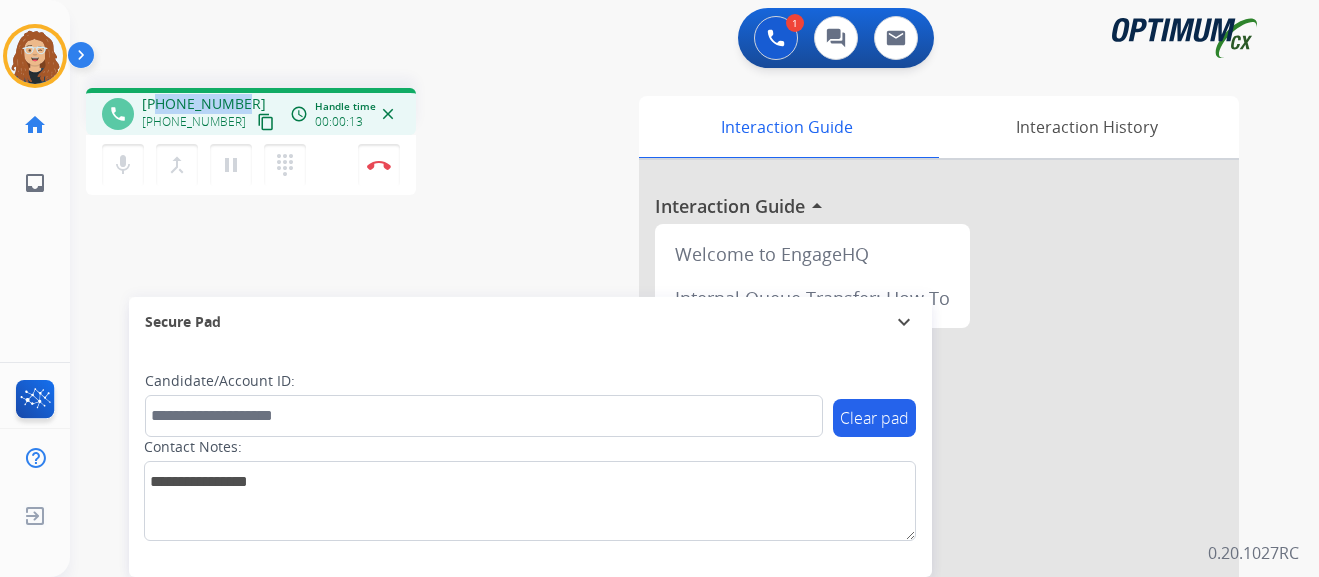 drag, startPoint x: 160, startPoint y: 99, endPoint x: 240, endPoint y: 96, distance: 80.05623 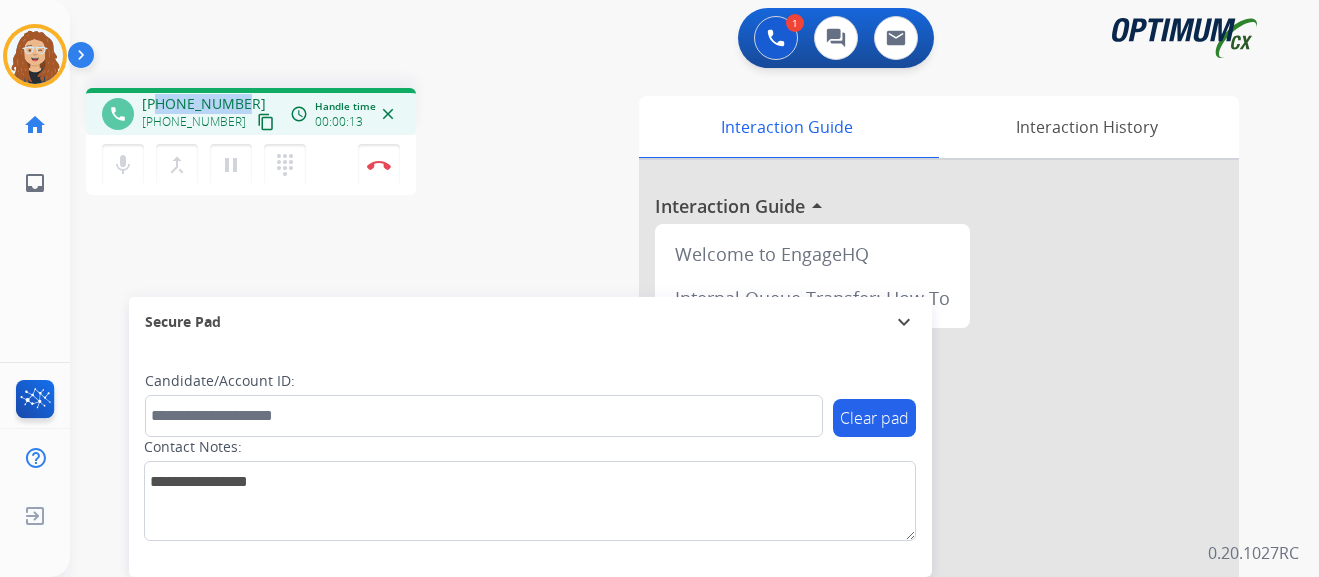 click on "[PHONE_NUMBER] [PHONE_NUMBER] content_copy" at bounding box center (210, 114) 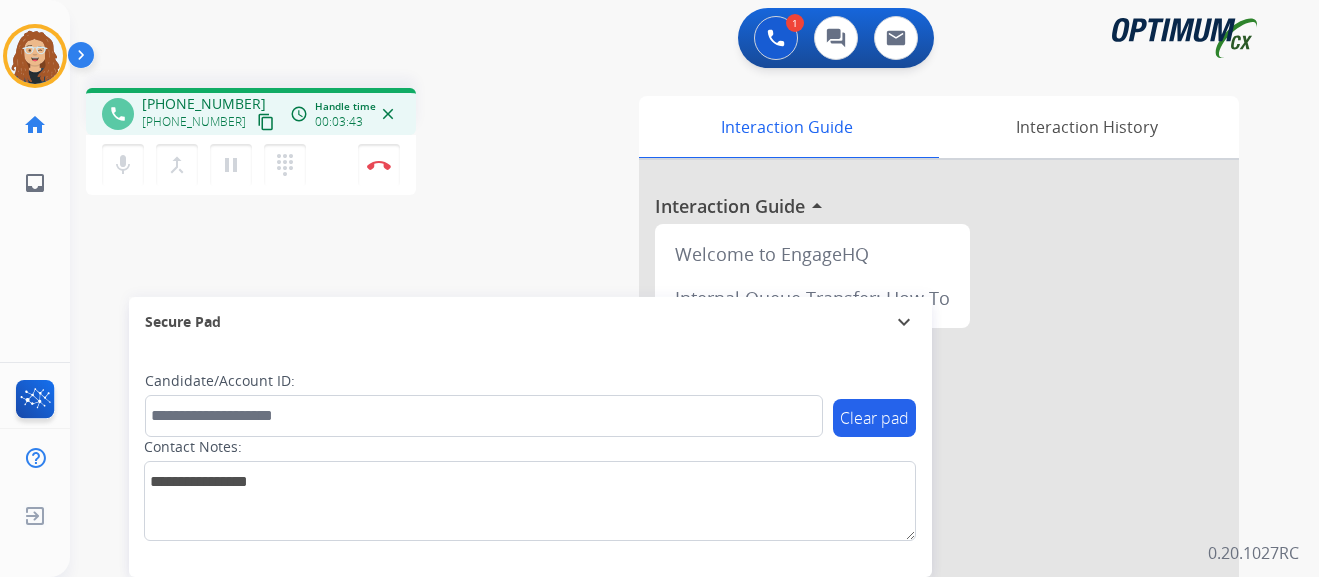click on "phone [PHONE_NUMBER] [PHONE_NUMBER] content_copy access_time Call metrics Queue   00:11 Hold   00:00 Talk   03:33 Total   03:43 Handle time 00:03:43 close mic Mute merge_type Bridge pause Hold dialpad Dialpad Disconnect swap_horiz Break voice bridge close_fullscreen Connect 3-Way Call merge_type Separate 3-Way Call  Interaction Guide   Interaction History  Interaction Guide arrow_drop_up  Welcome to EngageHQ   Internal Queue Transfer: How To  Secure Pad expand_more Clear pad Candidate/Account ID: Contact Notes:" at bounding box center [670, 489] 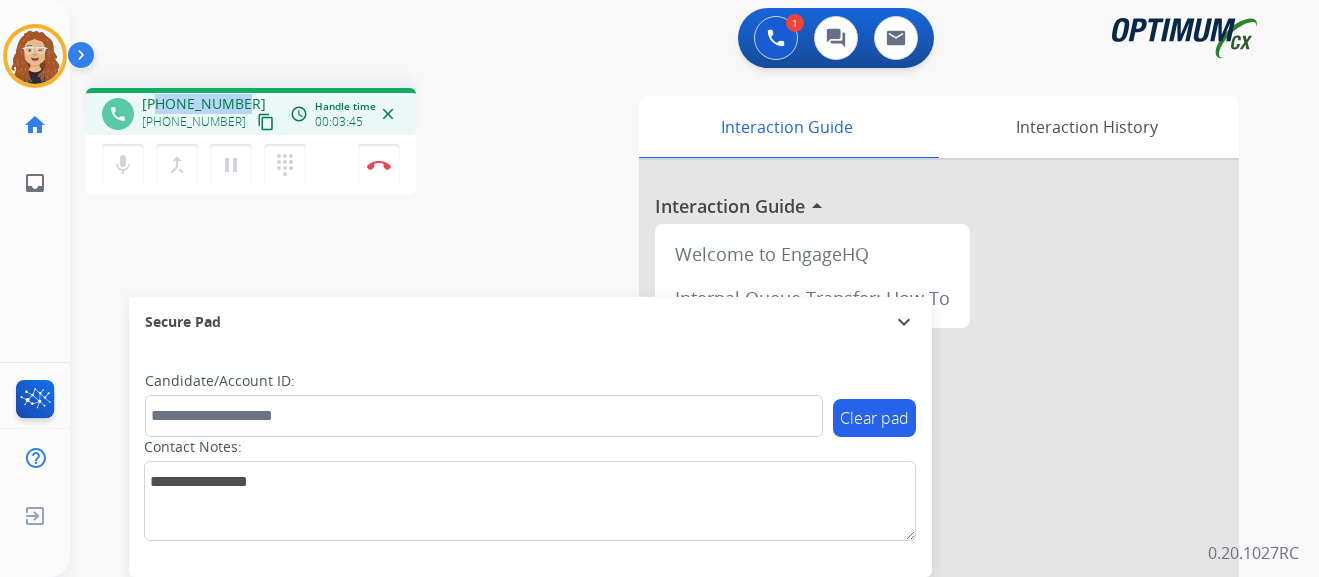 drag, startPoint x: 170, startPoint y: 102, endPoint x: 237, endPoint y: 103, distance: 67.00746 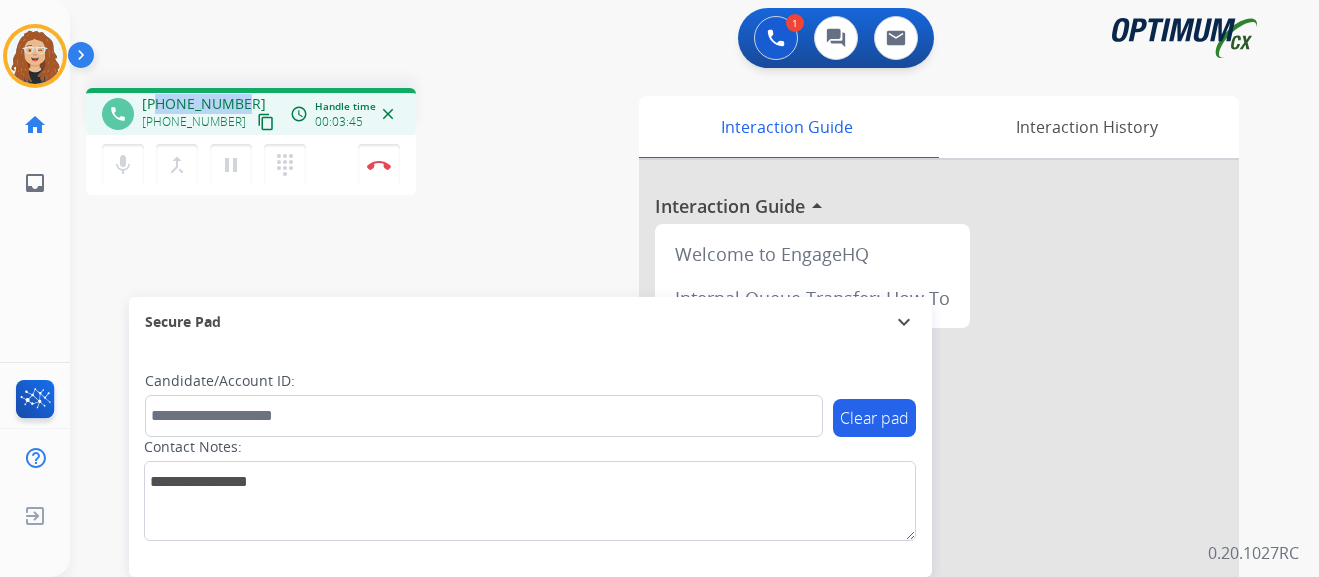 click on "[PHONE_NUMBER]" at bounding box center (204, 104) 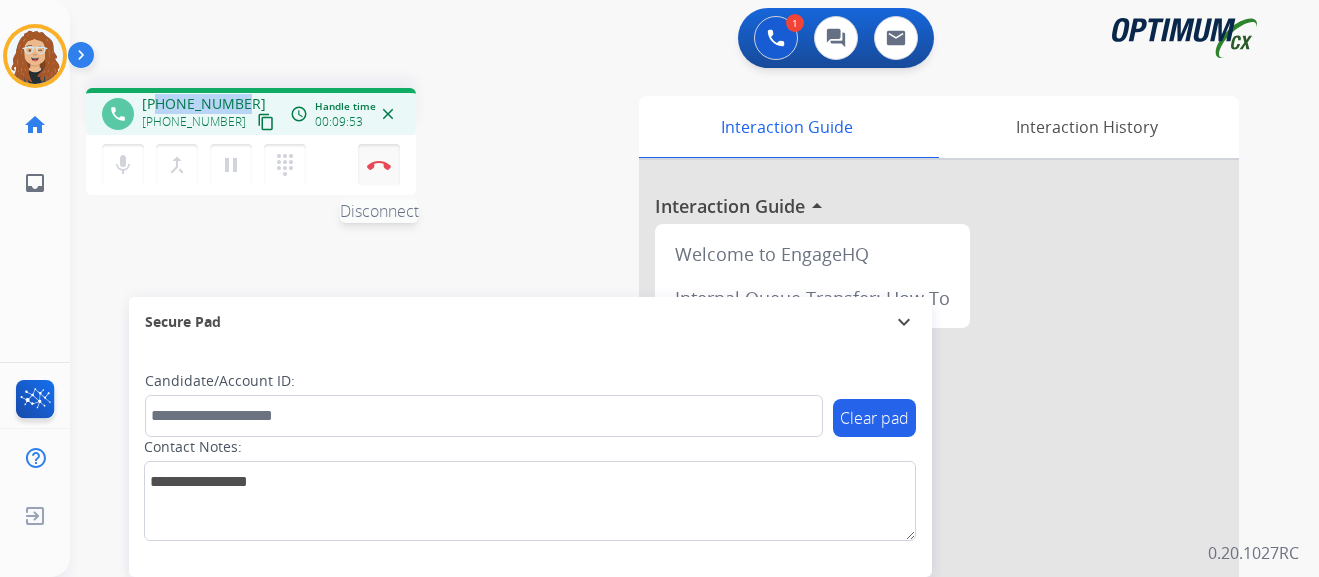 click on "Disconnect" at bounding box center (379, 165) 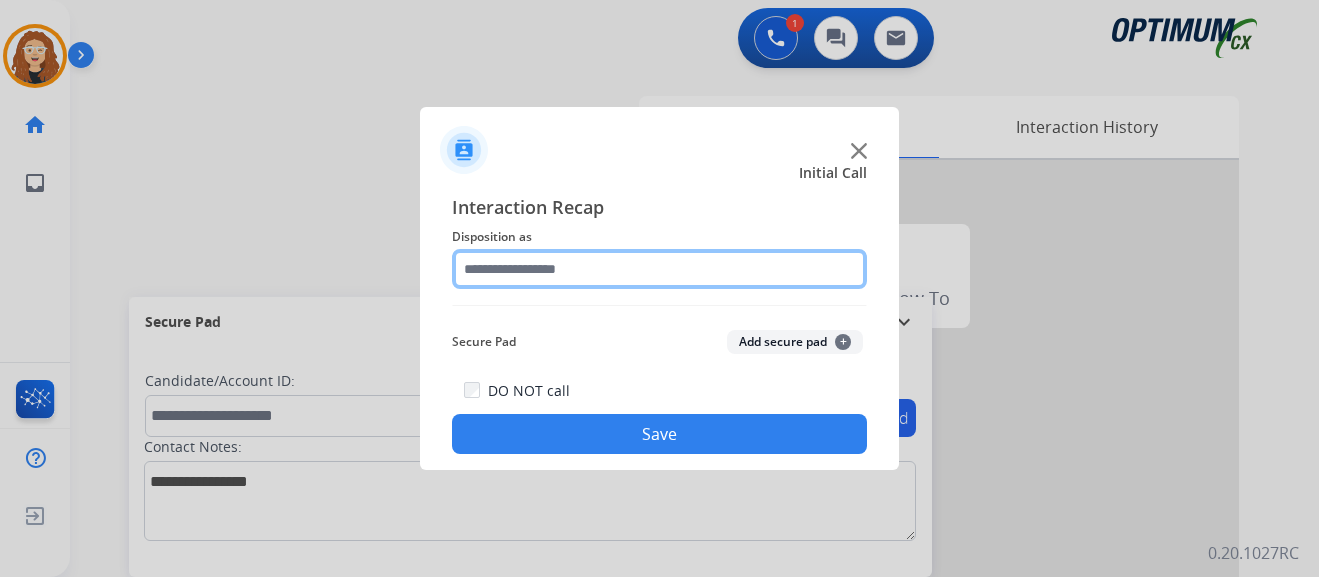 click 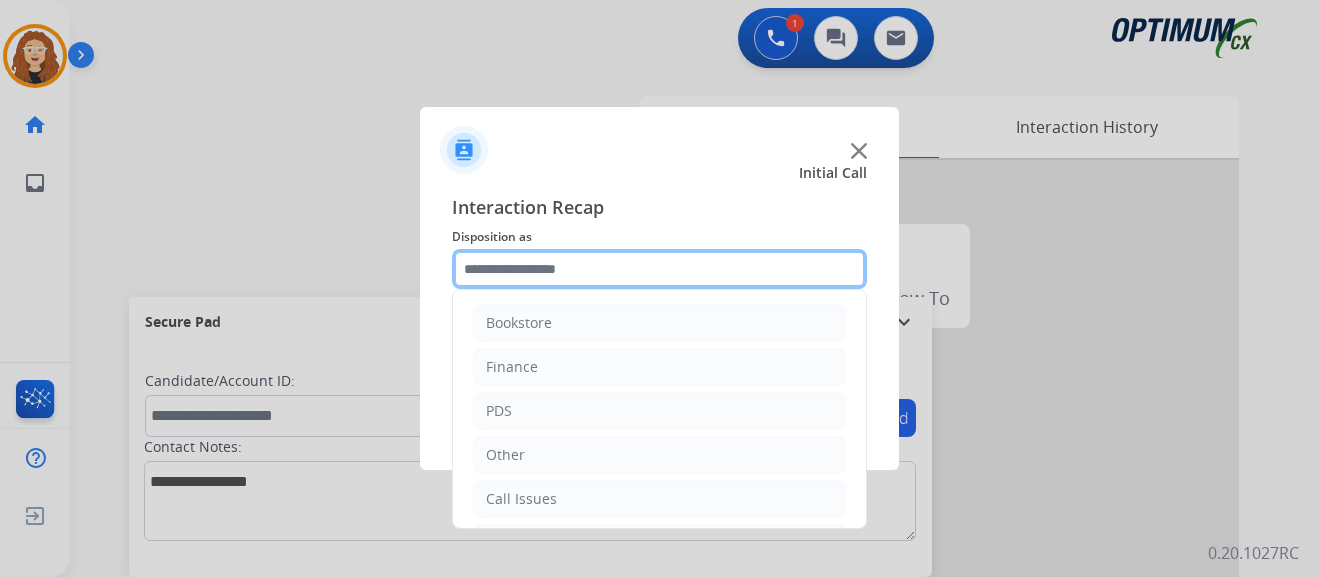 scroll, scrollTop: 136, scrollLeft: 0, axis: vertical 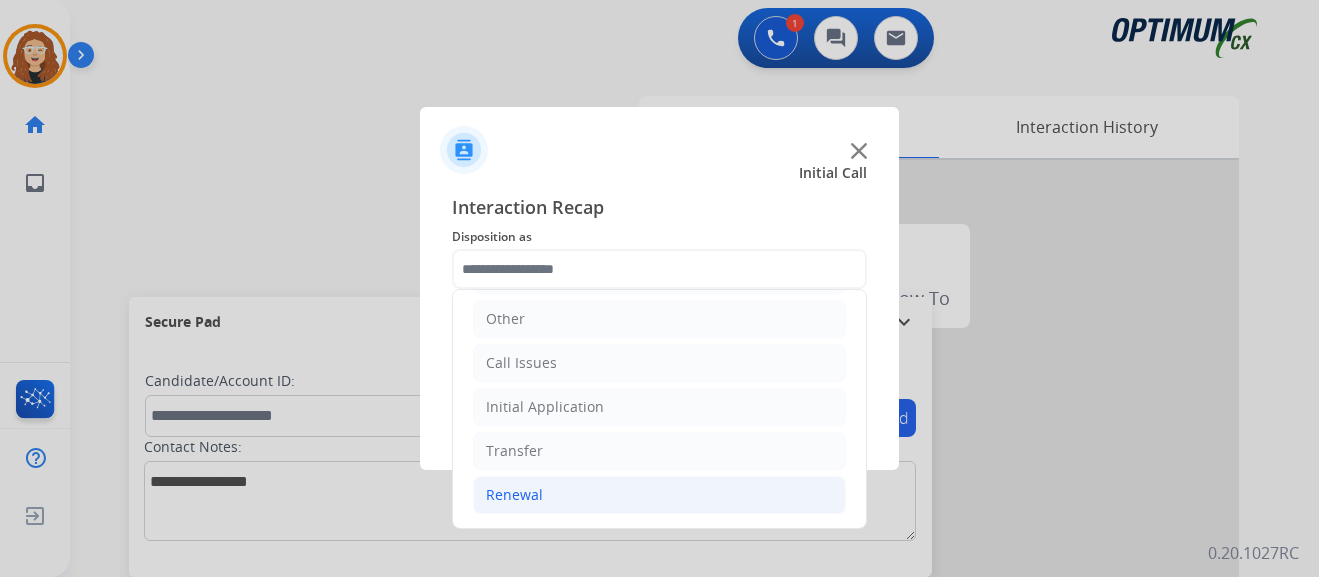 click on "Renewal" 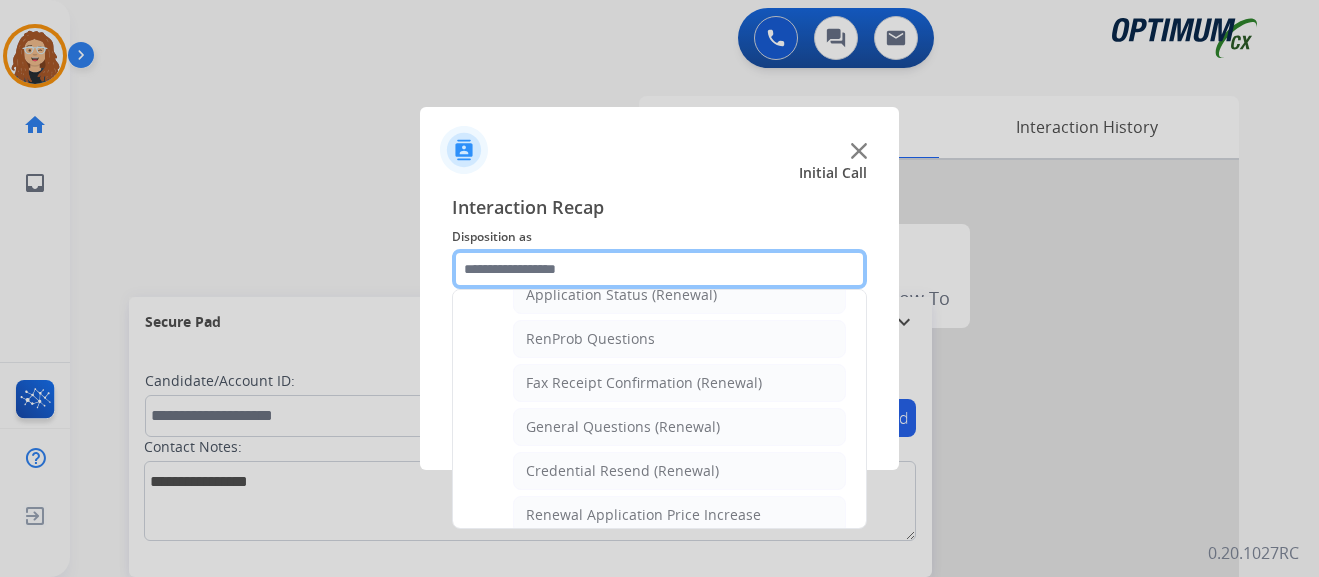 scroll, scrollTop: 518, scrollLeft: 0, axis: vertical 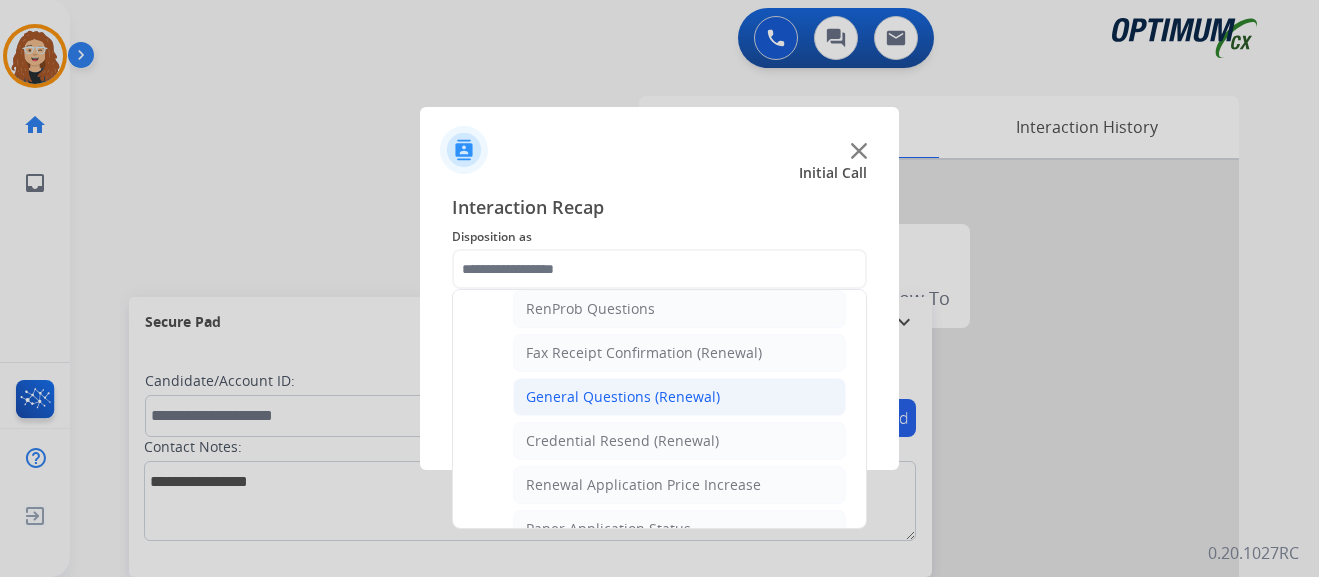 click on "General Questions (Renewal)" 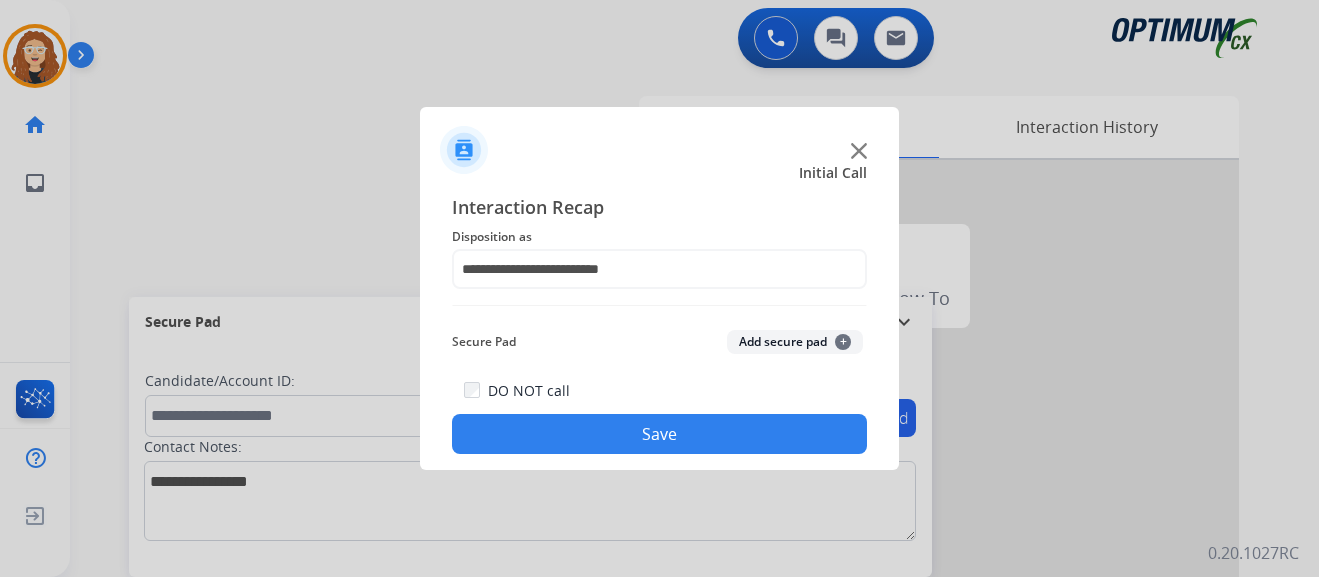 click on "Save" 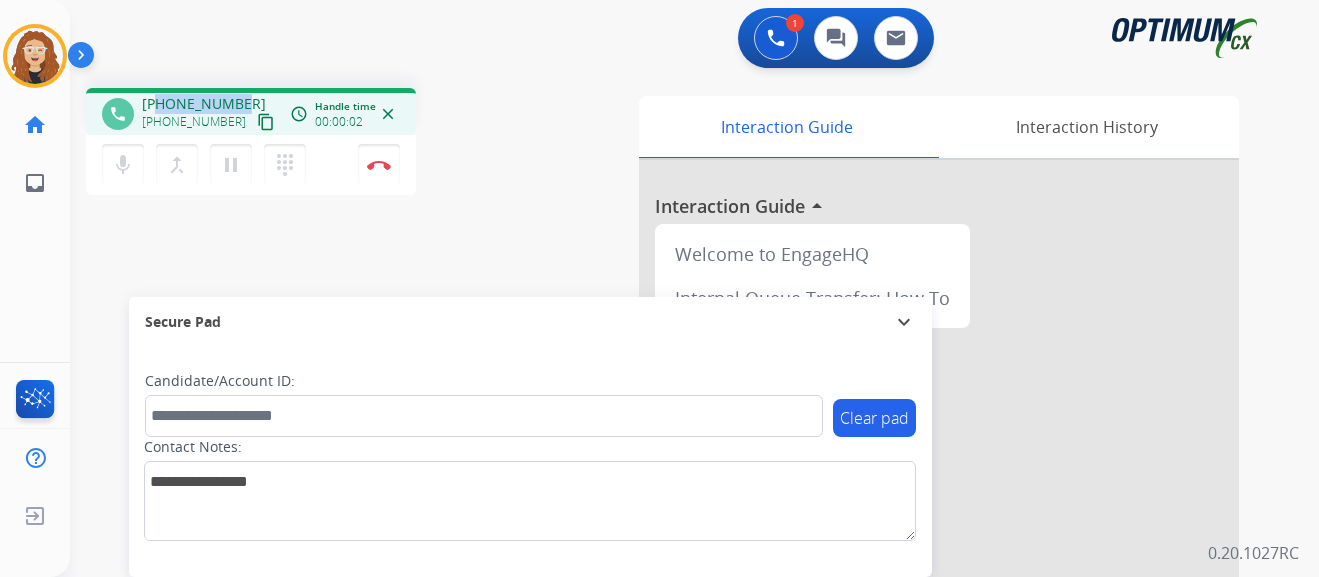 drag, startPoint x: 159, startPoint y: 101, endPoint x: 240, endPoint y: 98, distance: 81.055534 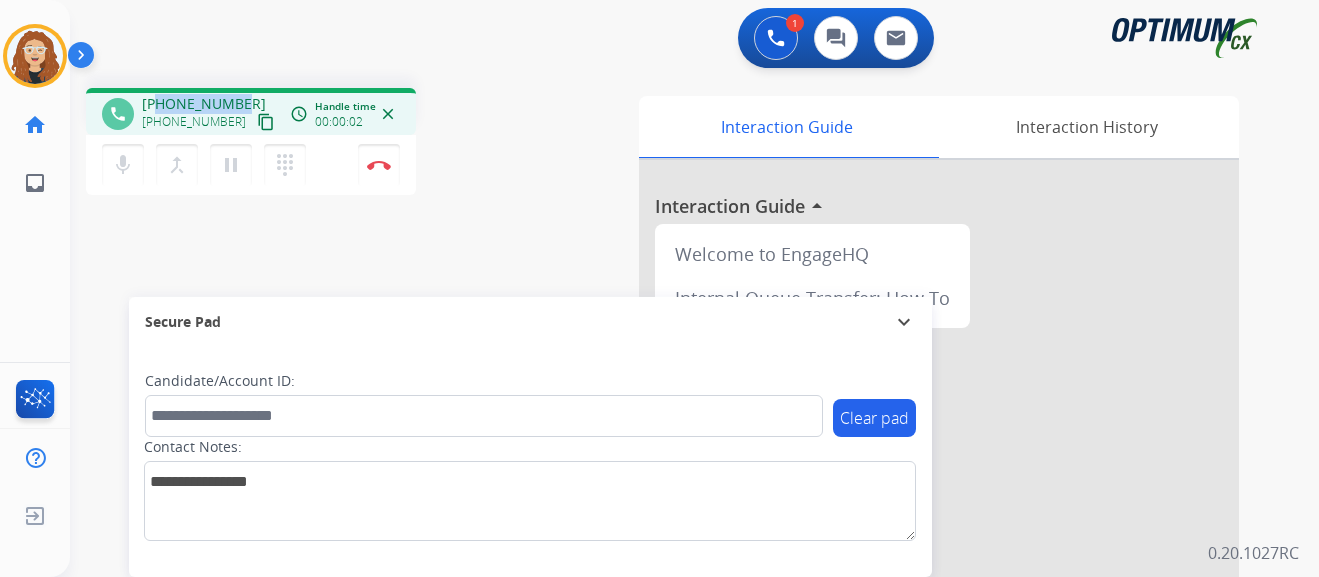 click on "[PHONE_NUMBER] [PHONE_NUMBER] content_copy" at bounding box center (210, 114) 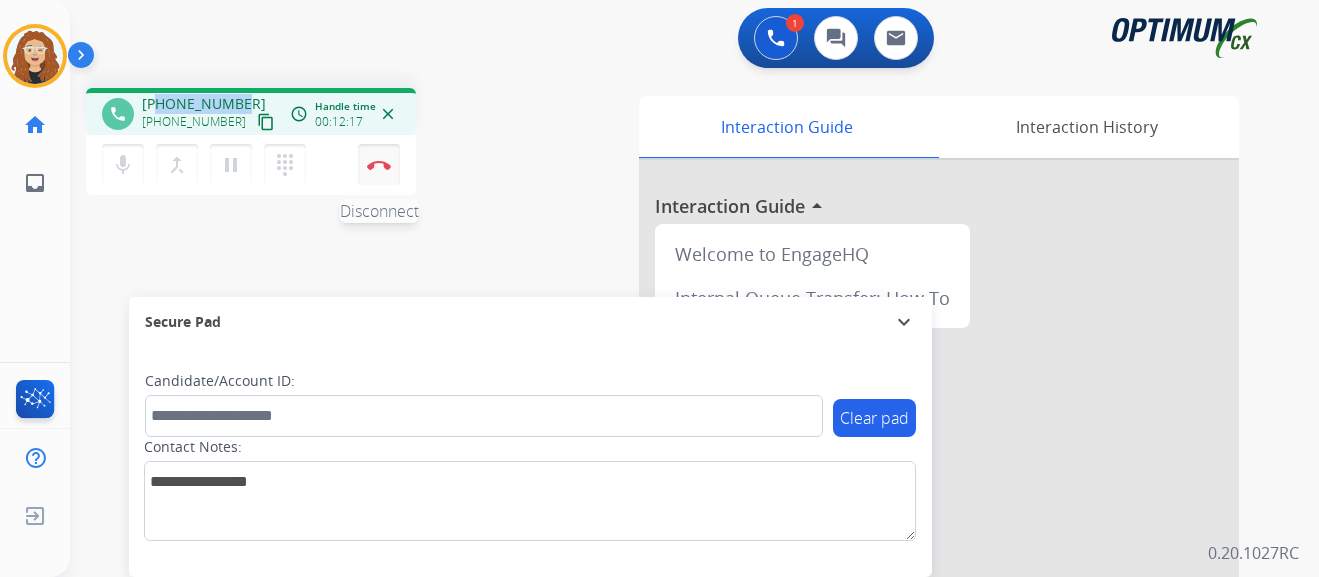 click at bounding box center [379, 165] 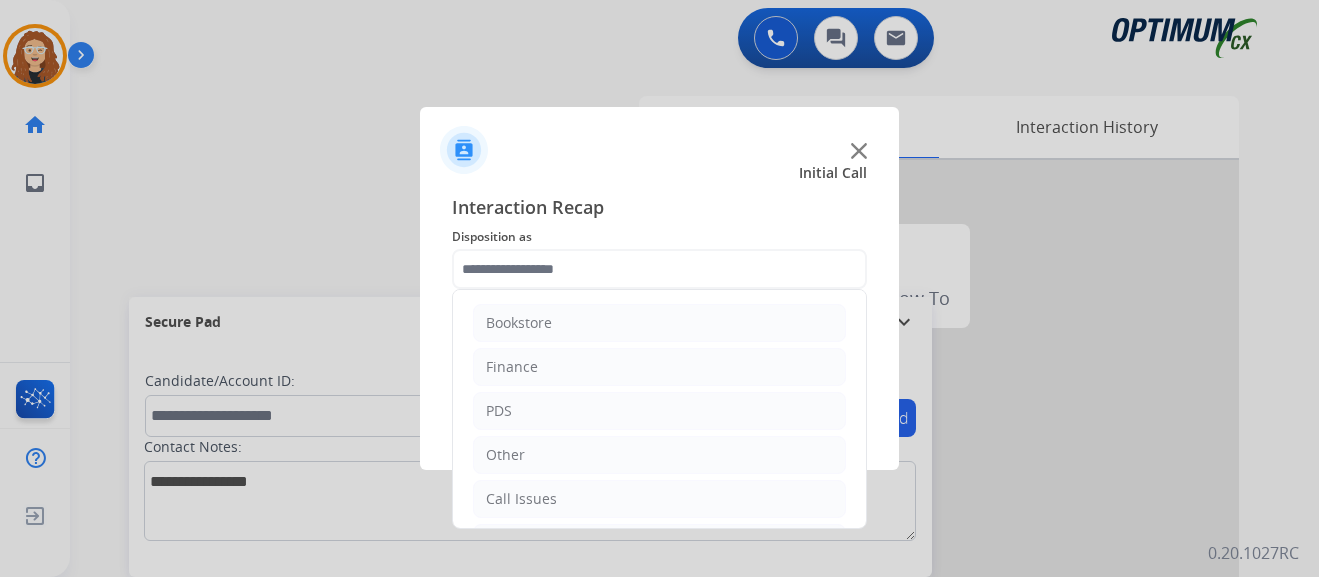click 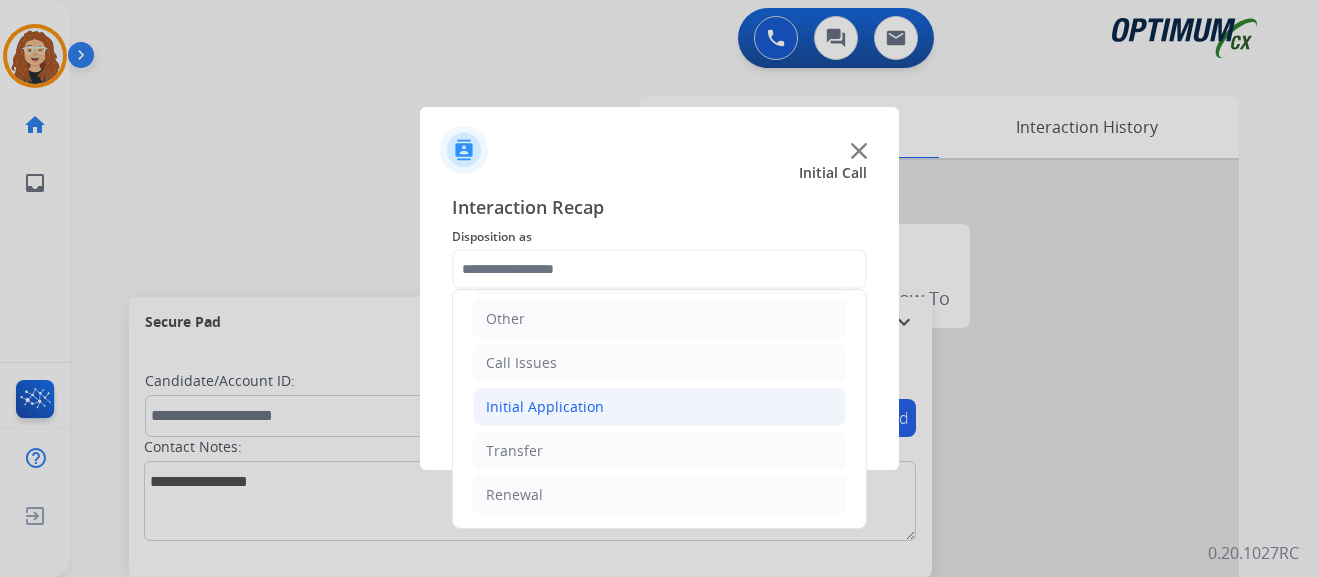 click on "Initial Application" 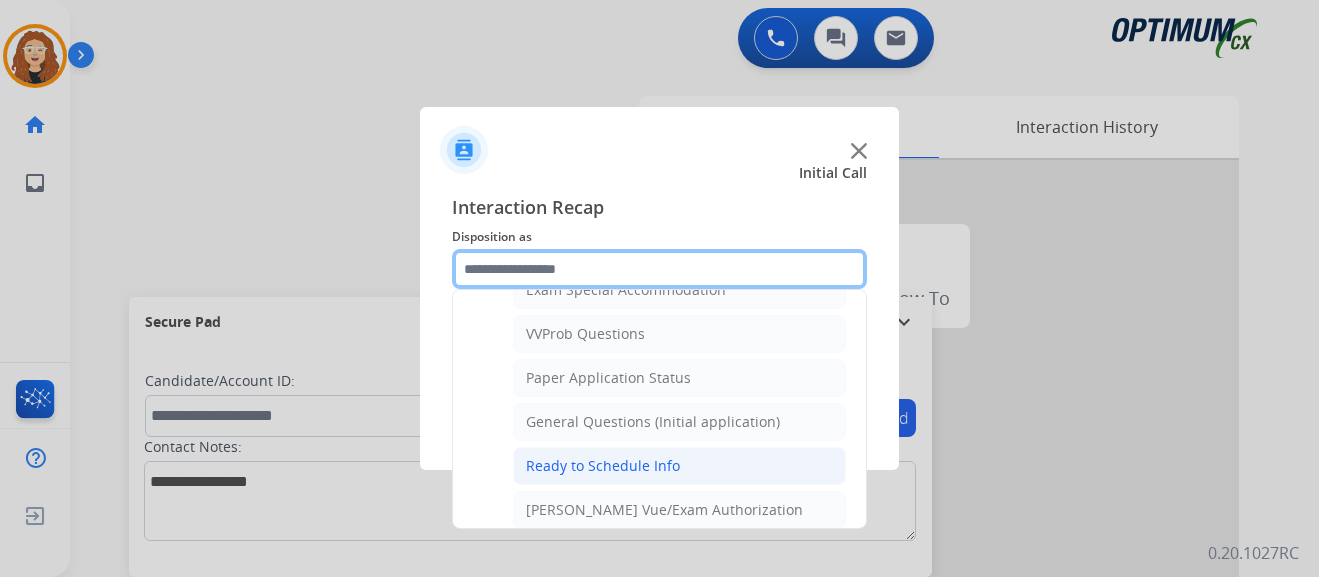 scroll, scrollTop: 1066, scrollLeft: 0, axis: vertical 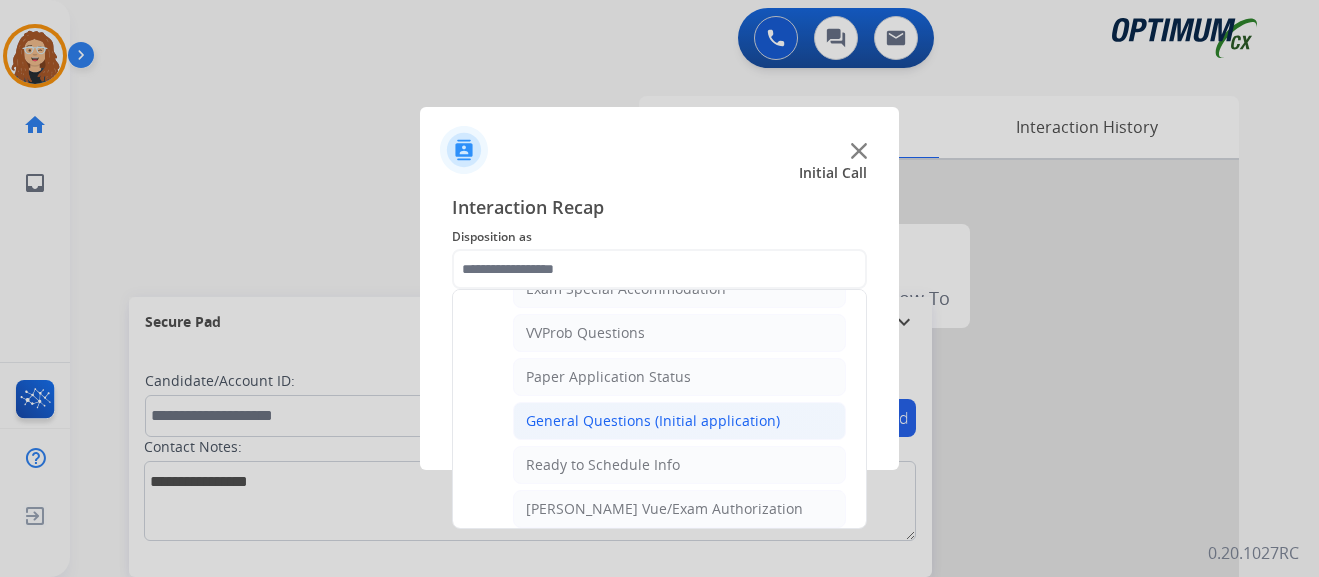 click on "General Questions (Initial application)" 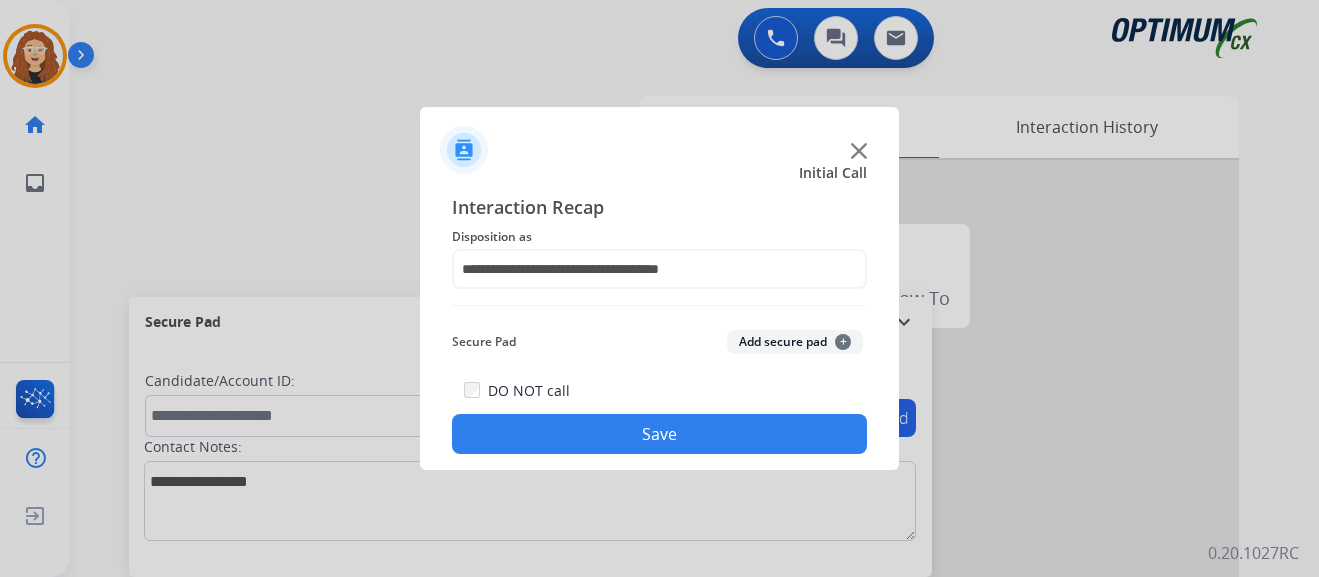 click on "Save" 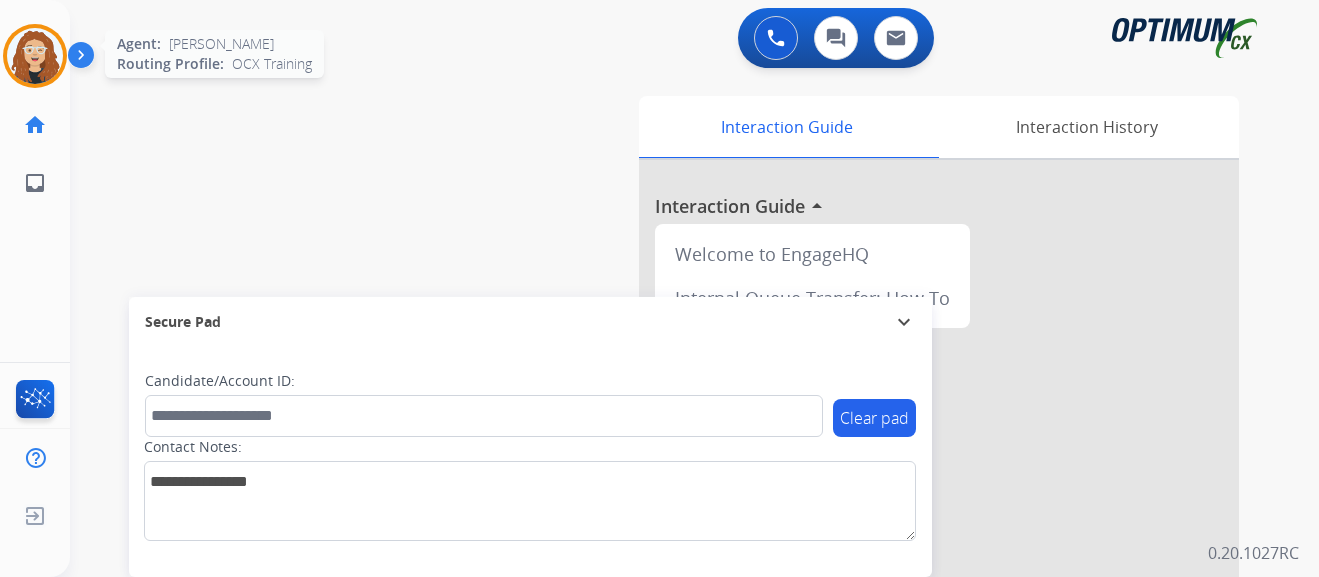 click at bounding box center [35, 56] 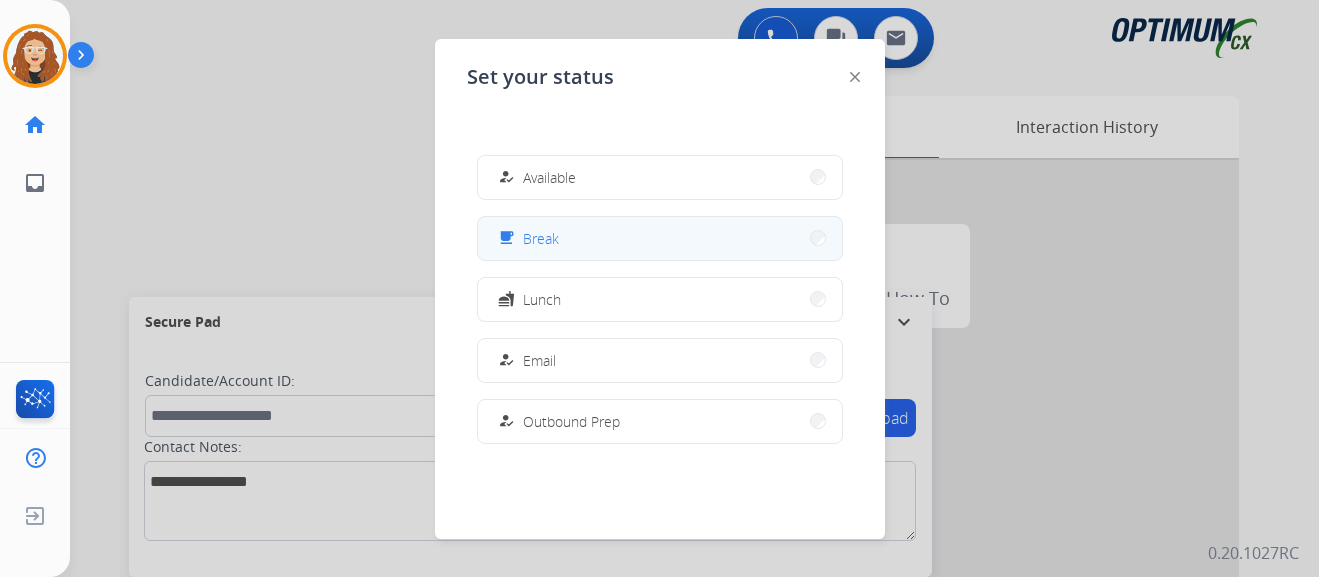 click on "free_breakfast Break" at bounding box center [660, 238] 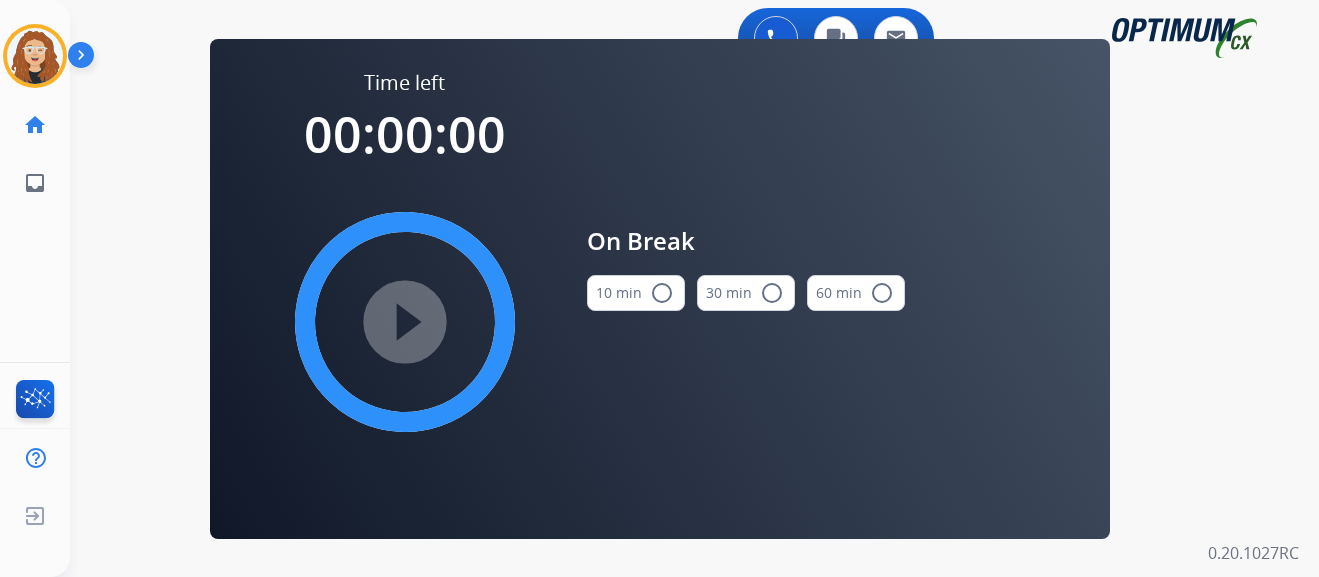 click on "radio_button_unchecked" at bounding box center (662, 293) 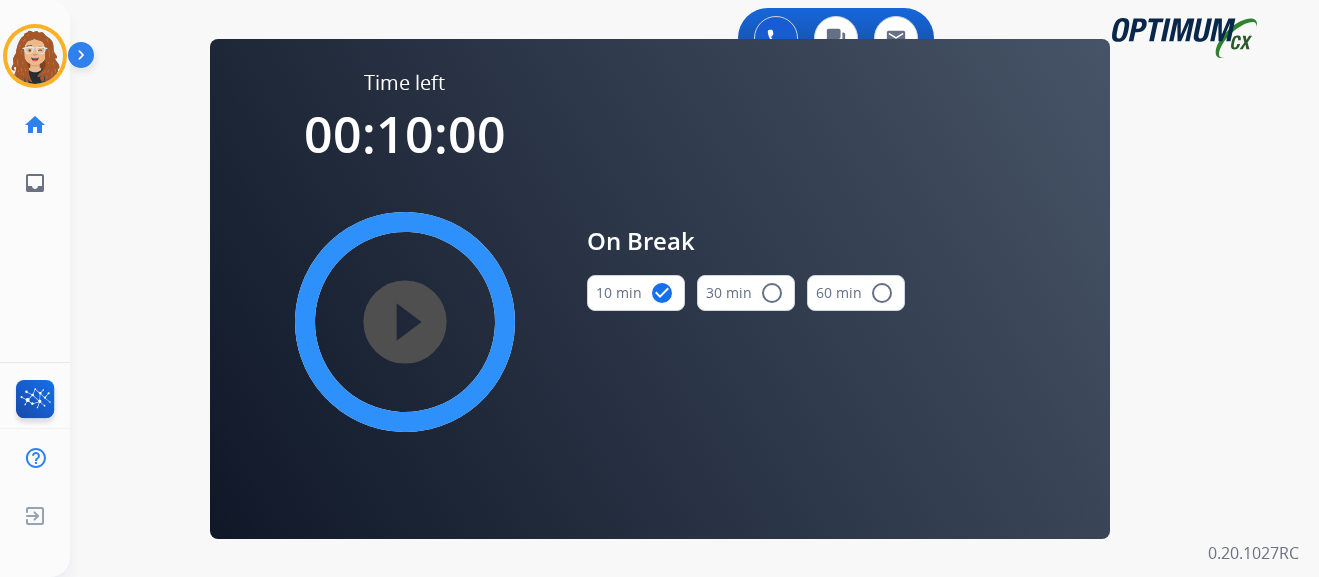 click on "play_circle_filled" at bounding box center (405, 322) 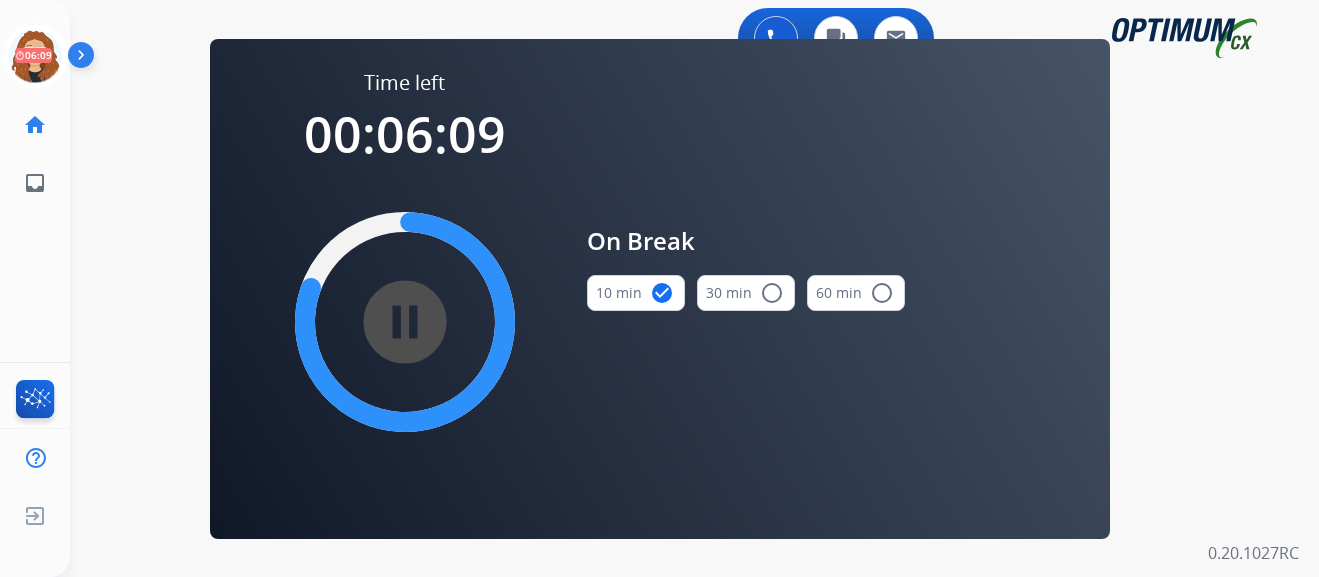 click on "swap_horiz Break voice bridge close_fullscreen Connect 3-Way Call merge_type Separate 3-Way Call Time left 00:06:09 pause_circle_filled On Break  10 min  check_circle  30 min  radio_button_unchecked  60 min  radio_button_unchecked  Interaction Guide   Interaction History  Interaction Guide arrow_drop_up  Welcome to EngageHQ   Internal Queue Transfer: How To  Secure Pad expand_more Clear pad Candidate/Account ID: Contact Notes:" at bounding box center [670, 120] 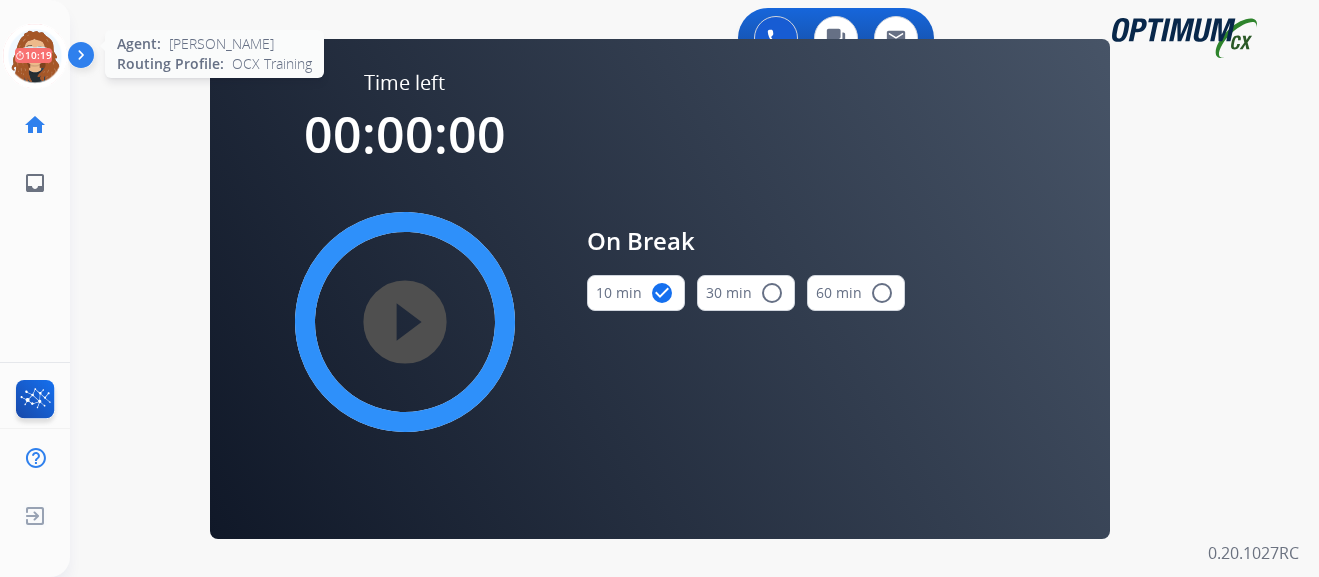 drag, startPoint x: 22, startPoint y: 49, endPoint x: 29, endPoint y: 39, distance: 12.206555 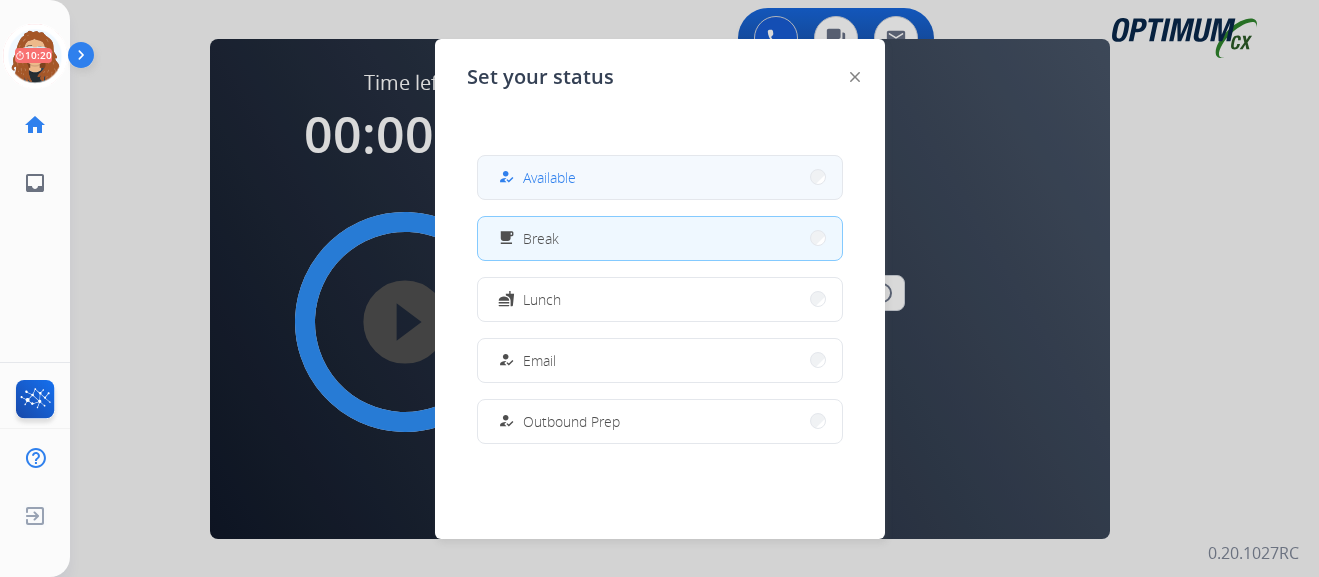 click on "how_to_reg" at bounding box center [505, 177] 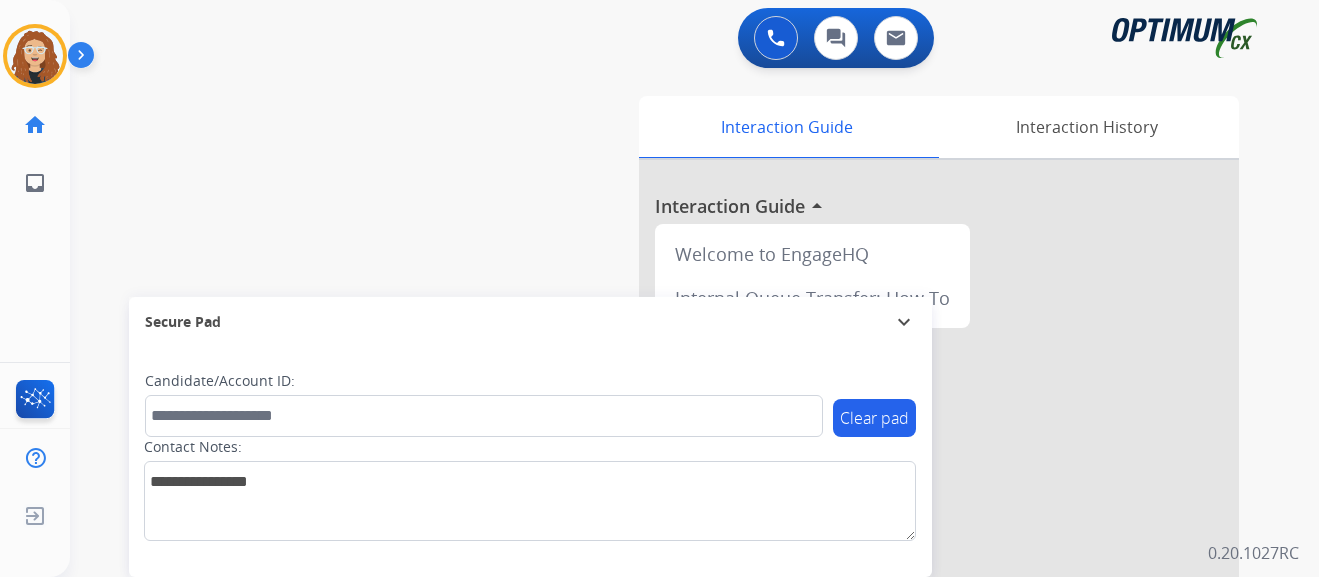 click on "swap_horiz Break voice bridge close_fullscreen Connect 3-Way Call merge_type Separate 3-Way Call  Interaction Guide   Interaction History  Interaction Guide arrow_drop_up  Welcome to EngageHQ   Internal Queue Transfer: How To  Secure Pad expand_more Clear pad Candidate/Account ID: Contact Notes:" at bounding box center (670, 489) 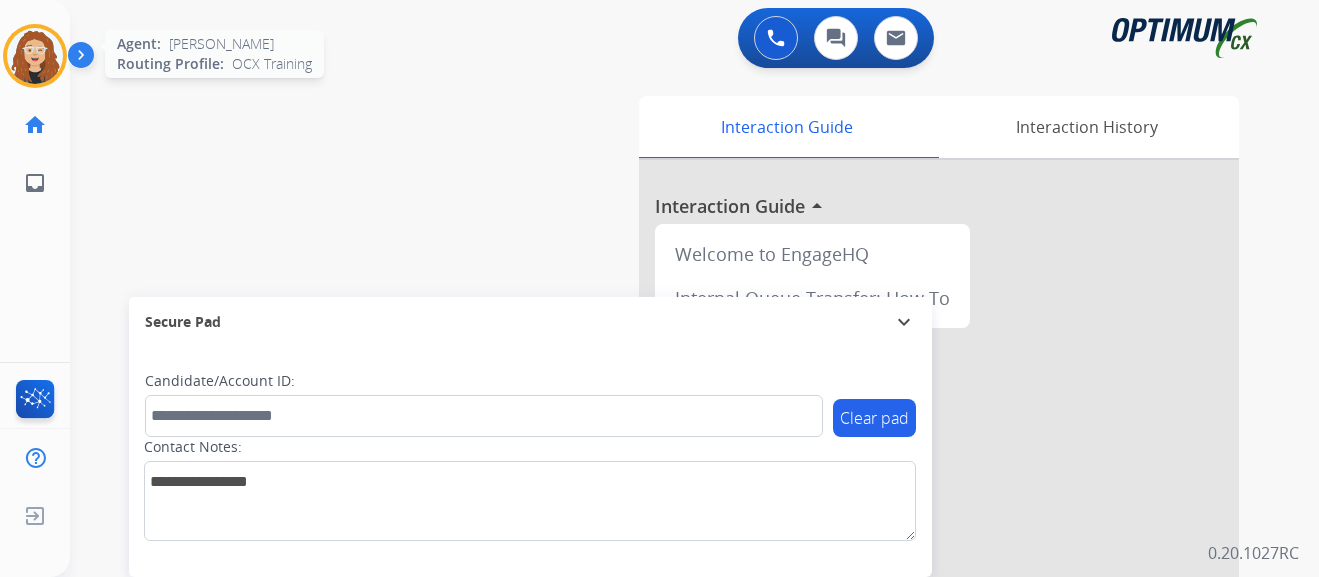 click at bounding box center [35, 56] 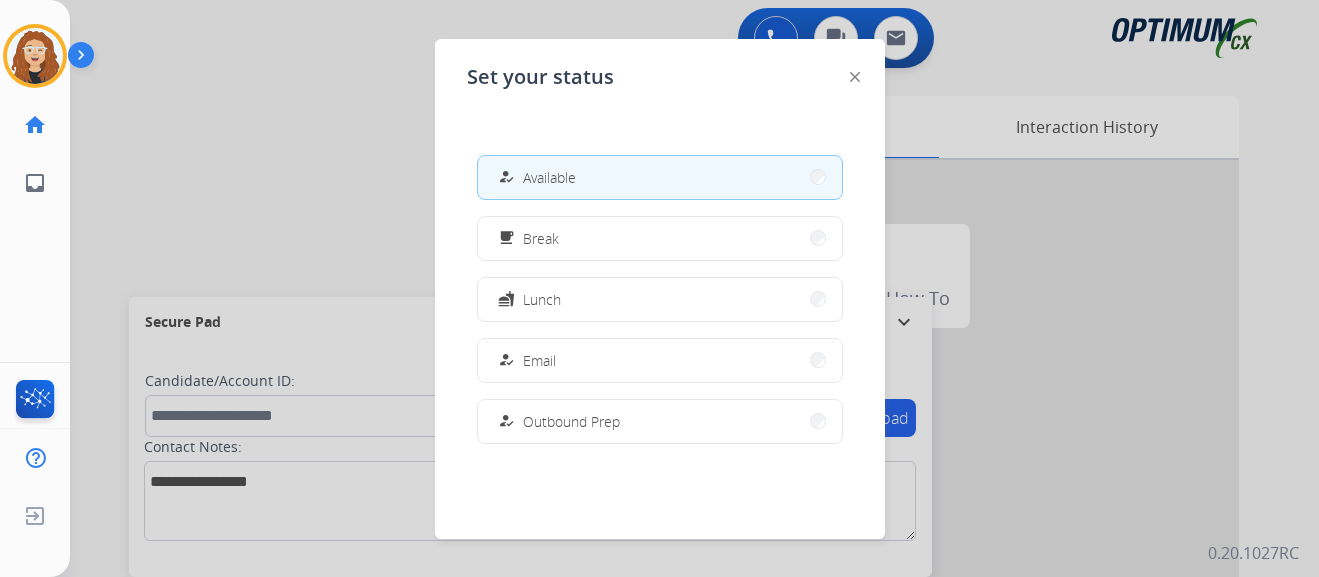 click at bounding box center (659, 288) 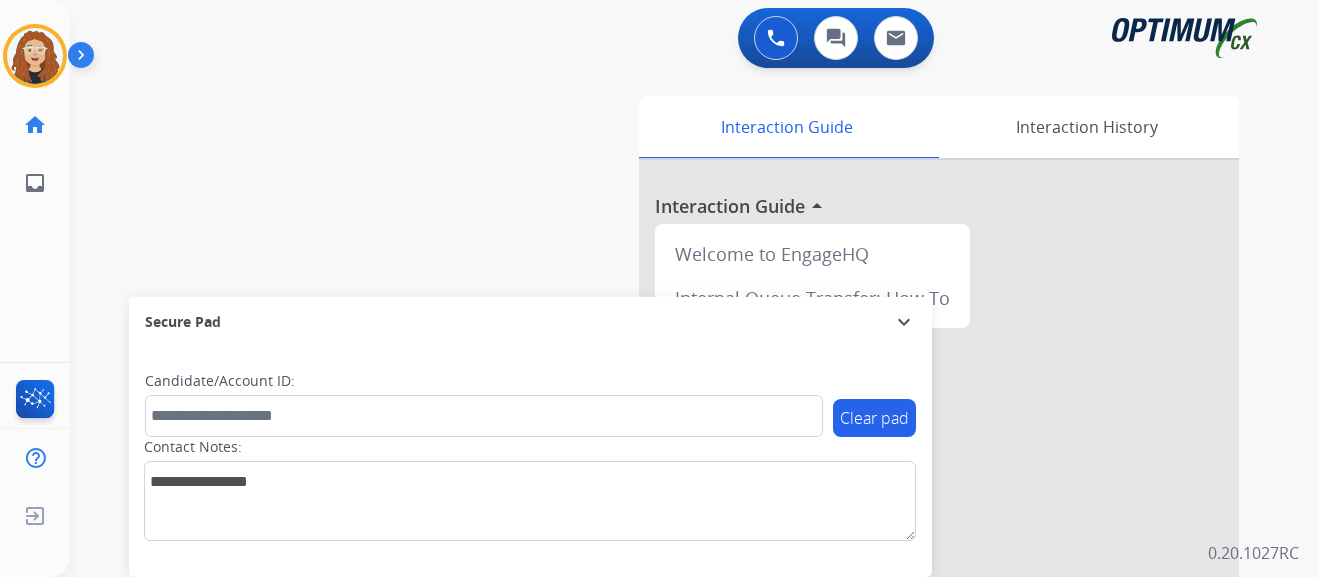 click on "swap_horiz Break voice bridge close_fullscreen Connect 3-Way Call merge_type Separate 3-Way Call  Interaction Guide   Interaction History  Interaction Guide arrow_drop_up  Welcome to EngageHQ   Internal Queue Transfer: How To  Secure Pad expand_more Clear pad Candidate/Account ID: Contact Notes:" at bounding box center (670, 489) 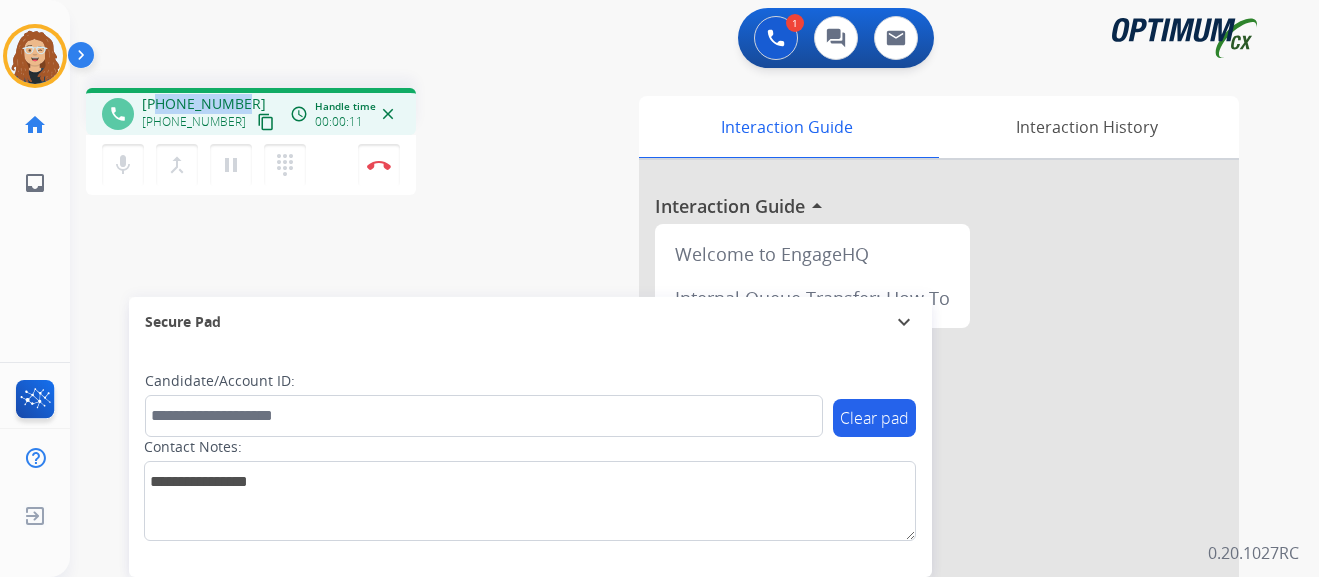 drag, startPoint x: 160, startPoint y: 104, endPoint x: 238, endPoint y: 93, distance: 78.77182 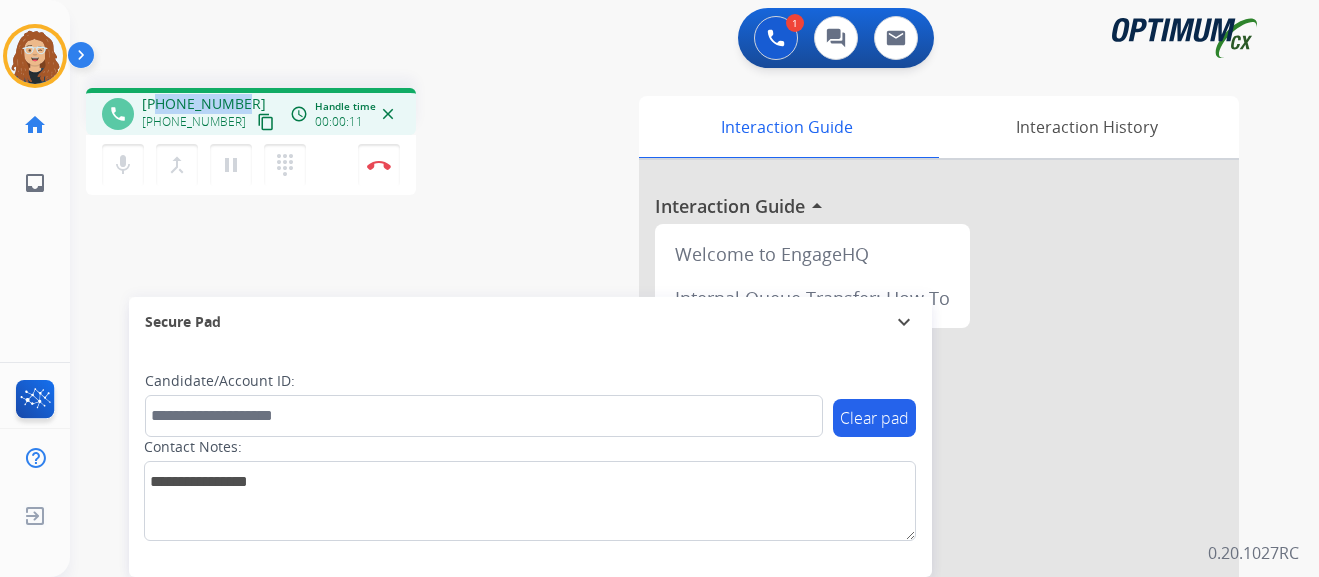 click on "phone [PHONE_NUMBER] [PHONE_NUMBER] content_copy access_time Call metrics Queue   00:09 Hold   00:00 Talk   00:03 Total   00:11 Handle time 00:00:11 close" at bounding box center [251, 111] 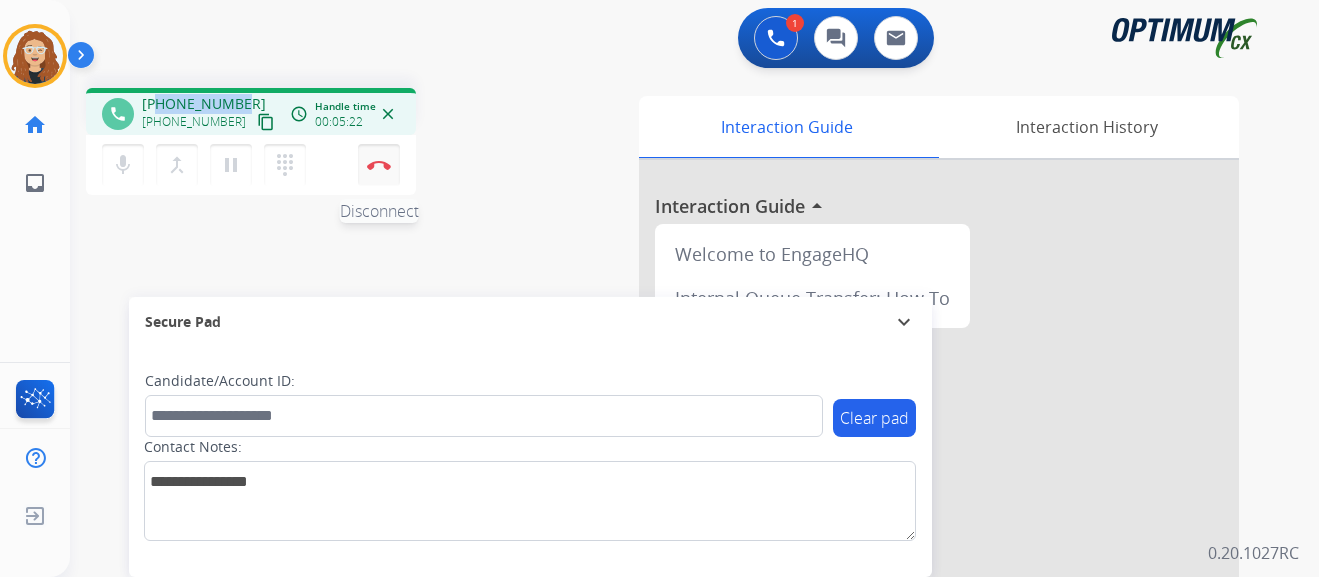 click on "Disconnect" at bounding box center [379, 165] 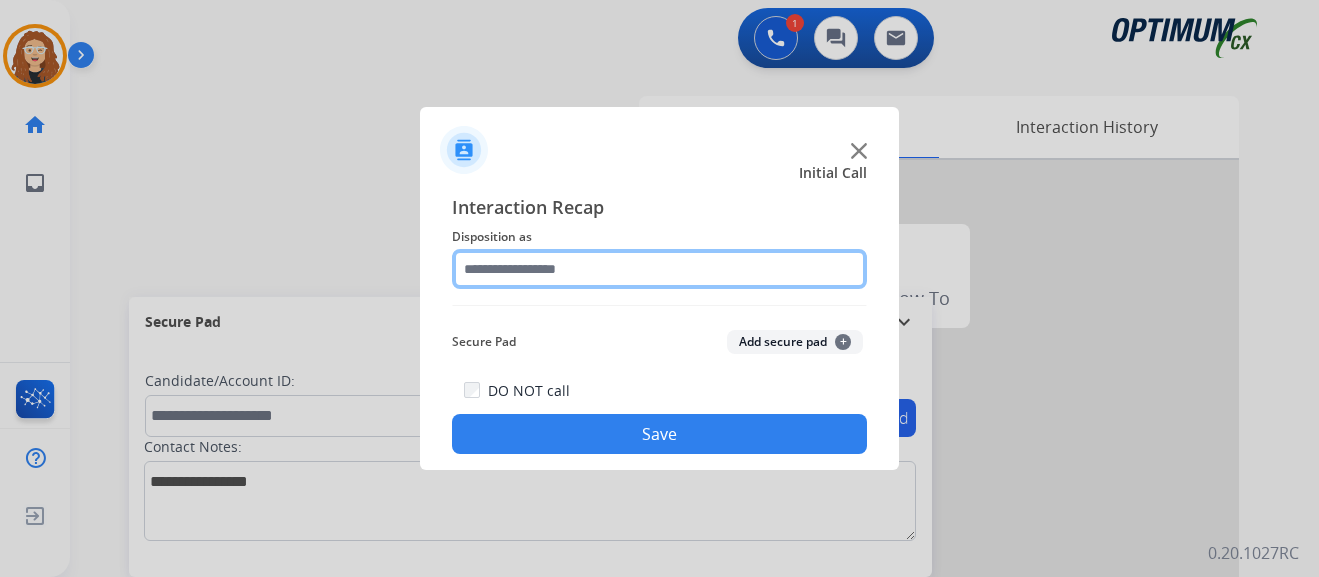 click 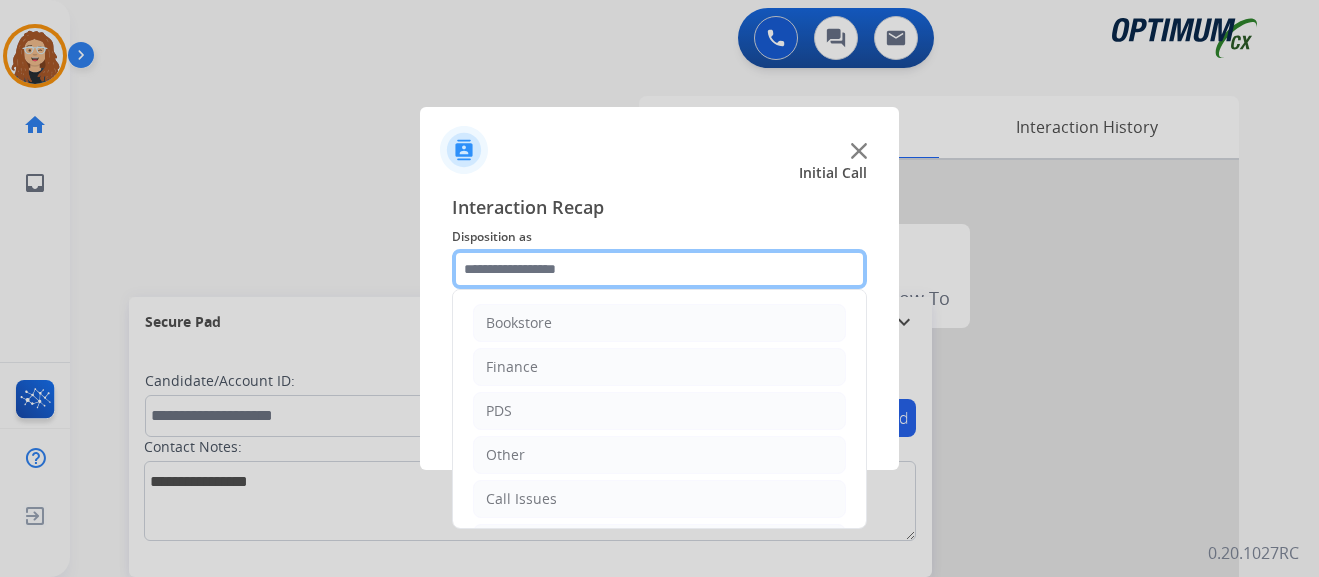 scroll, scrollTop: 136, scrollLeft: 0, axis: vertical 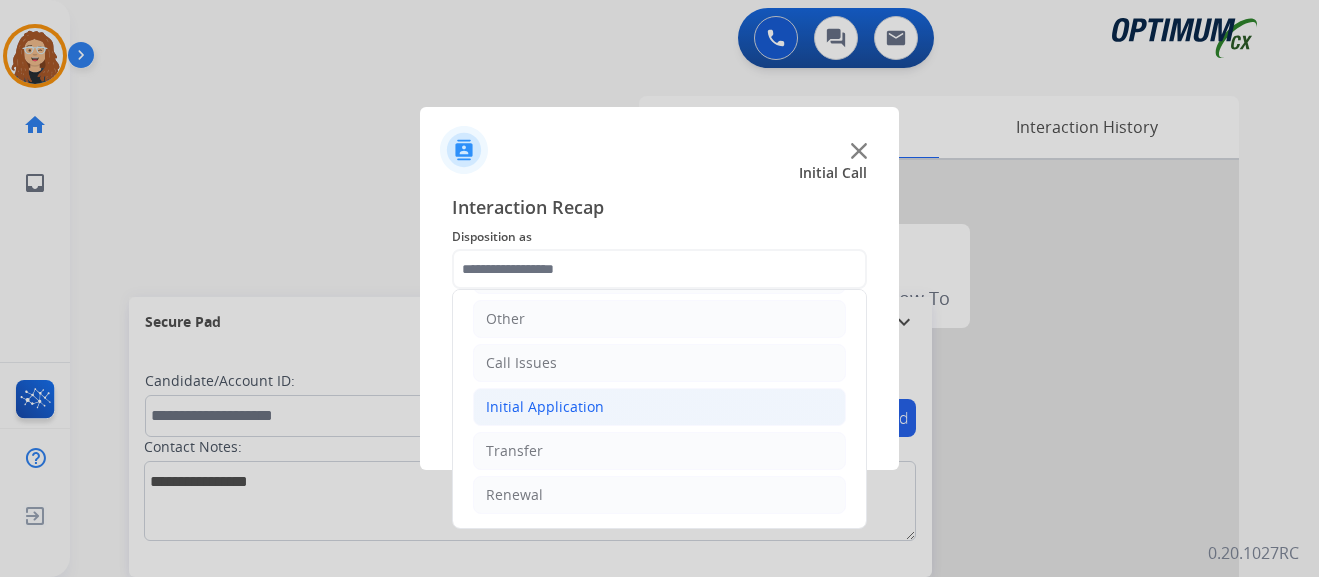 click on "Initial Application" 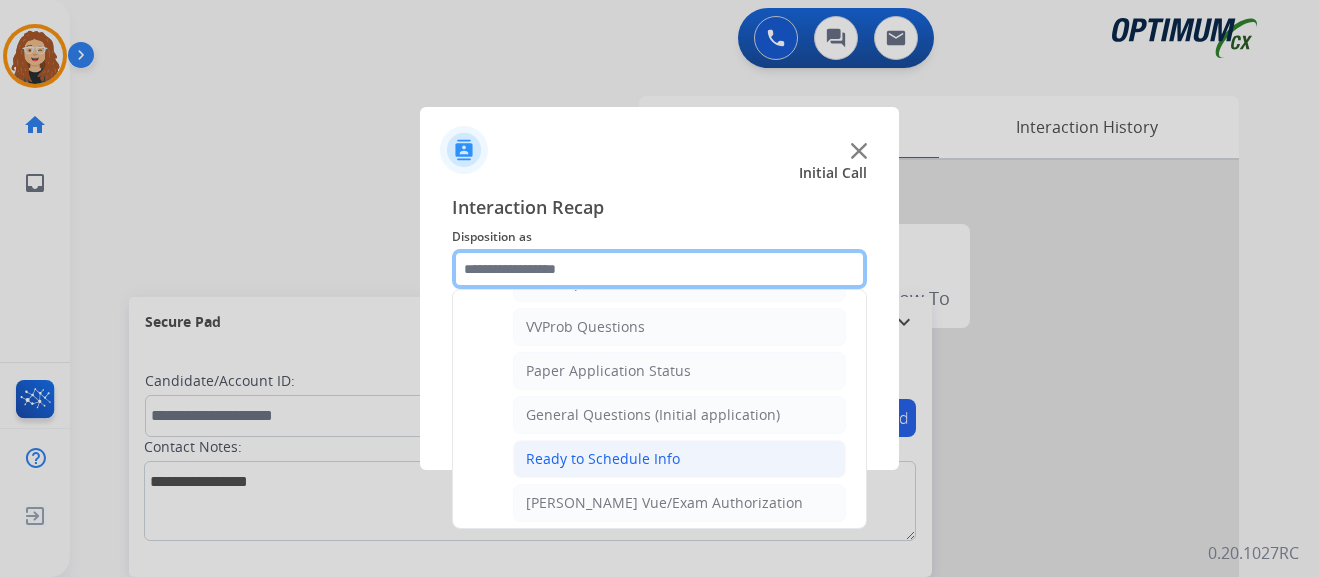 scroll, scrollTop: 1078, scrollLeft: 0, axis: vertical 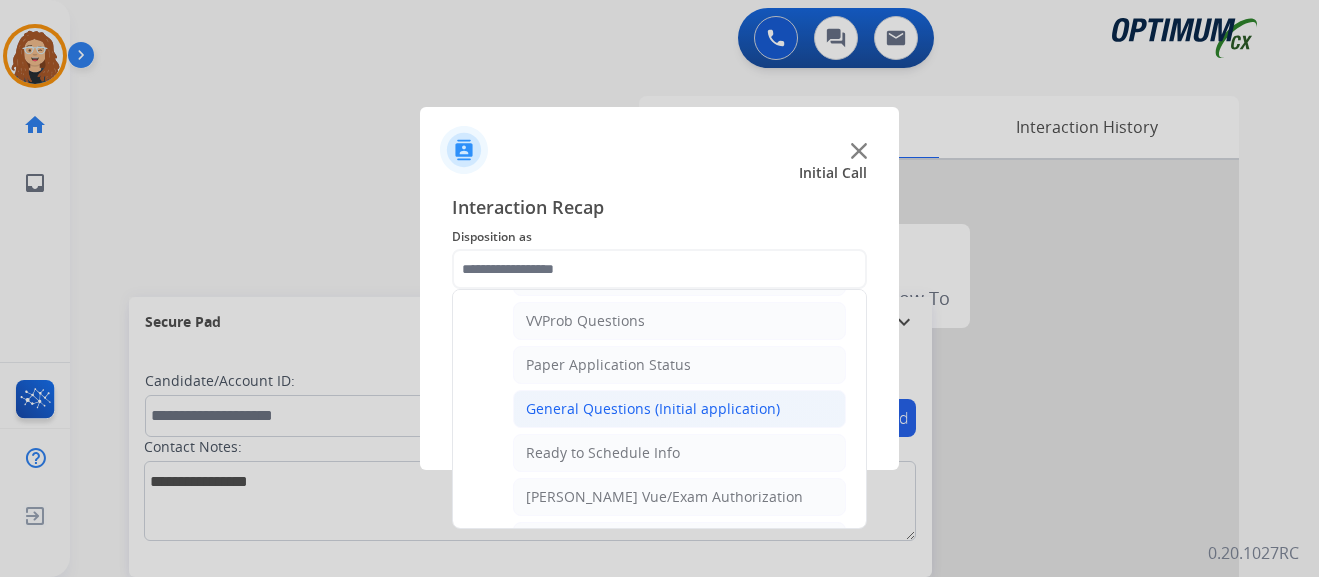 click on "General Questions (Initial application)" 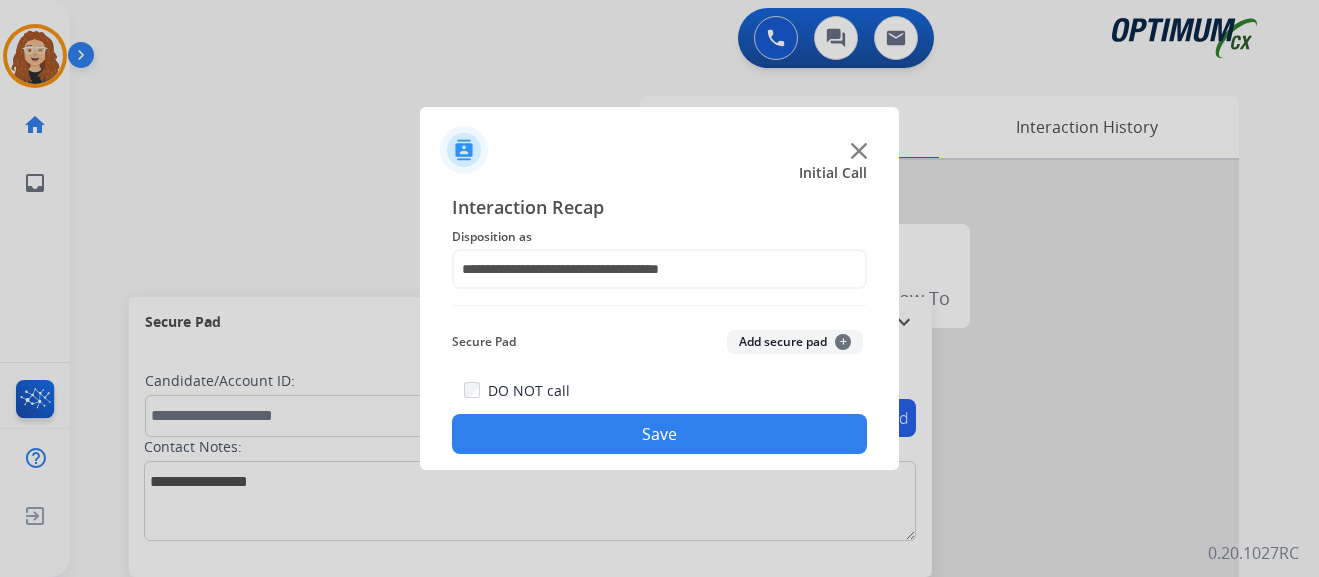 click on "DO NOT call  Save" 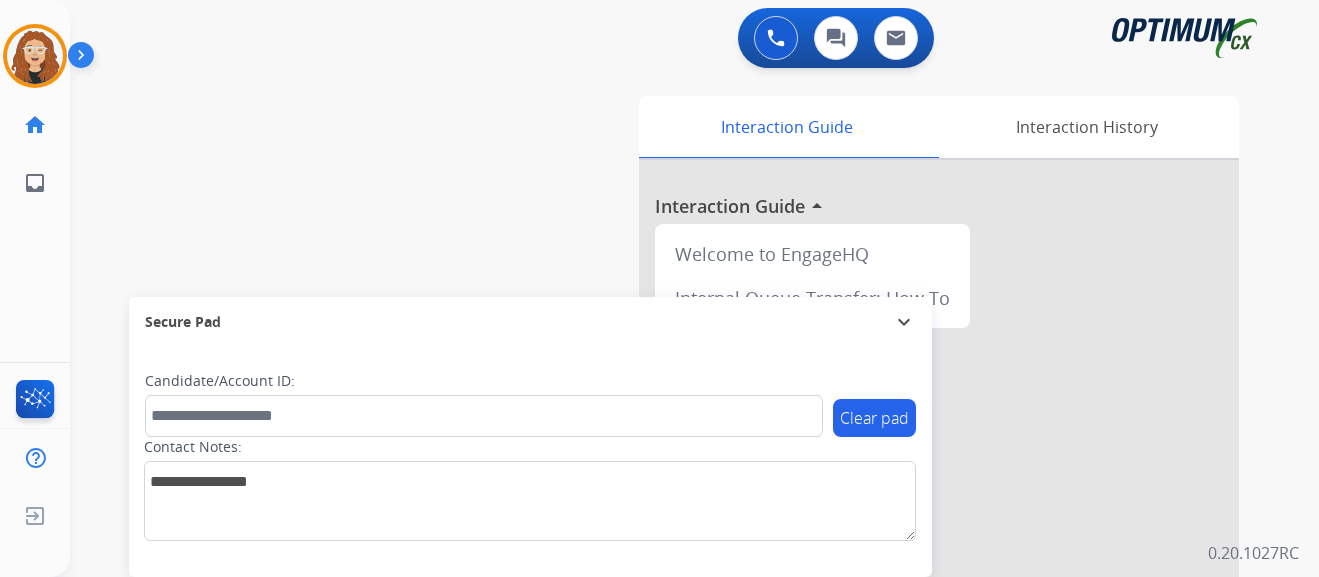 click on "swap_horiz Break voice bridge close_fullscreen Connect 3-Way Call merge_type Separate 3-Way Call  Interaction Guide   Interaction History  Interaction Guide arrow_drop_up  Welcome to EngageHQ   Internal Queue Transfer: How To  Secure Pad expand_more Clear pad Candidate/Account ID: Contact Notes:" at bounding box center (670, 489) 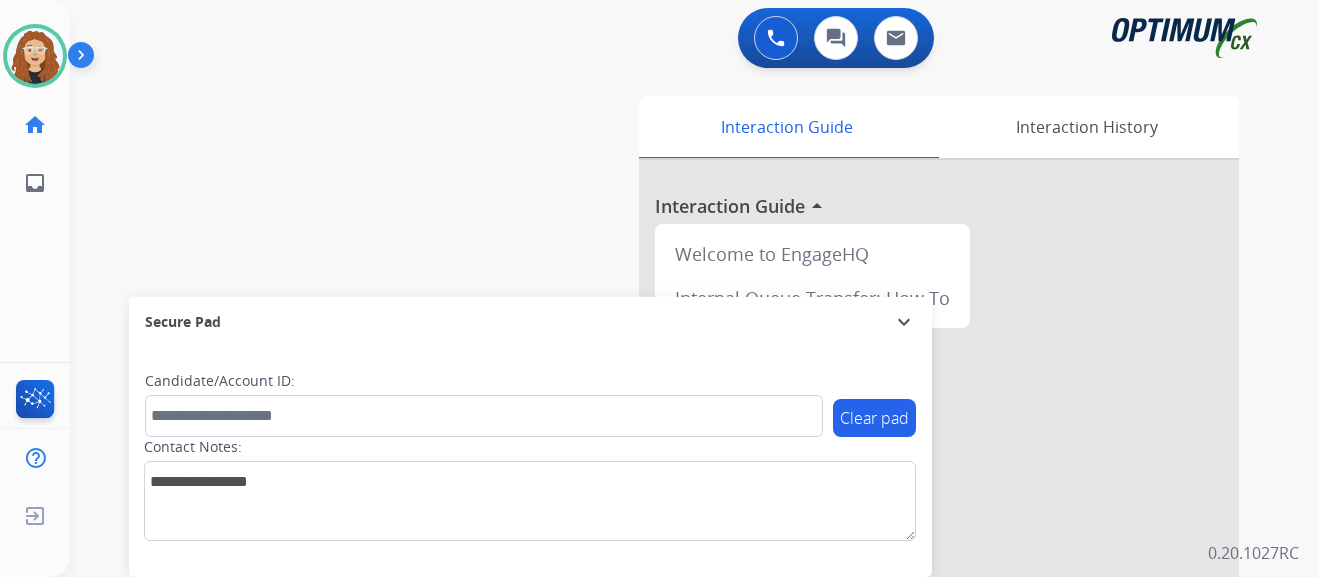 click on "swap_horiz Break voice bridge close_fullscreen Connect 3-Way Call merge_type Separate 3-Way Call  Interaction Guide   Interaction History  Interaction Guide arrow_drop_up  Welcome to EngageHQ   Internal Queue Transfer: How To  Secure Pad expand_more Clear pad Candidate/Account ID: Contact Notes:" at bounding box center (670, 489) 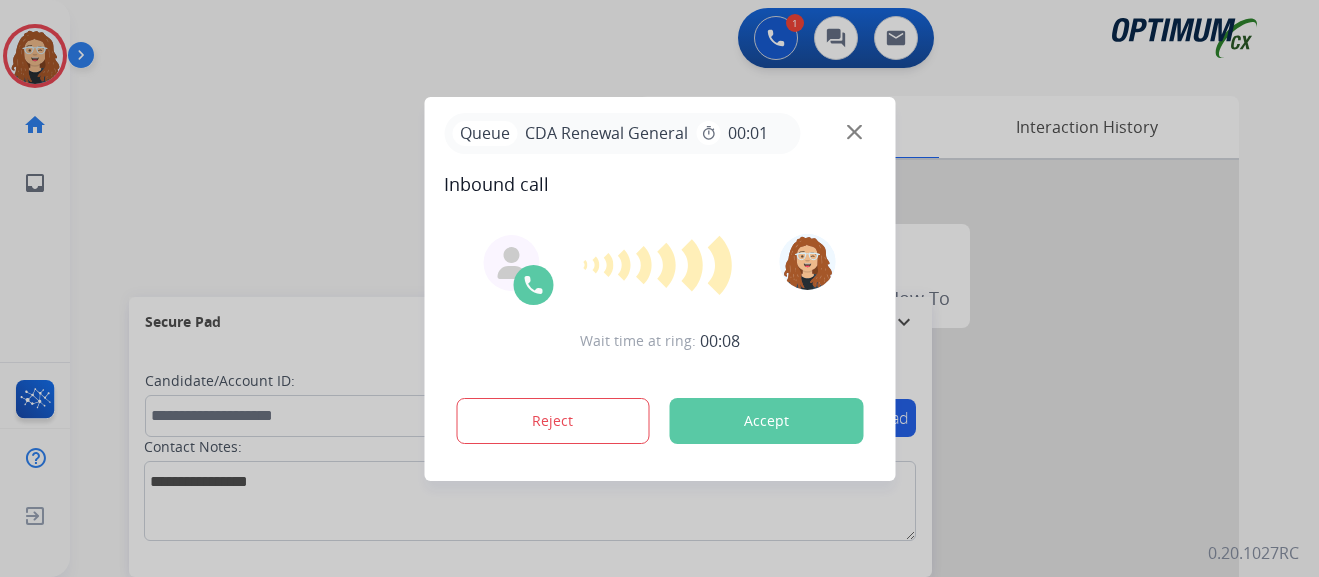 click on "Accept" at bounding box center [766, 421] 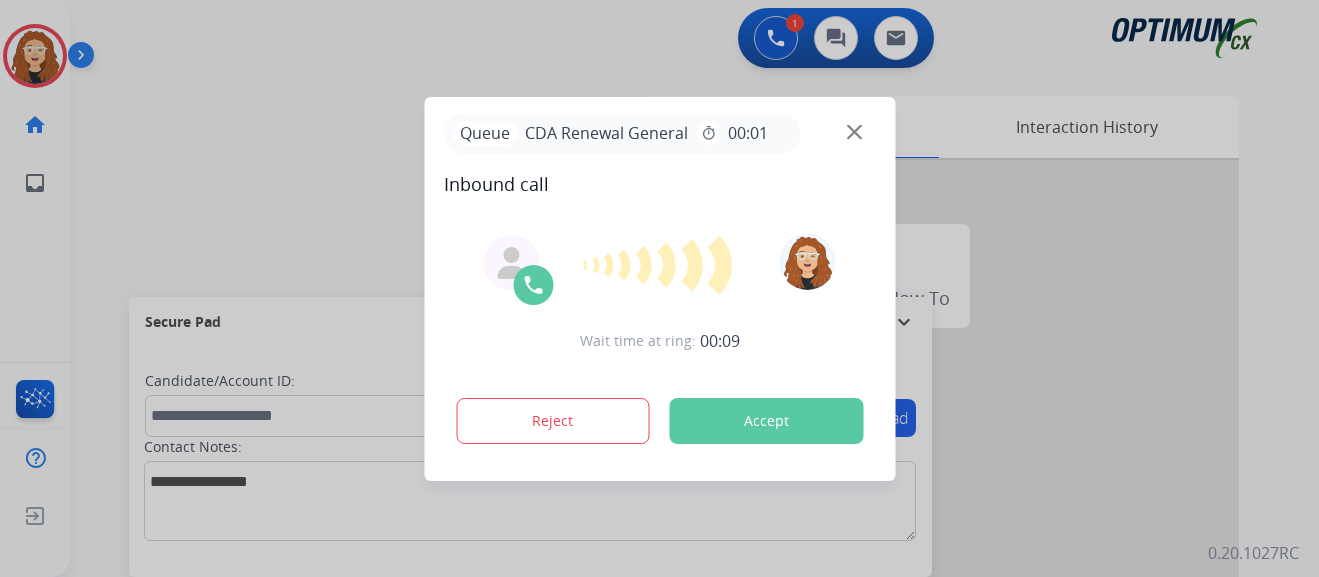 click on "Accept" at bounding box center (766, 421) 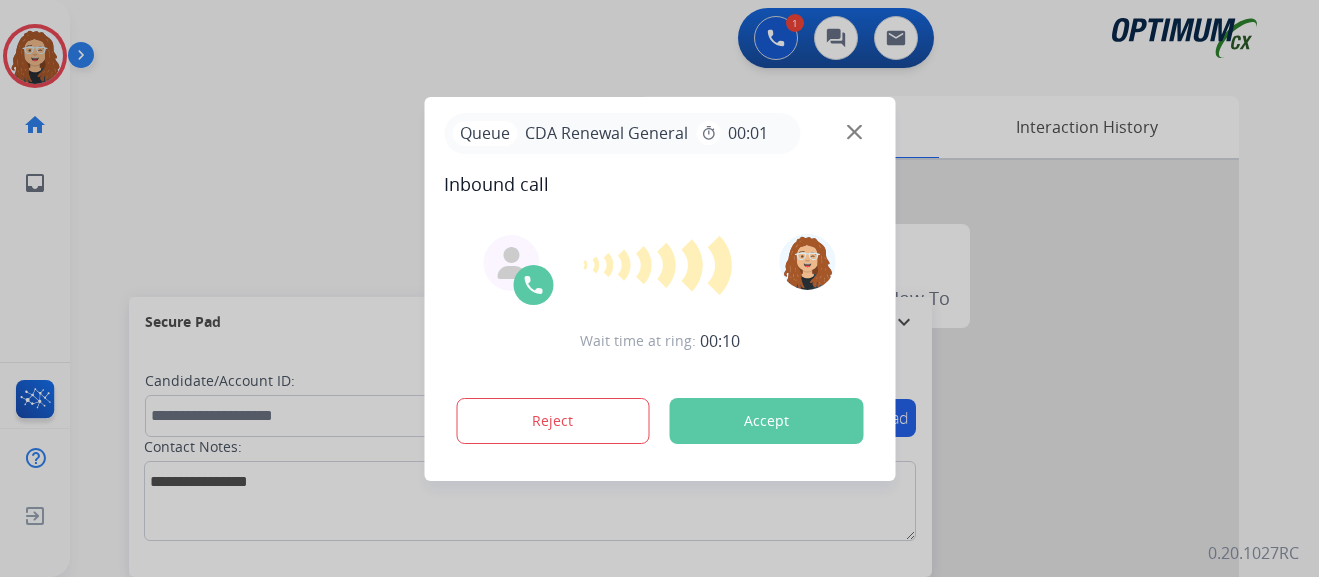 click on "Accept" at bounding box center [766, 421] 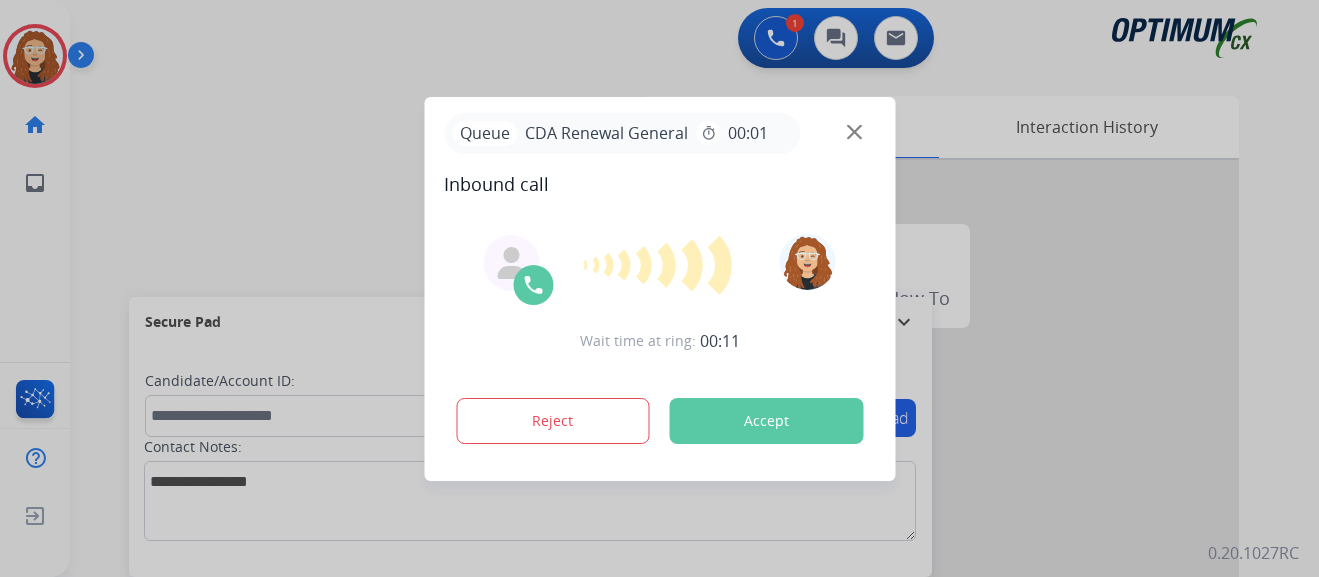 click on "Accept" at bounding box center [766, 421] 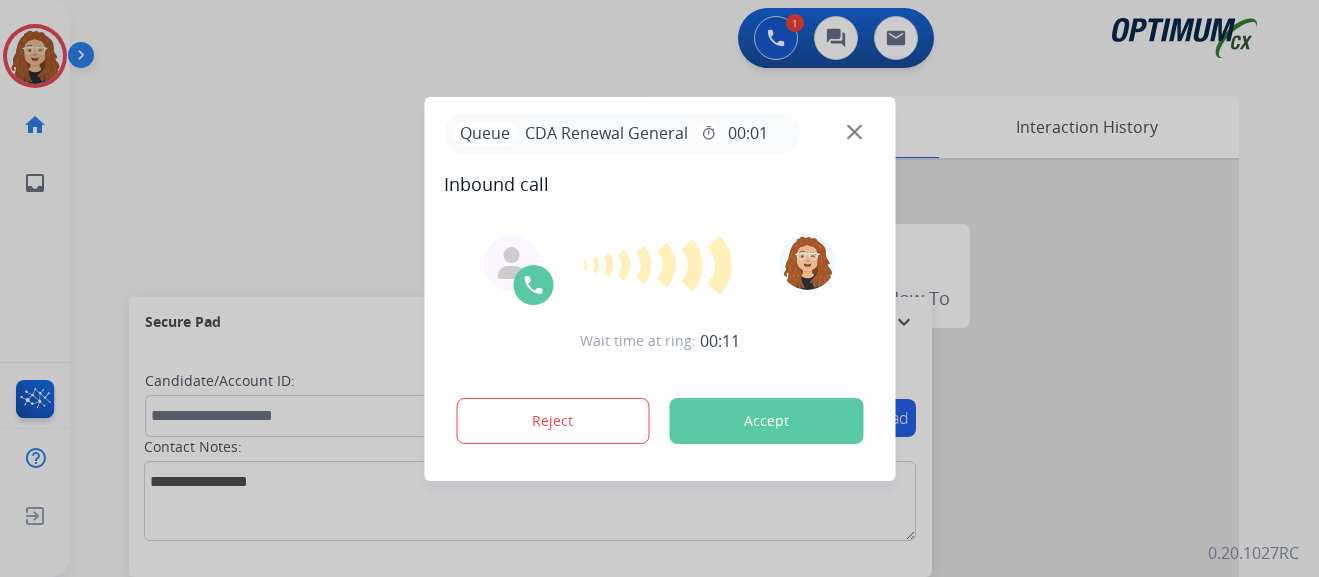 click on "Accept" at bounding box center (766, 421) 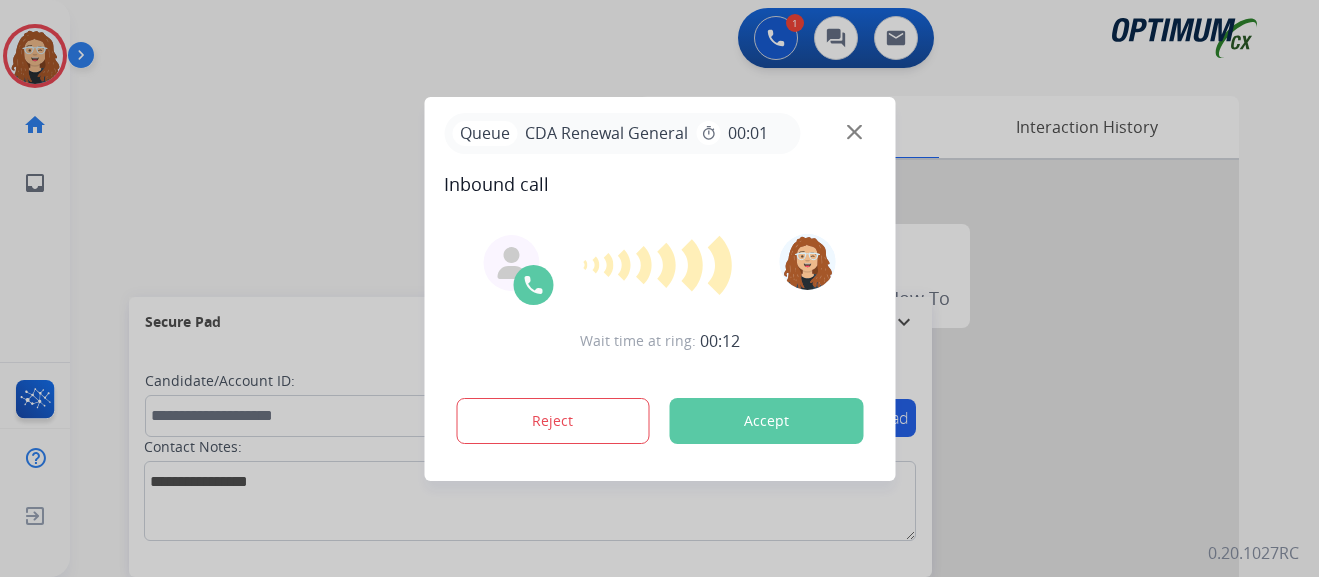 click on "Accept" at bounding box center (766, 421) 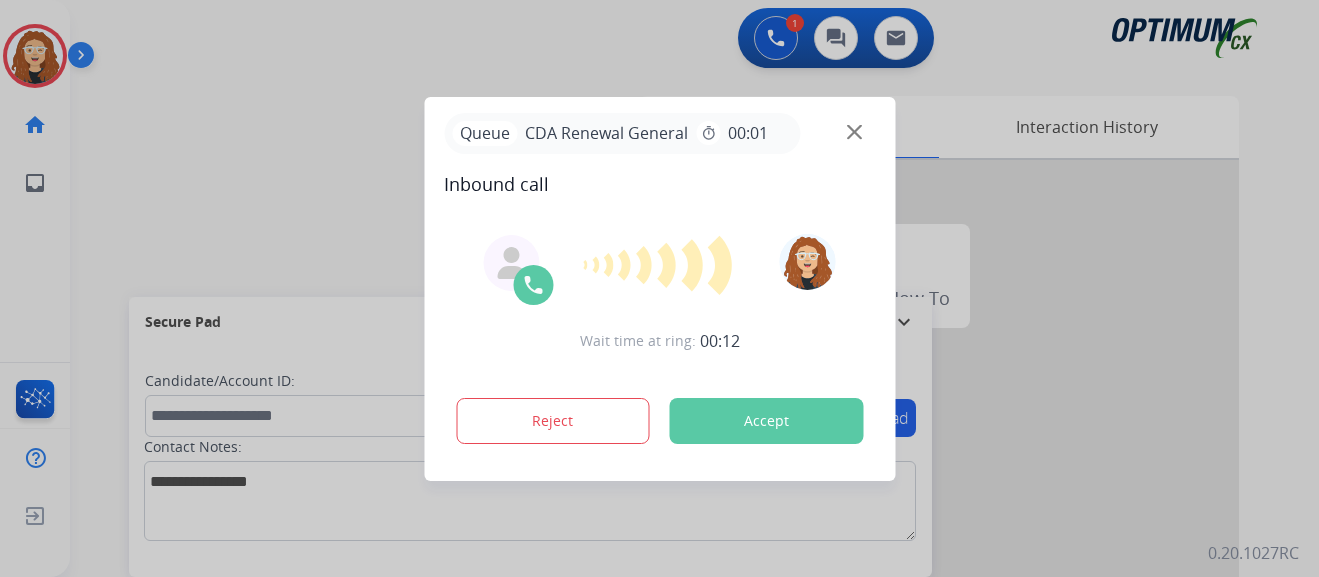 click on "Accept" at bounding box center (766, 421) 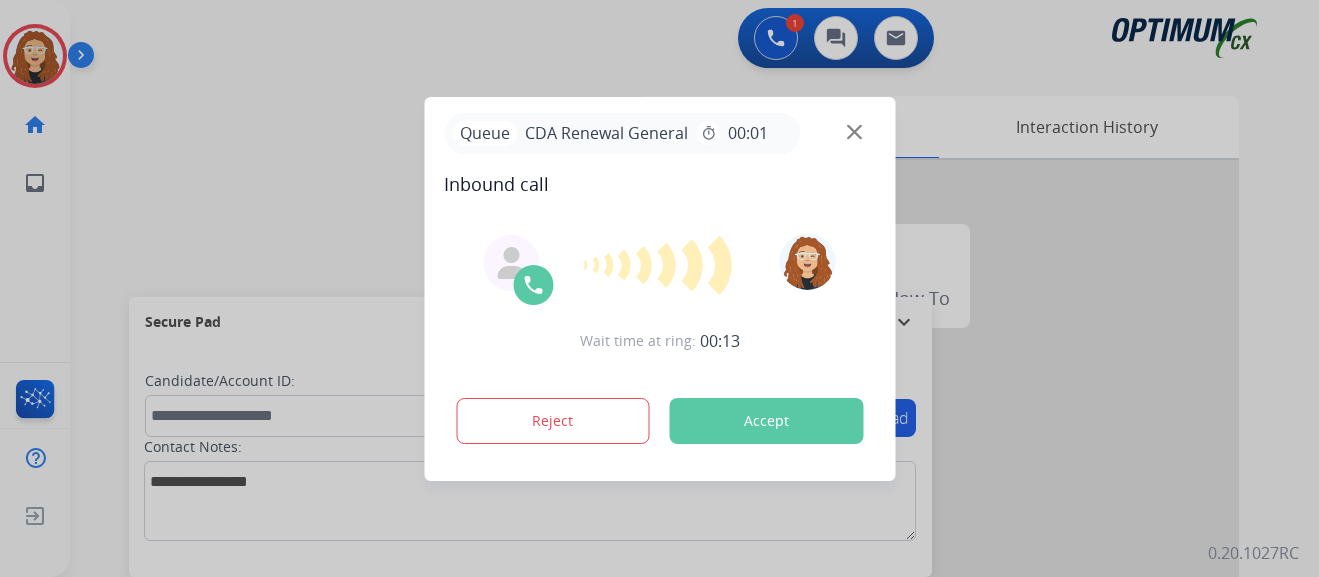 click on "Accept" at bounding box center [766, 421] 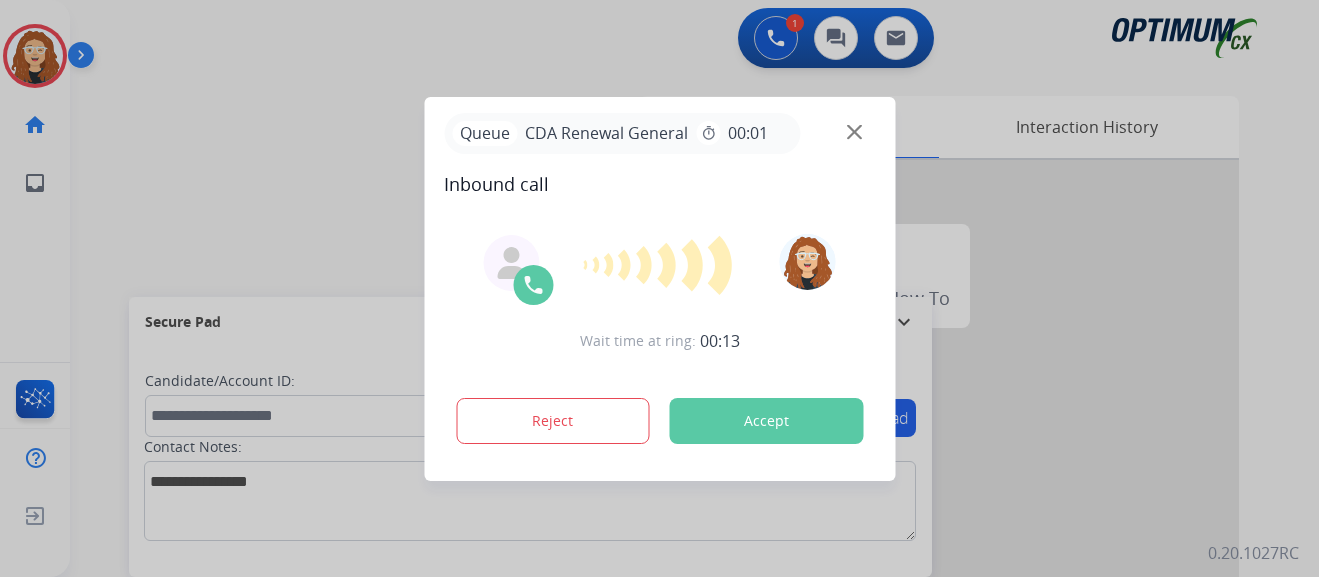 click on "Accept" at bounding box center [766, 421] 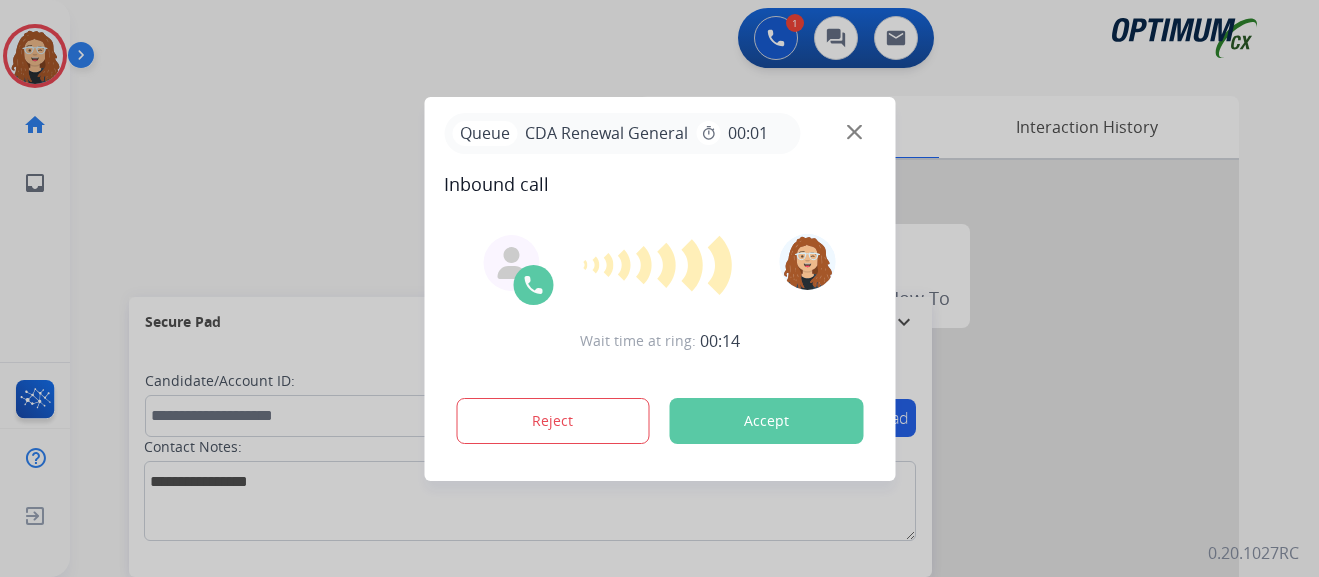 click on "Accept" at bounding box center (766, 421) 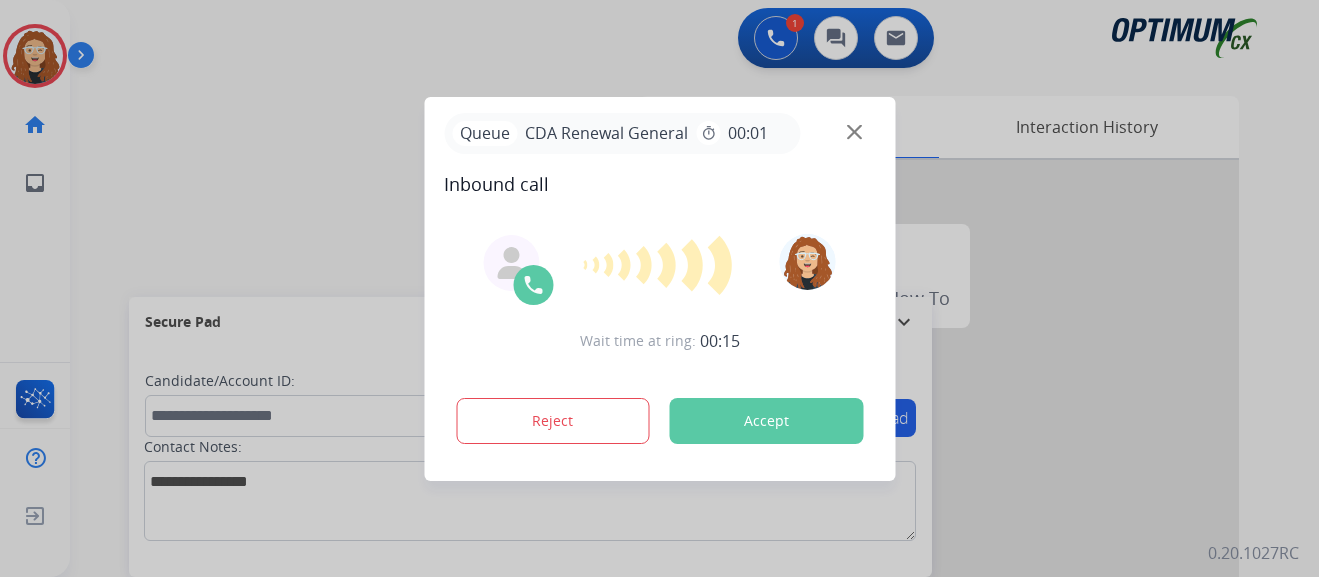 click on "Accept" at bounding box center (766, 421) 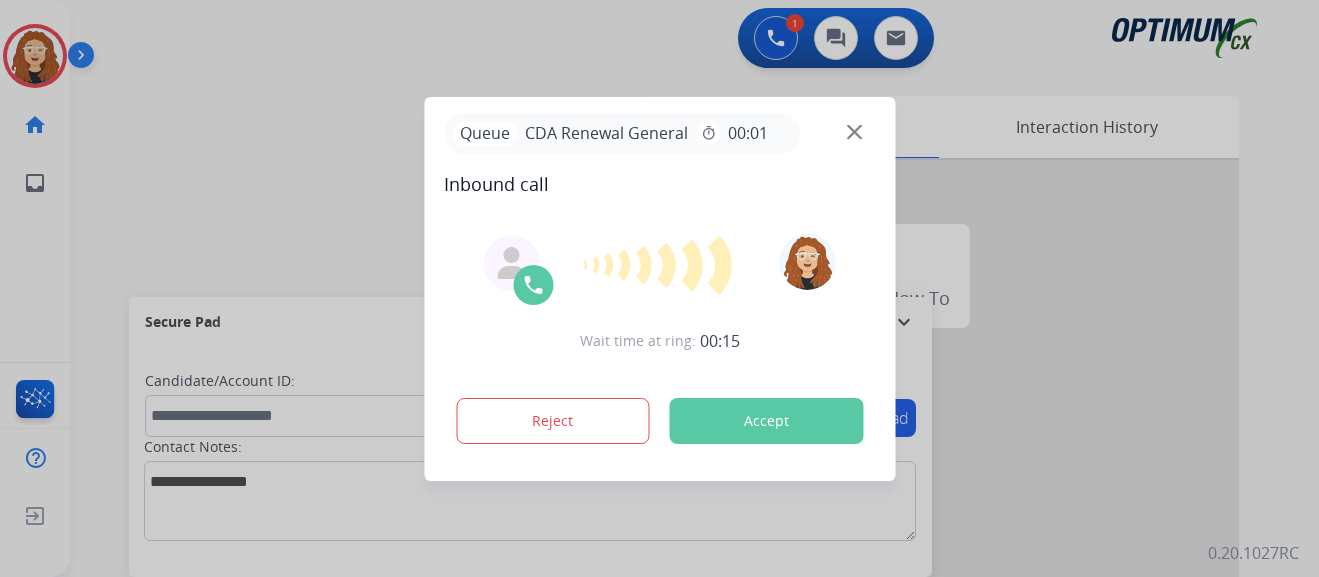 click on "Accept" at bounding box center (766, 421) 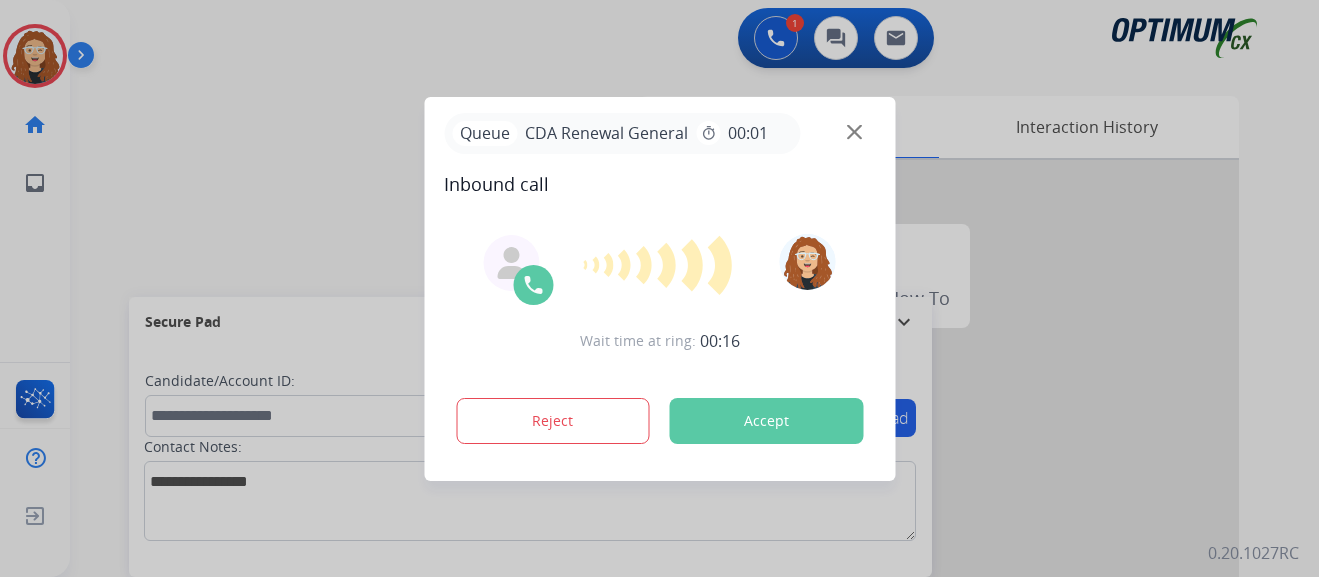 click on "Accept" at bounding box center (766, 421) 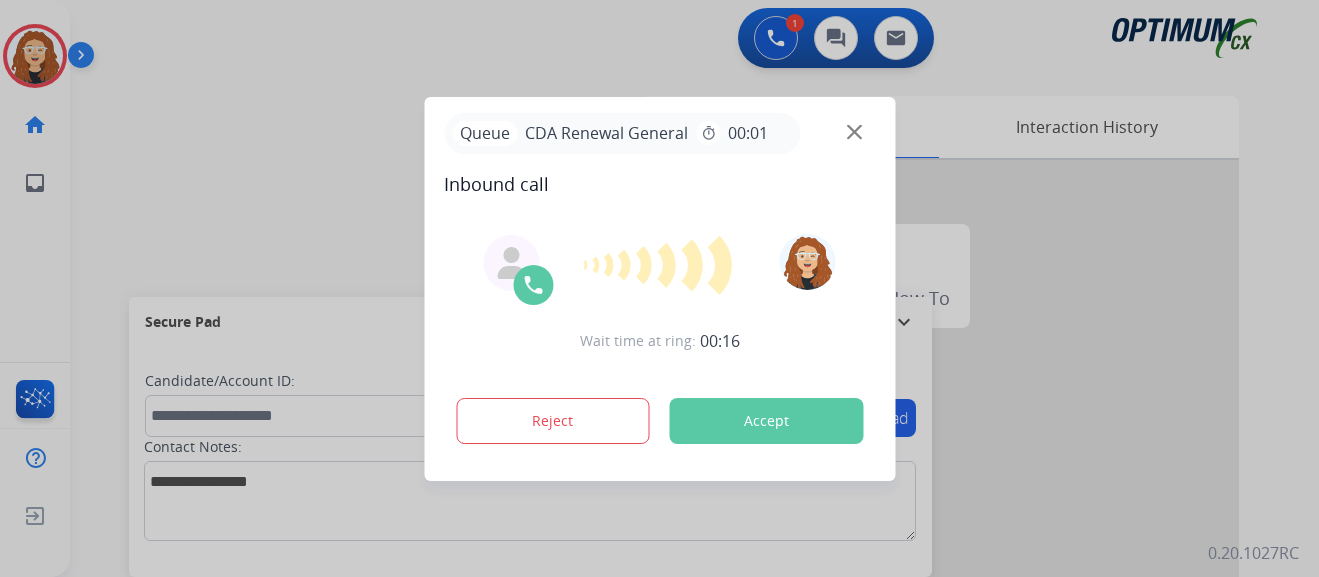 click on "Accept" at bounding box center (766, 421) 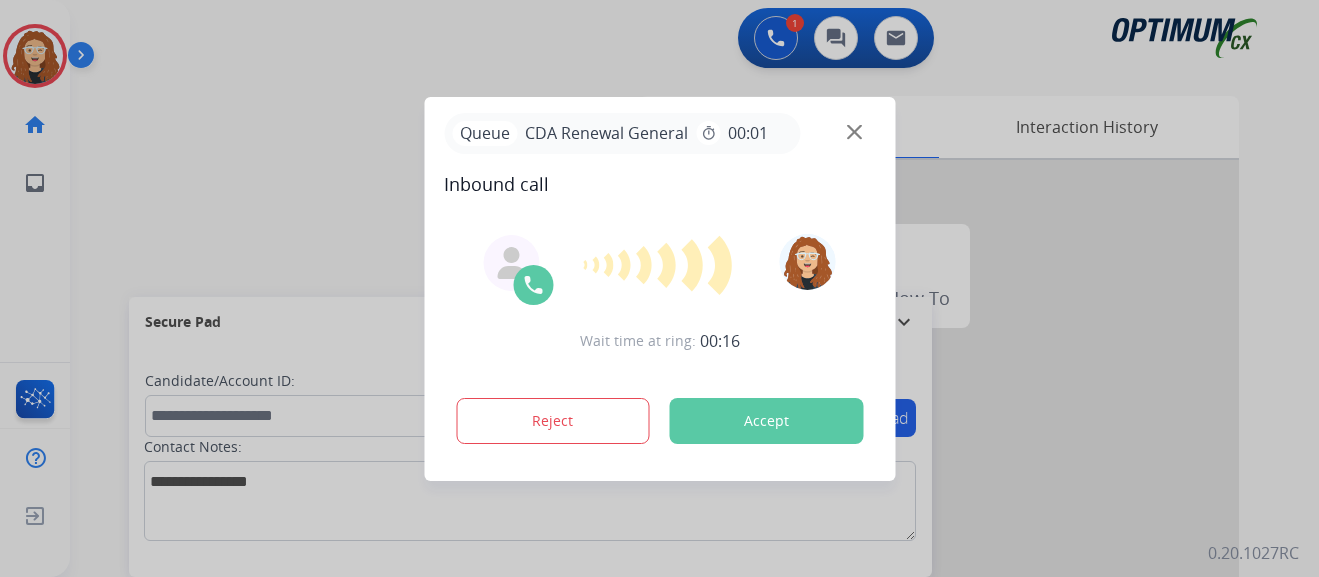 click on "Accept" at bounding box center [766, 421] 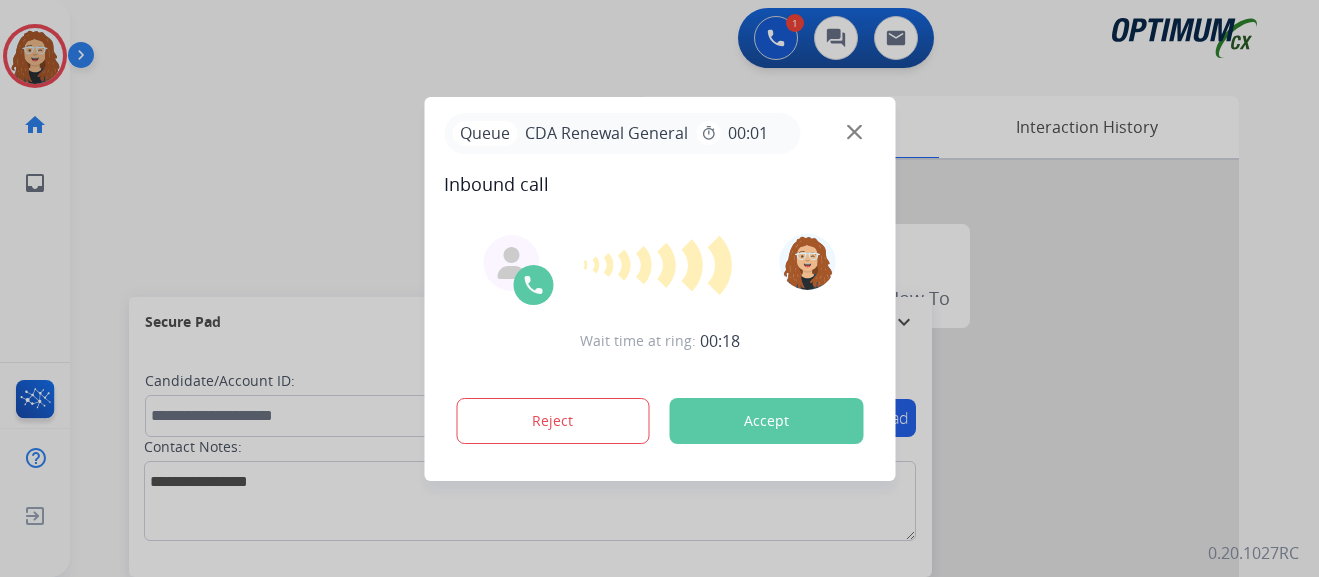 click on "Accept" at bounding box center [766, 421] 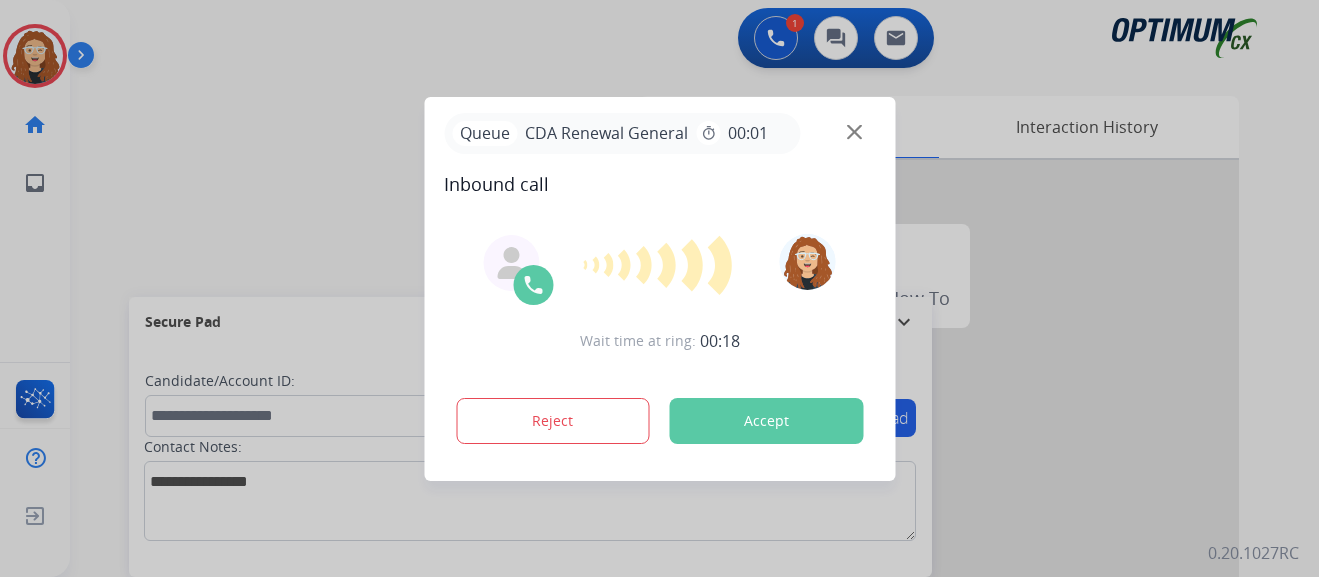 click on "Accept" at bounding box center [766, 421] 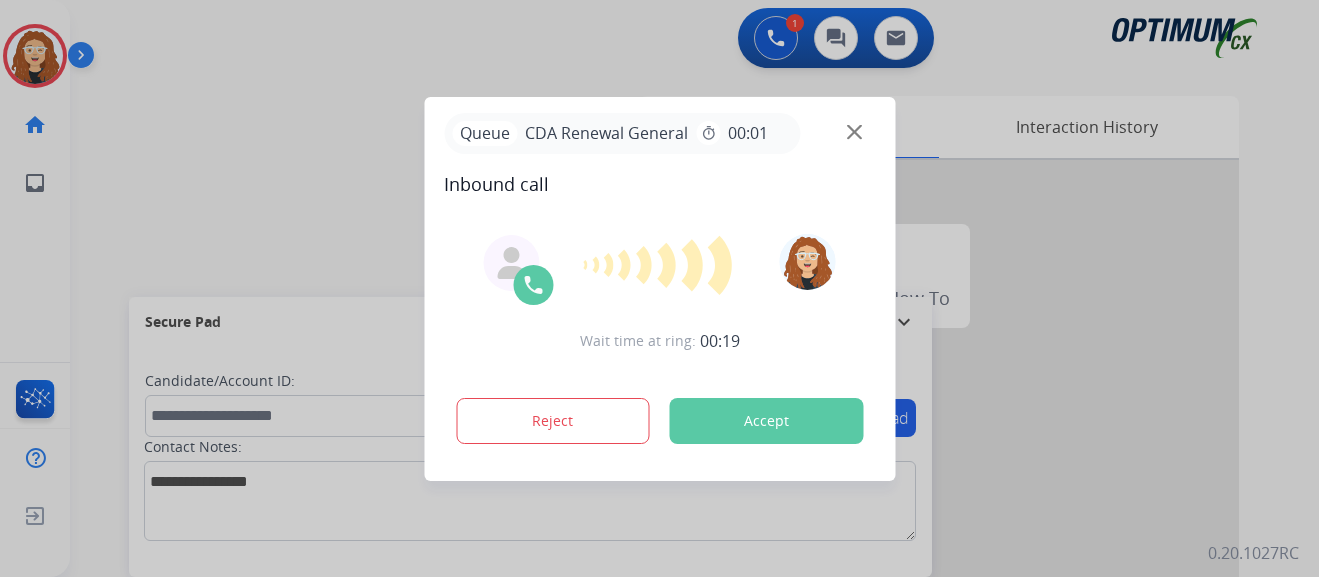 click at bounding box center (659, 288) 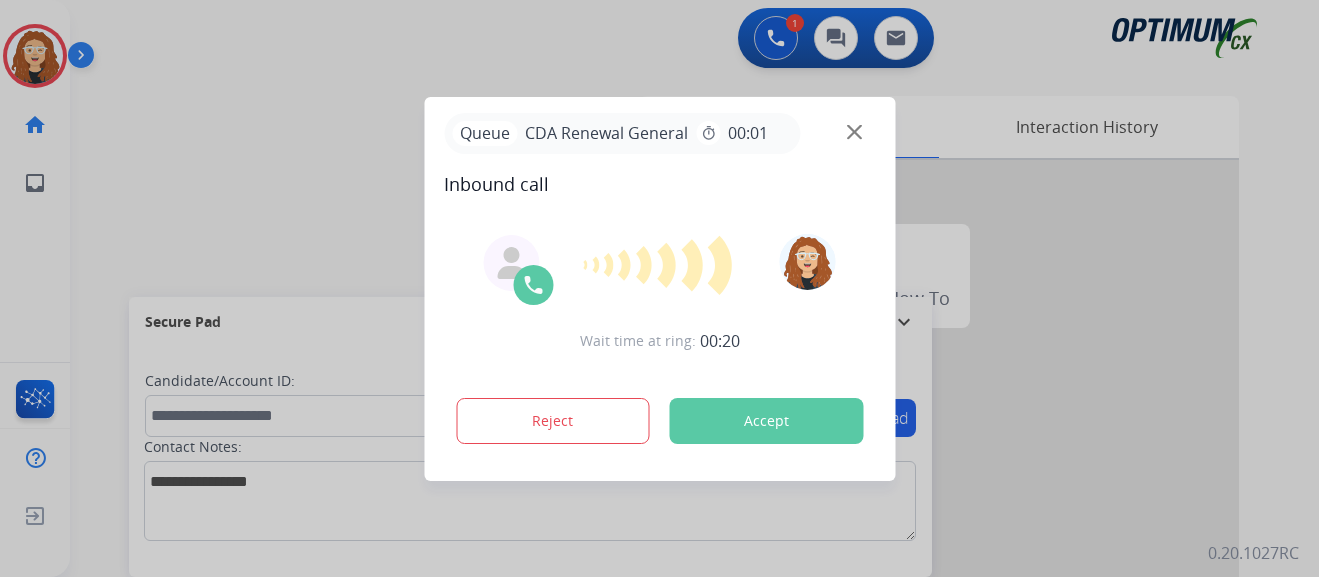 click on "Accept" at bounding box center (766, 421) 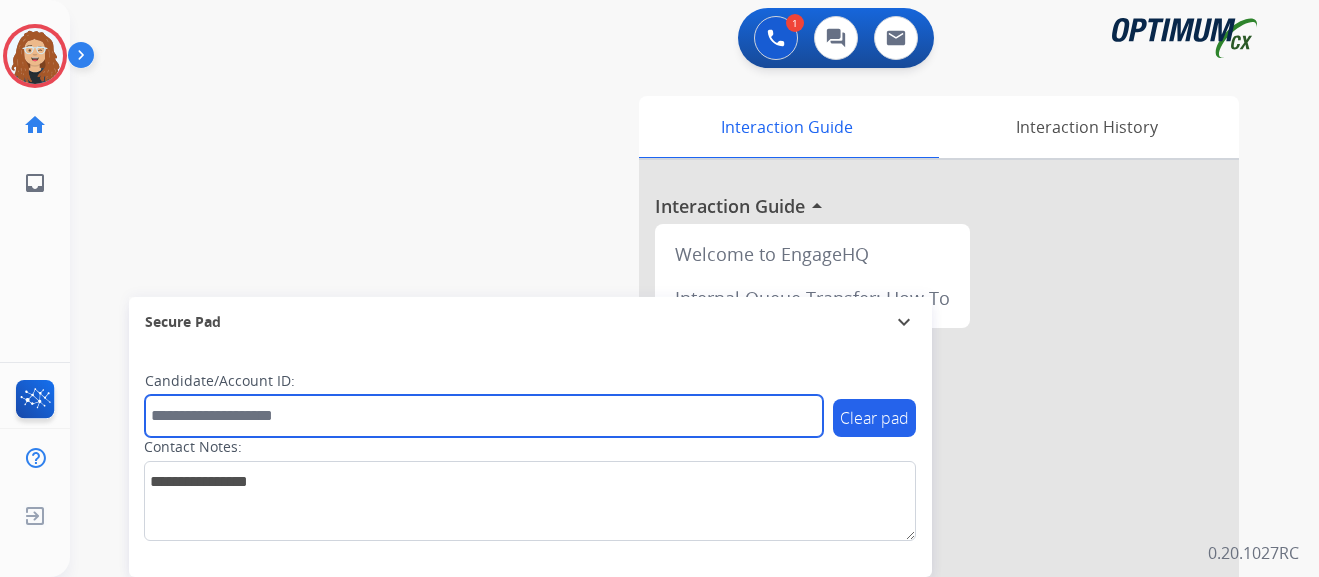 click at bounding box center [484, 416] 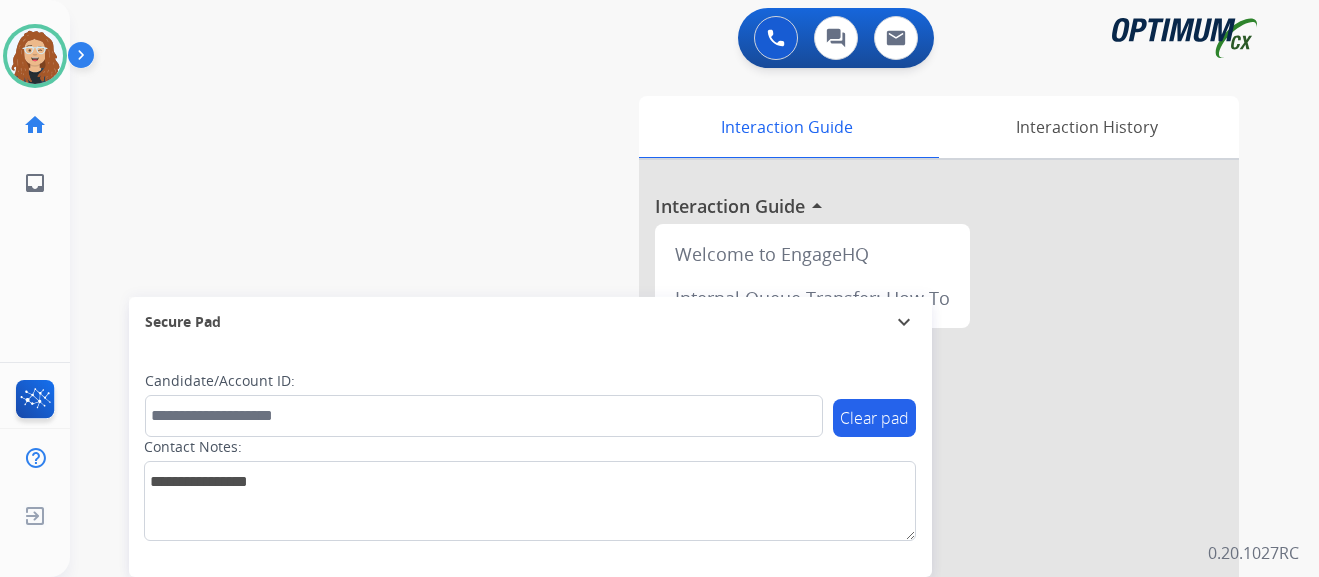 click on "swap_horiz Break voice bridge close_fullscreen Connect 3-Way Call merge_type Separate 3-Way Call  Interaction Guide   Interaction History  Interaction Guide arrow_drop_up  Welcome to EngageHQ   Internal Queue Transfer: How To  Secure Pad expand_more Clear pad Candidate/Account ID: Contact Notes:" at bounding box center [670, 489] 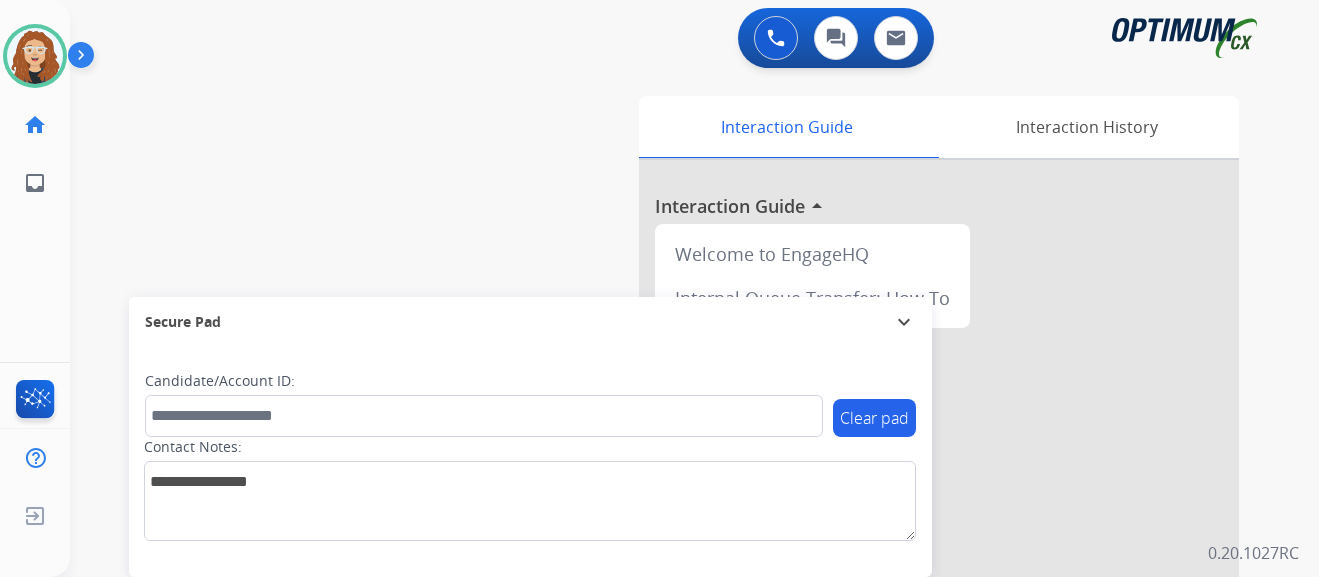 click on "swap_horiz Break voice bridge close_fullscreen Connect 3-Way Call merge_type Separate 3-Way Call  Interaction Guide   Interaction History  Interaction Guide arrow_drop_up  Welcome to EngageHQ   Internal Queue Transfer: How To  Secure Pad expand_more Clear pad Candidate/Account ID: Contact Notes:" at bounding box center (670, 489) 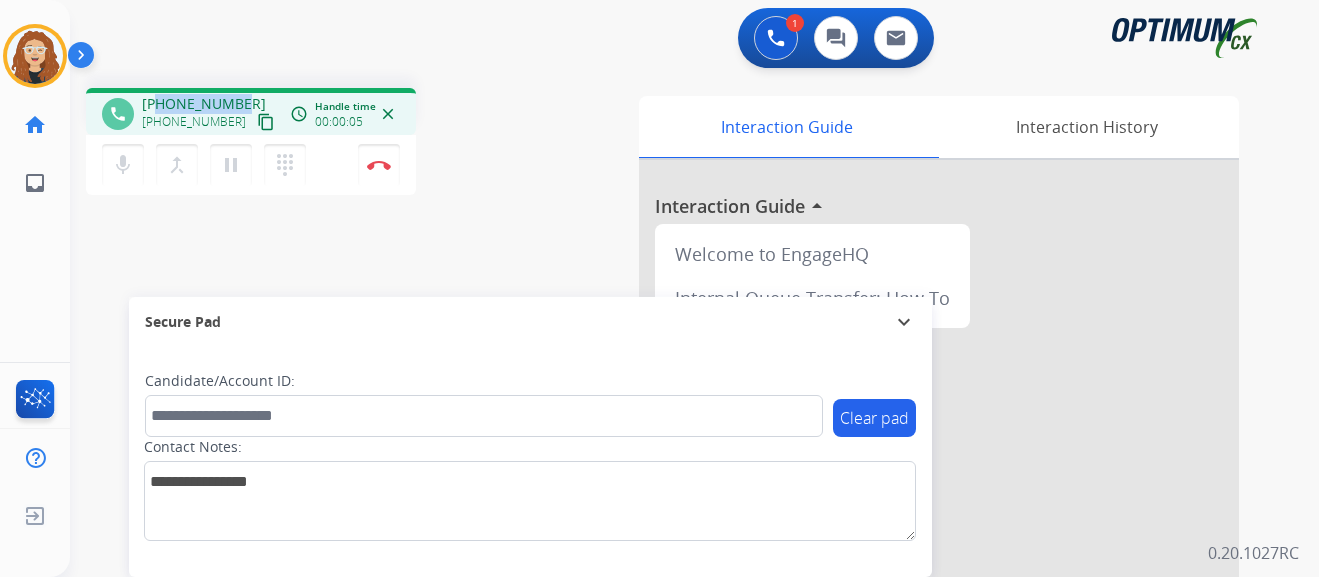 drag, startPoint x: 157, startPoint y: 106, endPoint x: 232, endPoint y: 96, distance: 75.66373 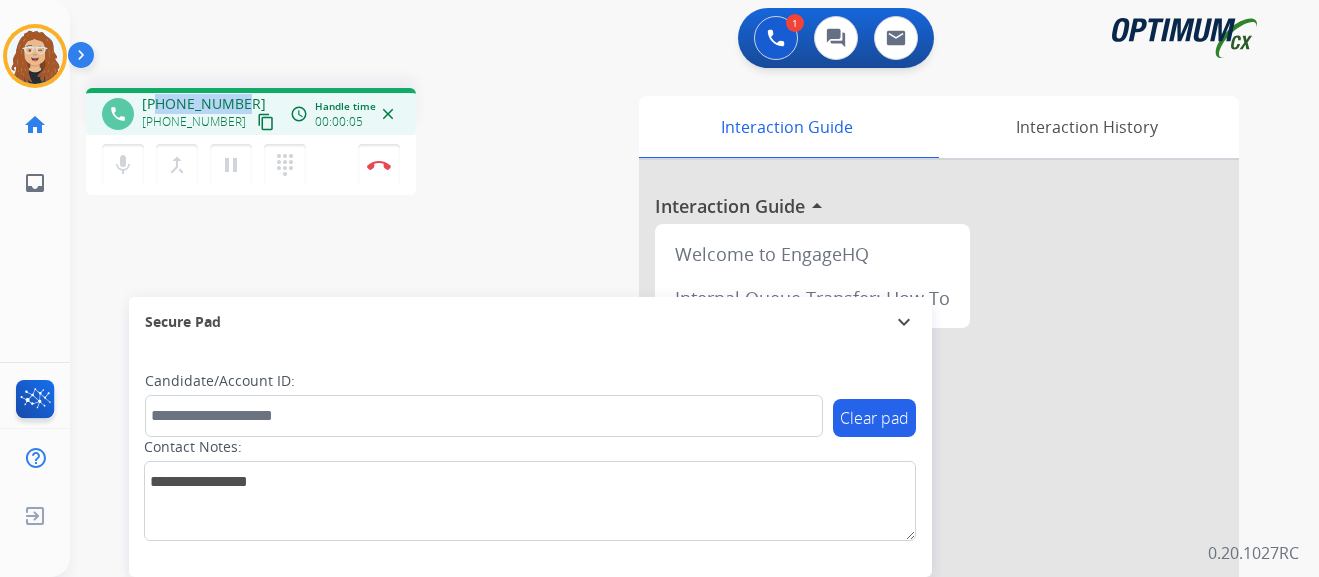 click on "[PHONE_NUMBER]" at bounding box center [204, 104] 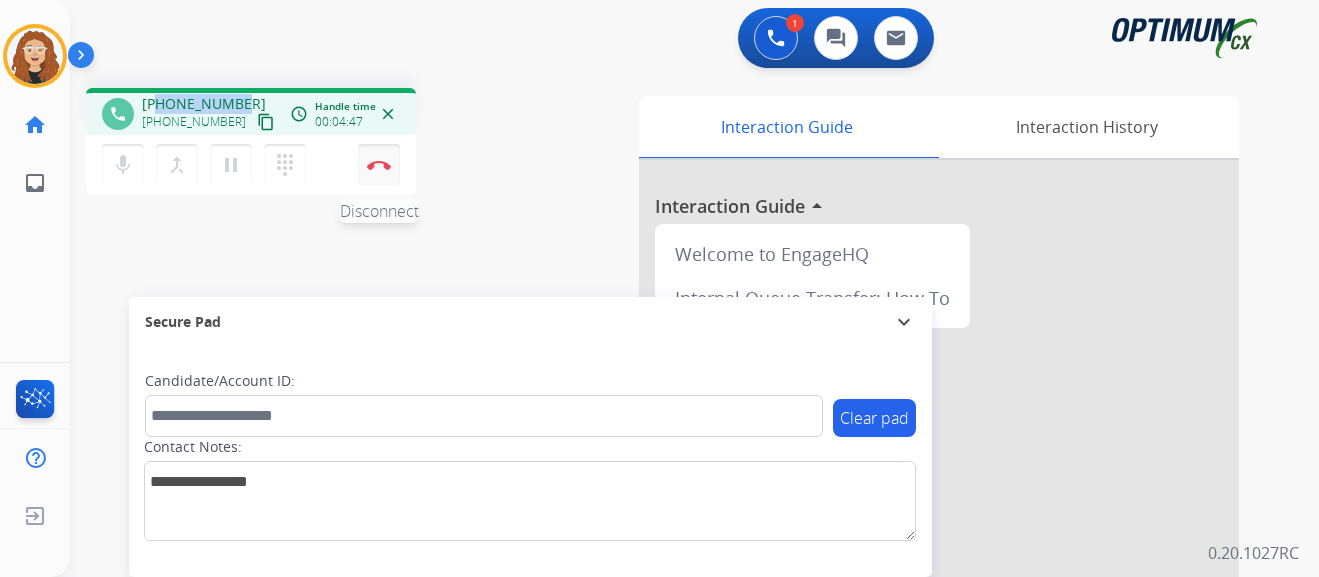 click at bounding box center (379, 165) 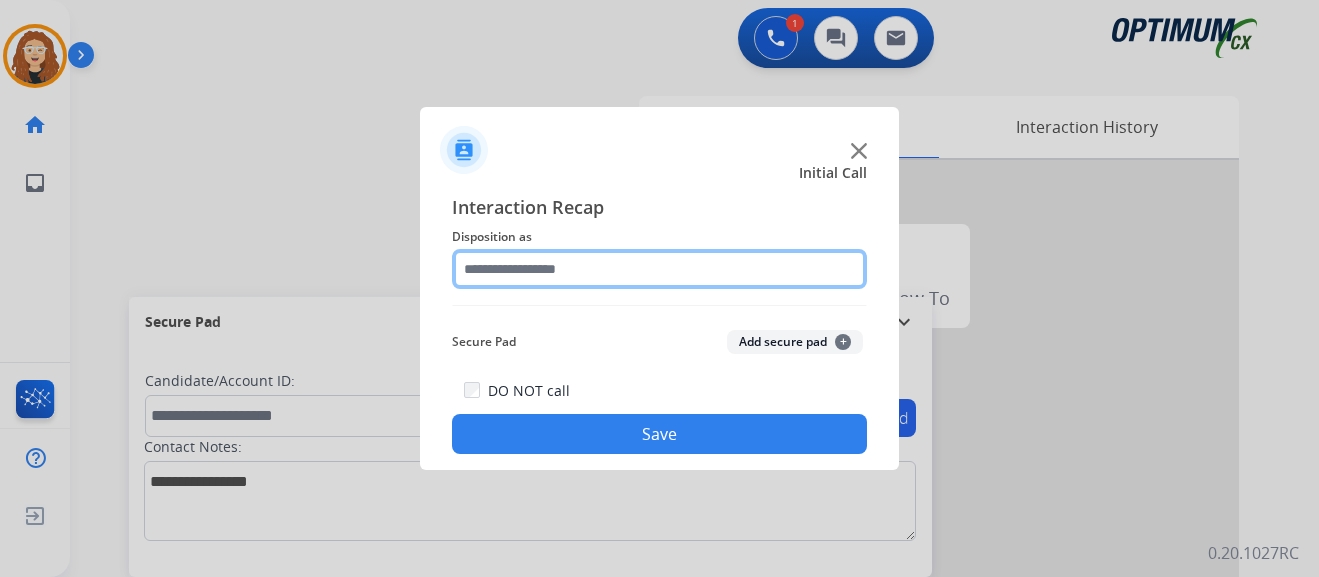 click 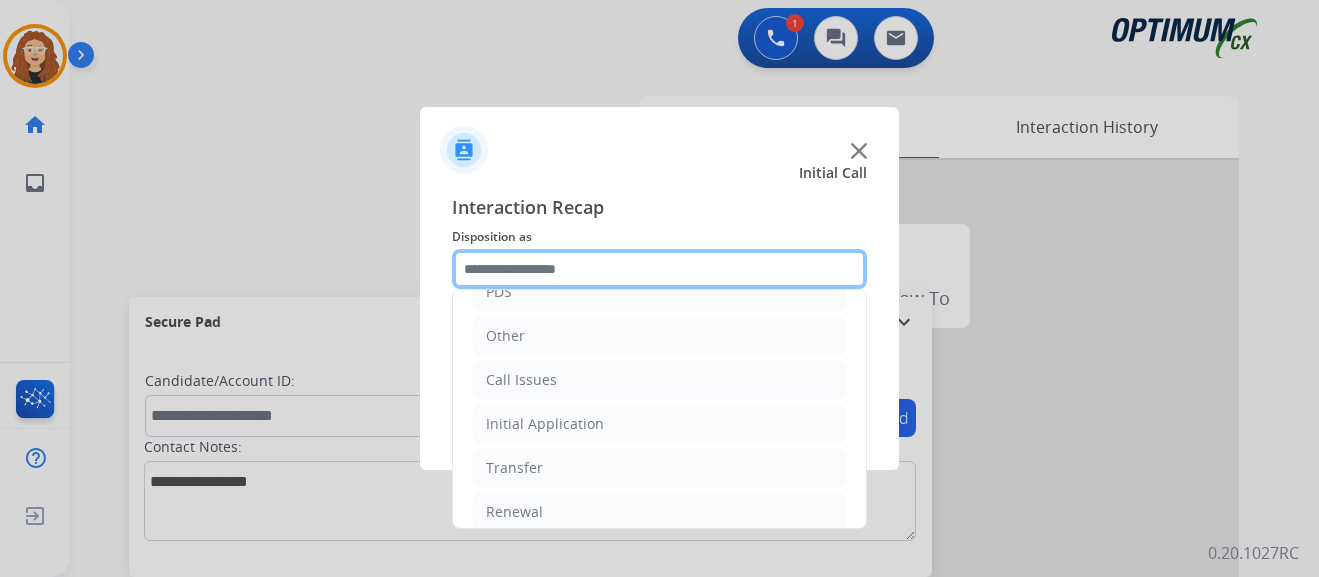 scroll, scrollTop: 136, scrollLeft: 0, axis: vertical 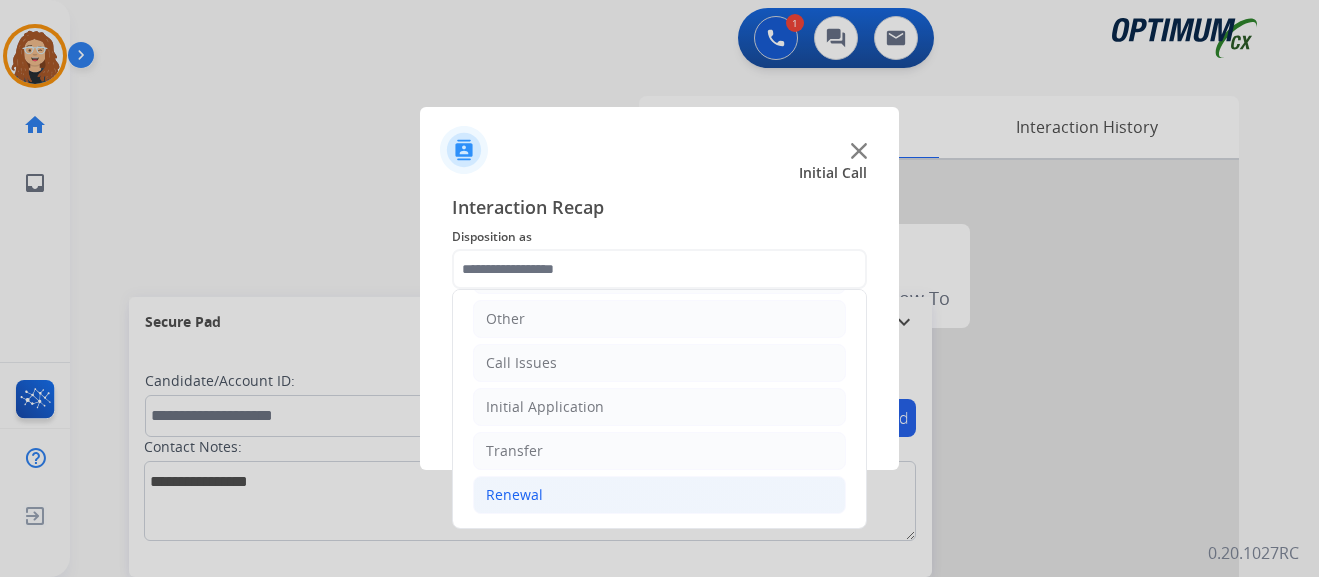 drag, startPoint x: 695, startPoint y: 501, endPoint x: 753, endPoint y: 479, distance: 62.03225 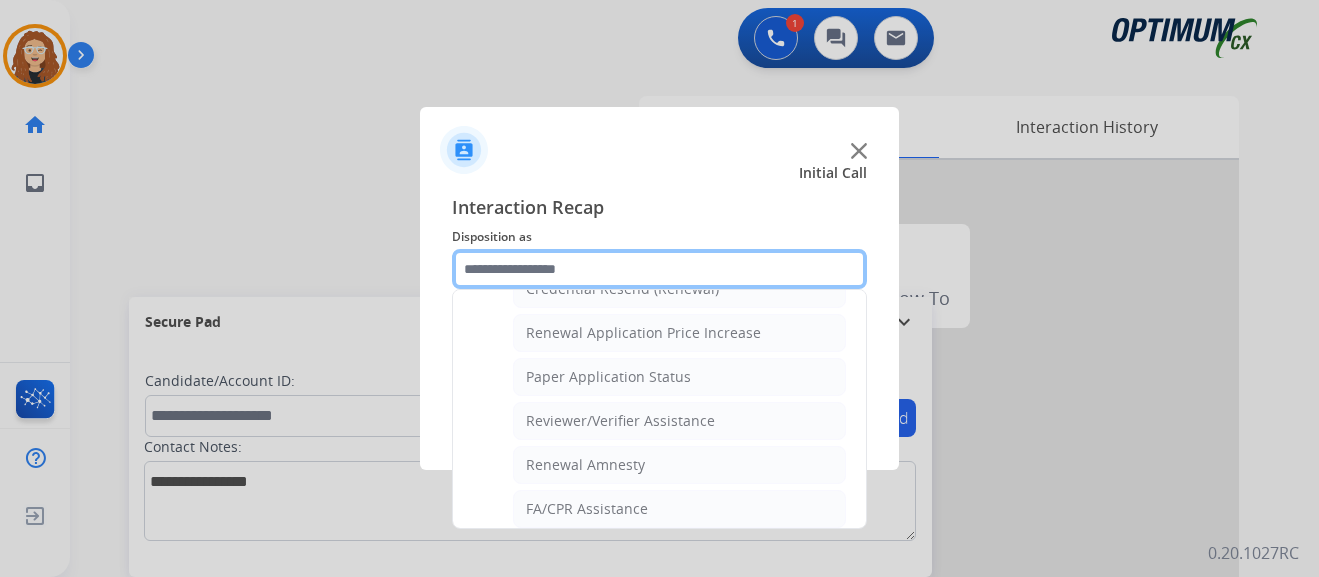 scroll, scrollTop: 687, scrollLeft: 0, axis: vertical 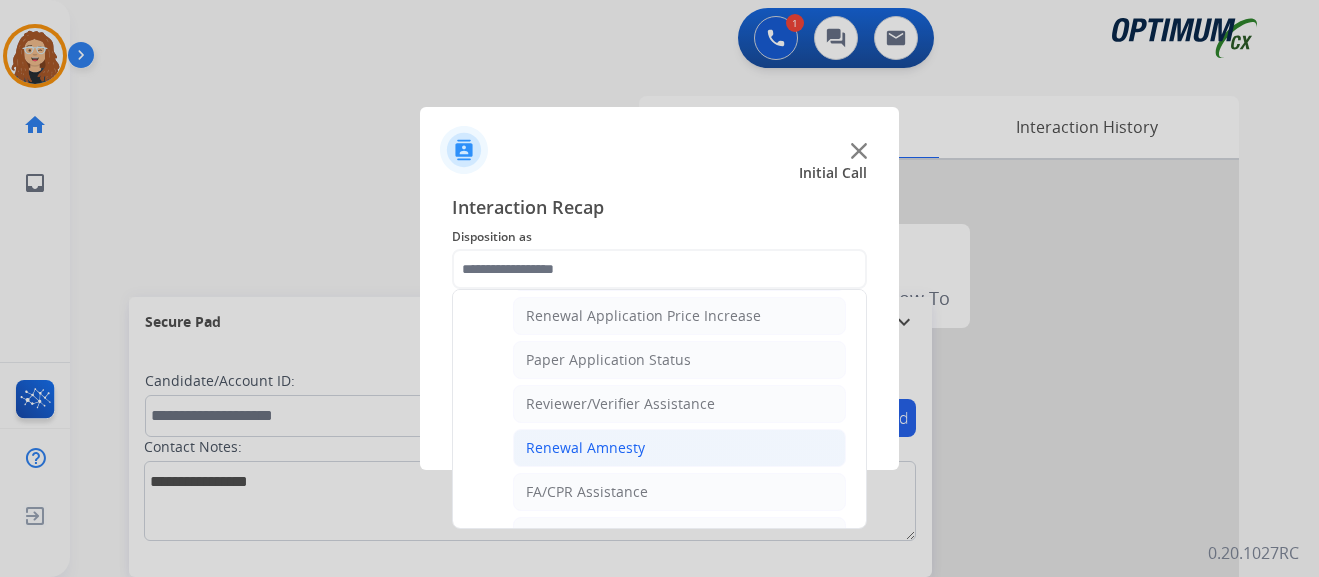 click on "Renewal Amnesty" 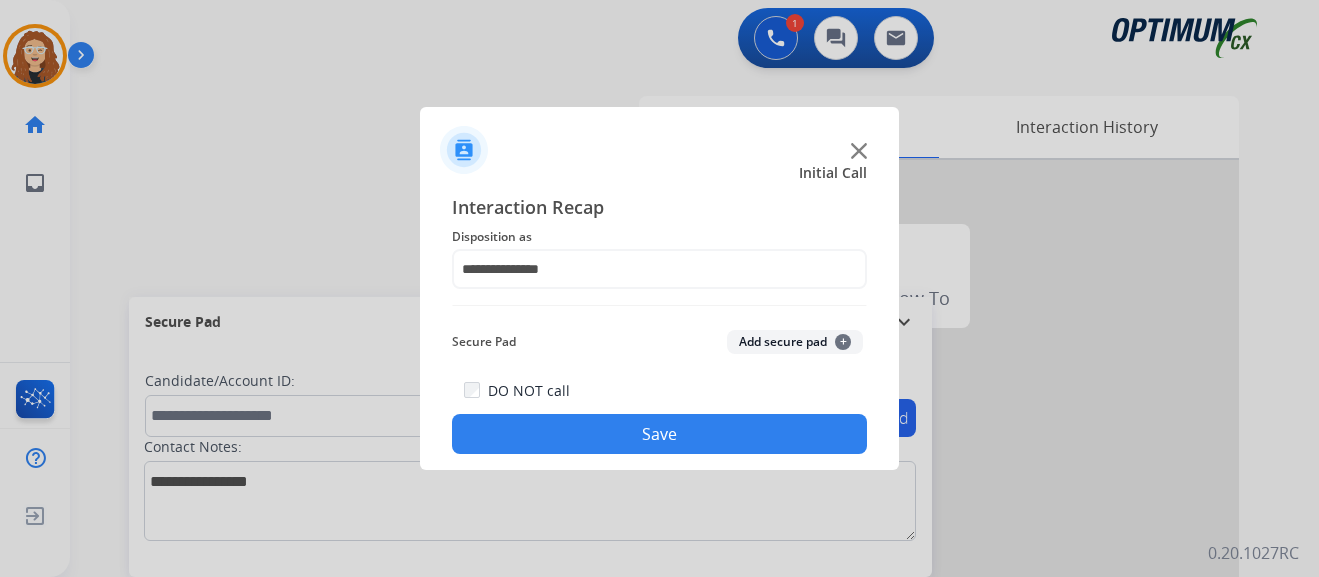 click on "Save" 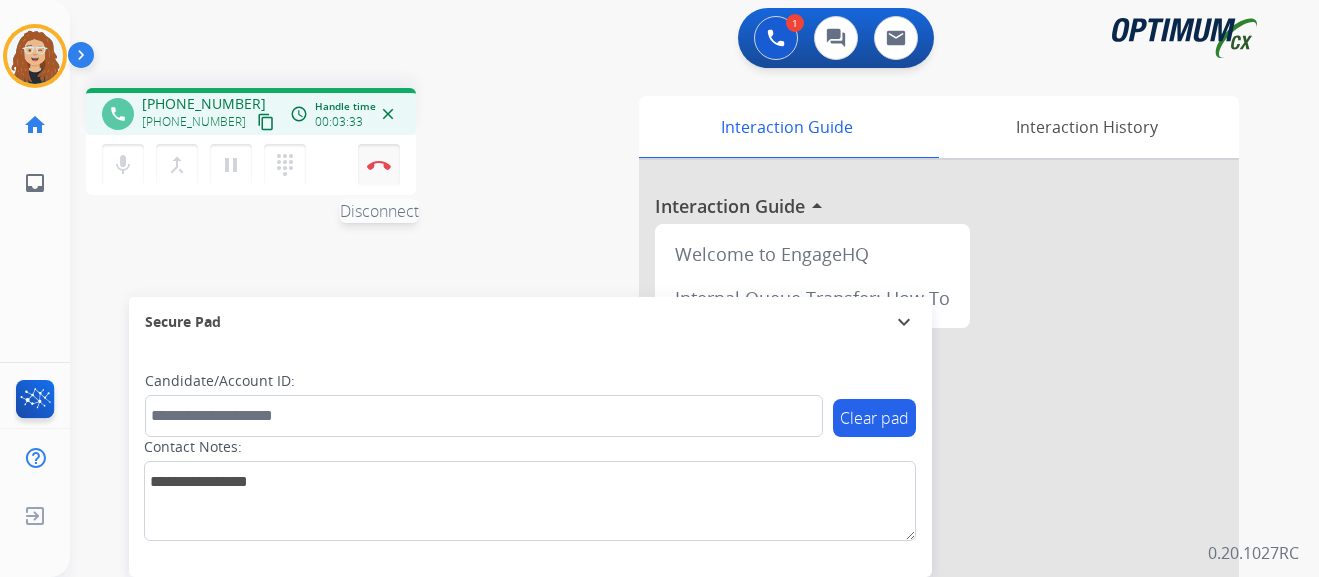 click on "Disconnect" at bounding box center (379, 165) 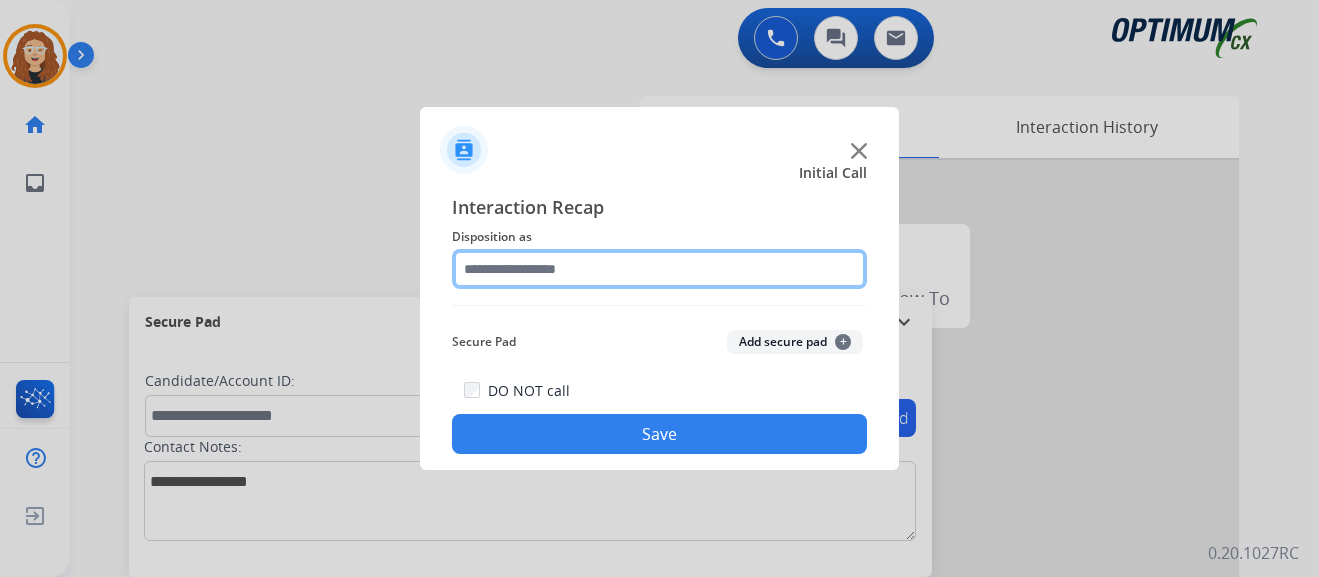 click 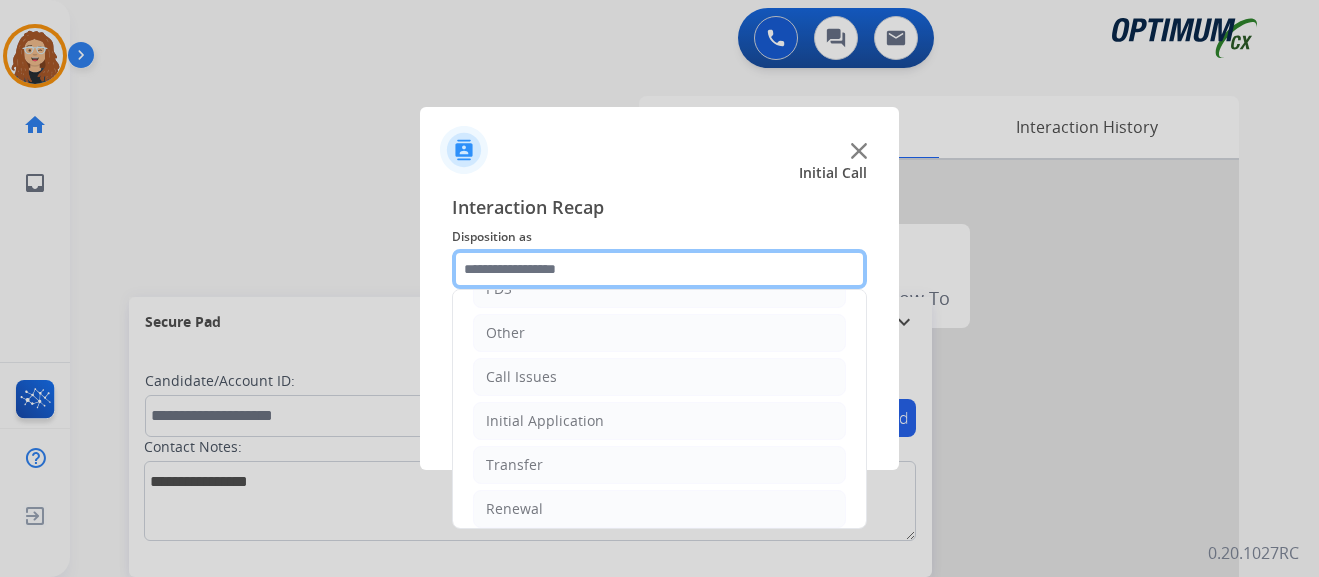 scroll, scrollTop: 136, scrollLeft: 0, axis: vertical 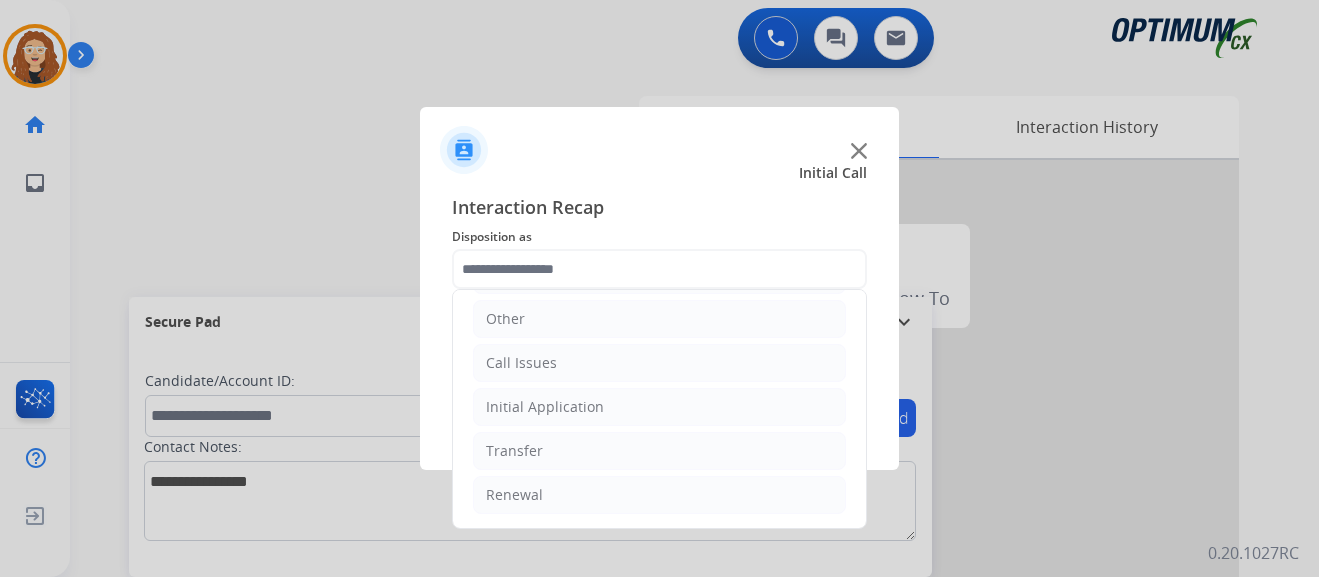 drag, startPoint x: 644, startPoint y: 499, endPoint x: 870, endPoint y: 445, distance: 232.36179 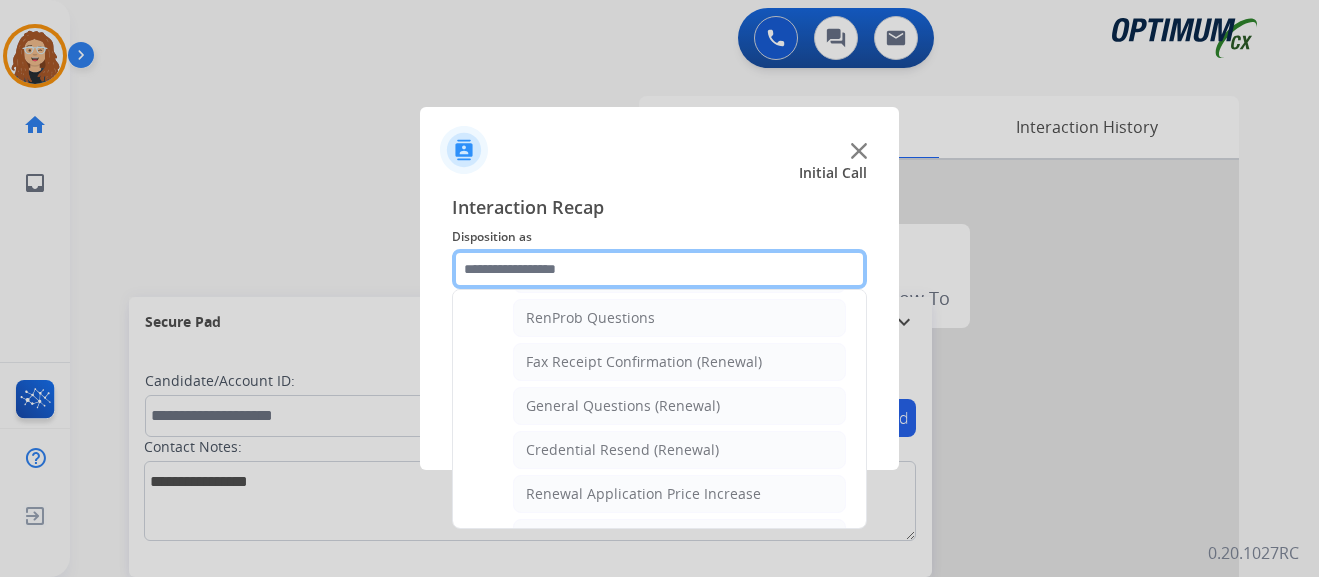 scroll, scrollTop: 530, scrollLeft: 0, axis: vertical 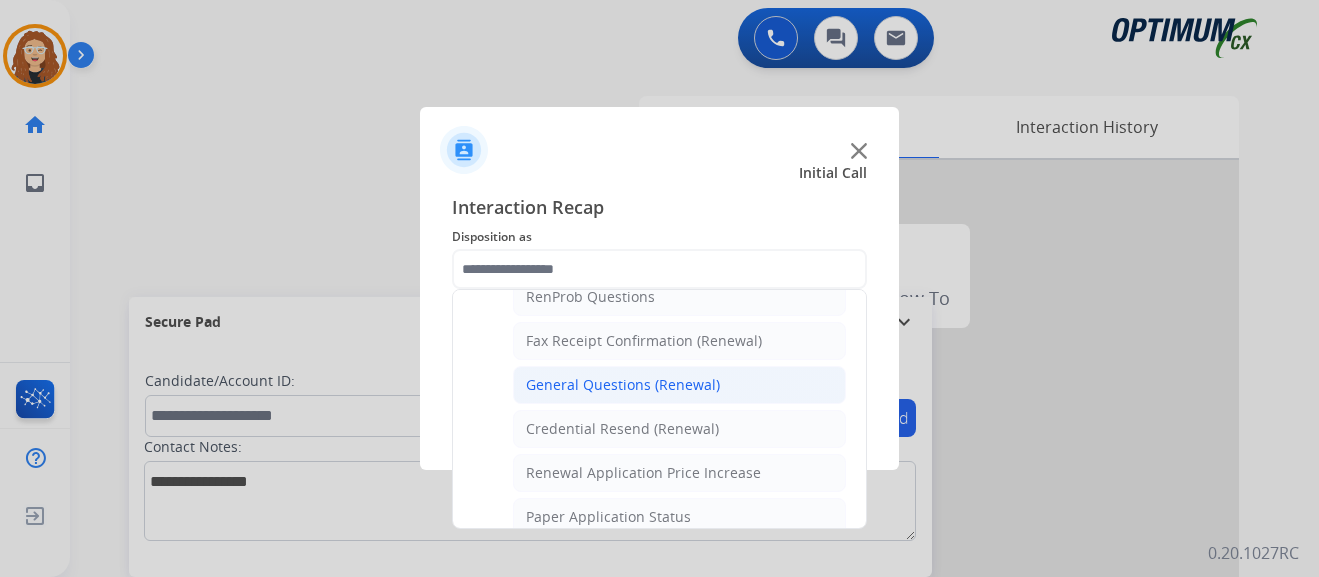 click on "General Questions (Renewal)" 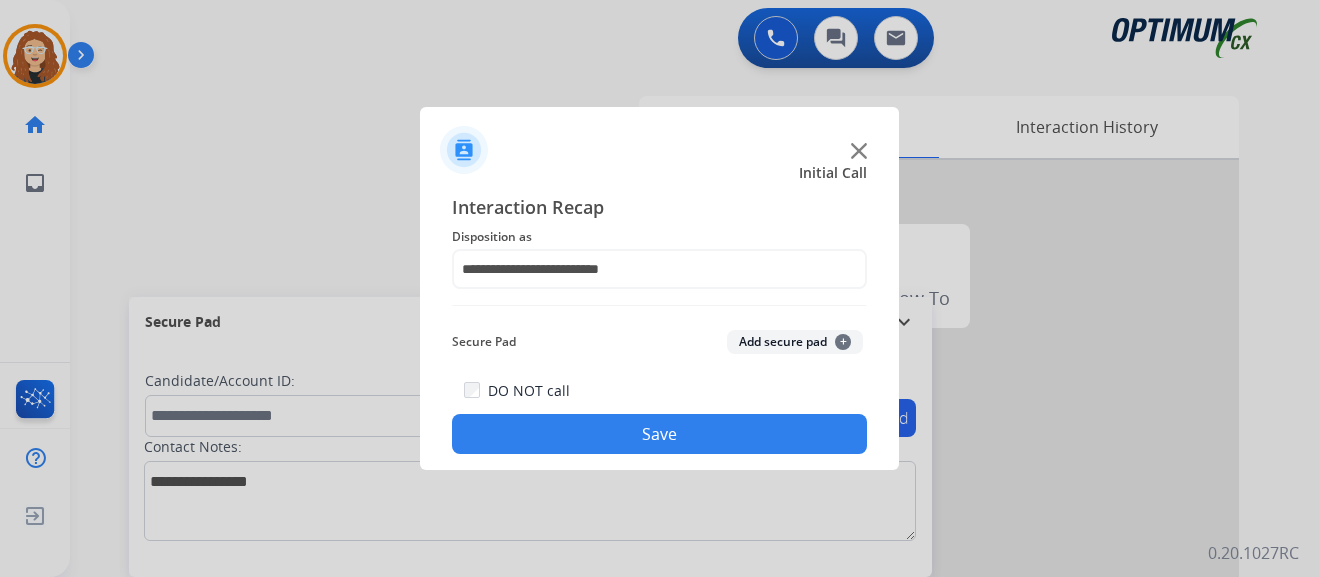 click on "Save" 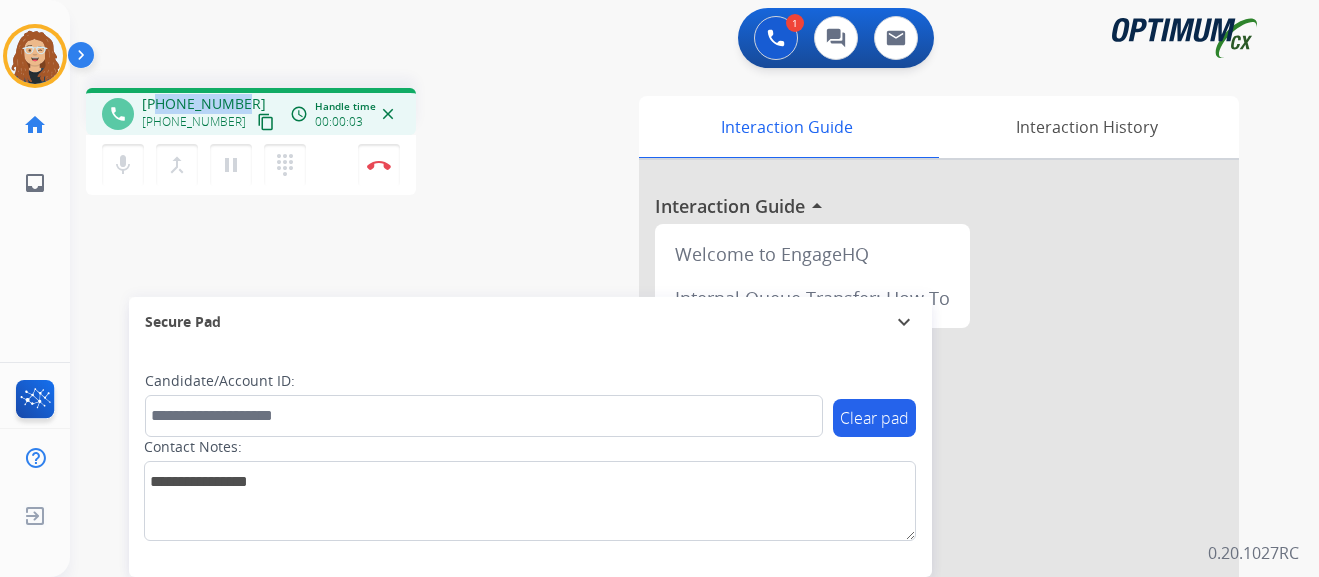 drag, startPoint x: 159, startPoint y: 104, endPoint x: 239, endPoint y: 92, distance: 80.895 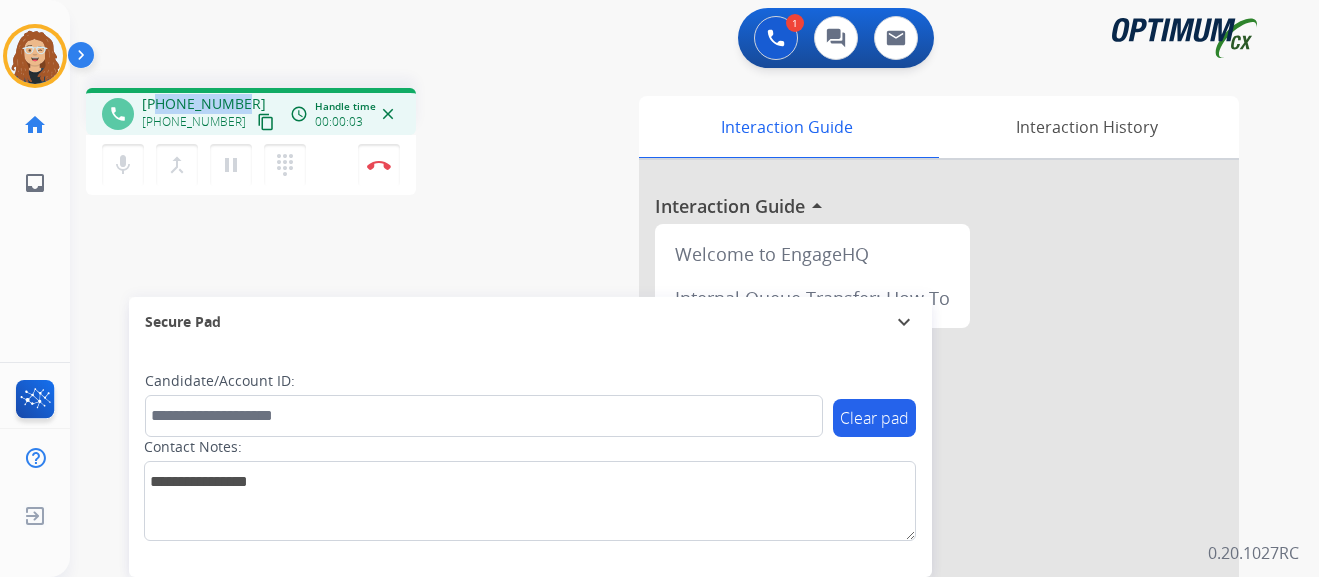 click on "phone [PHONE_NUMBER] [PHONE_NUMBER] content_copy access_time Call metrics Queue   00:08 Hold   00:00 Talk   00:04 Total   00:11 Handle time 00:00:03 close" at bounding box center [251, 111] 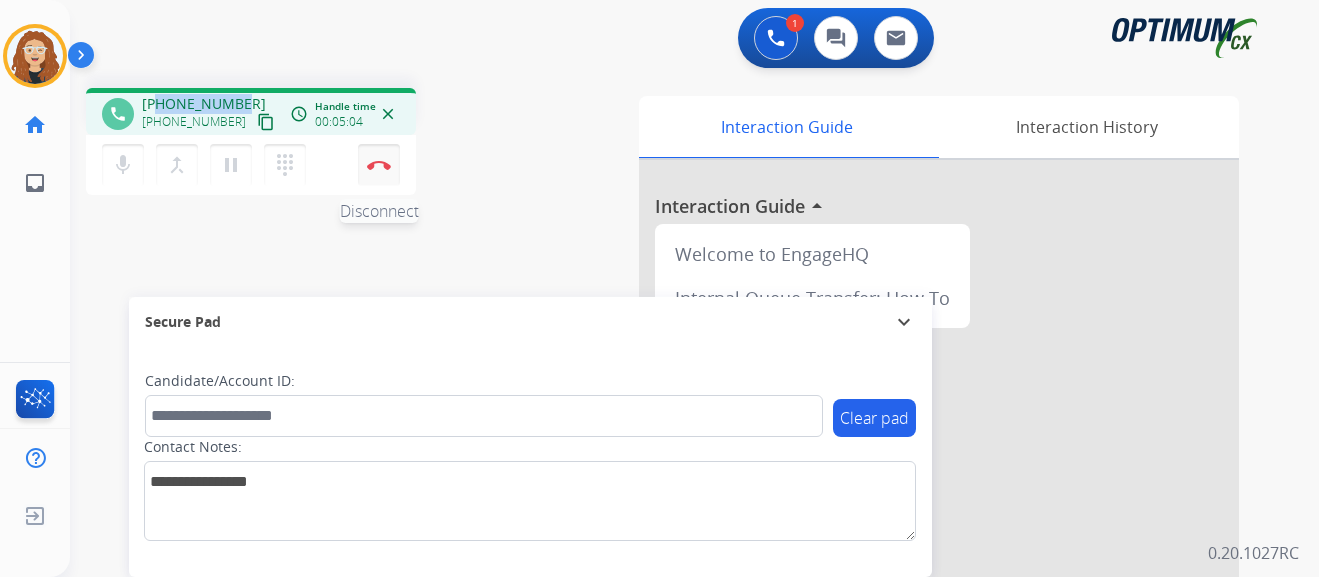 click at bounding box center (379, 165) 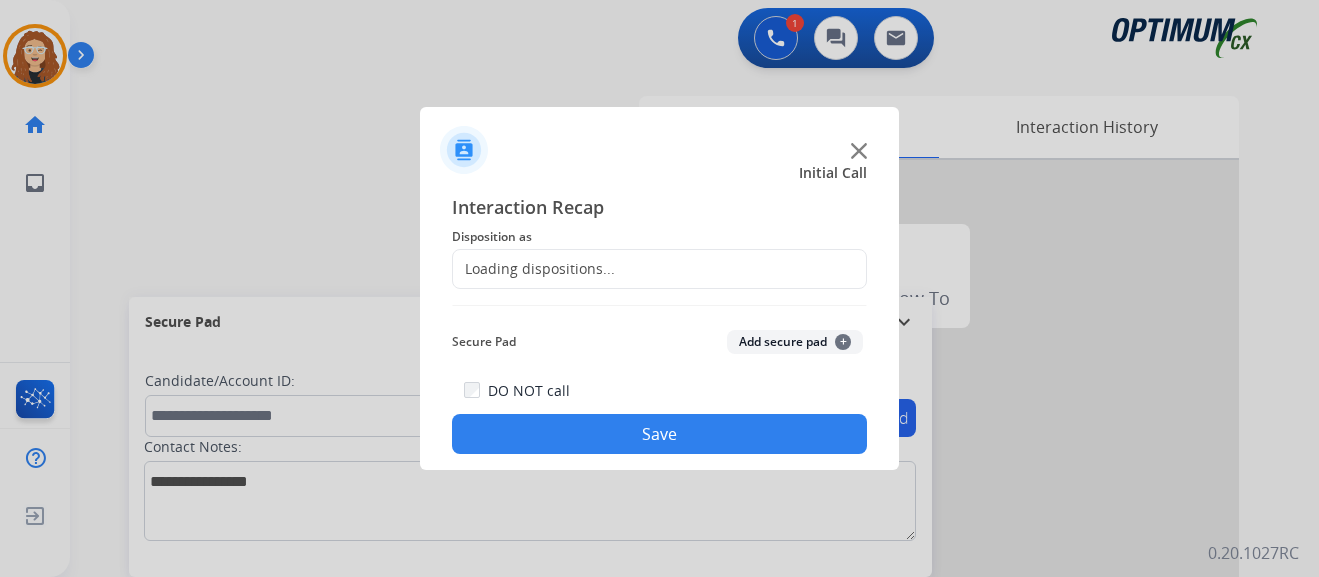 click on "Loading dispositions..." 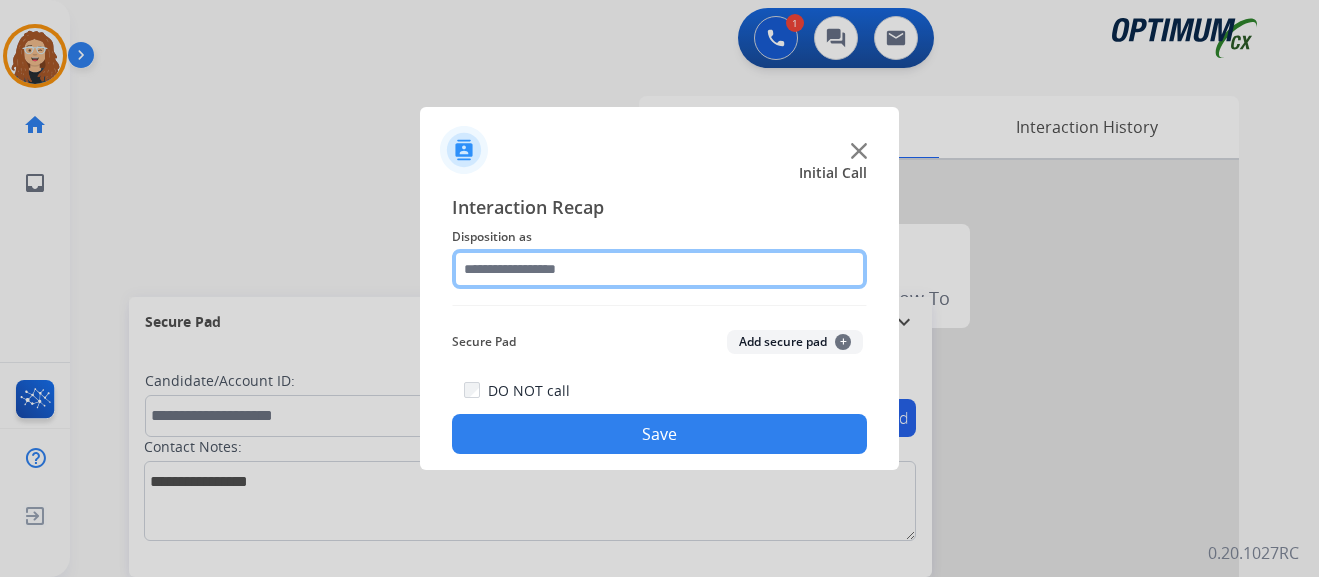click 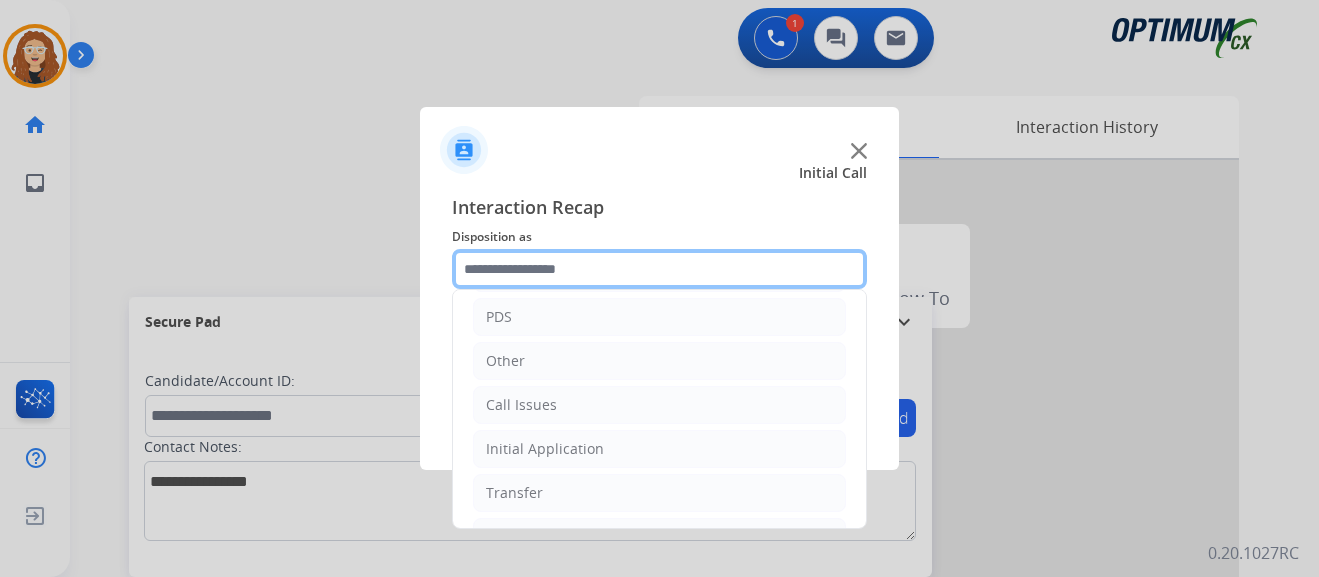 scroll, scrollTop: 136, scrollLeft: 0, axis: vertical 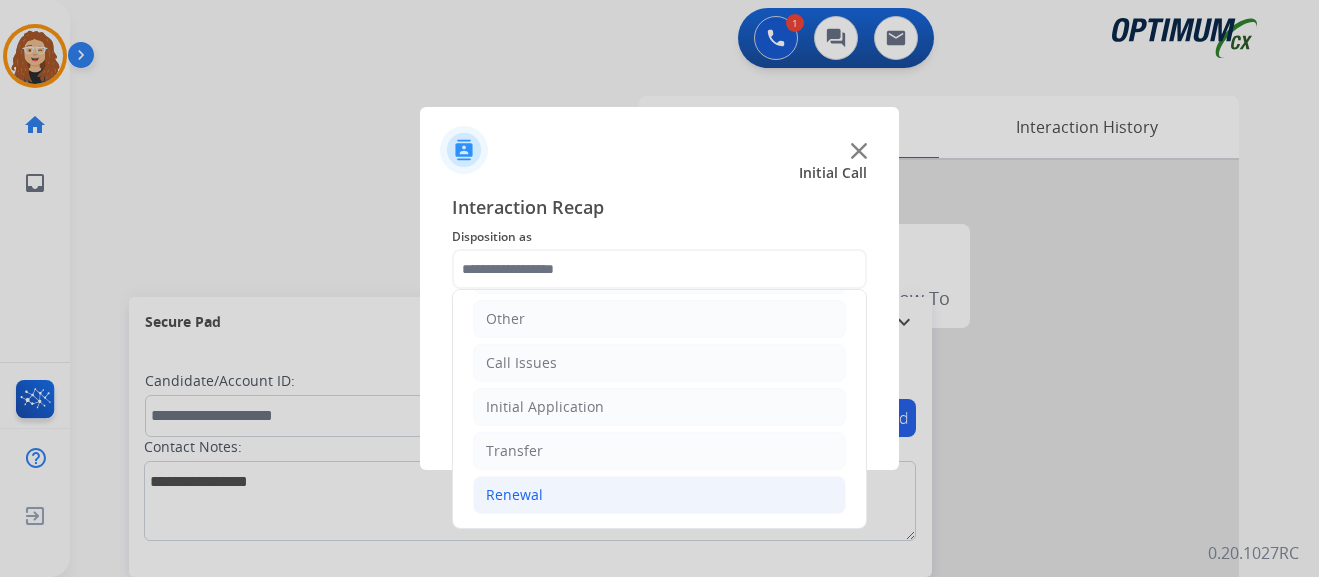 click on "Renewal" 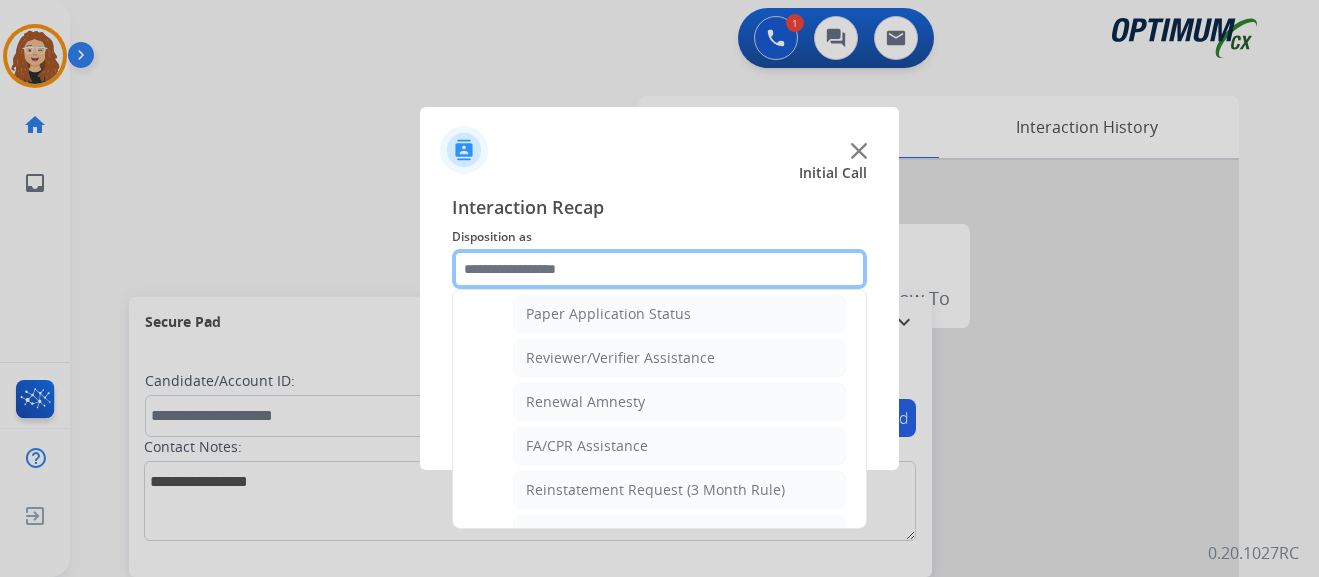 scroll, scrollTop: 759, scrollLeft: 0, axis: vertical 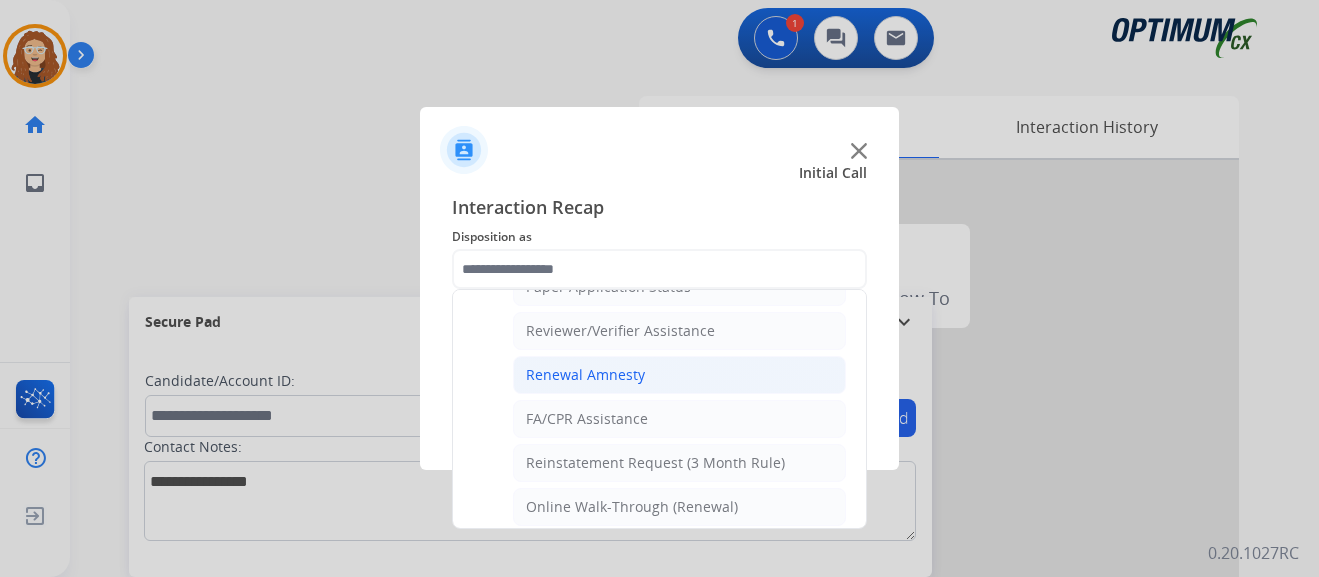 click on "Renewal Amnesty" 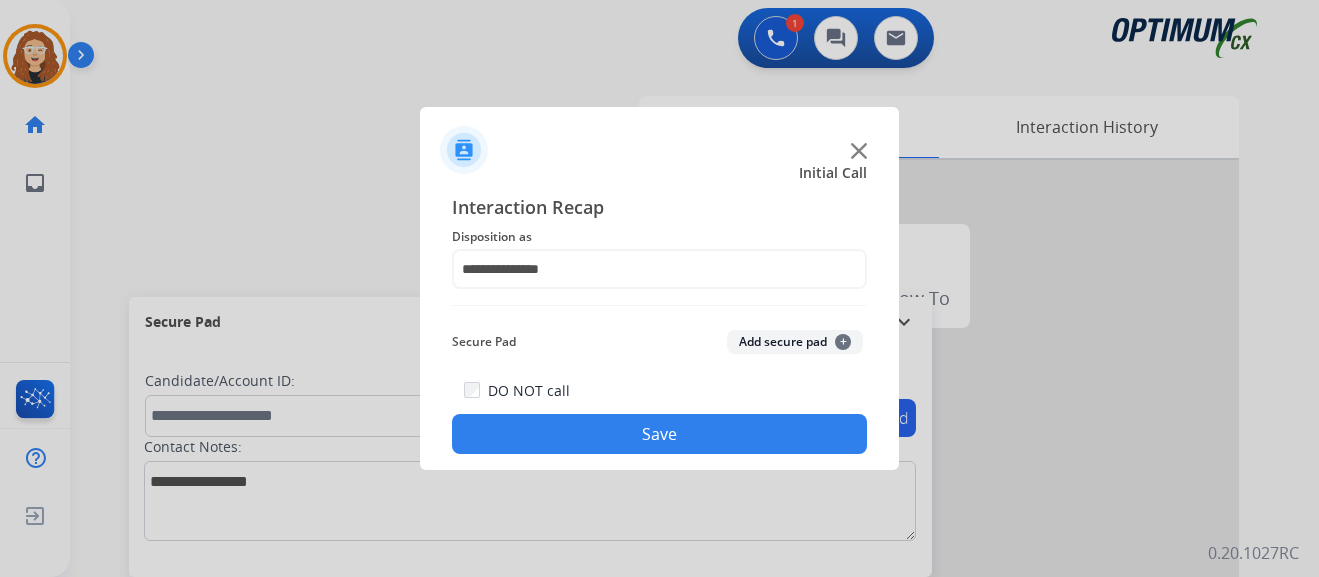 click on "Save" 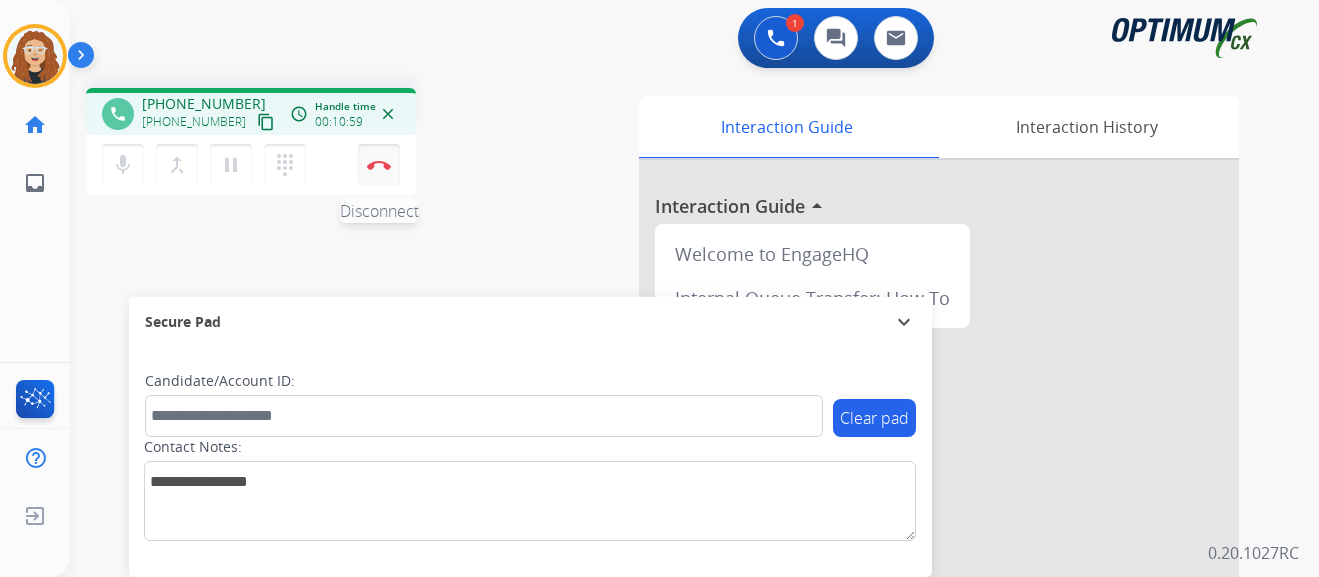 click at bounding box center [379, 165] 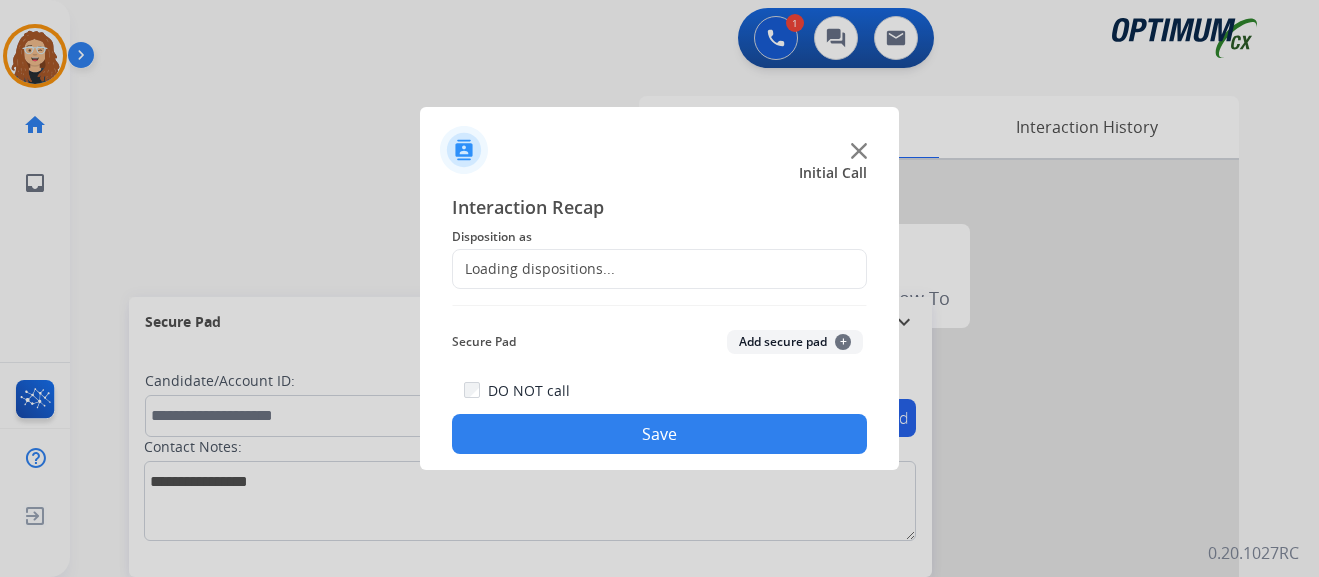 drag, startPoint x: 540, startPoint y: 264, endPoint x: 567, endPoint y: 263, distance: 27.018513 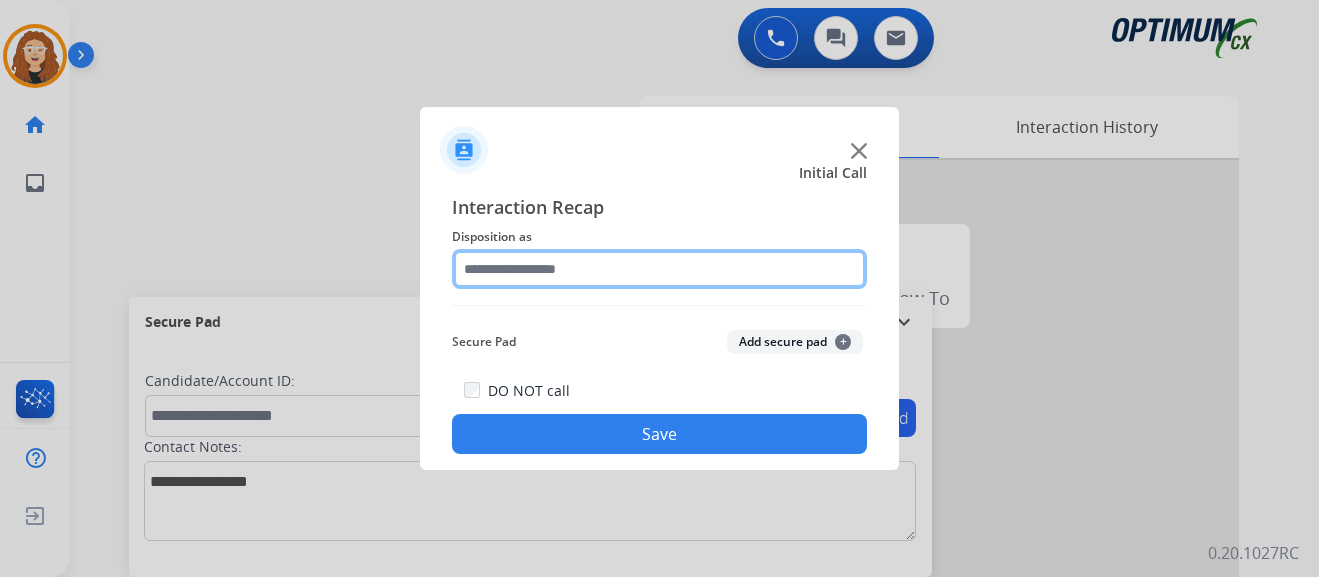 click 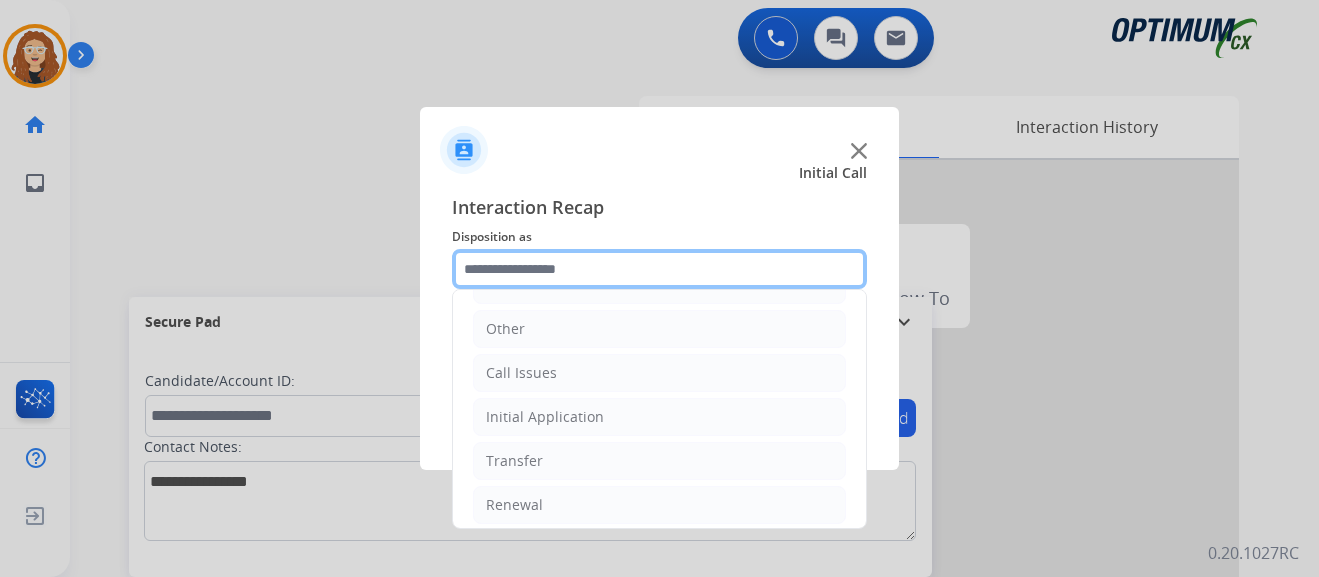scroll, scrollTop: 136, scrollLeft: 0, axis: vertical 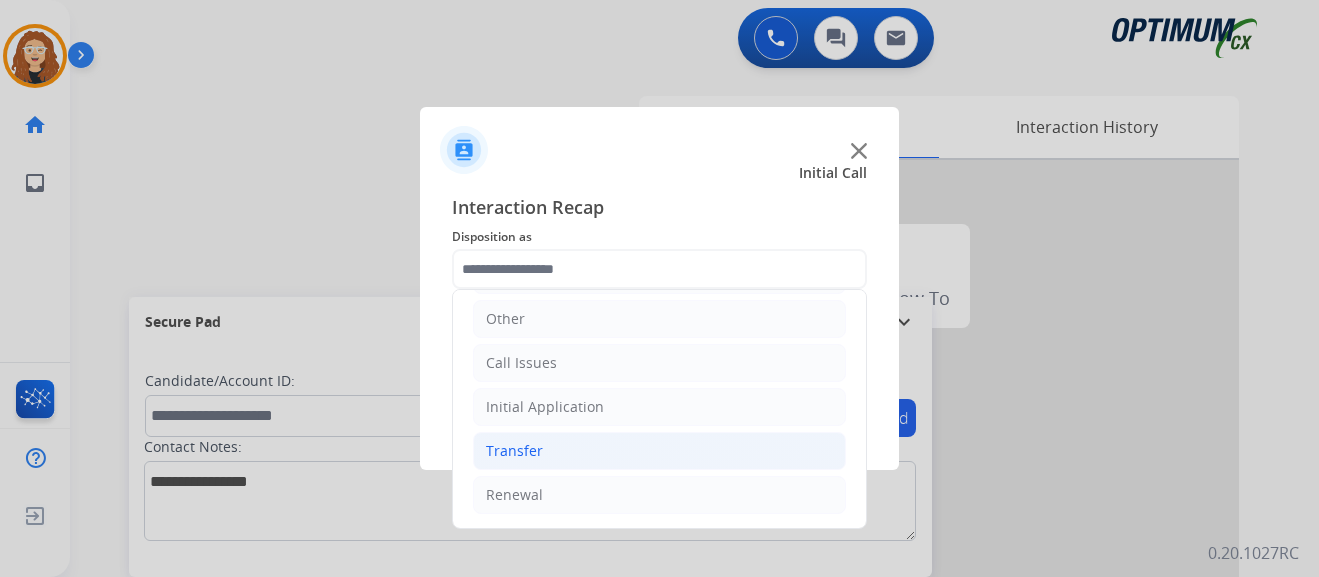 drag, startPoint x: 569, startPoint y: 493, endPoint x: 778, endPoint y: 469, distance: 210.37347 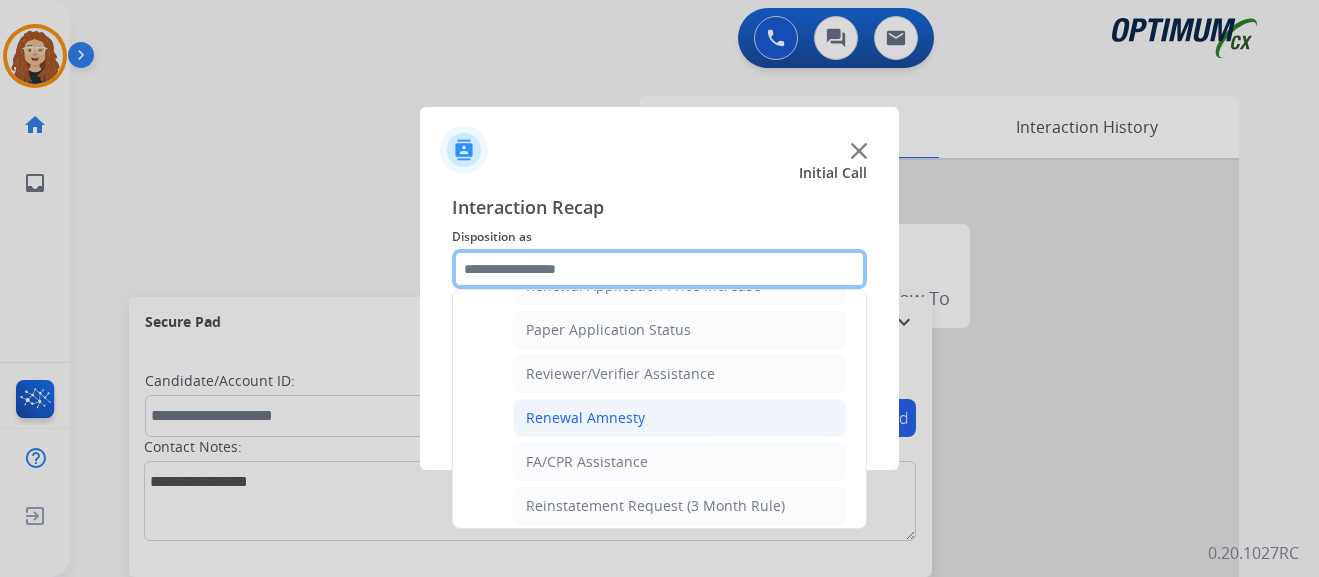 scroll, scrollTop: 708, scrollLeft: 0, axis: vertical 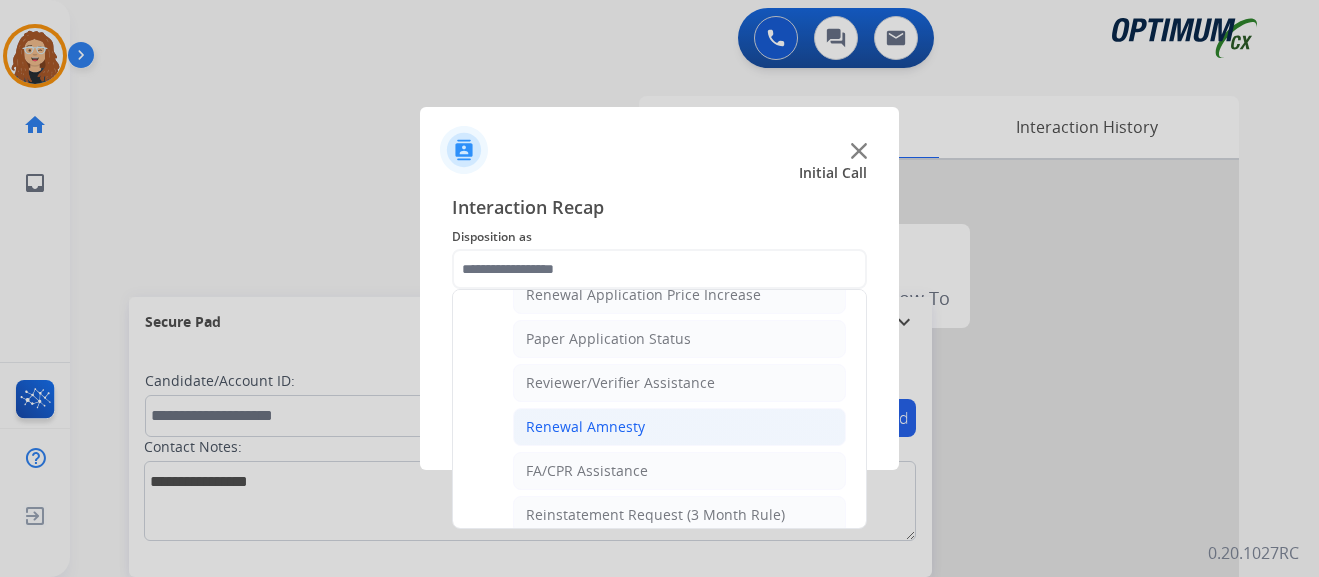 click on "Renewal Amnesty" 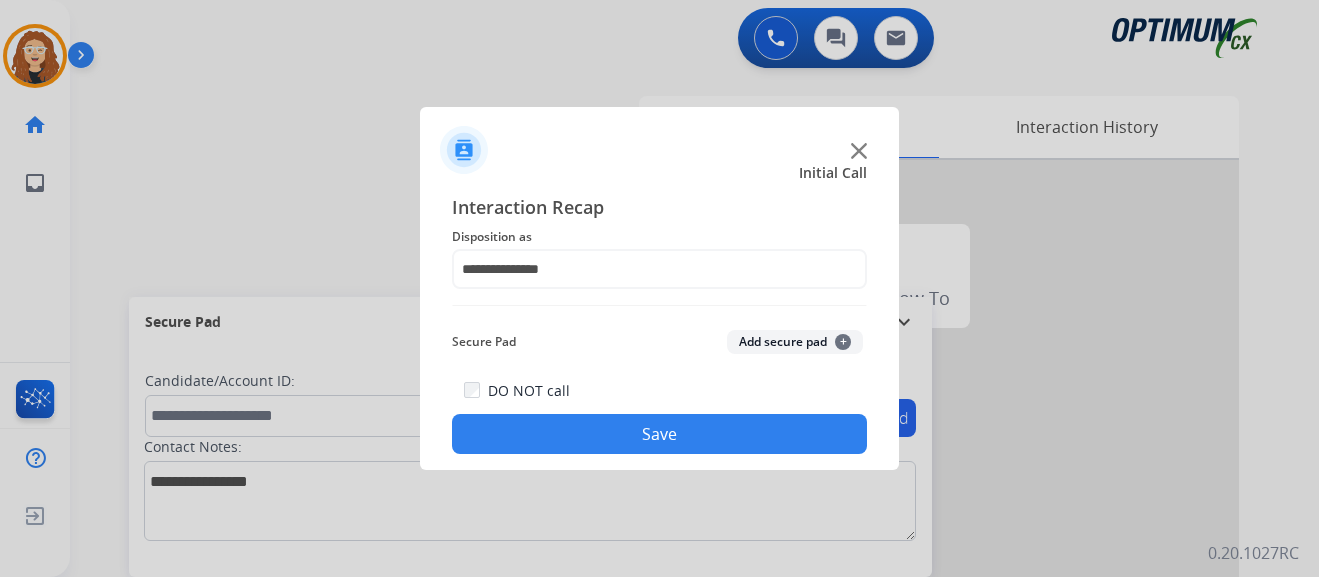 click on "Save" 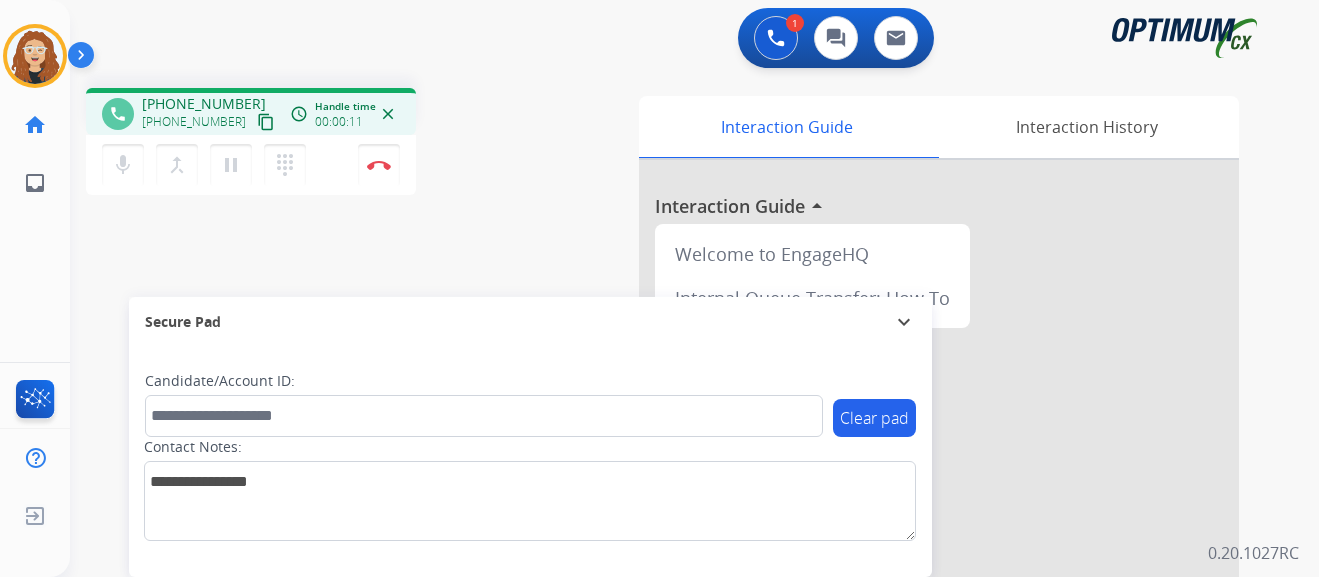 click on "phone [PHONE_NUMBER] [PHONE_NUMBER] content_copy access_time Call metrics Queue   00:10 Hold   00:00 Talk   00:12 Total   00:21 Handle time 00:00:11 close mic Mute merge_type Bridge pause Hold dialpad Dialpad Disconnect swap_horiz Break voice bridge close_fullscreen Connect 3-Way Call merge_type Separate 3-Way Call" at bounding box center [329, 144] 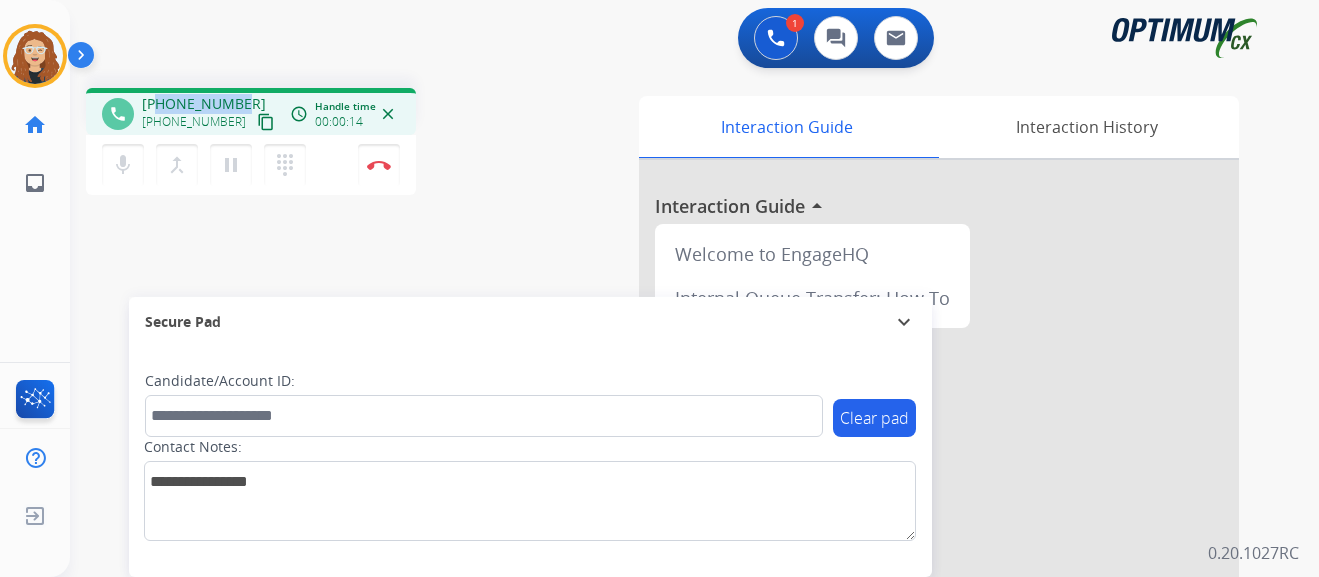 drag, startPoint x: 160, startPoint y: 103, endPoint x: 242, endPoint y: 98, distance: 82.1523 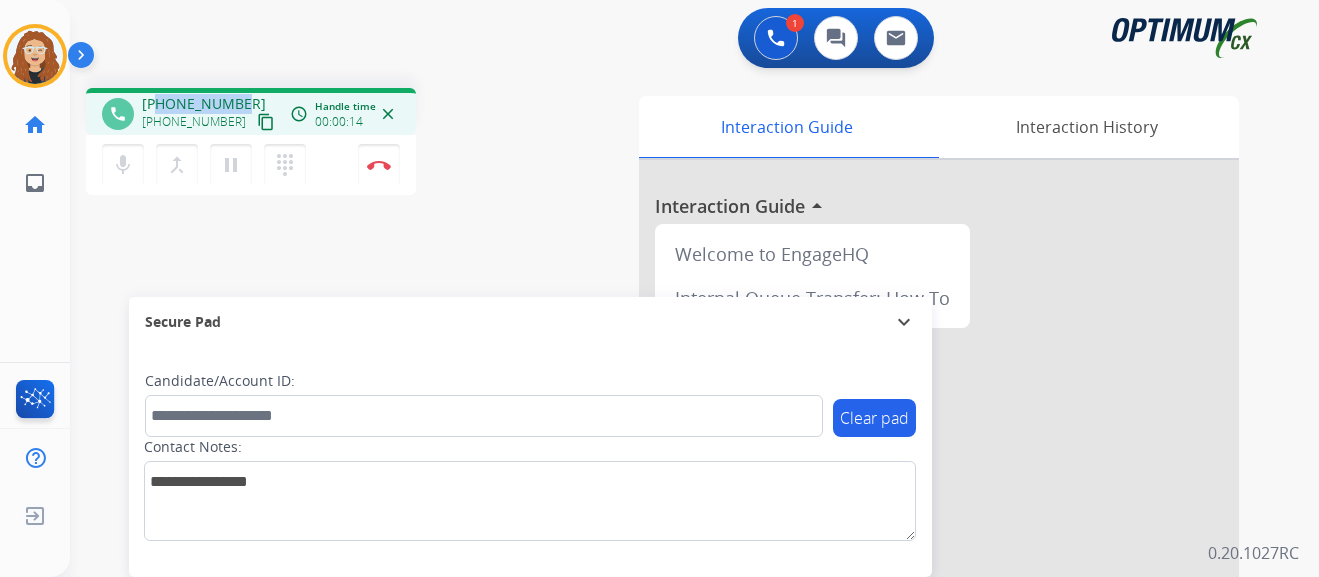 click on "[PHONE_NUMBER] [PHONE_NUMBER] content_copy" at bounding box center [210, 114] 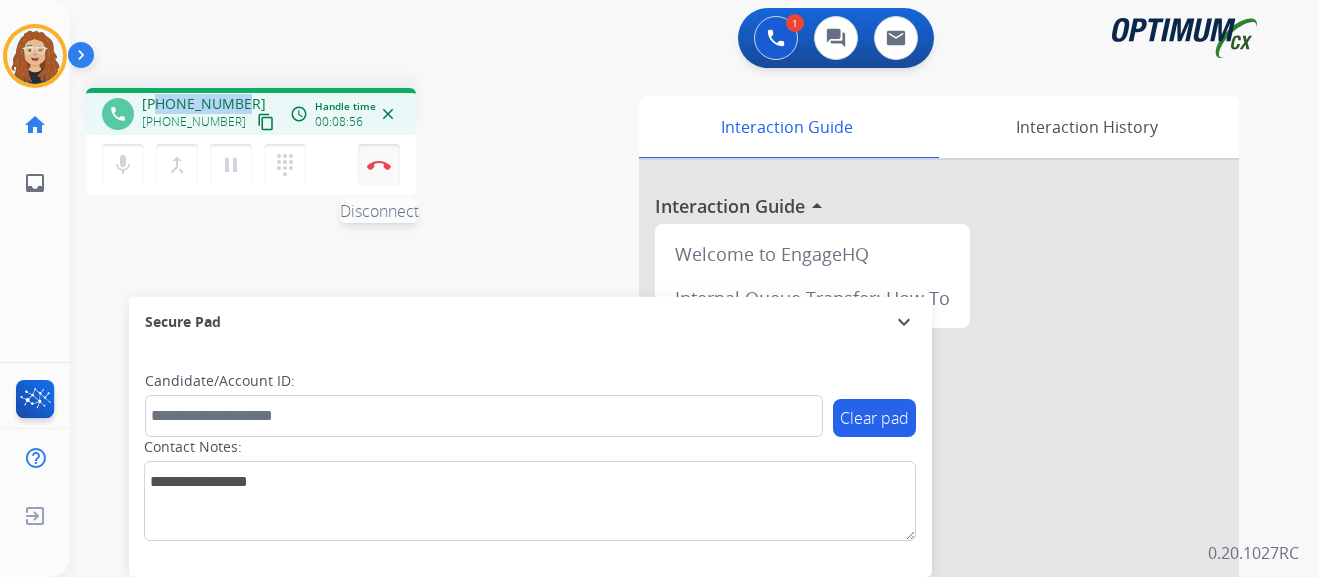 click at bounding box center [379, 165] 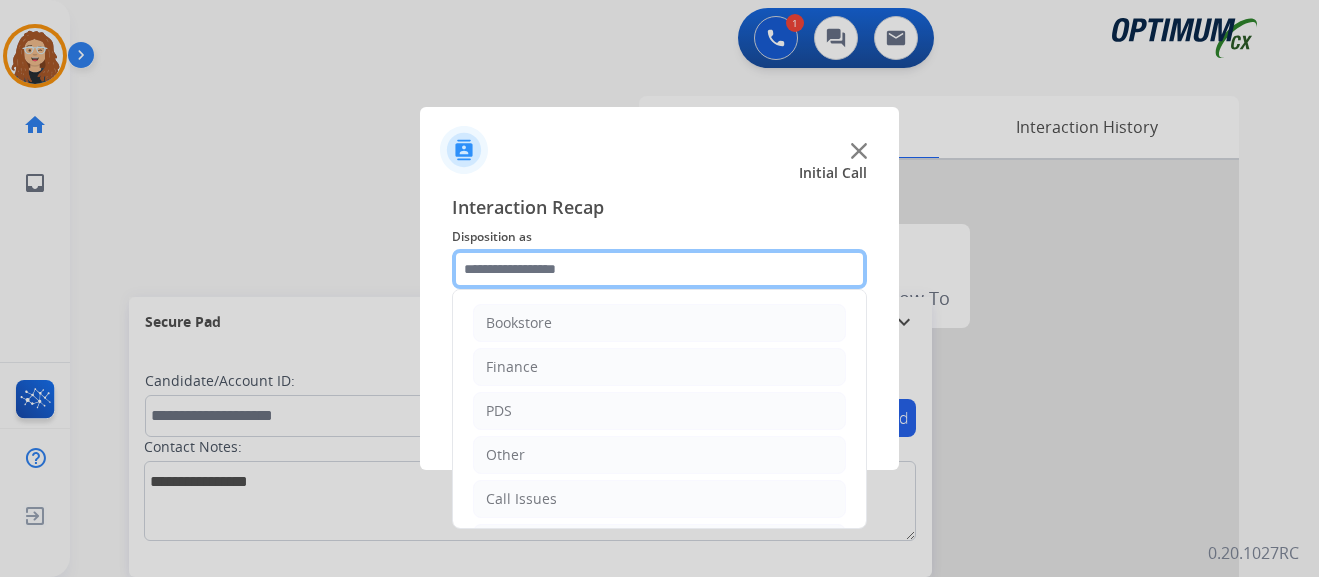 click 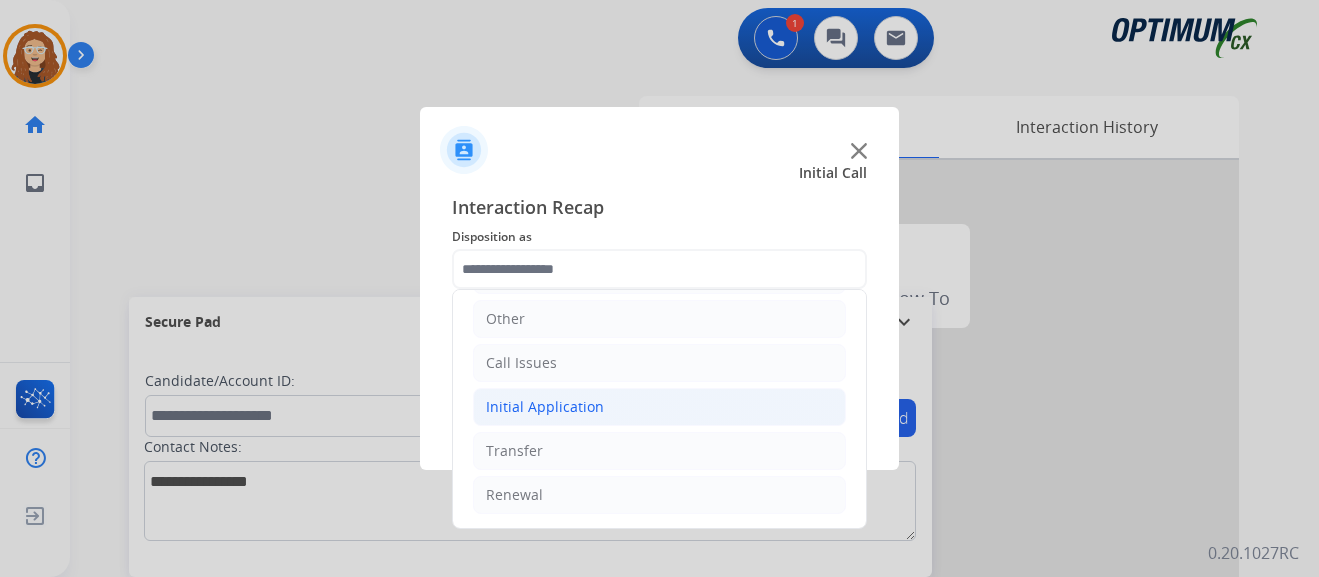 click on "Initial Application" 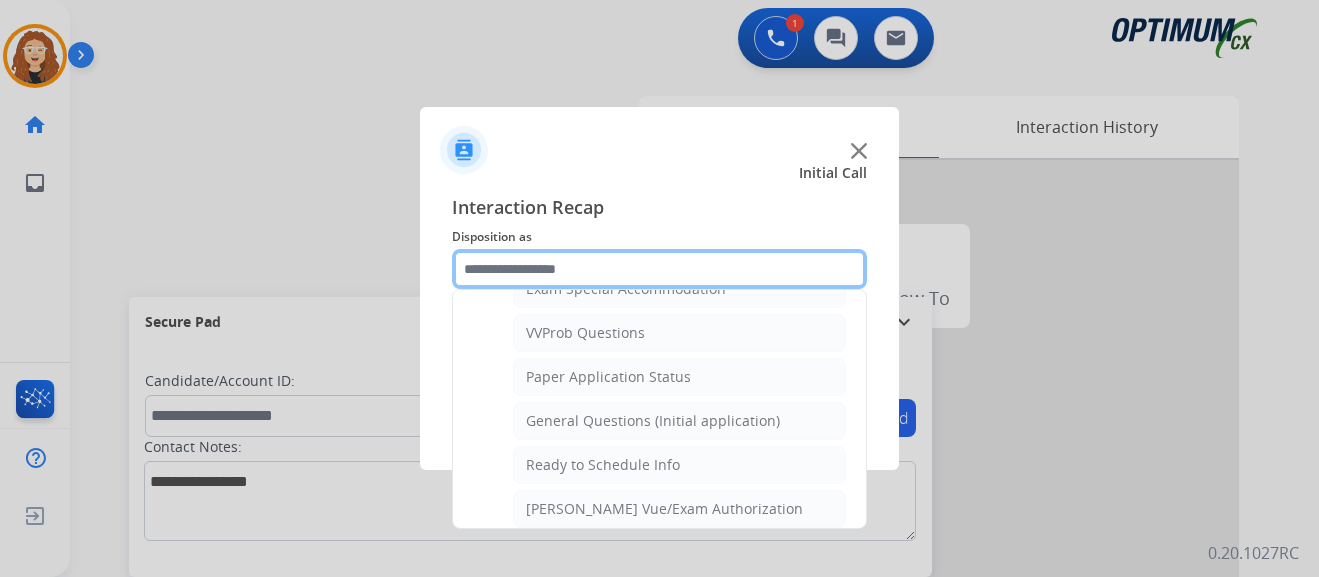 scroll, scrollTop: 1090, scrollLeft: 0, axis: vertical 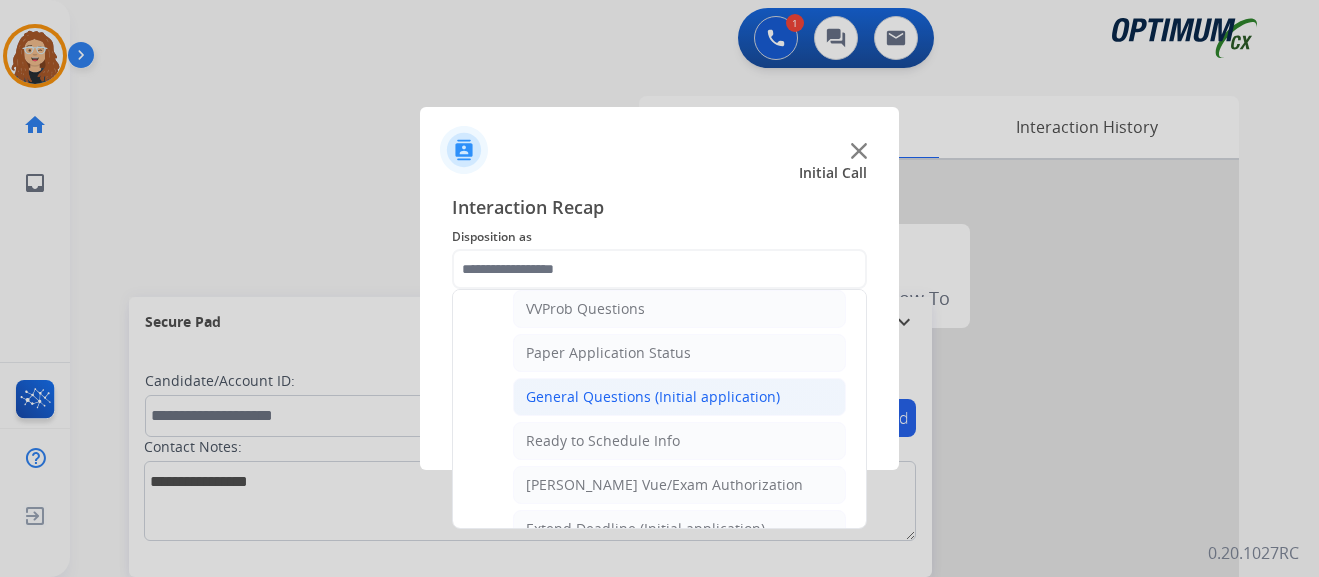 click on "General Questions (Initial application)" 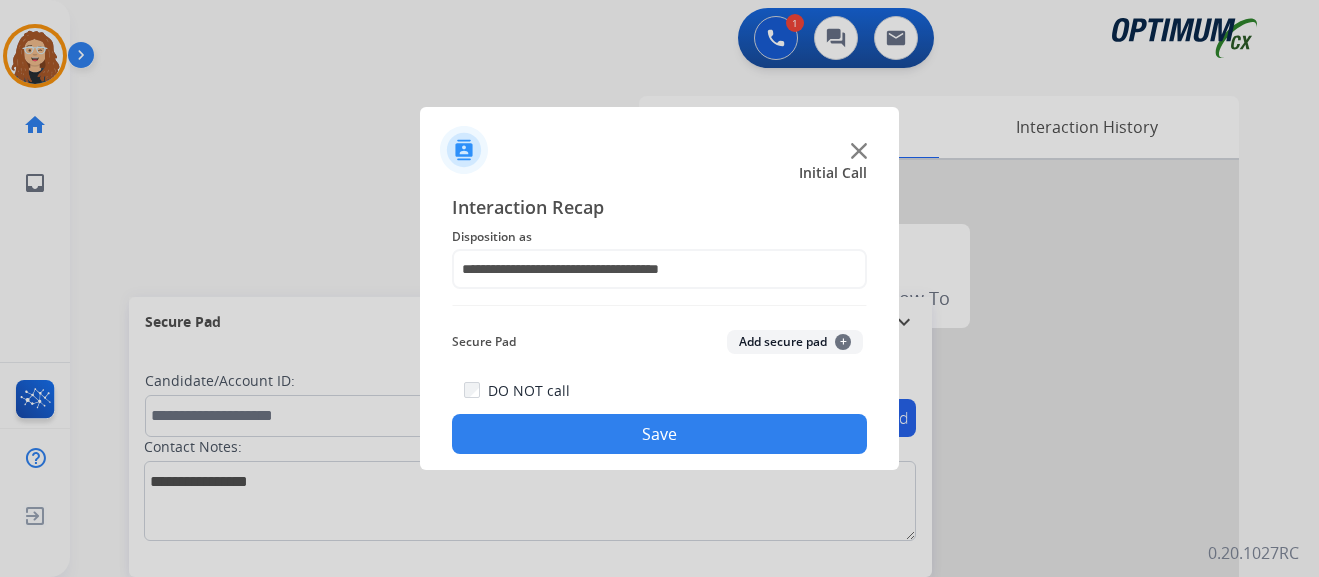 click on "Save" 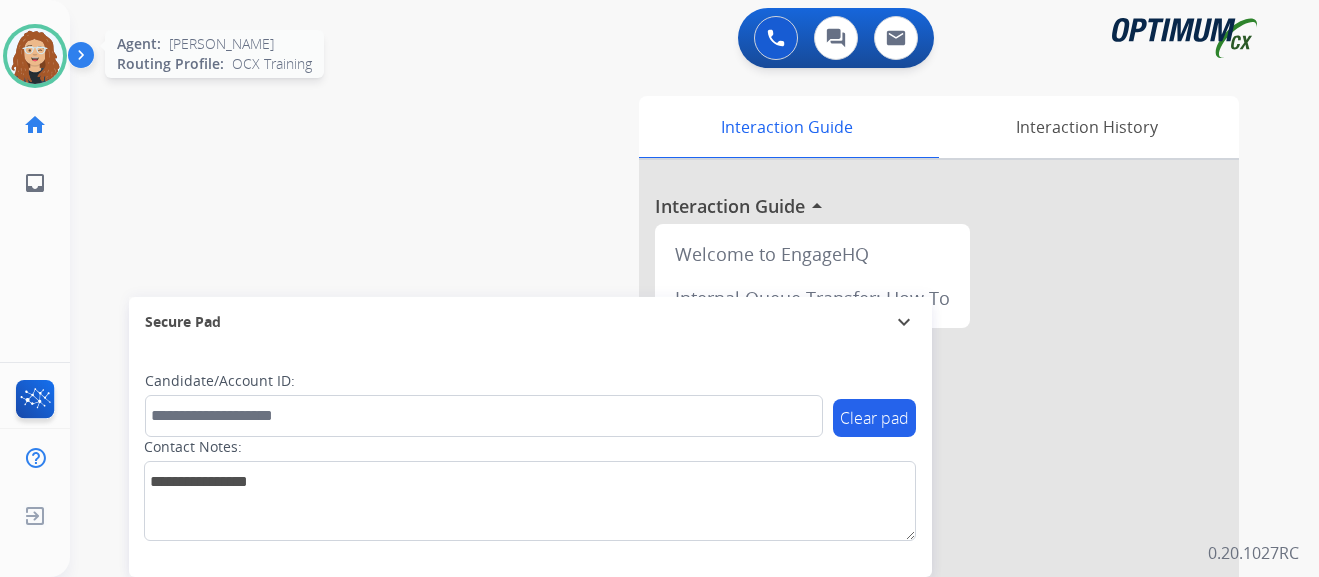 click at bounding box center [35, 56] 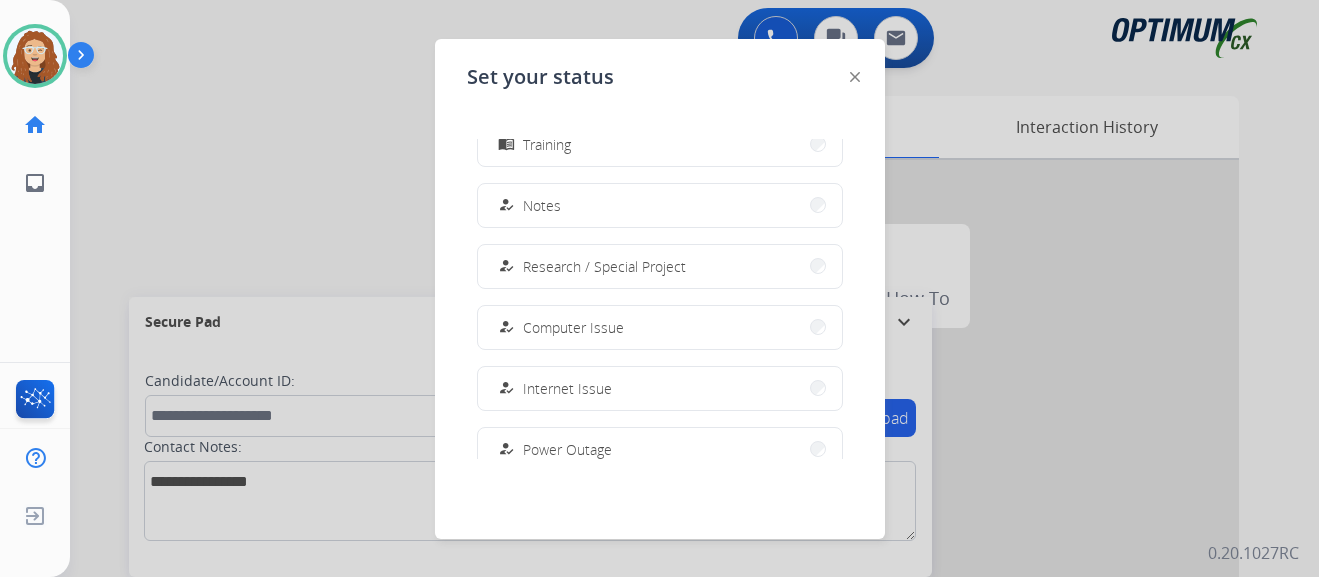 scroll, scrollTop: 499, scrollLeft: 0, axis: vertical 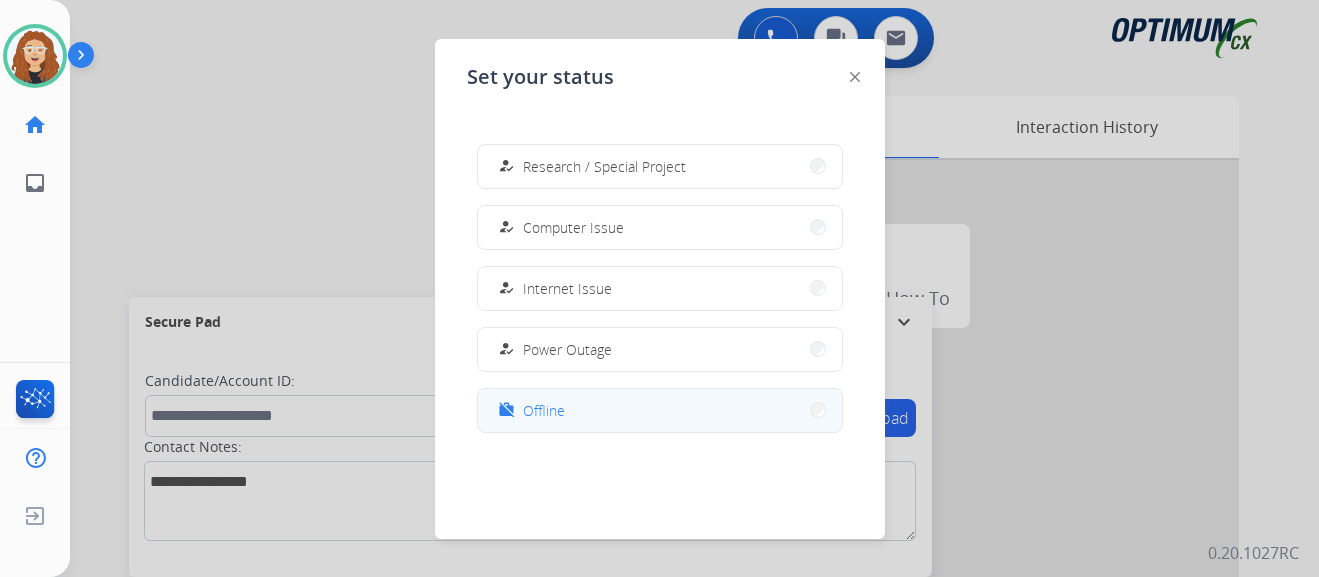 click on "work_off Offline" at bounding box center [660, 410] 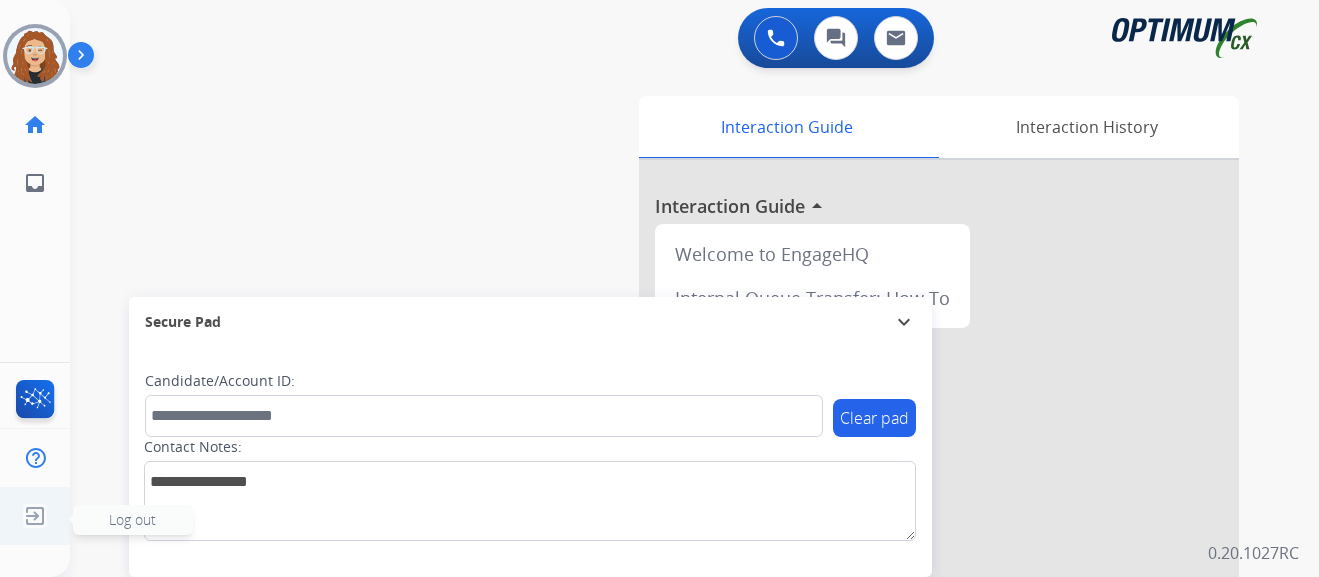click 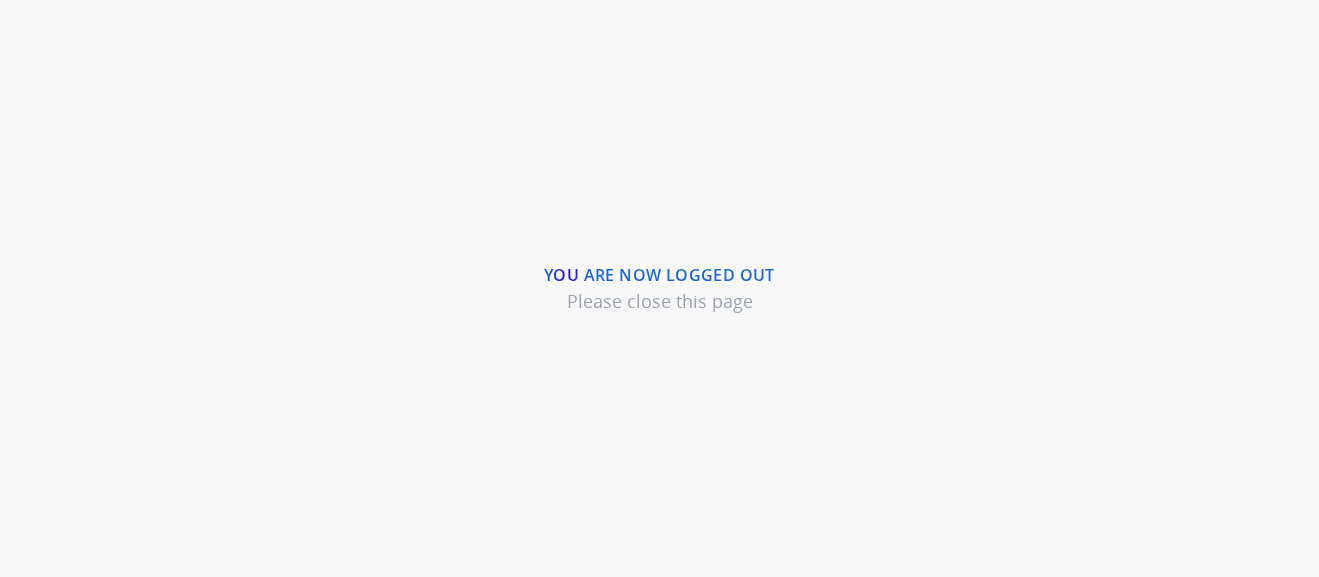 scroll, scrollTop: 0, scrollLeft: 0, axis: both 